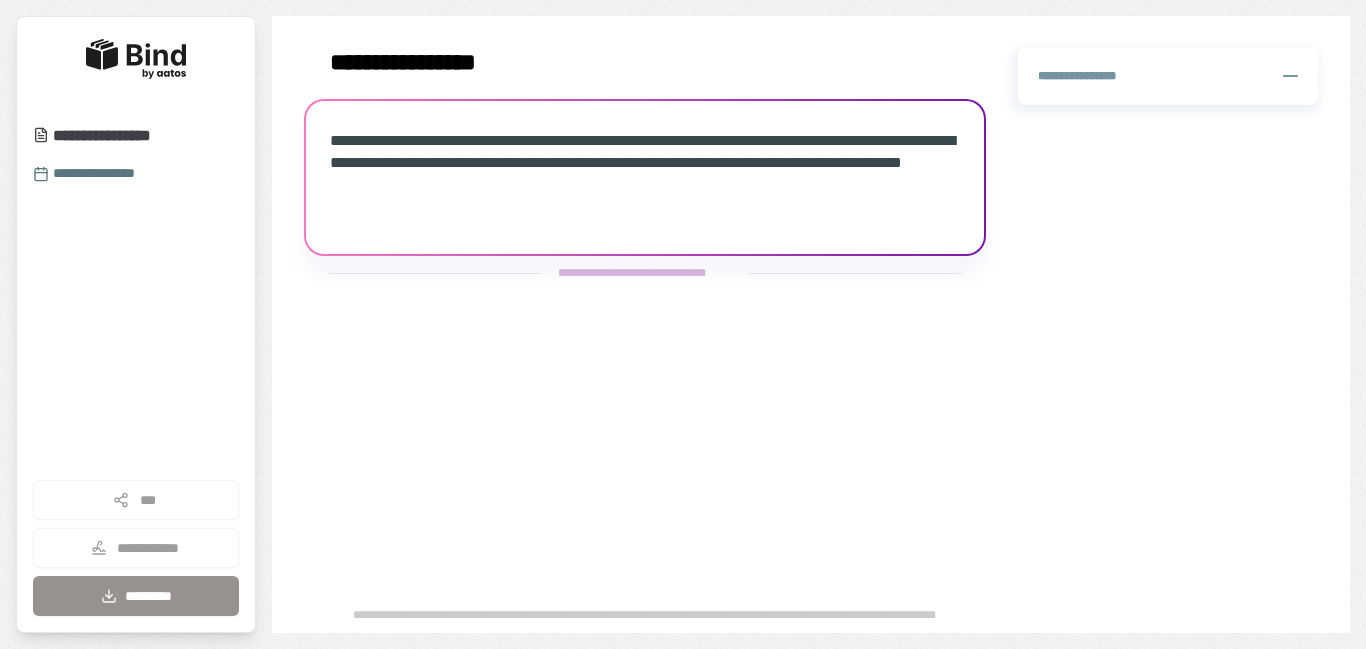 scroll, scrollTop: 0, scrollLeft: 0, axis: both 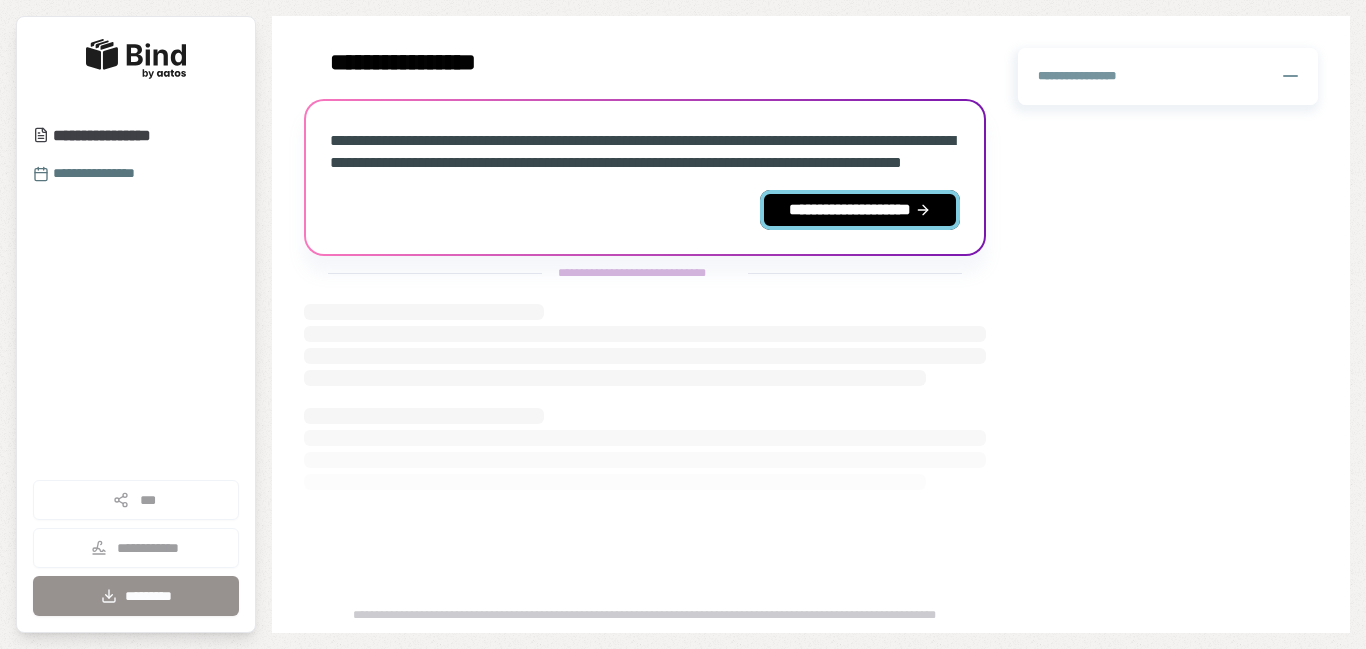 click on "**********" at bounding box center (860, 210) 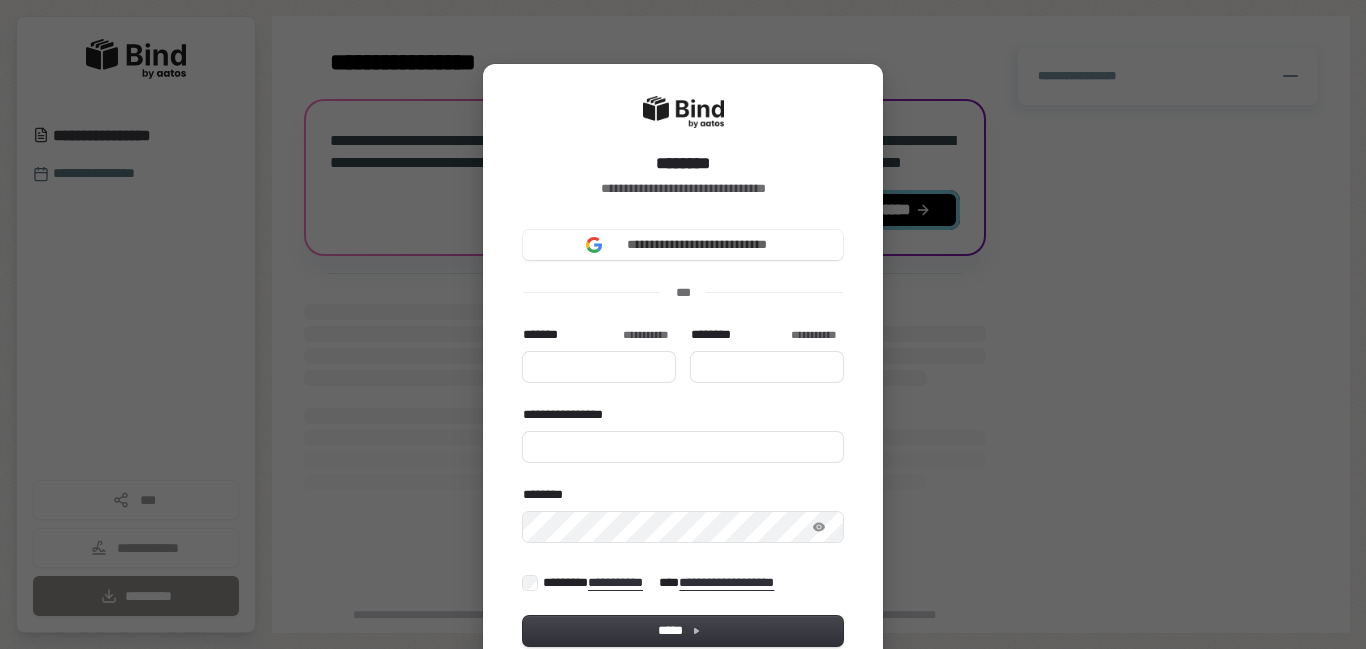 type 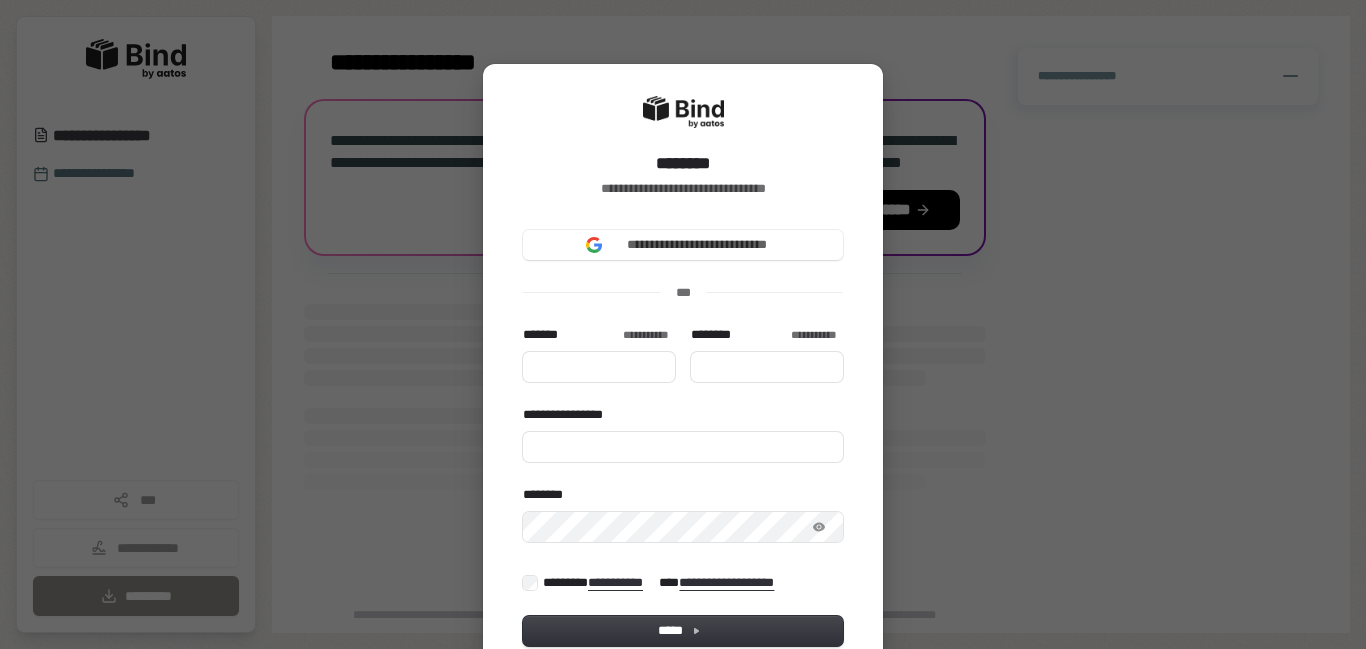 click on "**********" at bounding box center [683, 434] 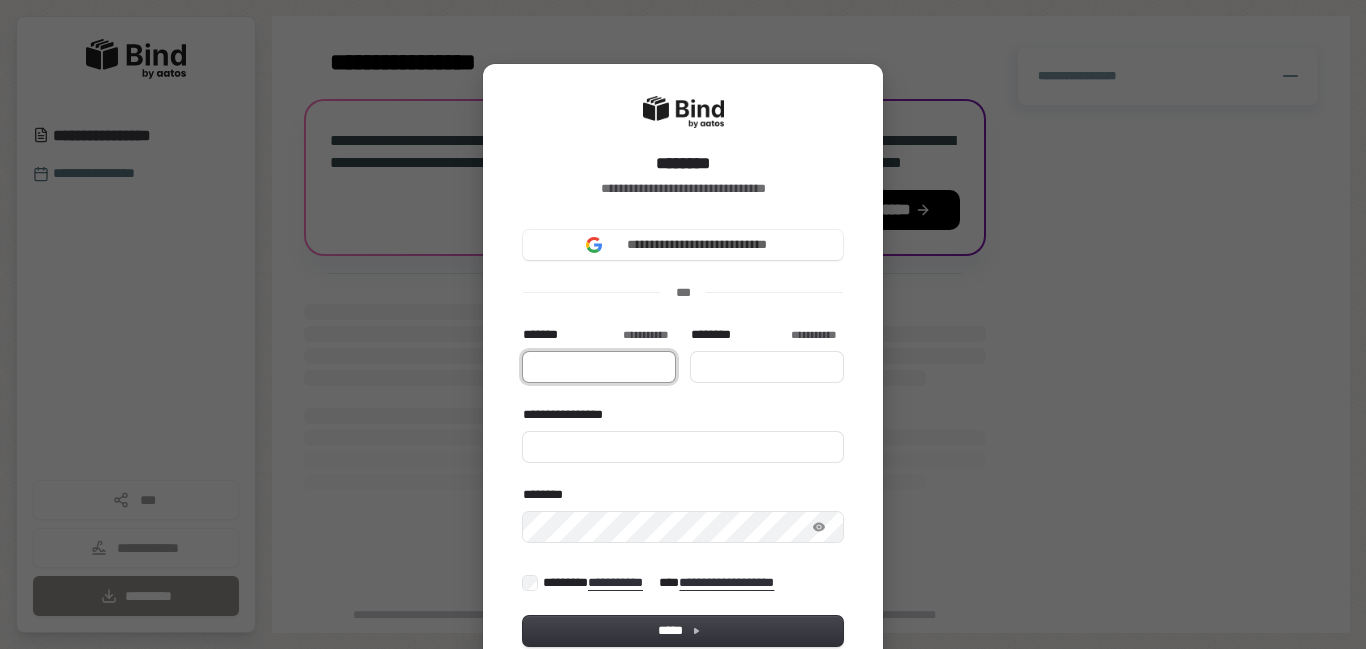 click on "*******" at bounding box center [599, 367] 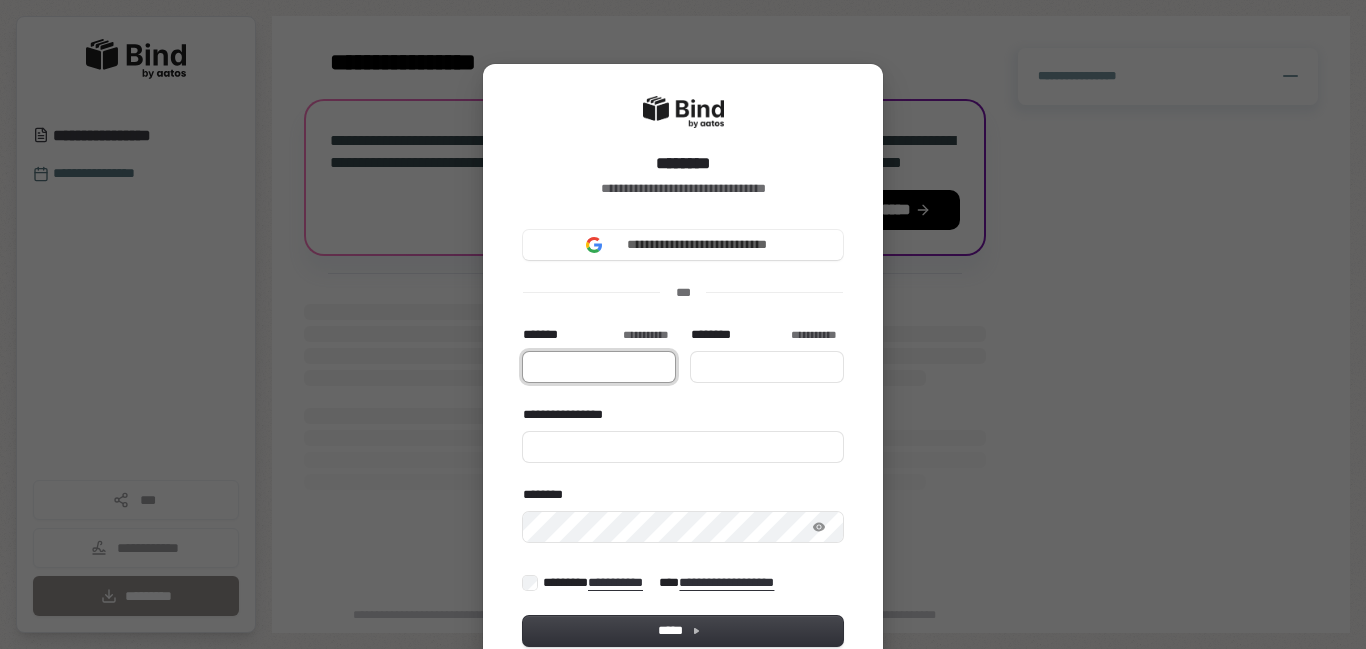 type on "**********" 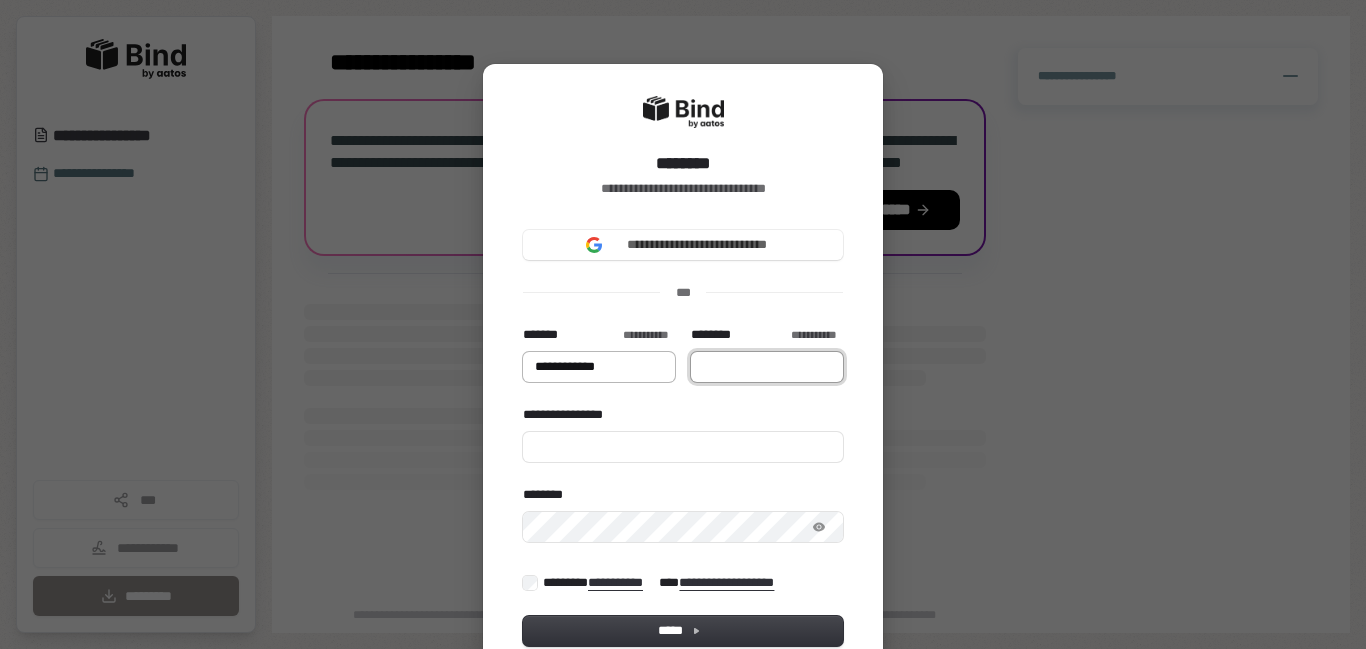 type on "*******" 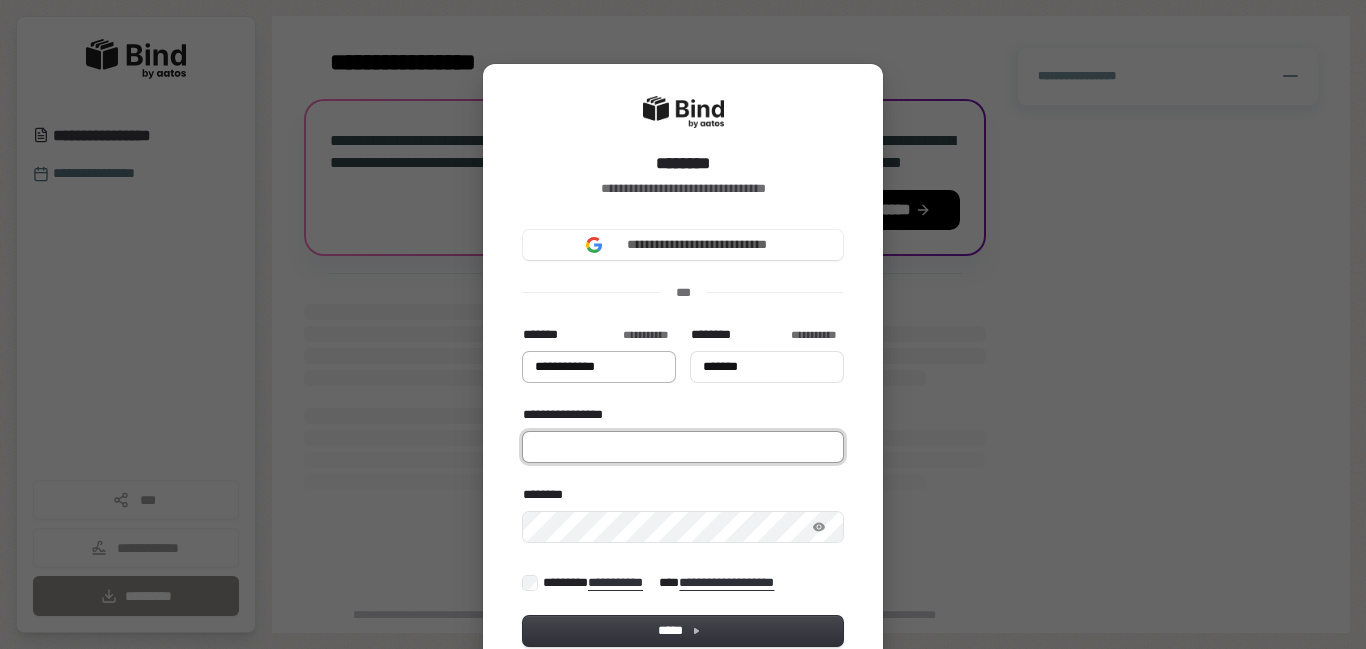 type on "**********" 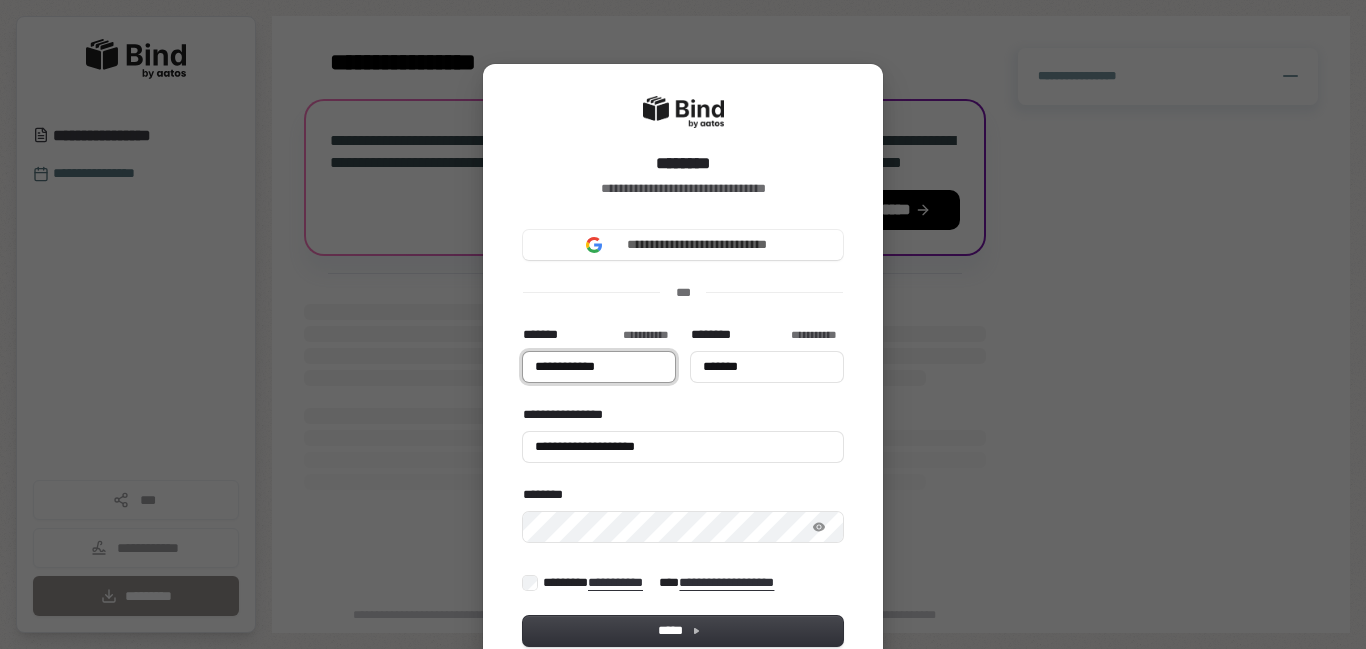 type on "**********" 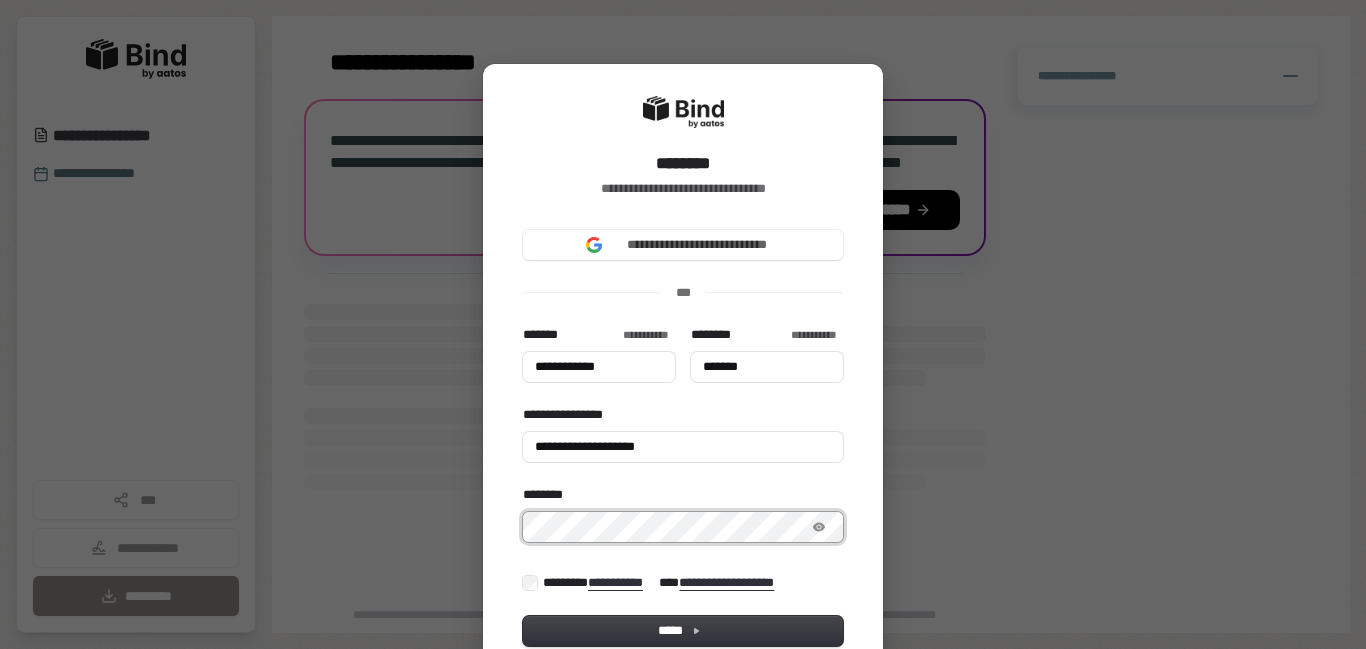 type on "**********" 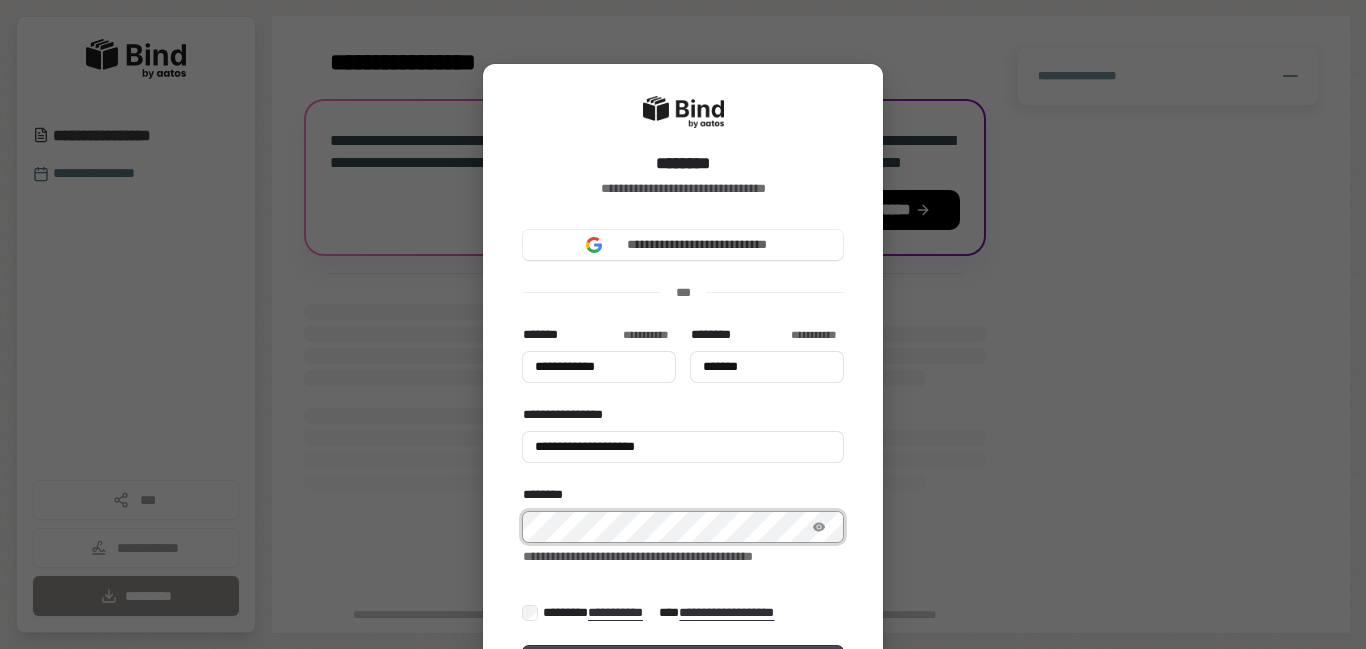type on "**********" 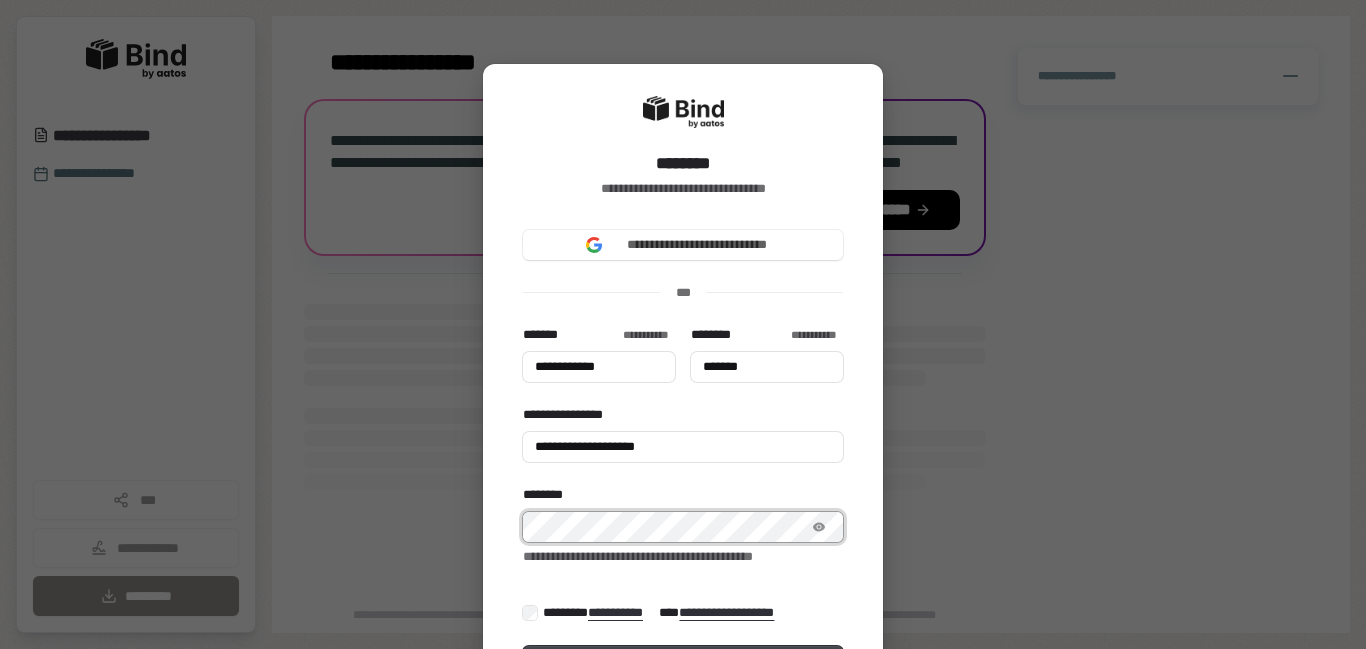 type on "*******" 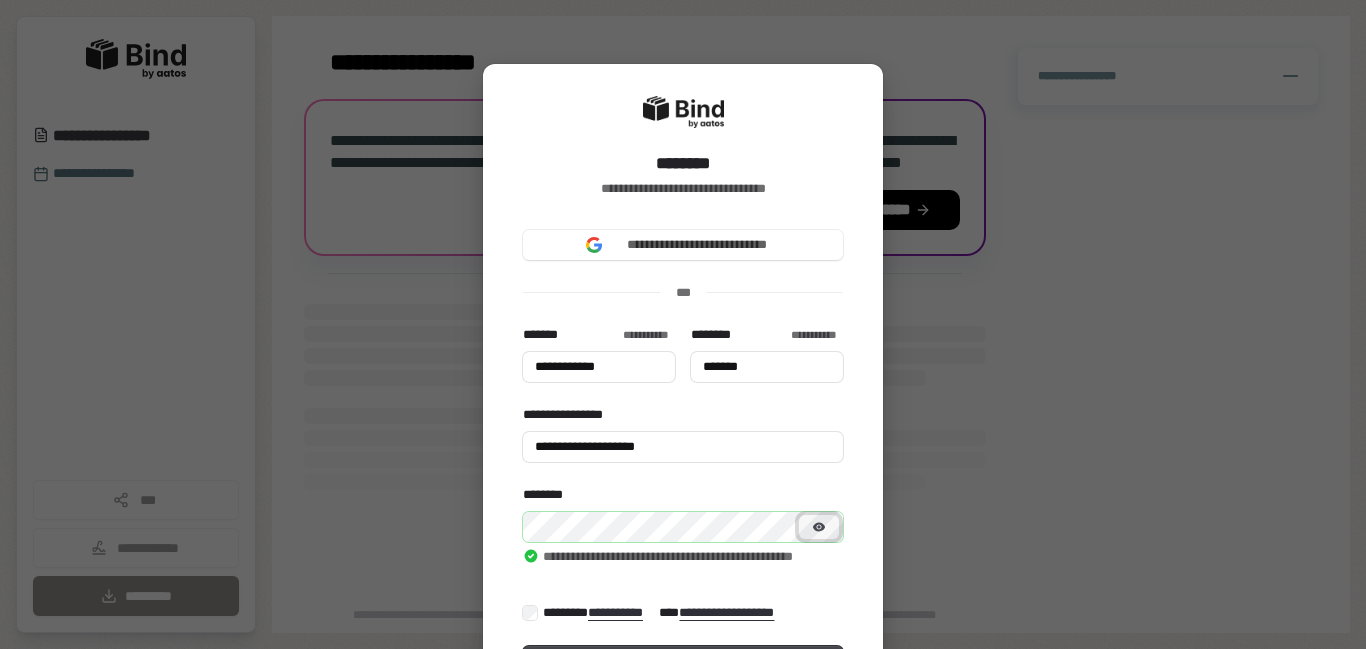 type on "**********" 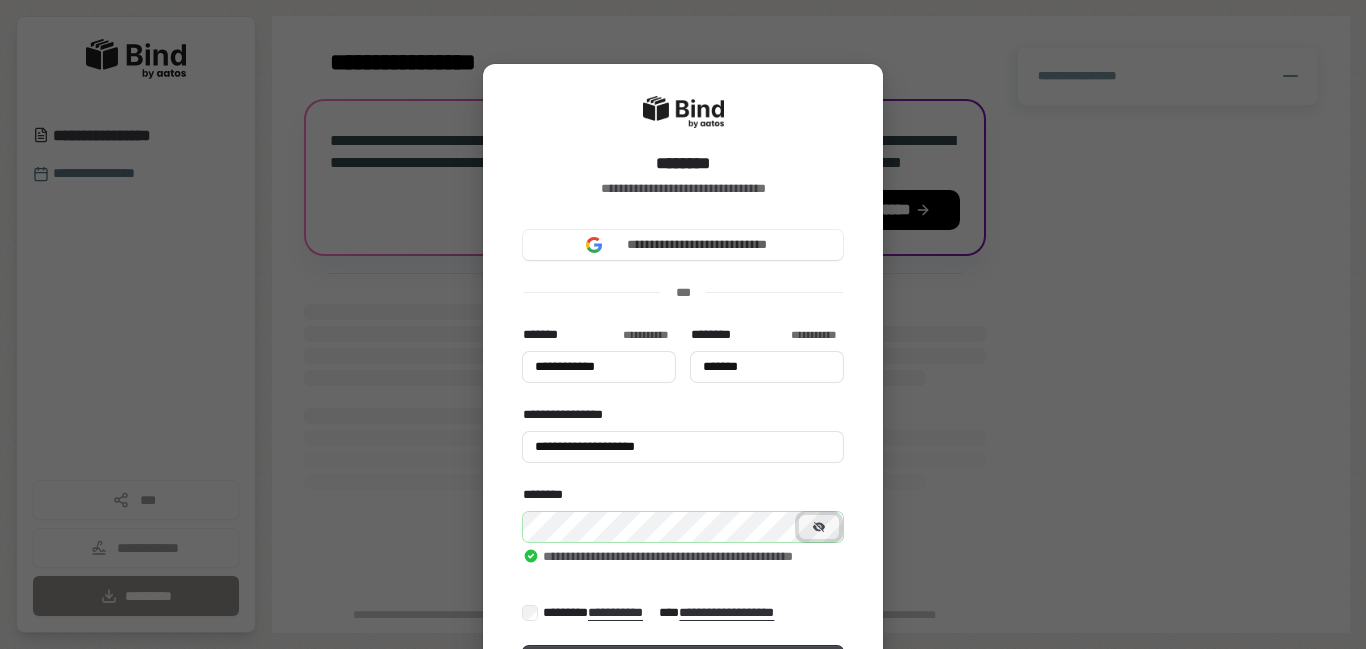 click at bounding box center [819, 527] 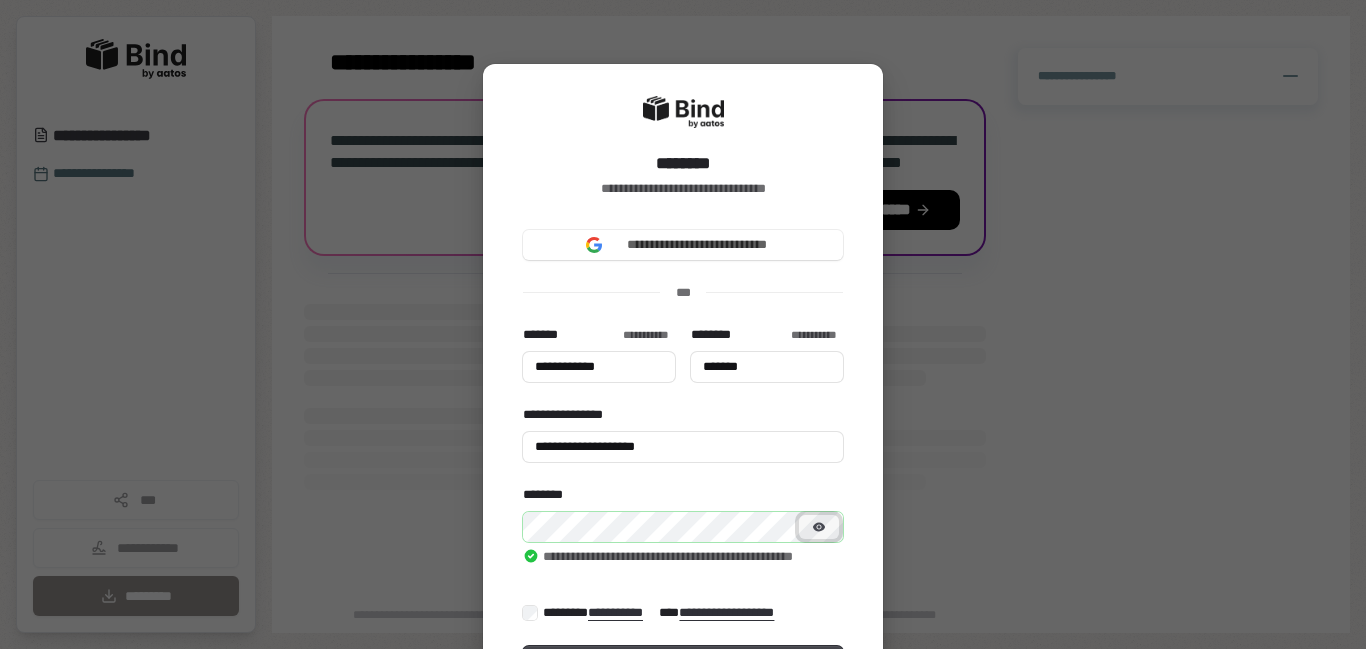 scroll, scrollTop: 167, scrollLeft: 0, axis: vertical 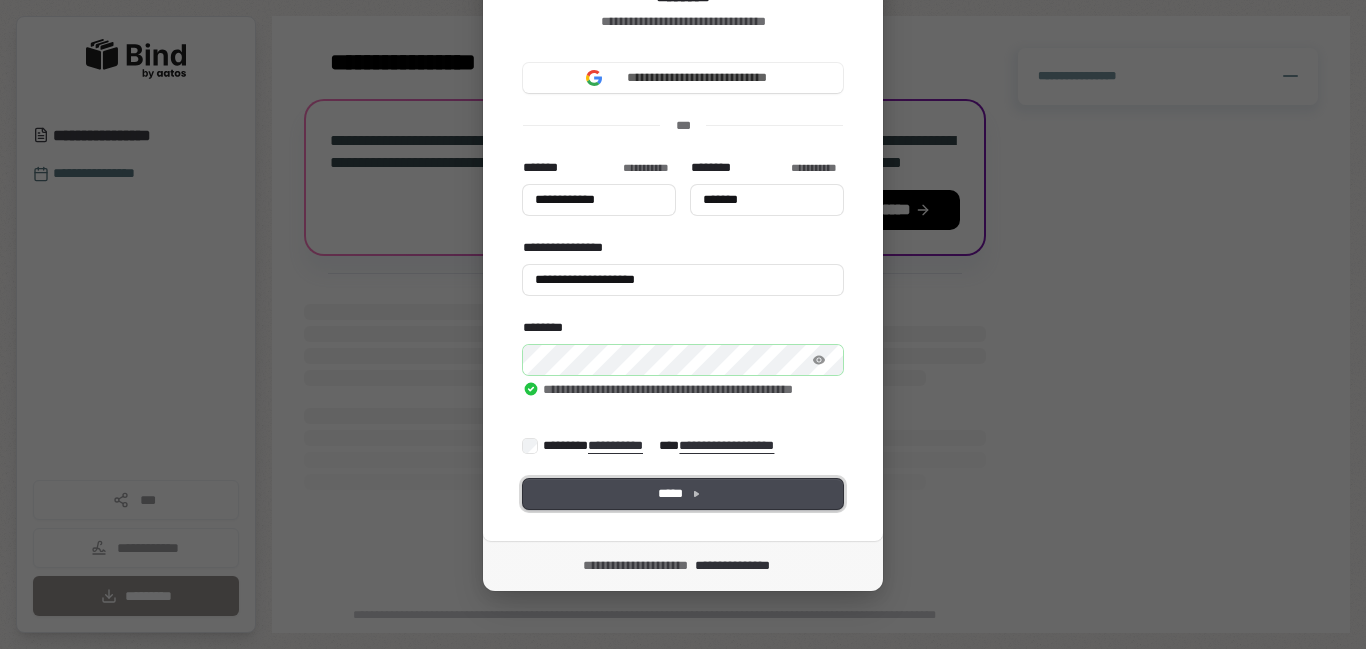 click on "*****" at bounding box center (683, 494) 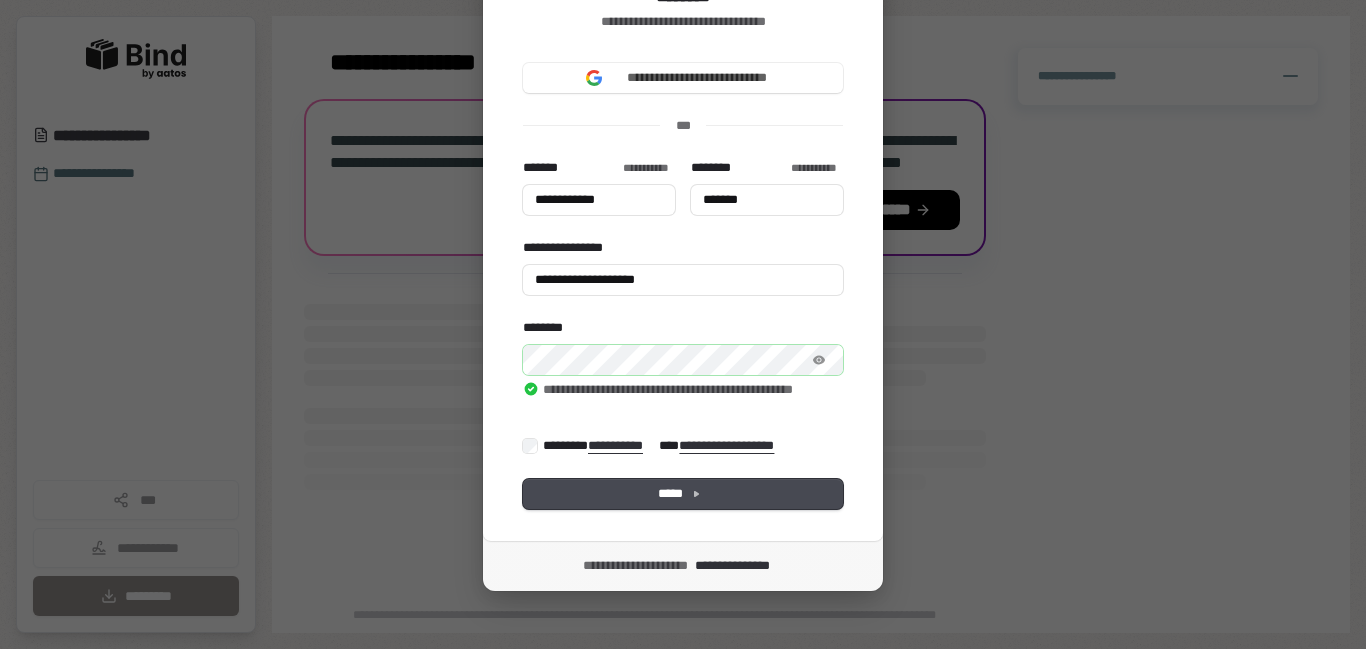 type on "**********" 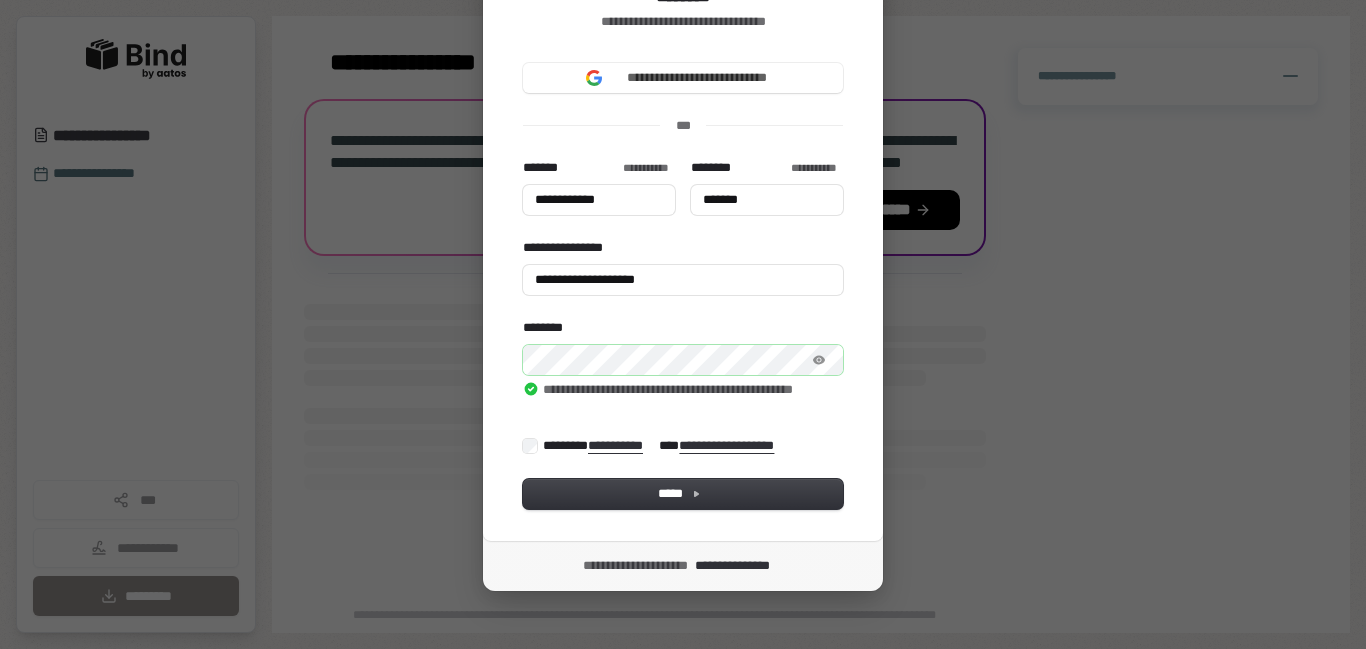 type on "**********" 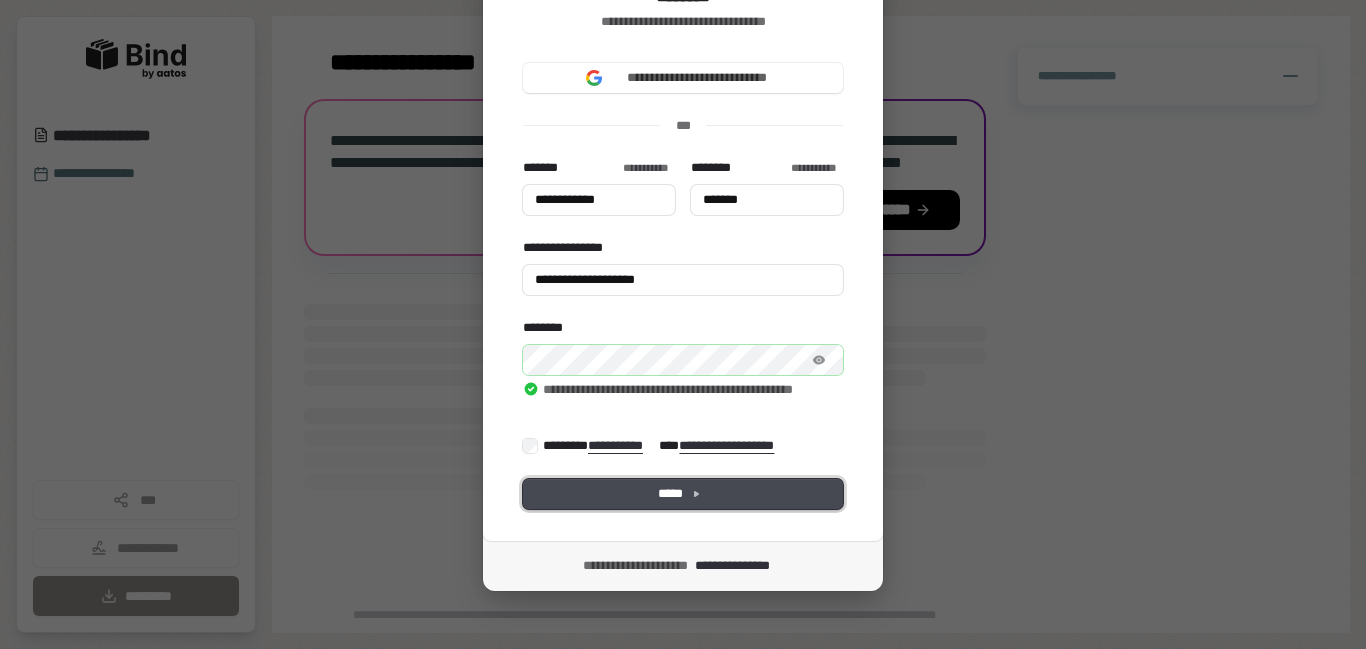 click on "*****" at bounding box center (683, 494) 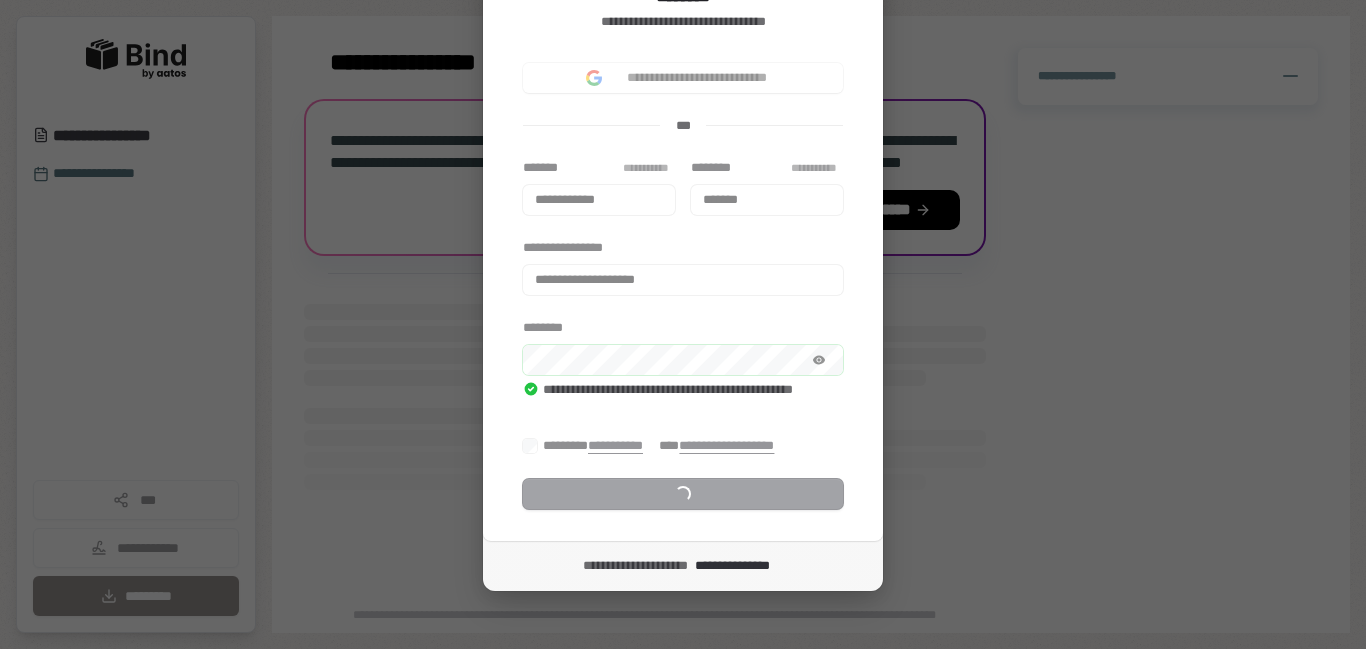 type on "**********" 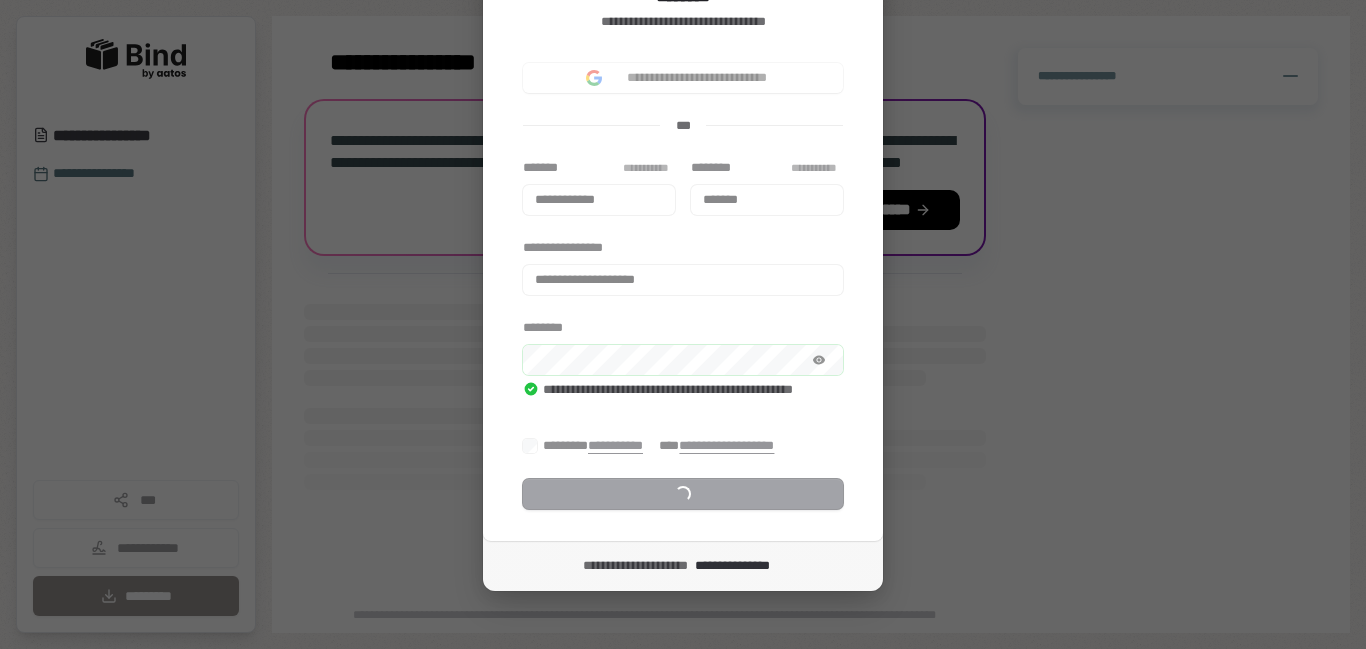 type on "*******" 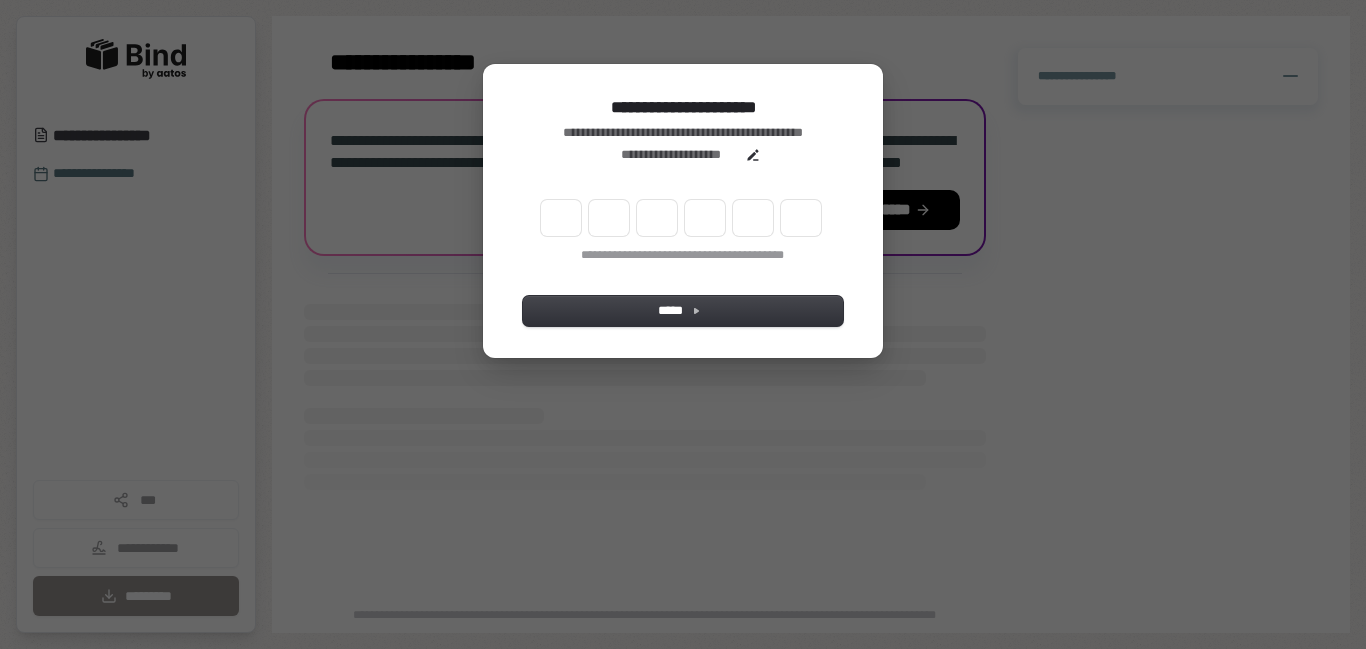 scroll, scrollTop: 0, scrollLeft: 0, axis: both 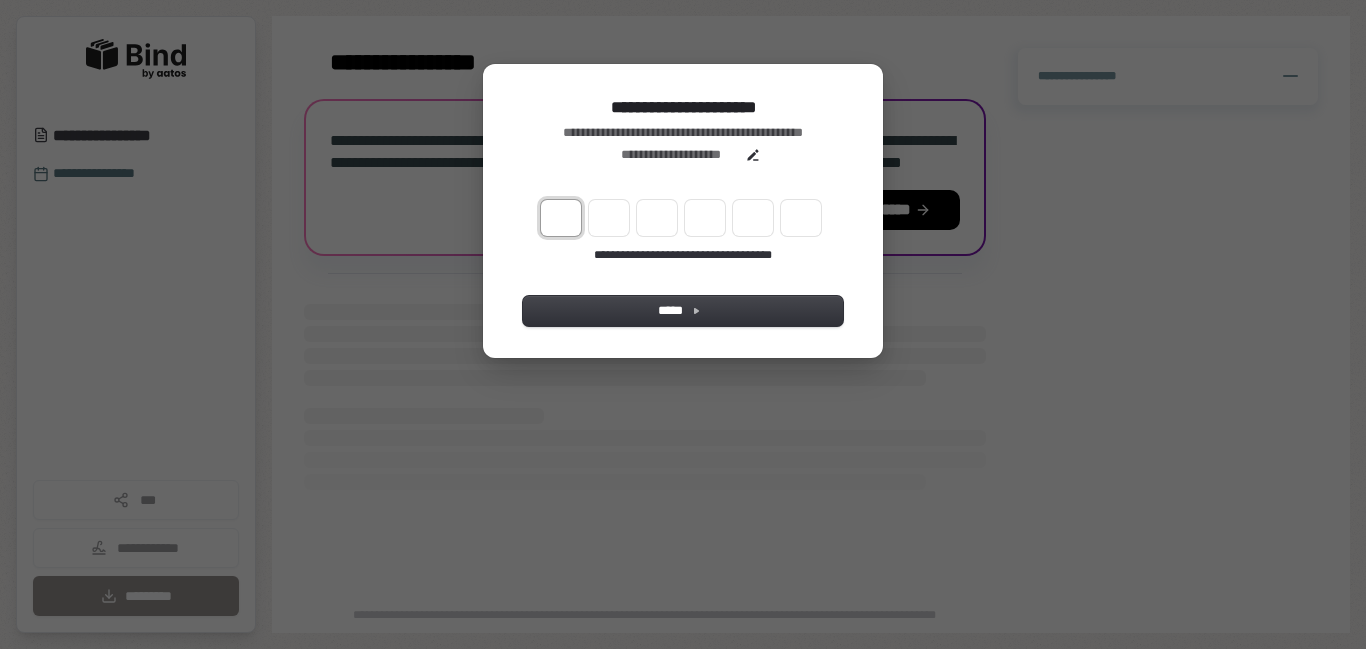 click at bounding box center (561, 218) 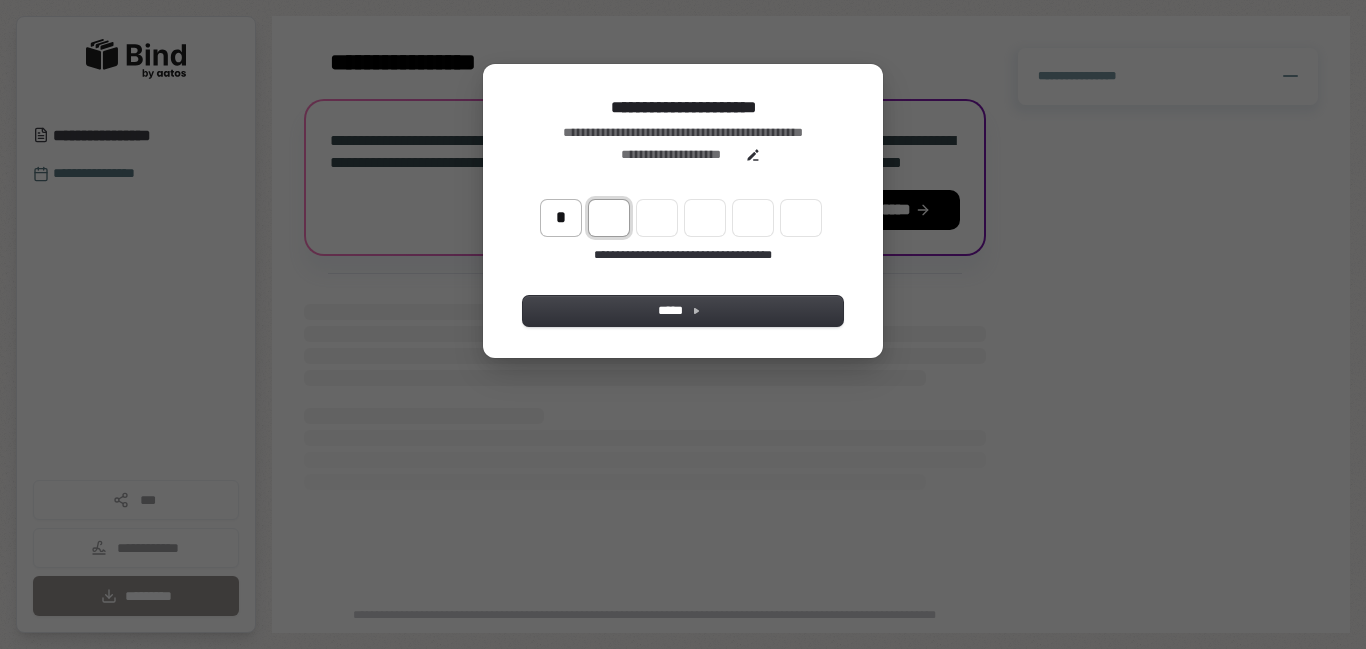 type on "*" 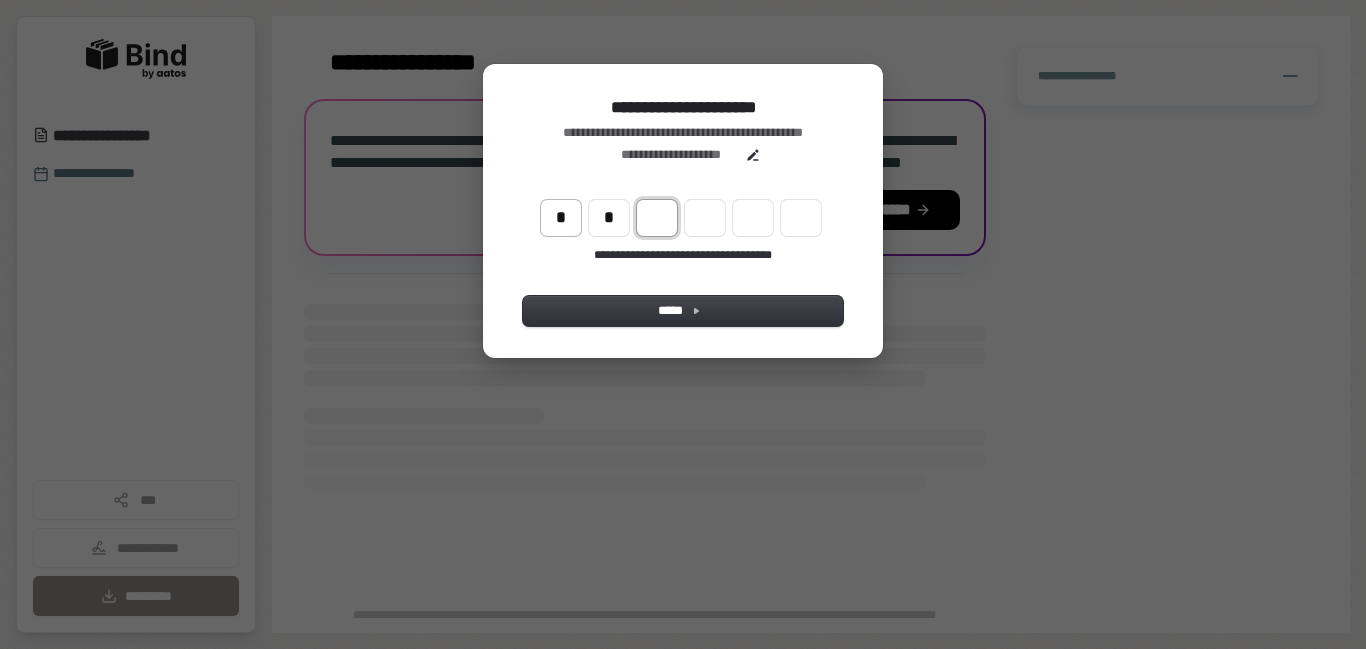 type on "**" 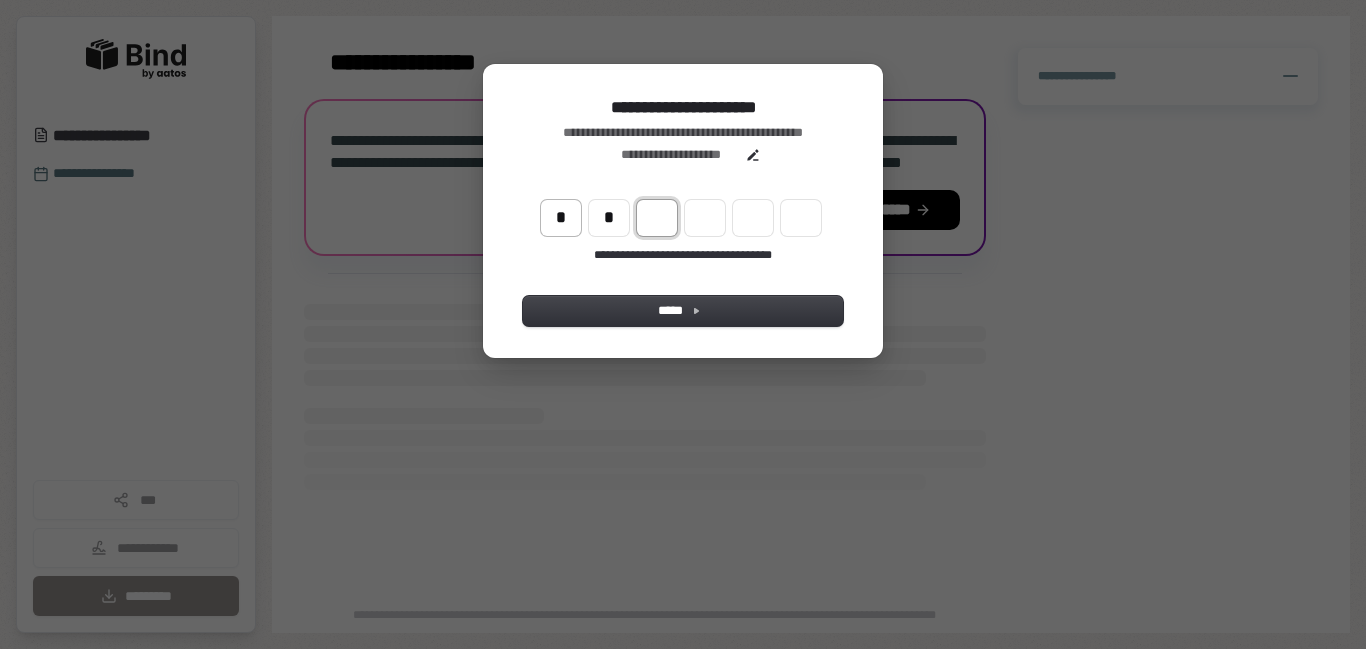 type on "*" 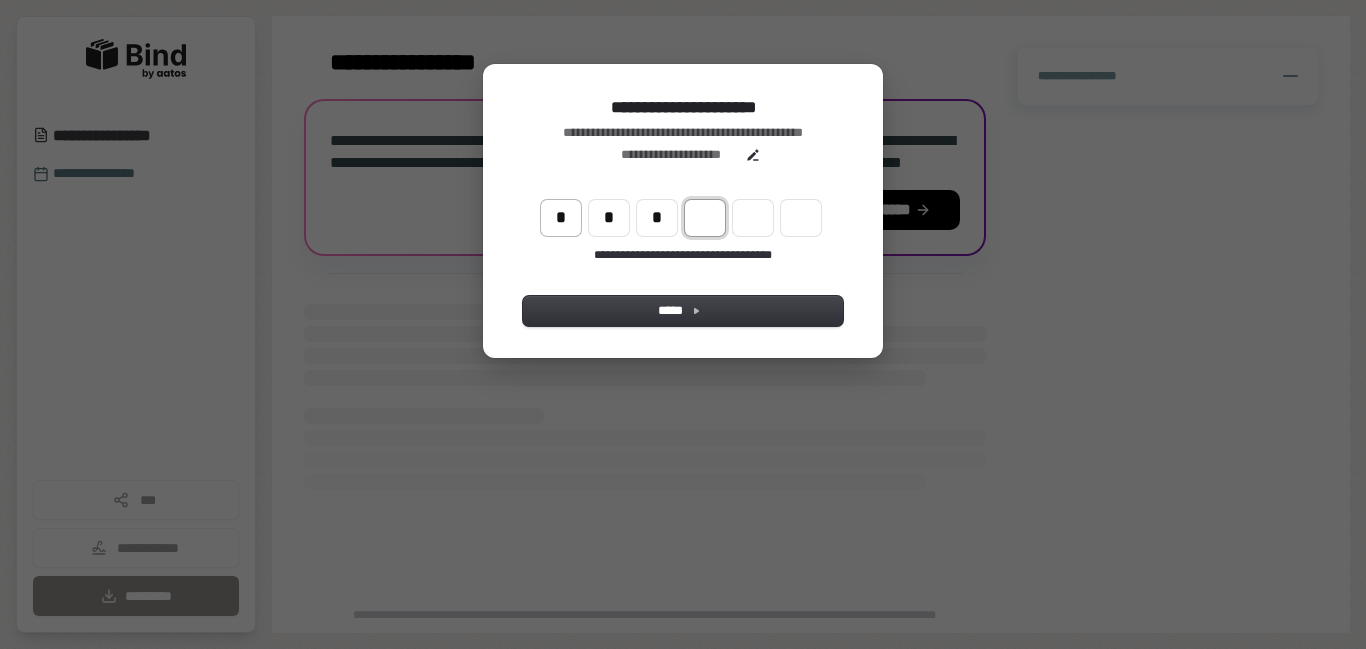 type on "***" 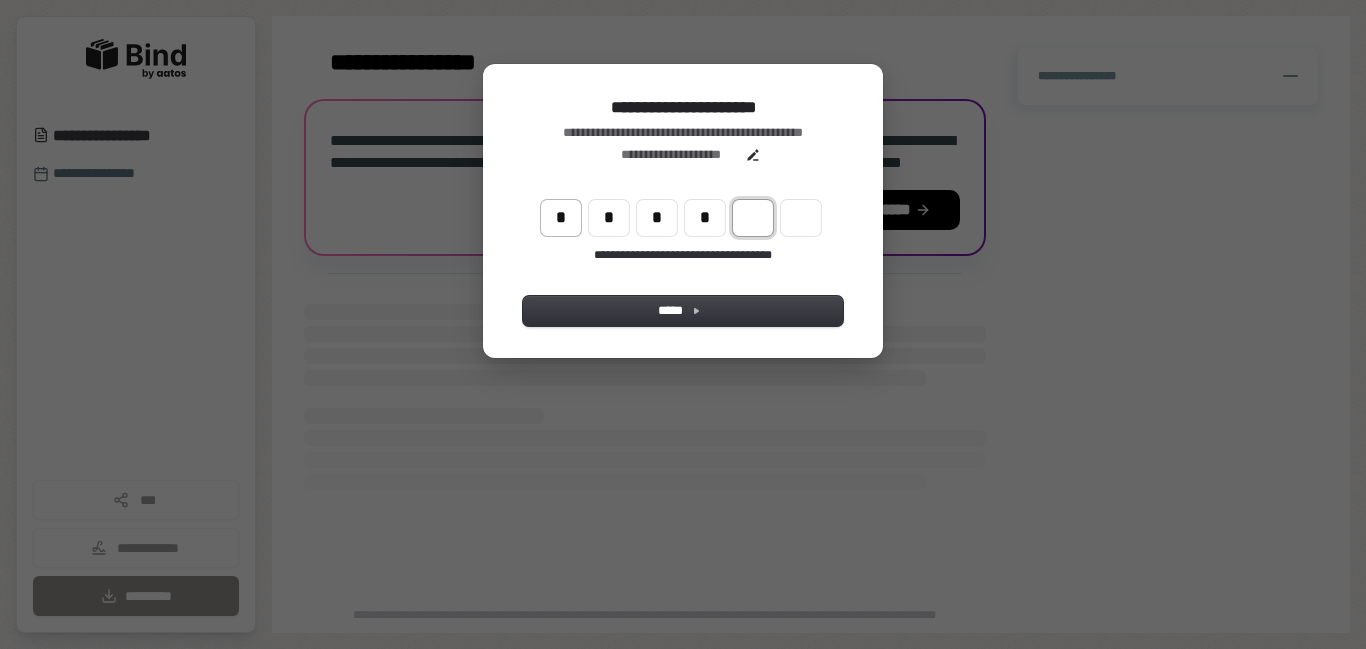 type on "****" 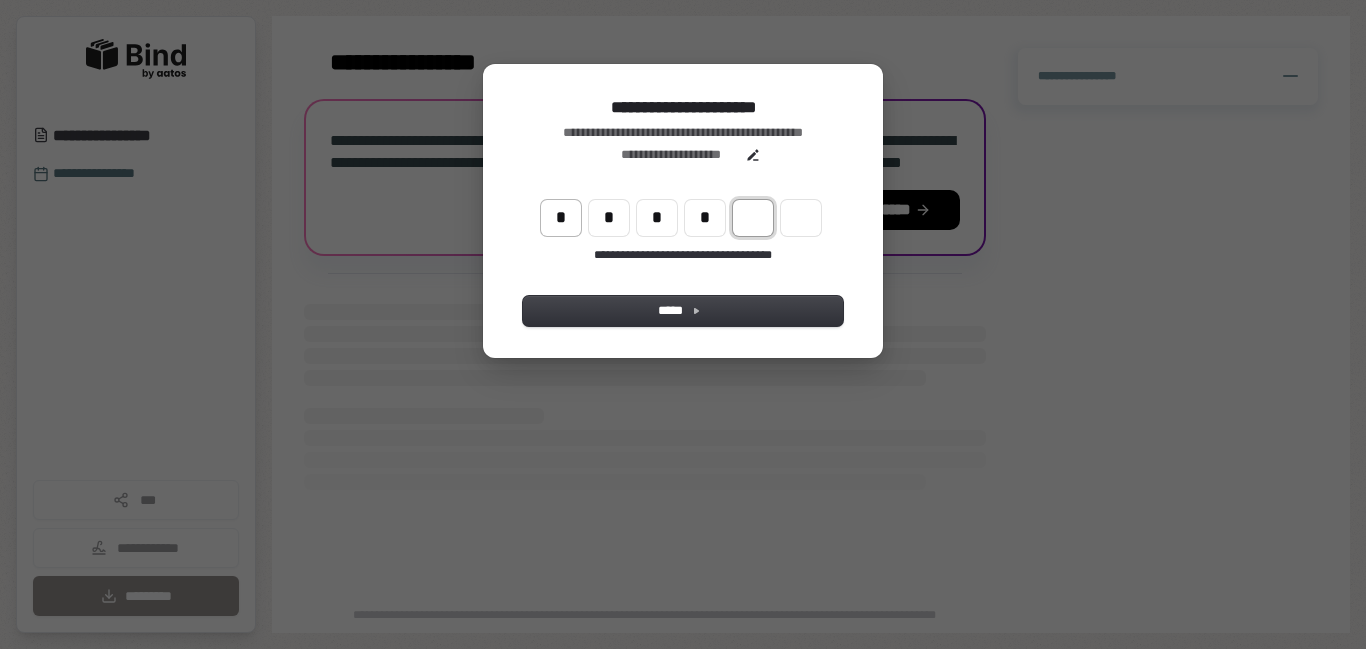 type on "*" 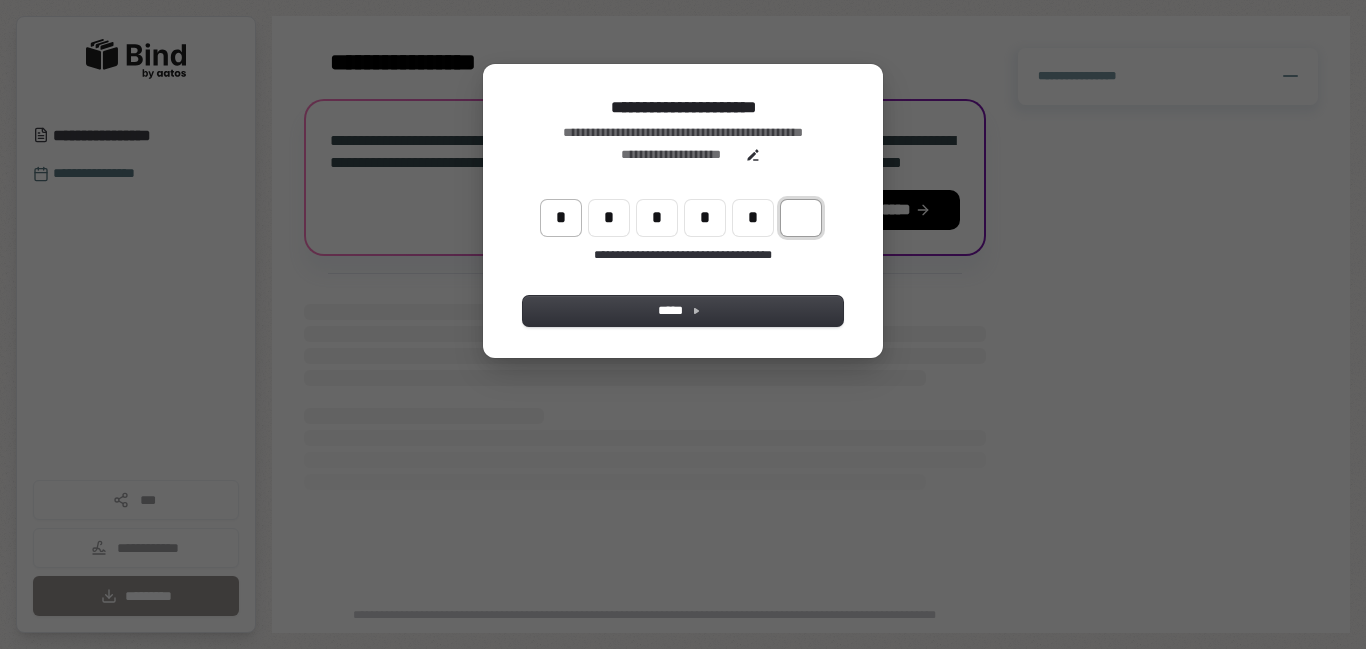 type on "*****" 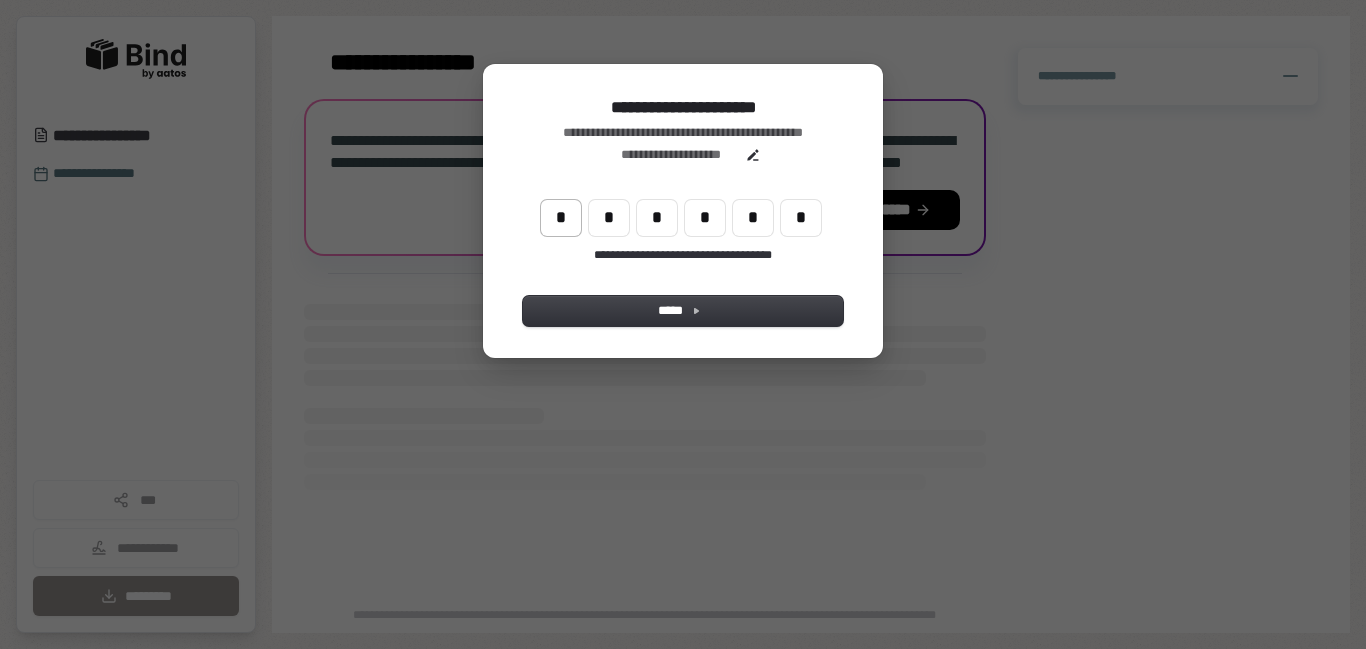 type on "******" 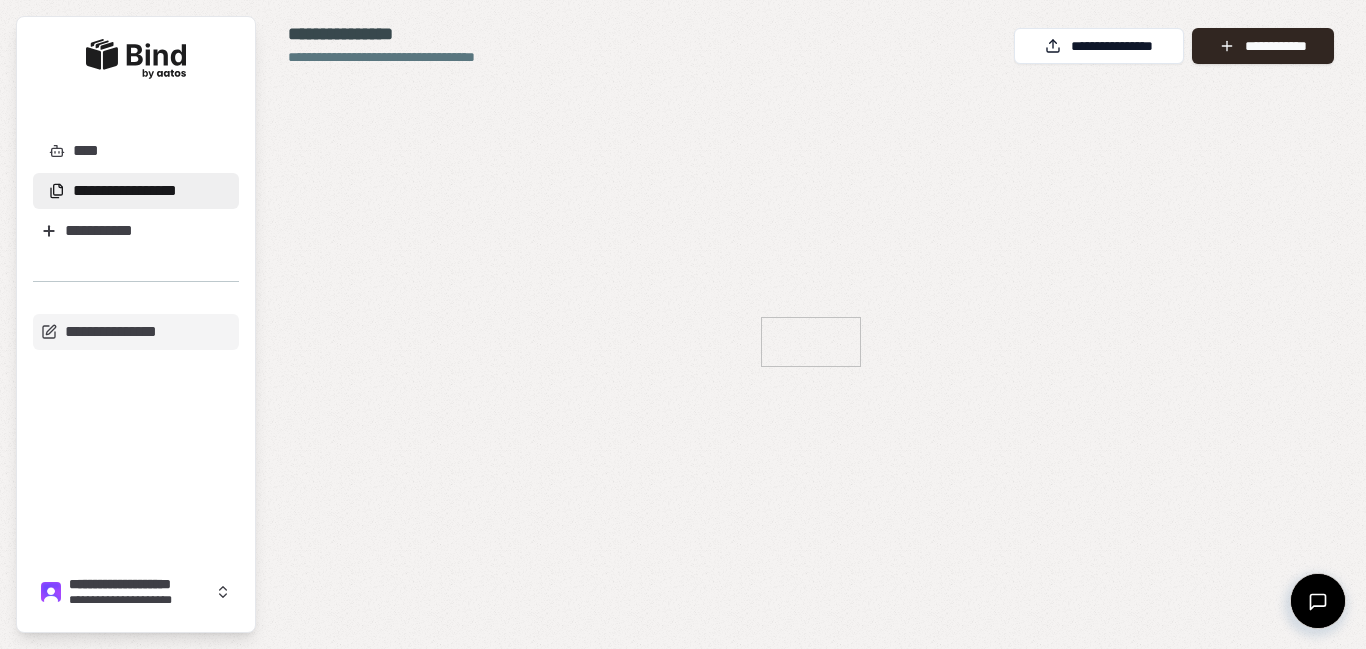 scroll, scrollTop: 0, scrollLeft: 0, axis: both 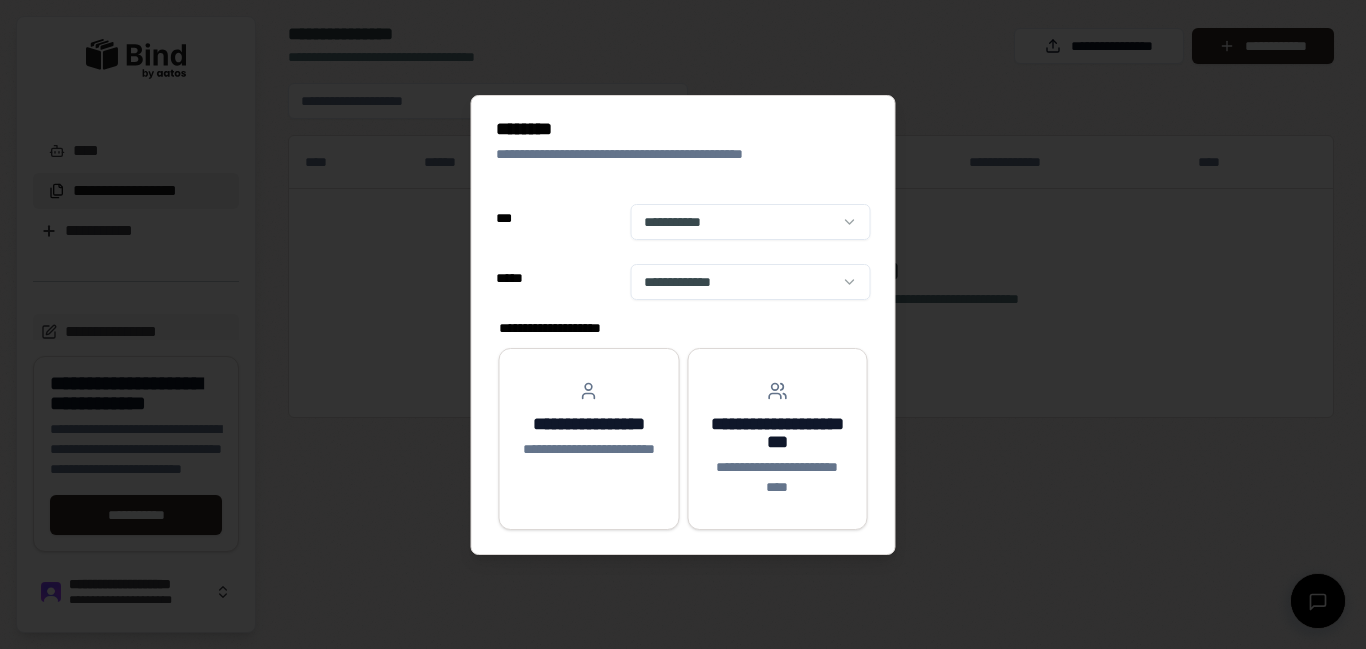 select on "**" 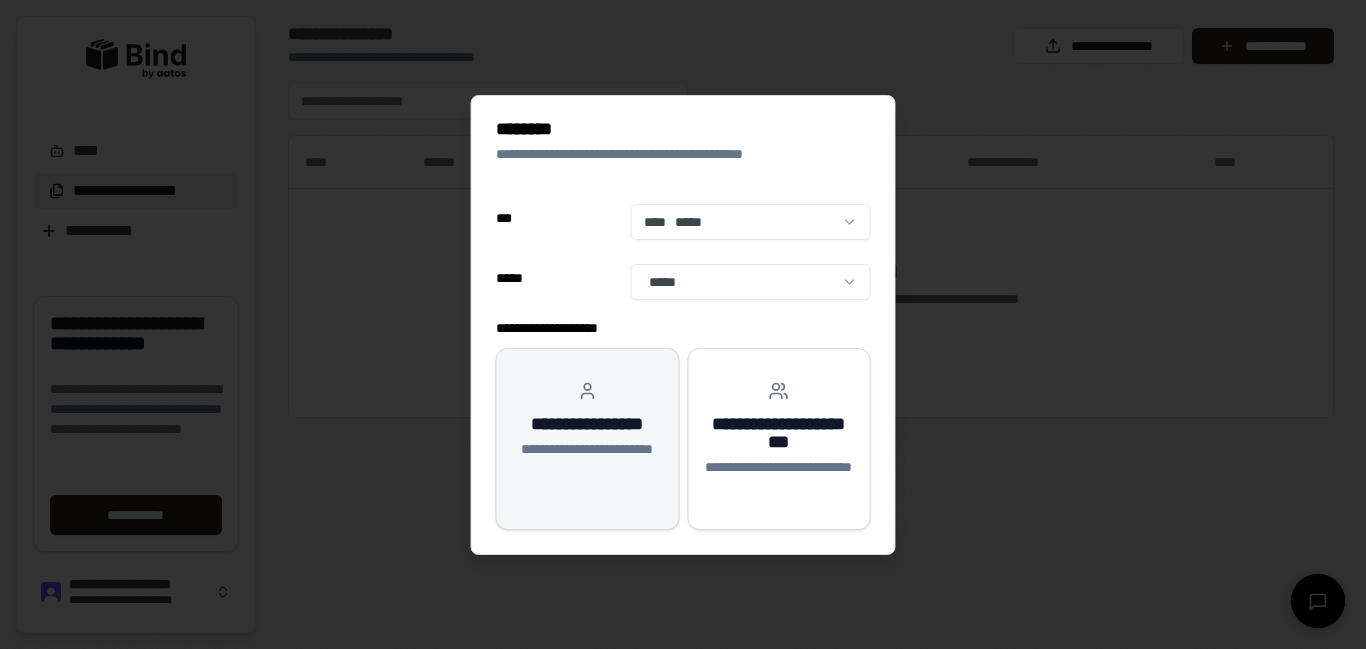 click on "**********" at bounding box center (588, 430) 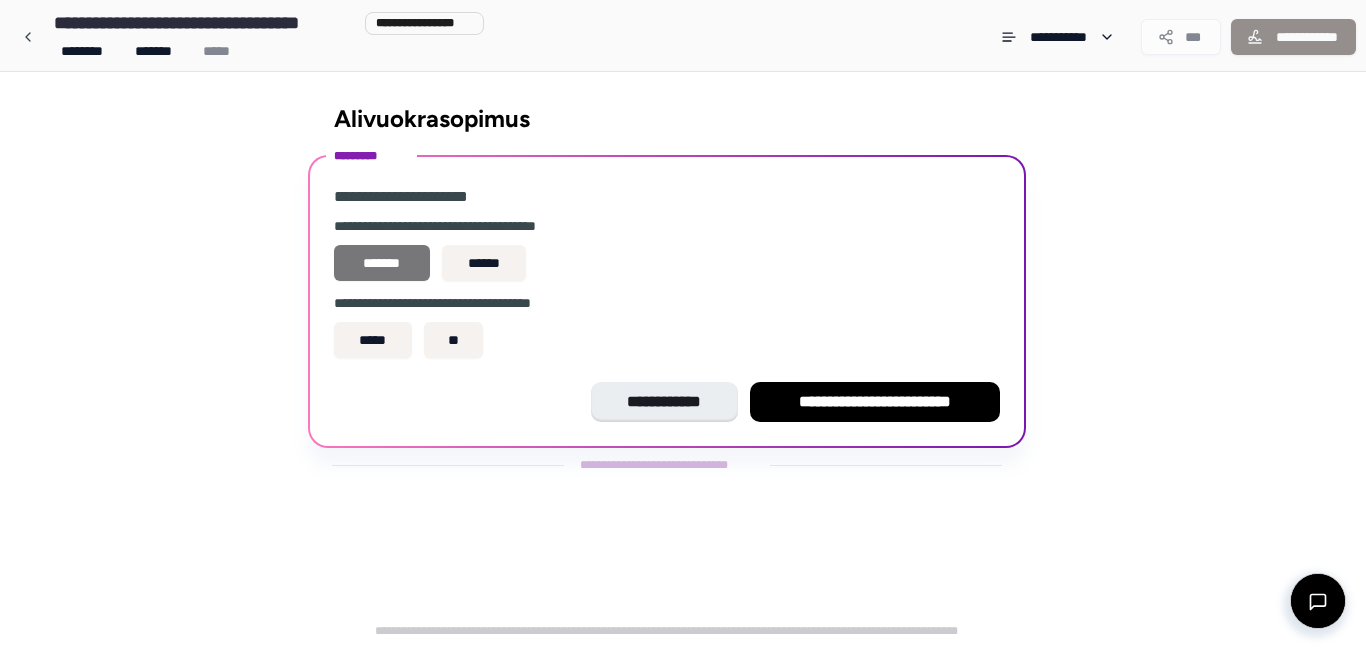 click on "*******" at bounding box center (382, 263) 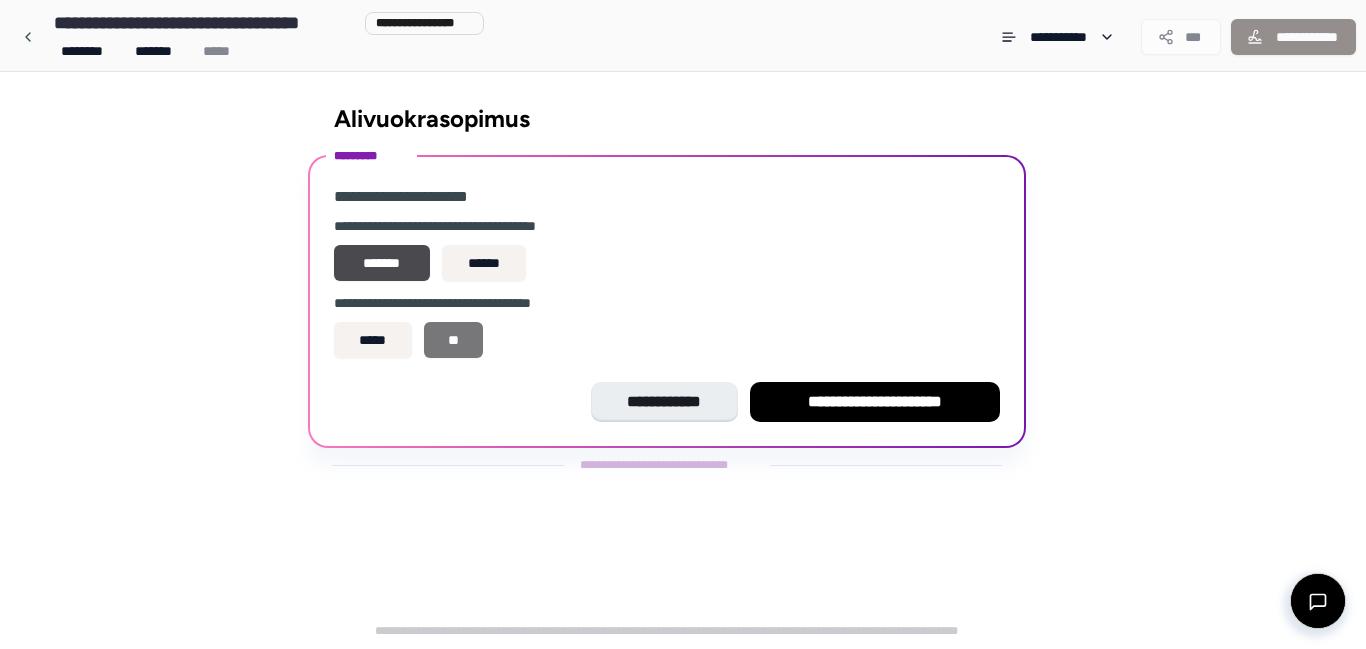 click on "**" at bounding box center [454, 340] 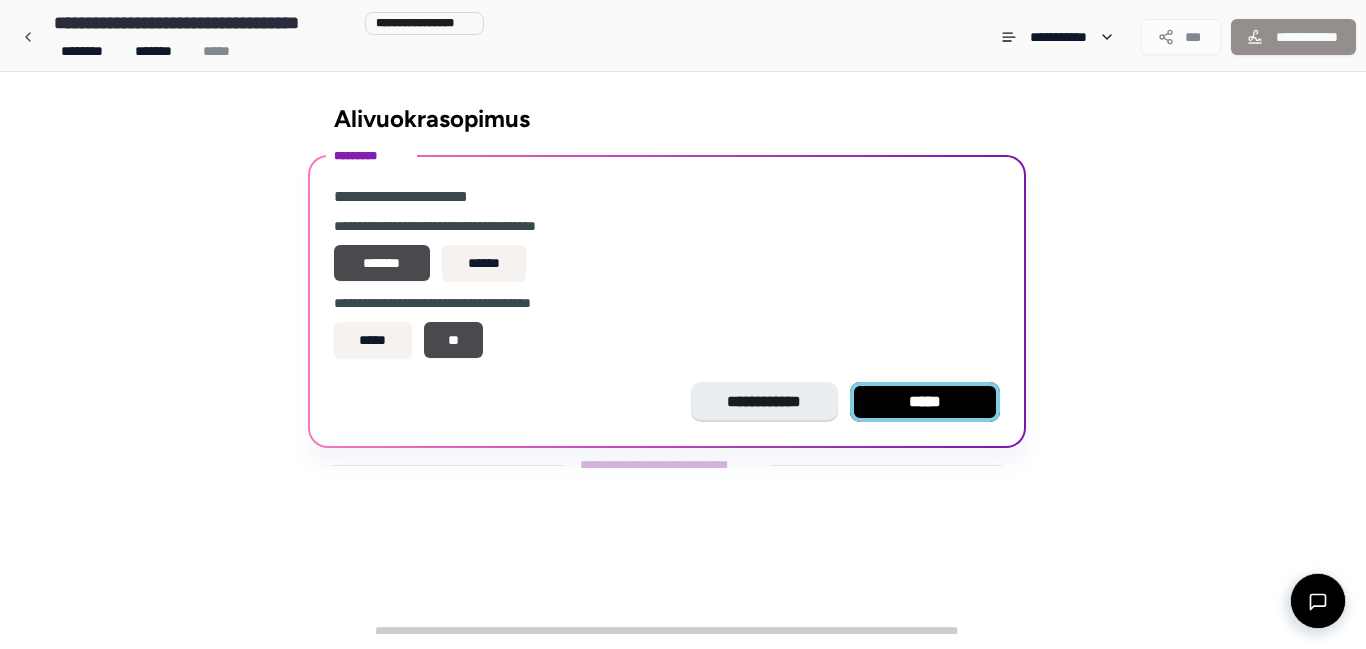 click on "*****" at bounding box center [925, 402] 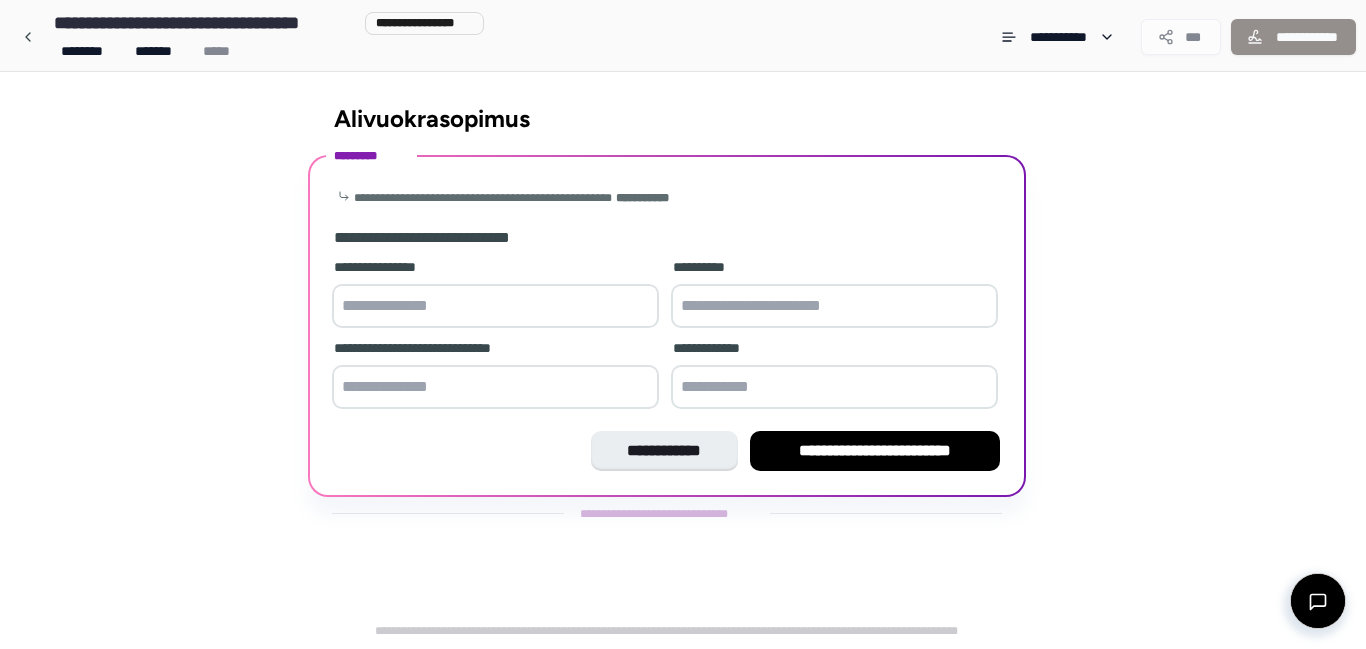 click at bounding box center (495, 306) 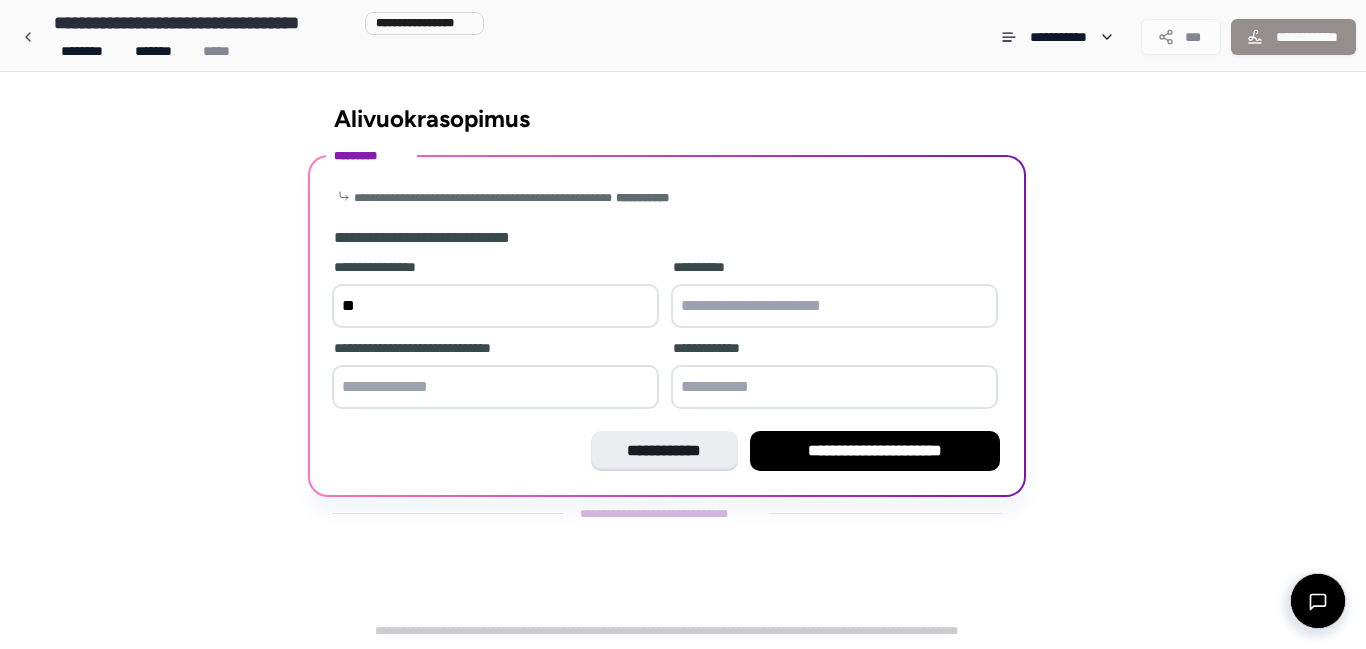 type on "*" 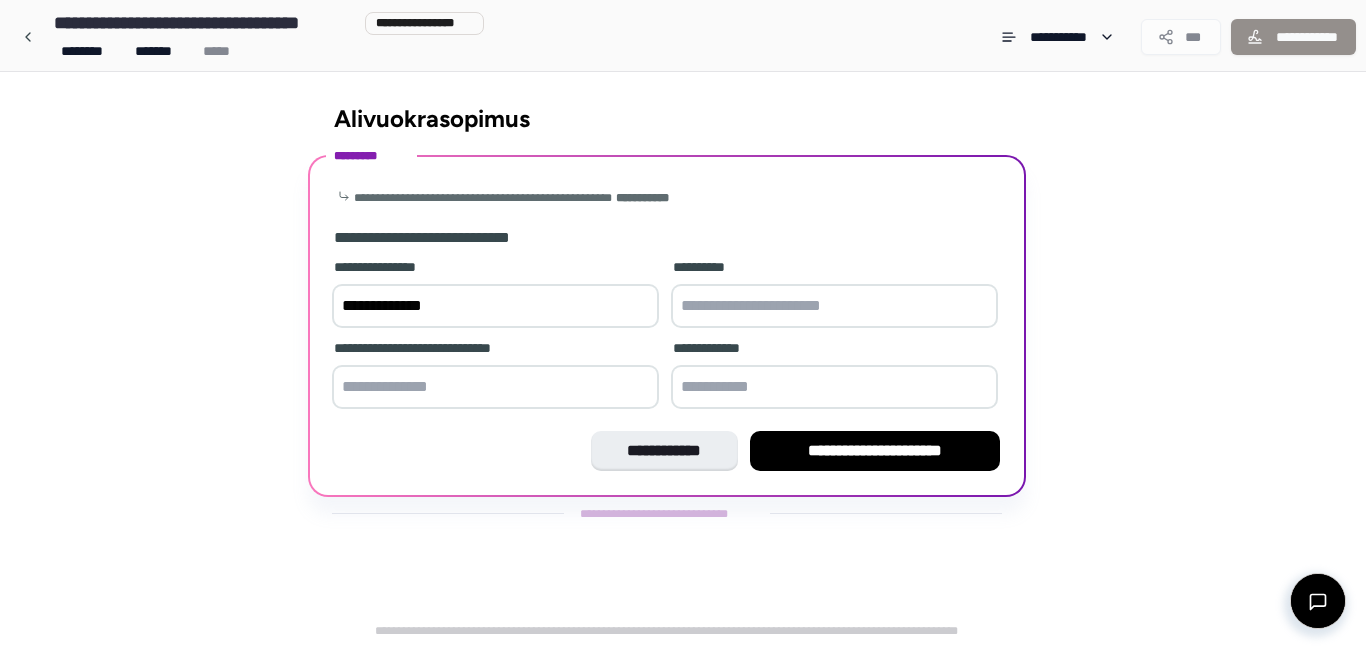 type on "**********" 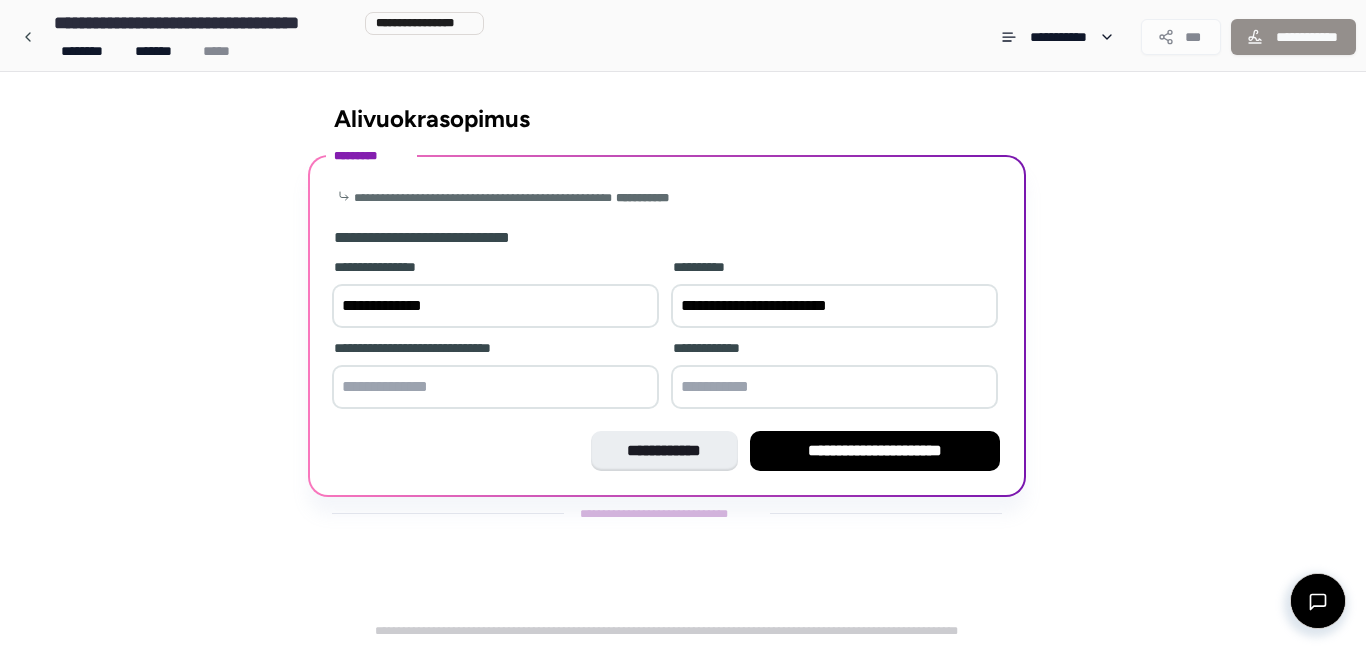 click on "**********" at bounding box center [834, 306] 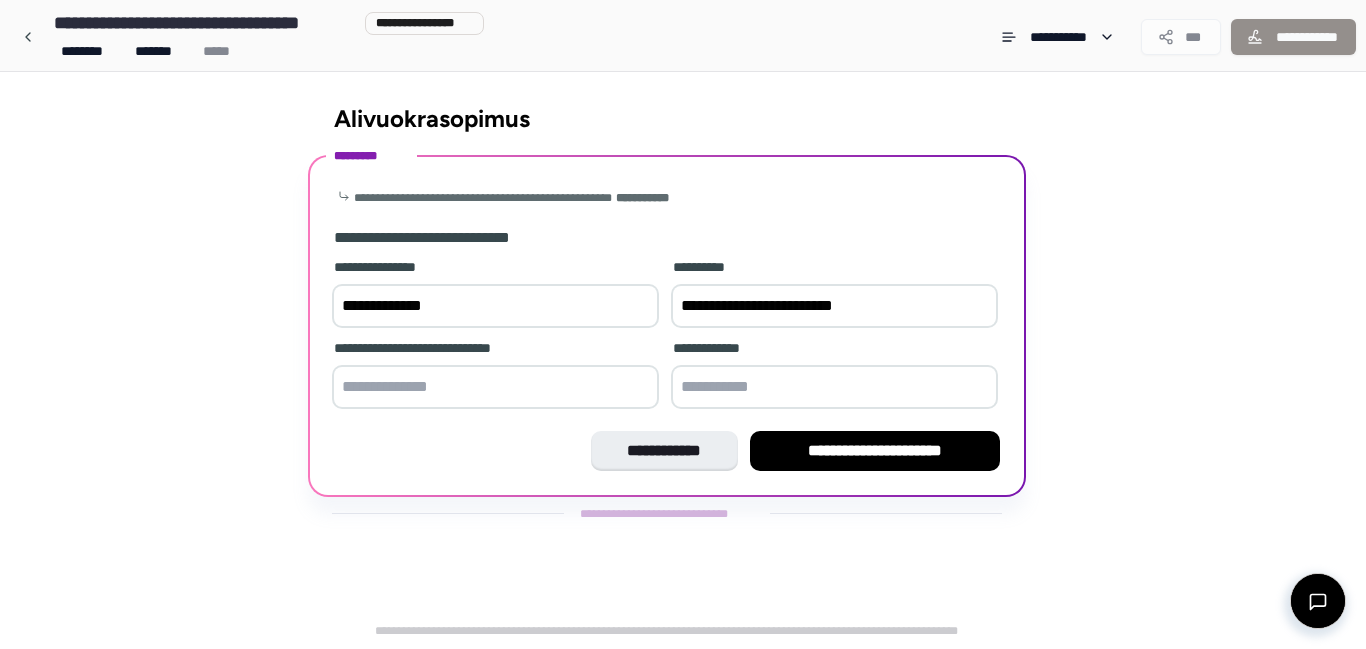 type on "**********" 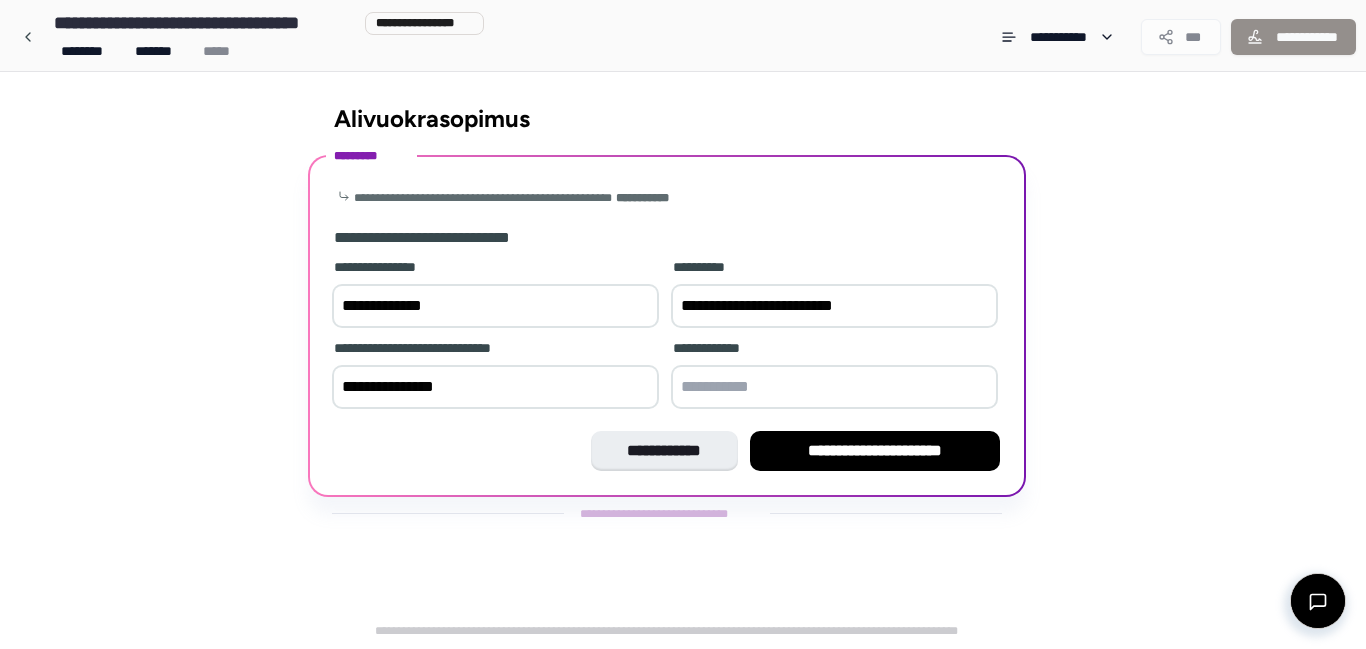 type on "**********" 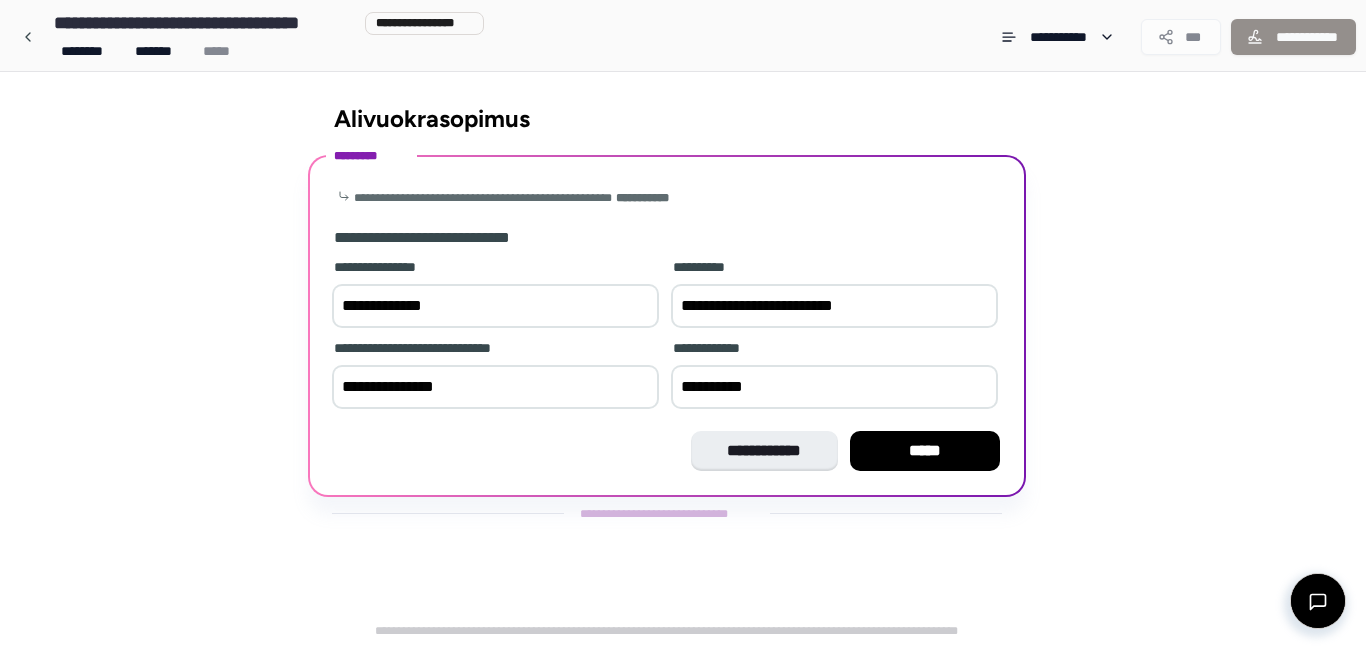 type on "**********" 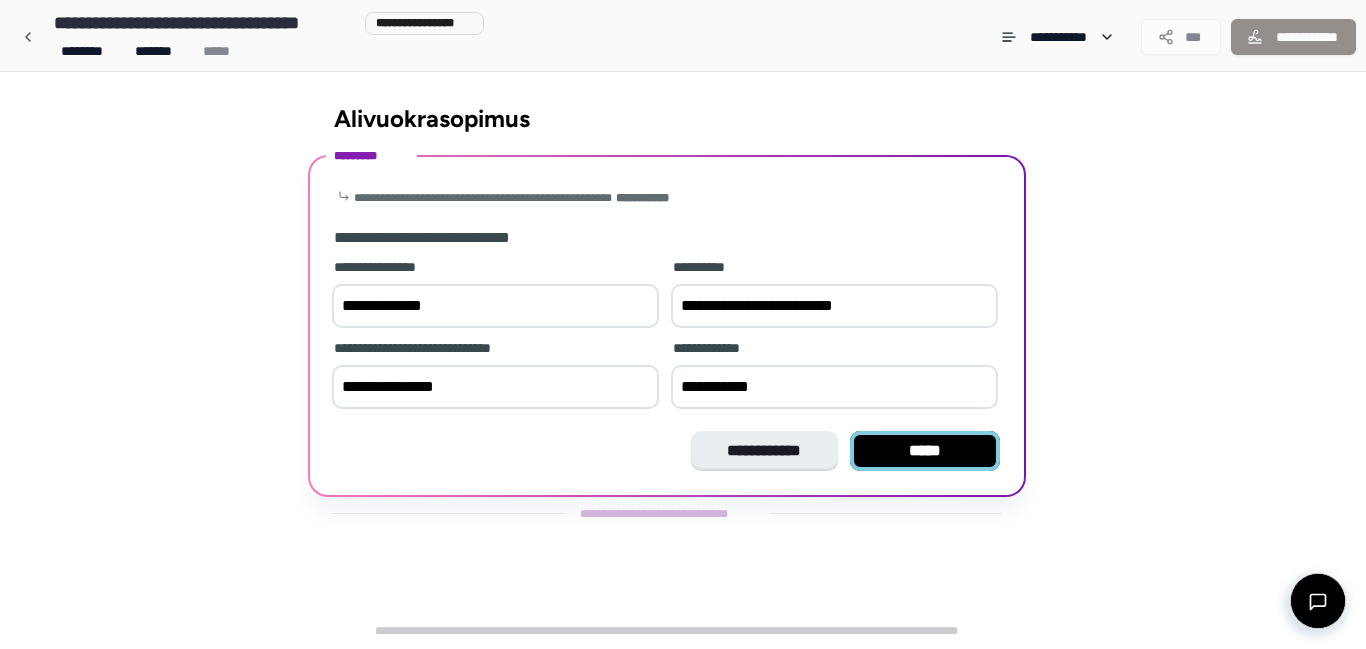 click on "*****" at bounding box center [925, 451] 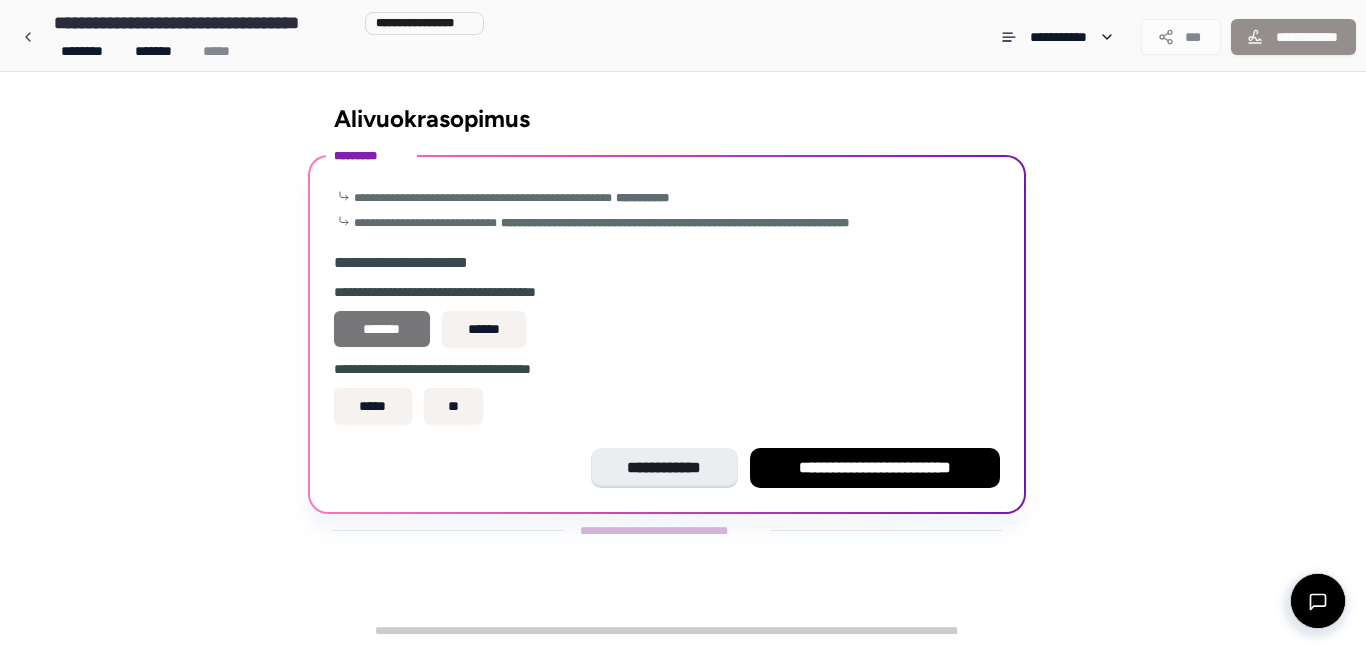 click on "*******" at bounding box center [382, 329] 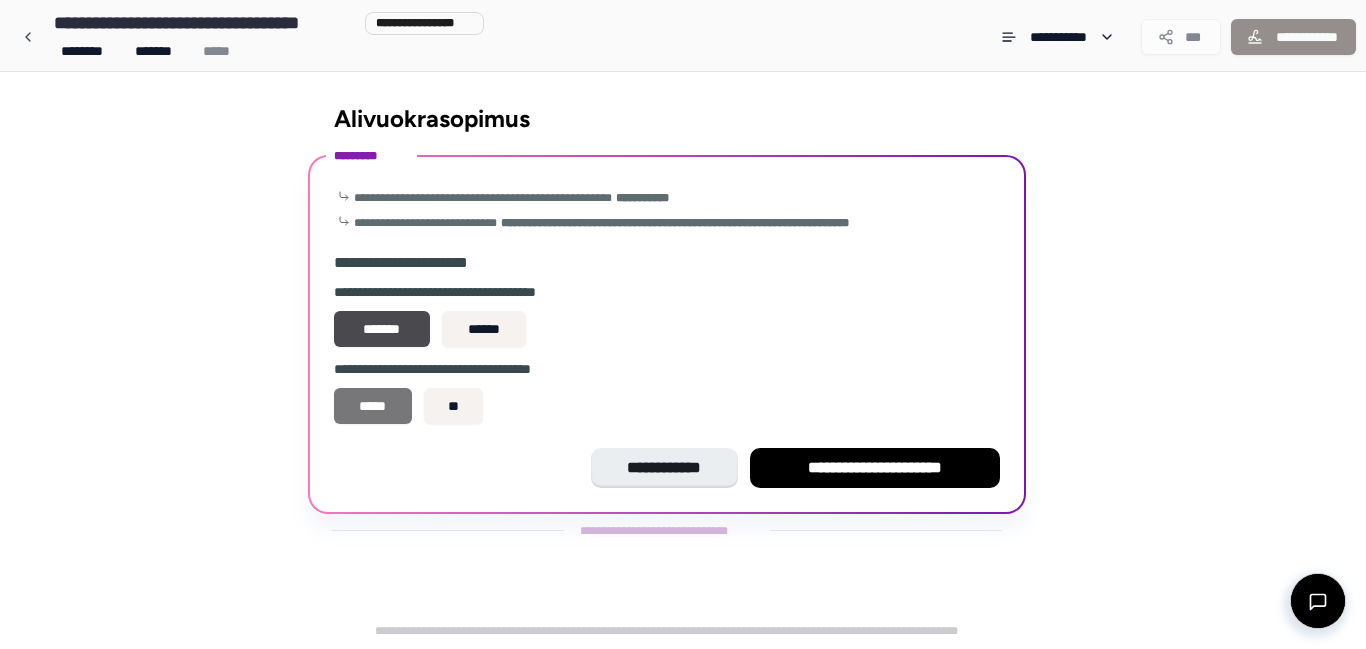 click on "*****" at bounding box center (373, 406) 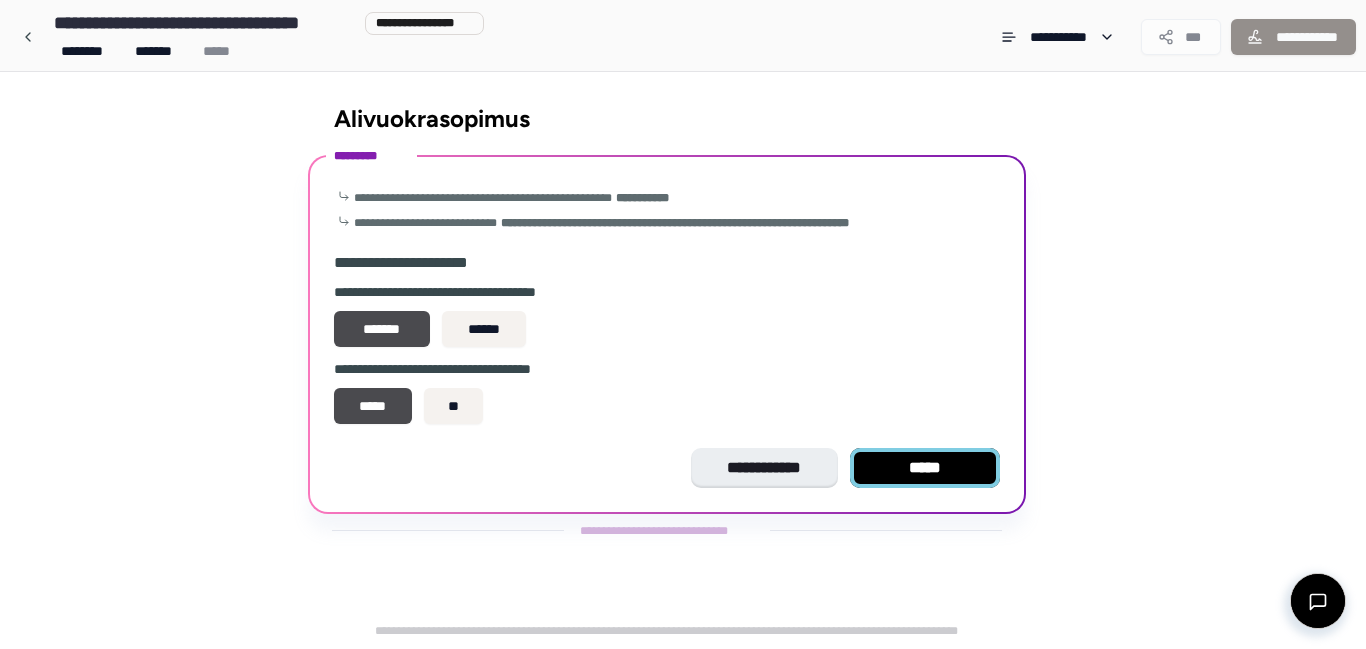 click on "*****" at bounding box center (925, 468) 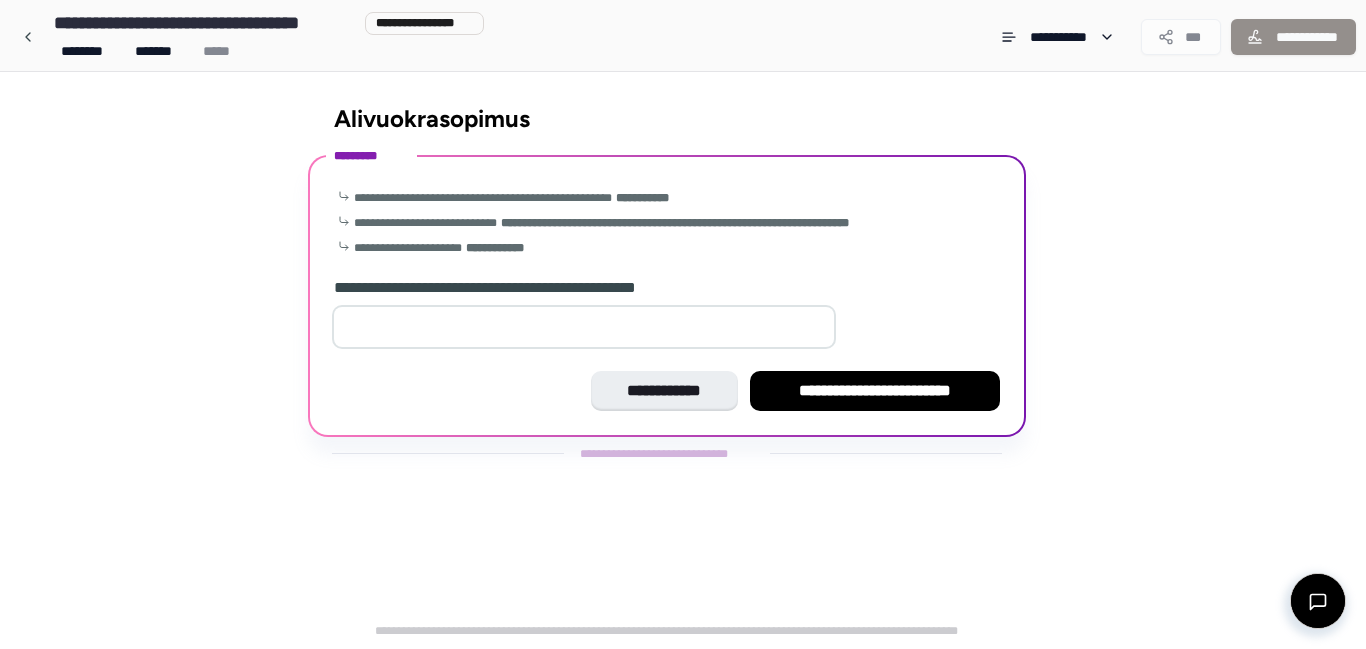 click at bounding box center [584, 327] 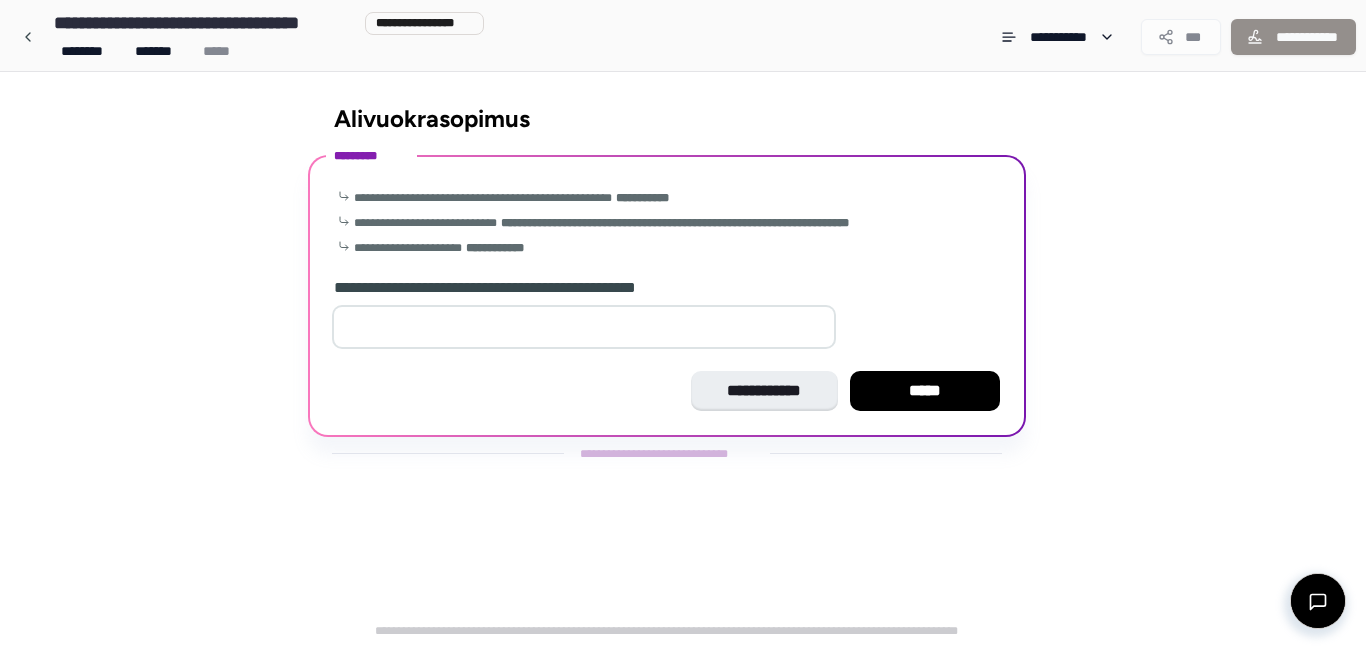 type on "*" 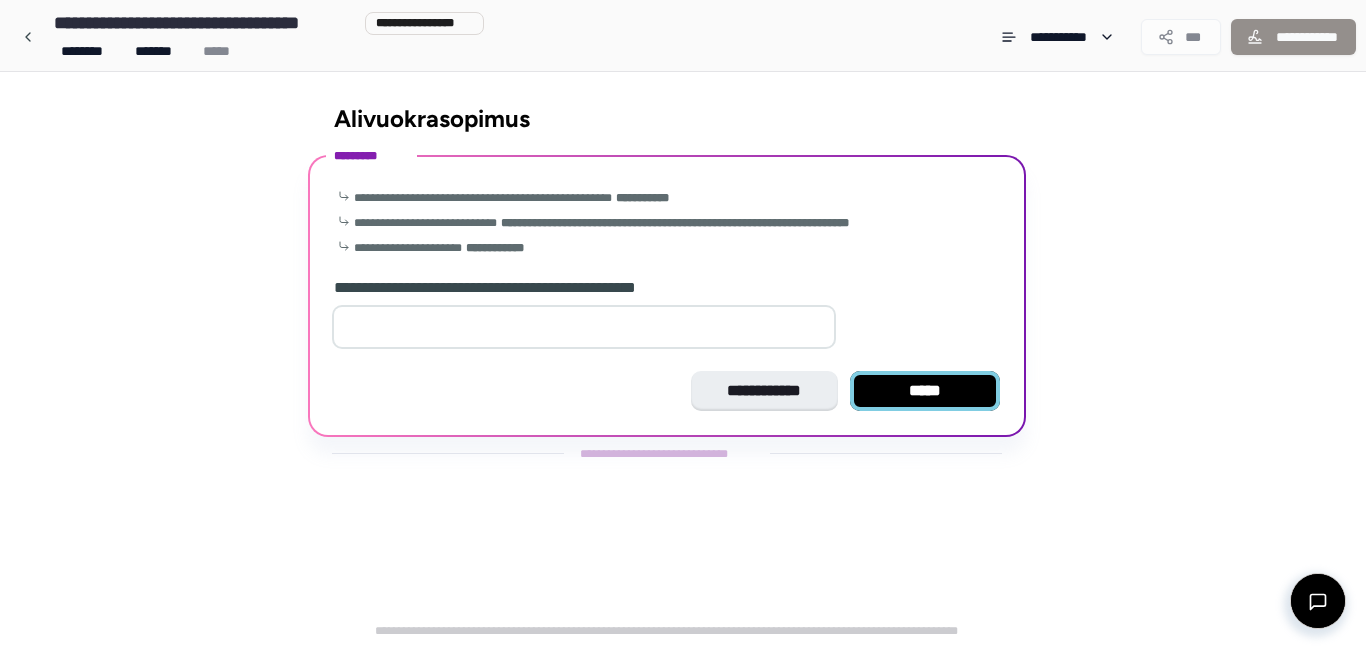 click on "*****" at bounding box center (925, 391) 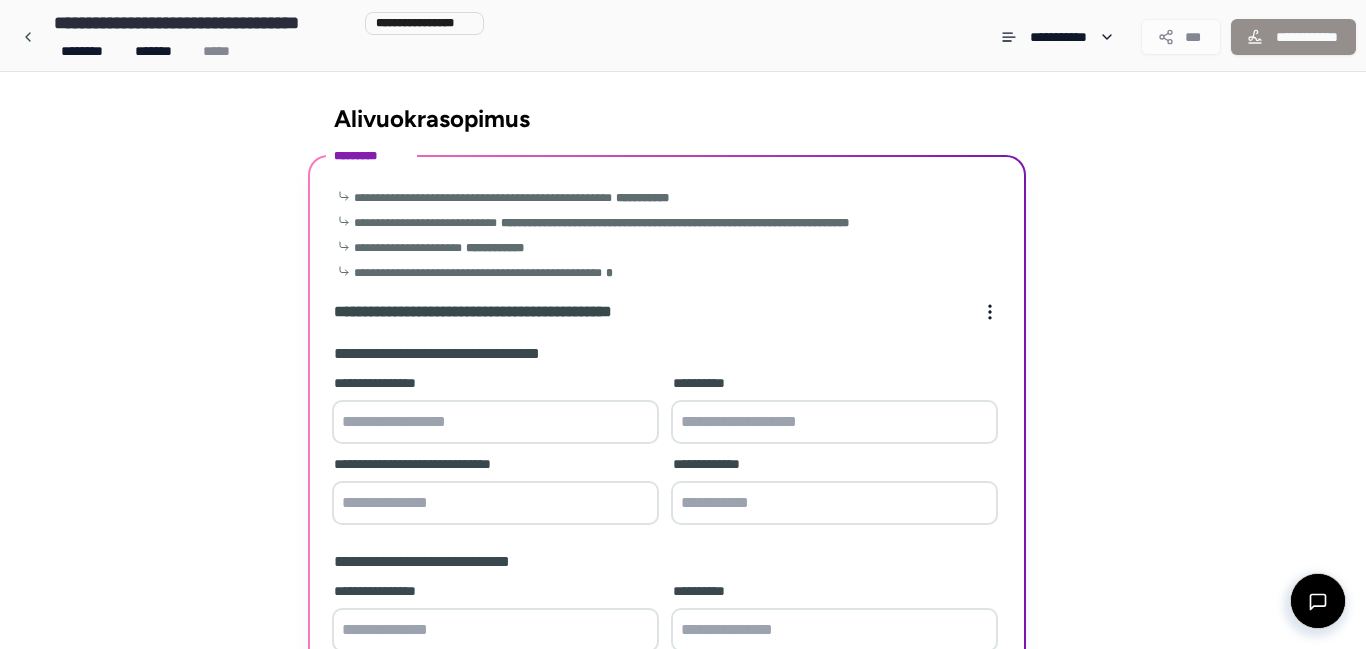 scroll, scrollTop: 251, scrollLeft: 0, axis: vertical 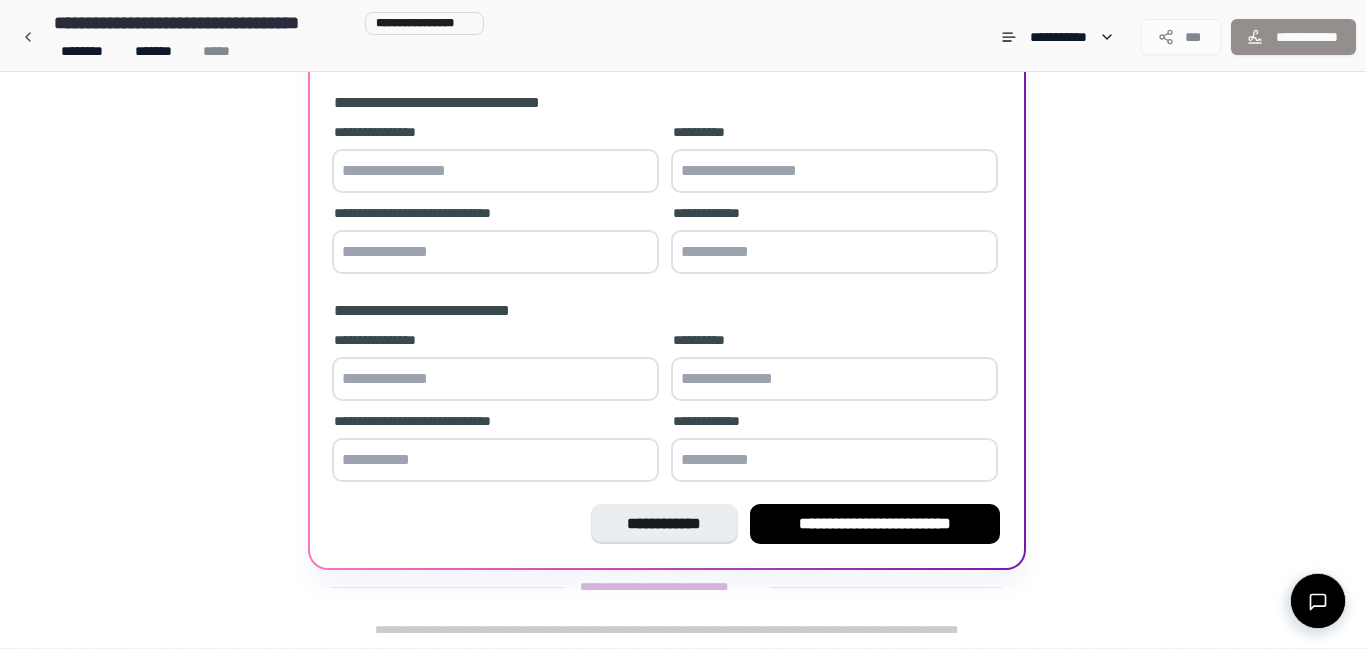 click at bounding box center (495, 171) 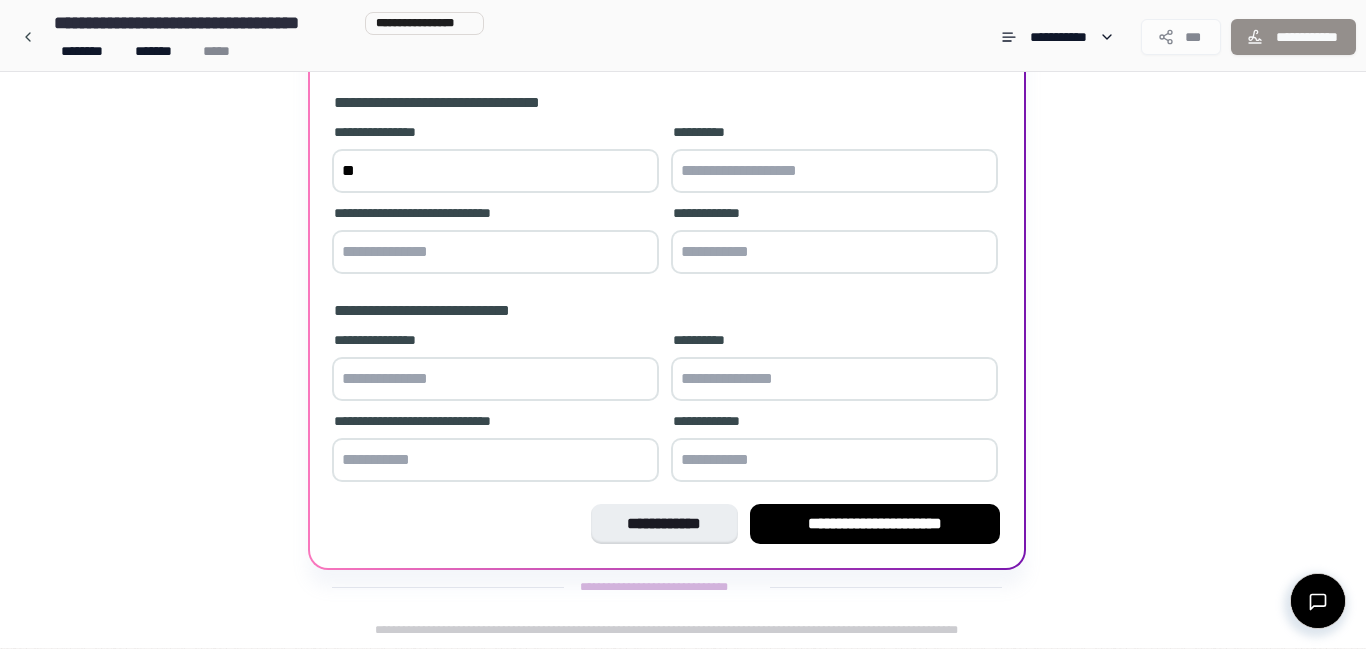 type on "*" 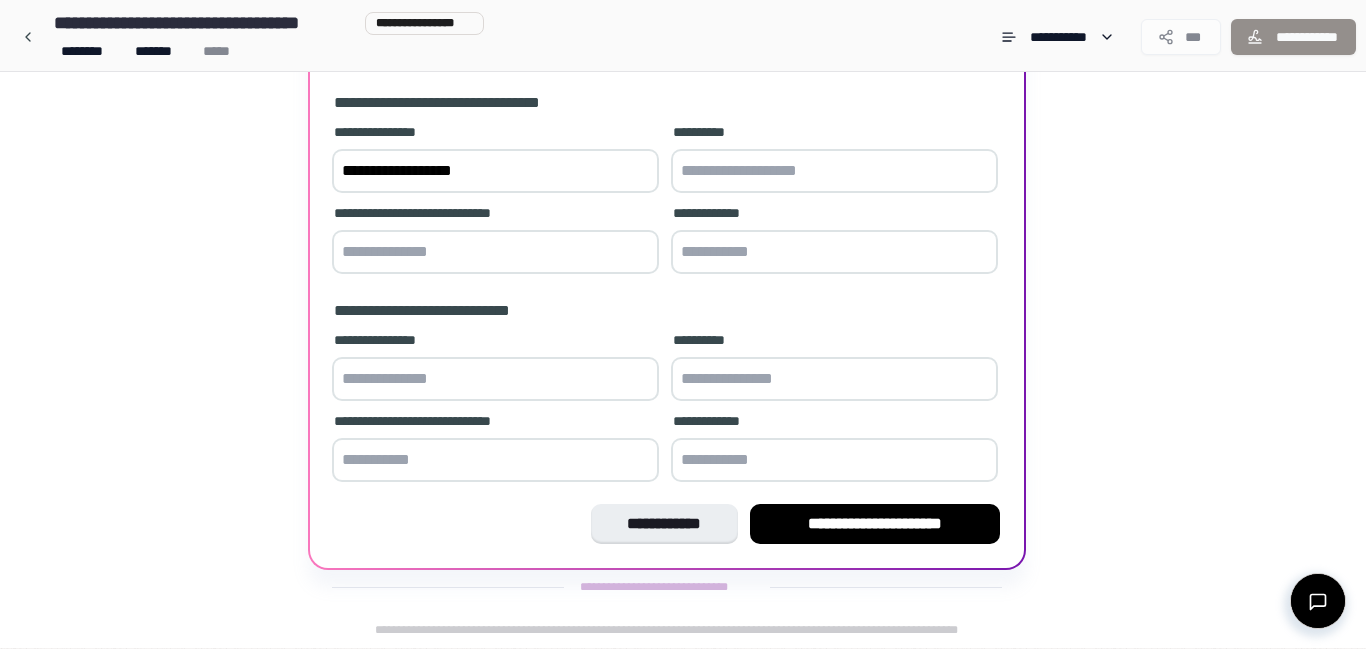 type on "**********" 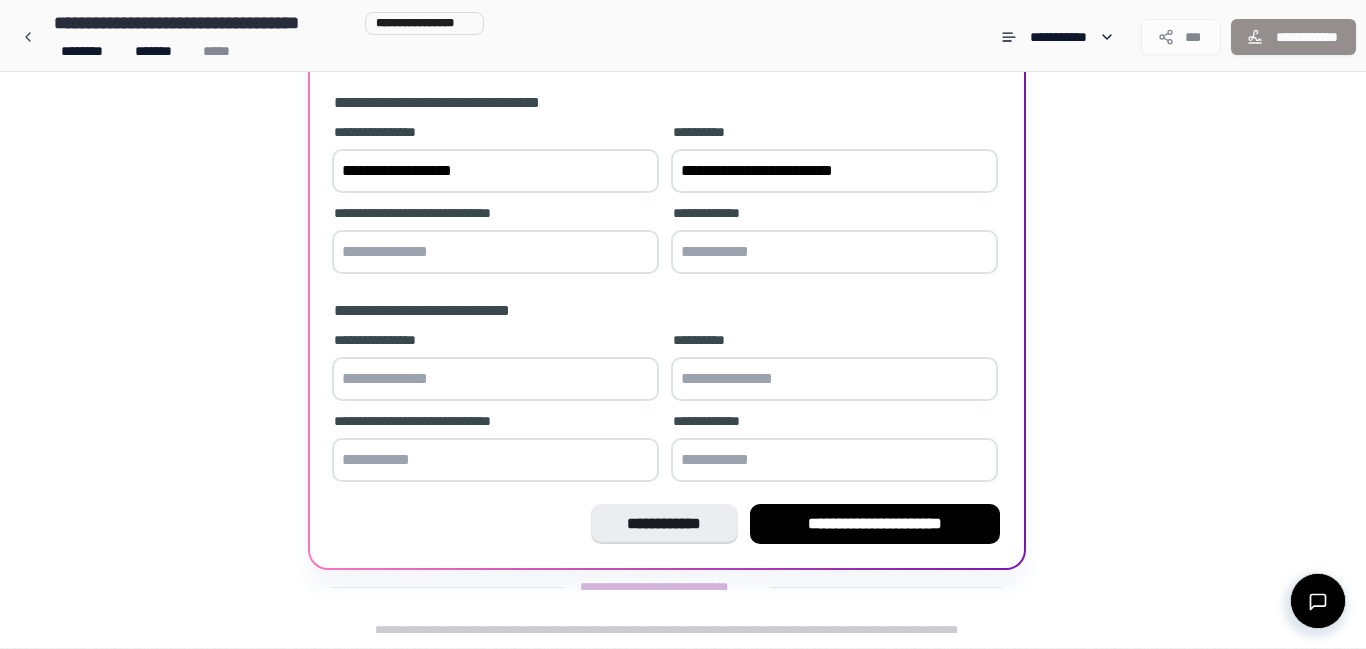 type on "**********" 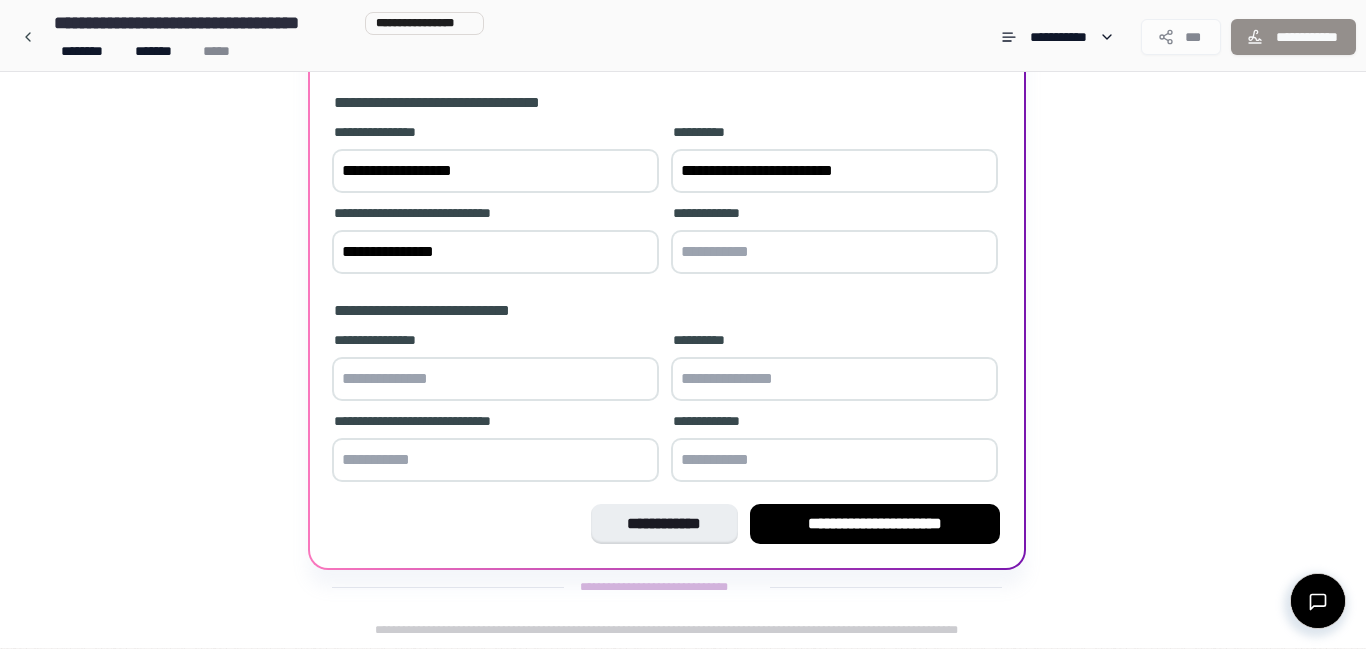 click on "**********" at bounding box center (495, 252) 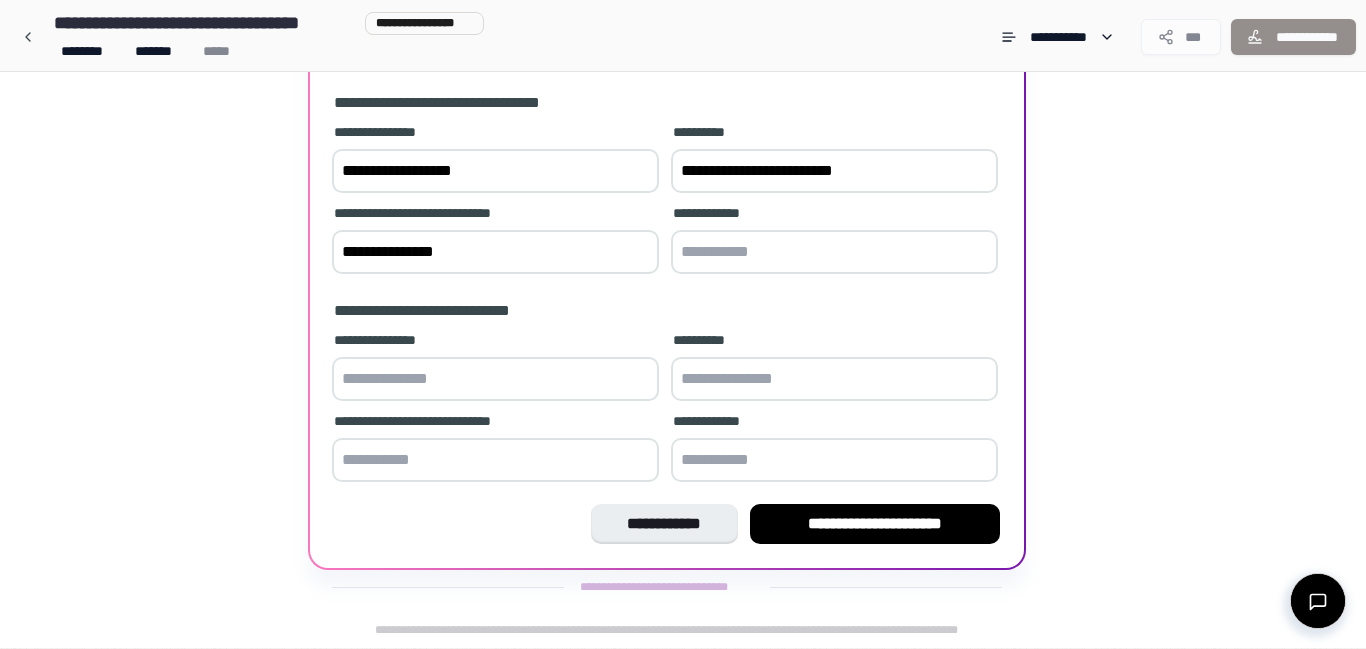 paste on "**********" 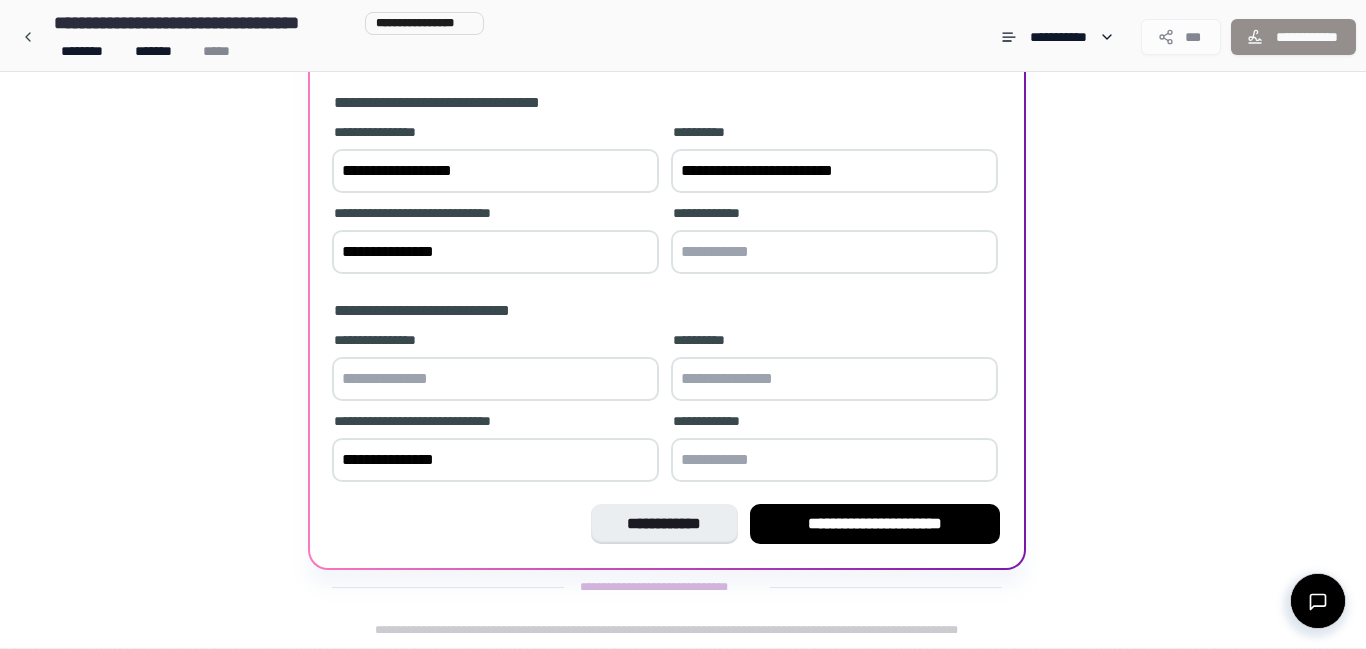 type on "**********" 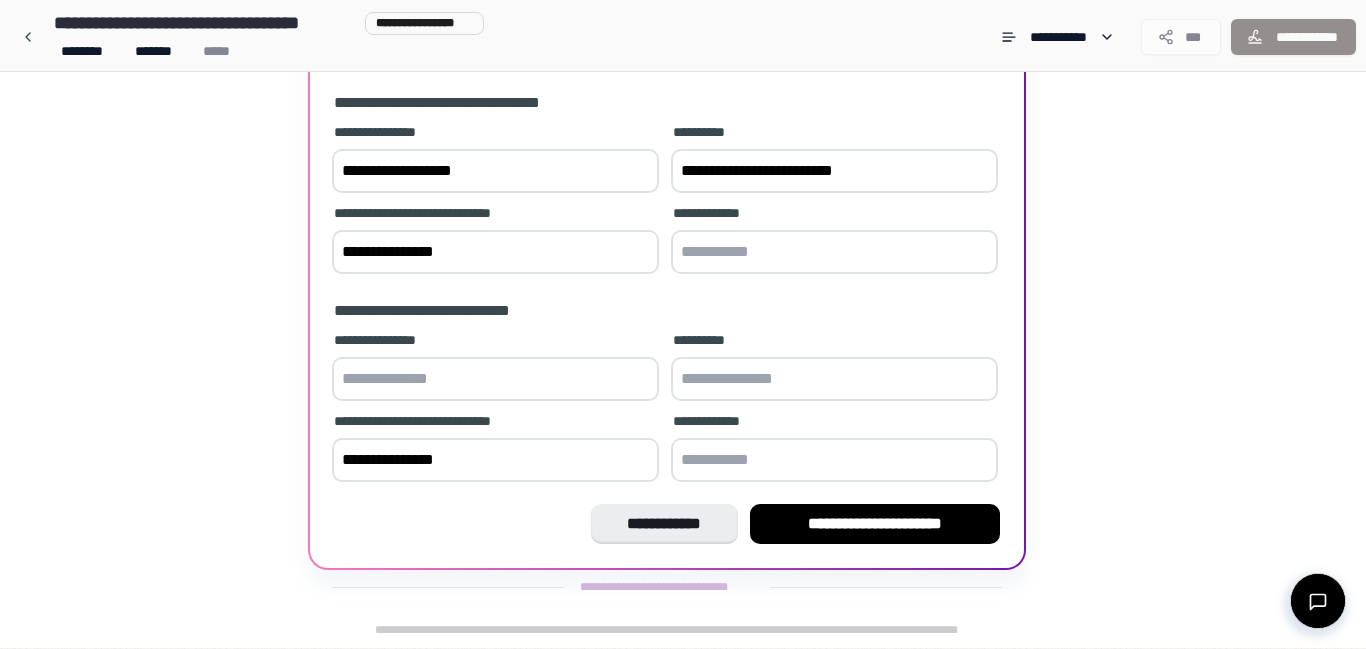 paste on "**********" 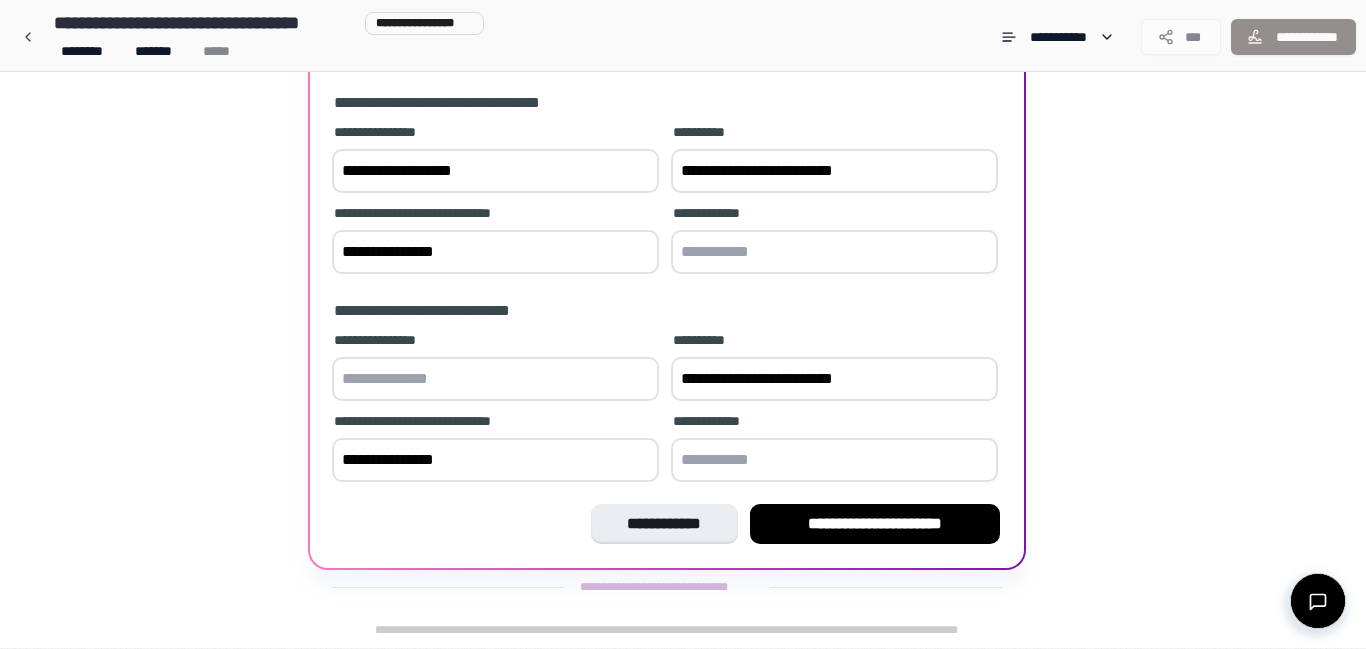 type on "**********" 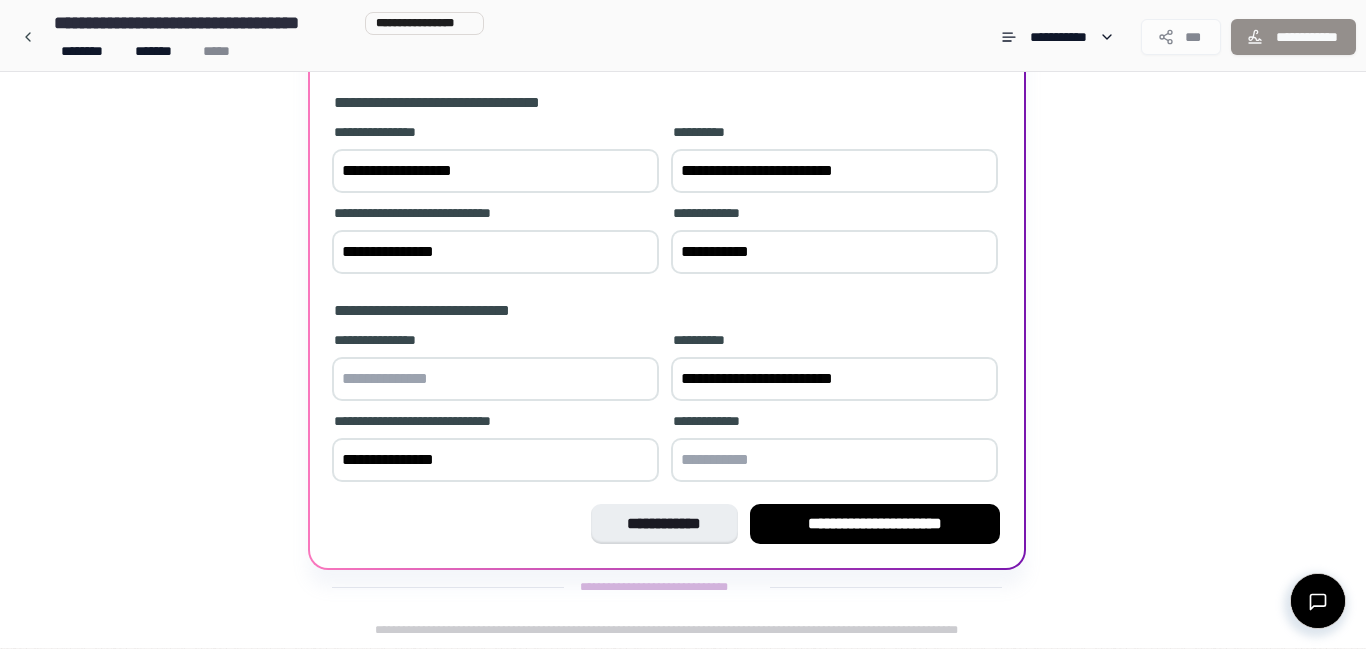 type on "**********" 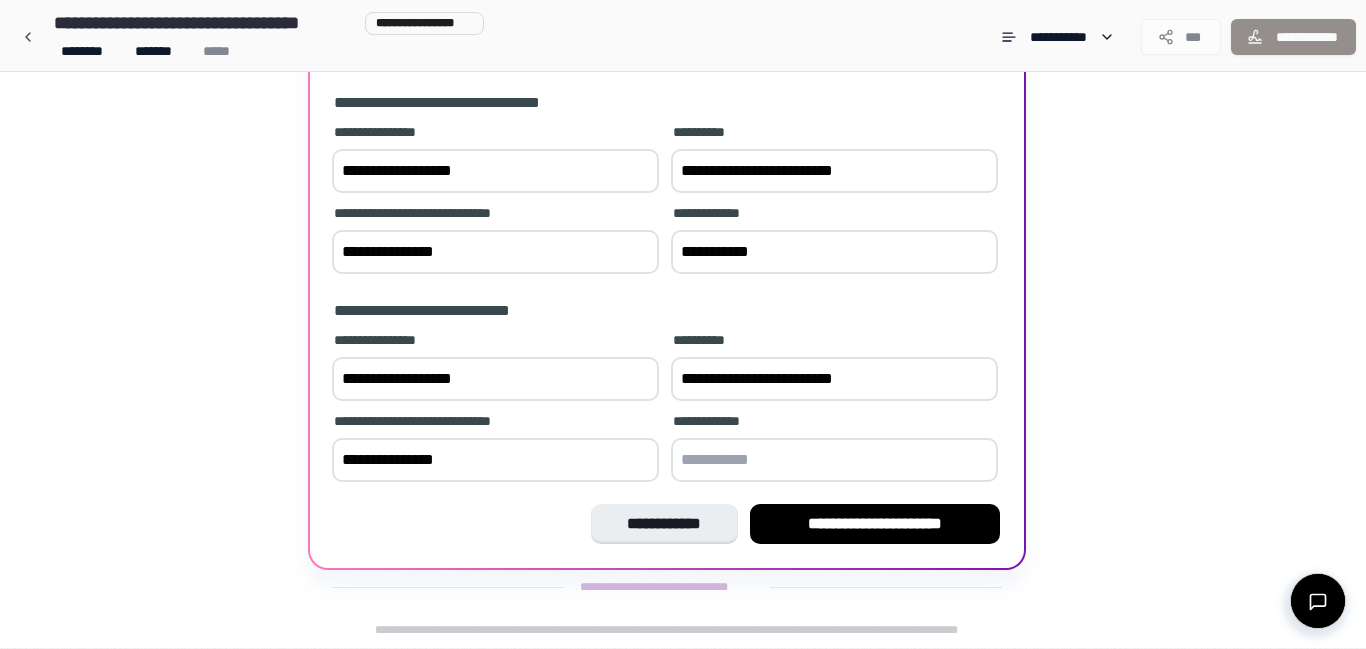 type on "**********" 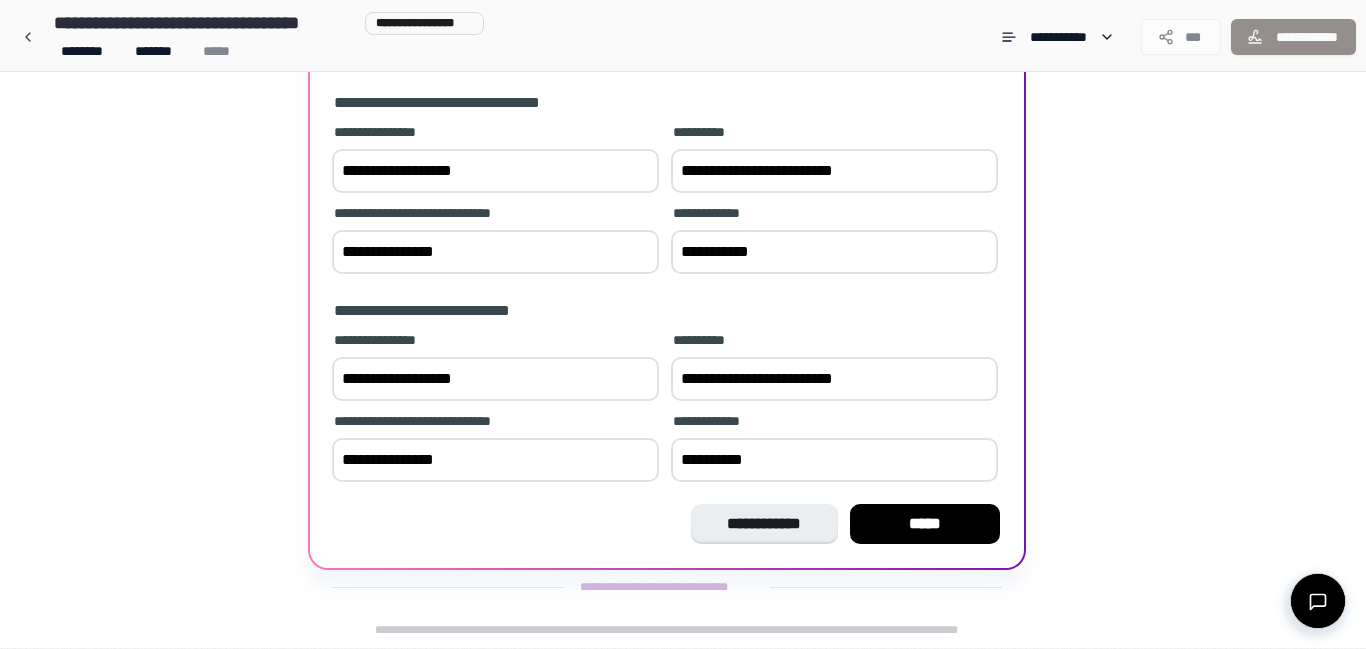 type on "**********" 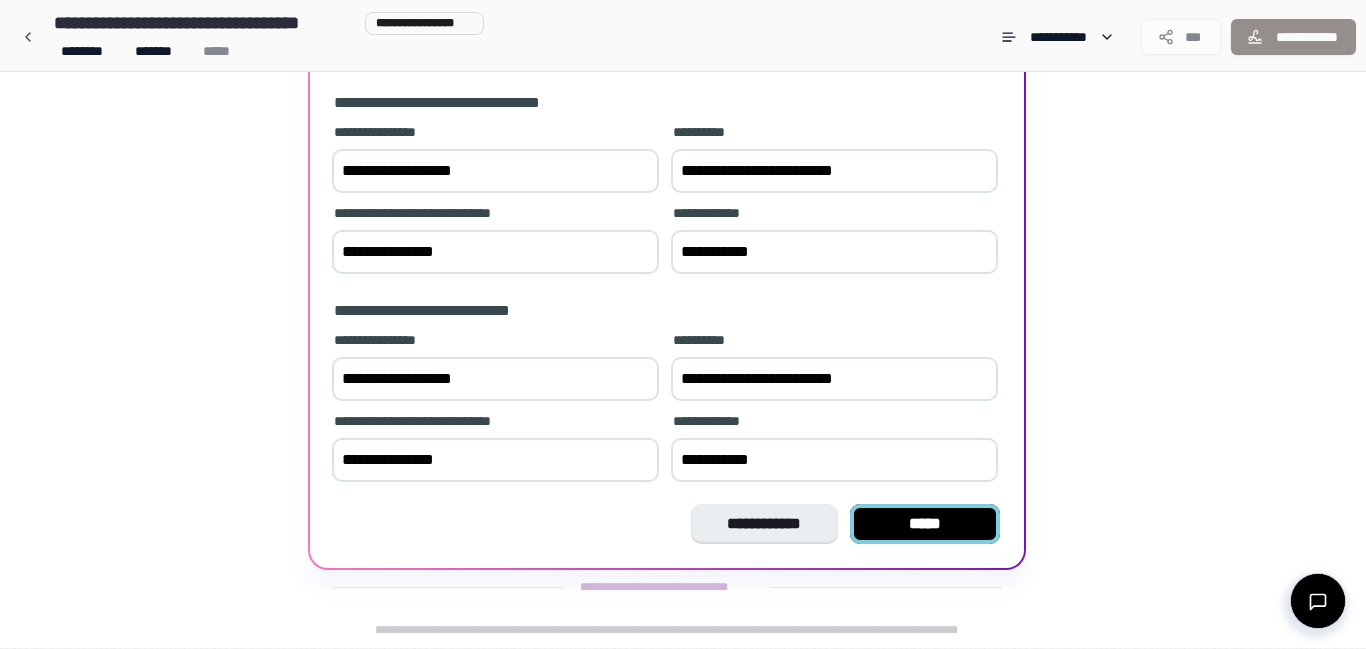 click on "*****" at bounding box center (925, 524) 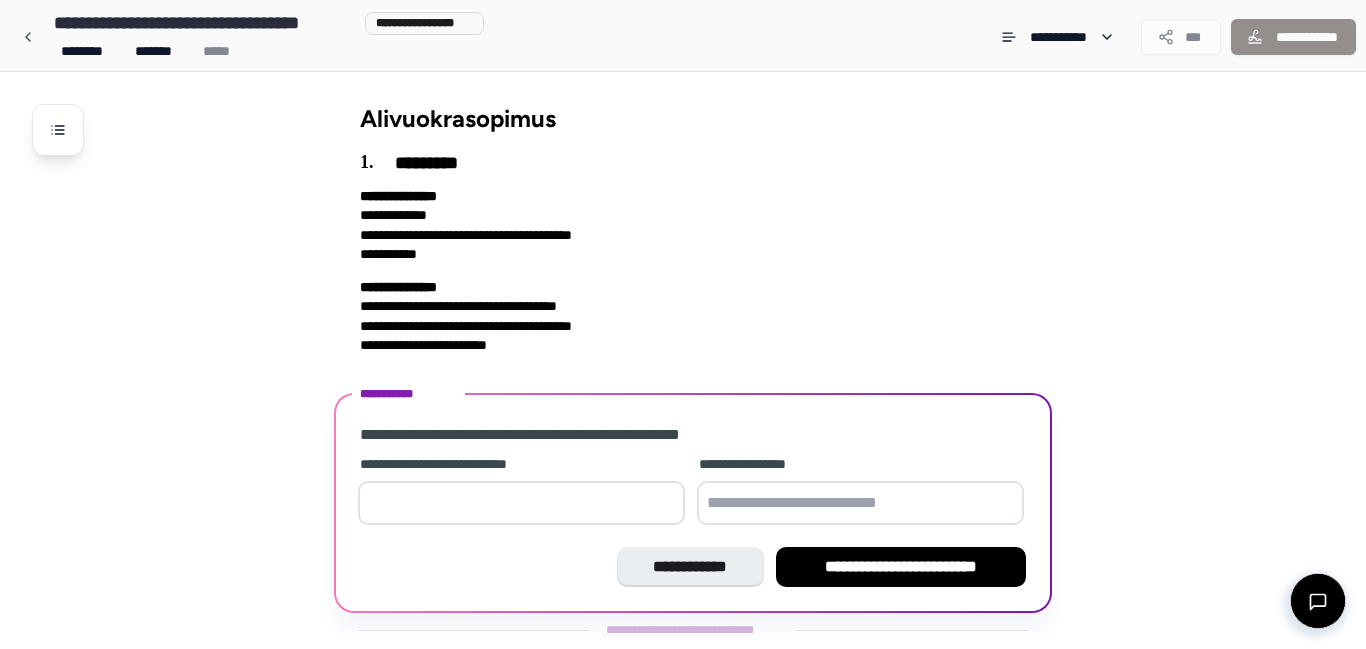 scroll, scrollTop: 42, scrollLeft: 0, axis: vertical 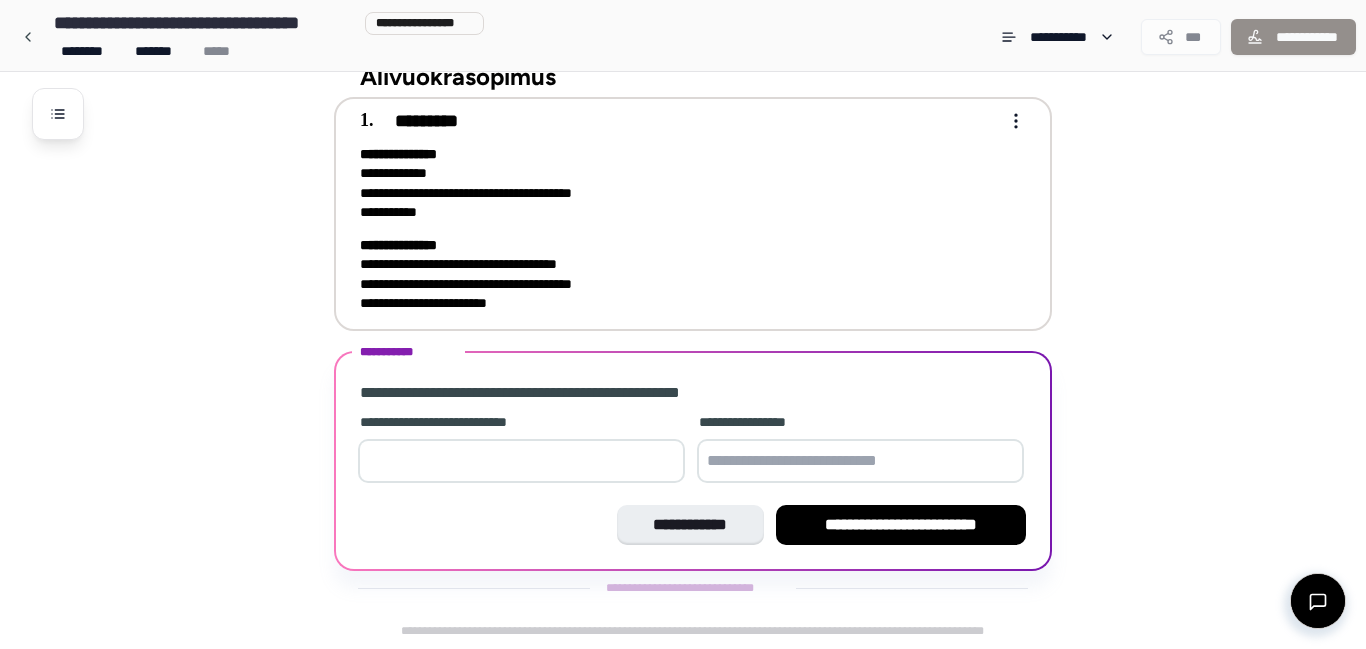 click on "**********" at bounding box center (679, 274) 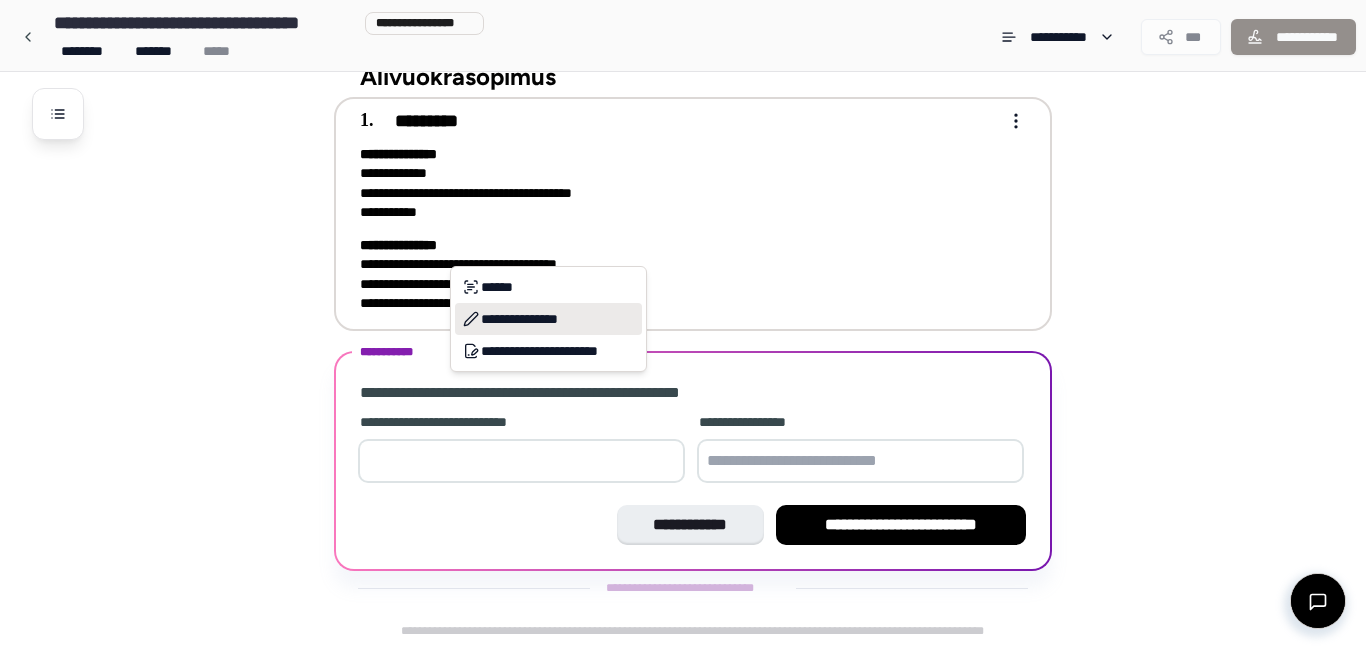 click on "**********" at bounding box center (548, 319) 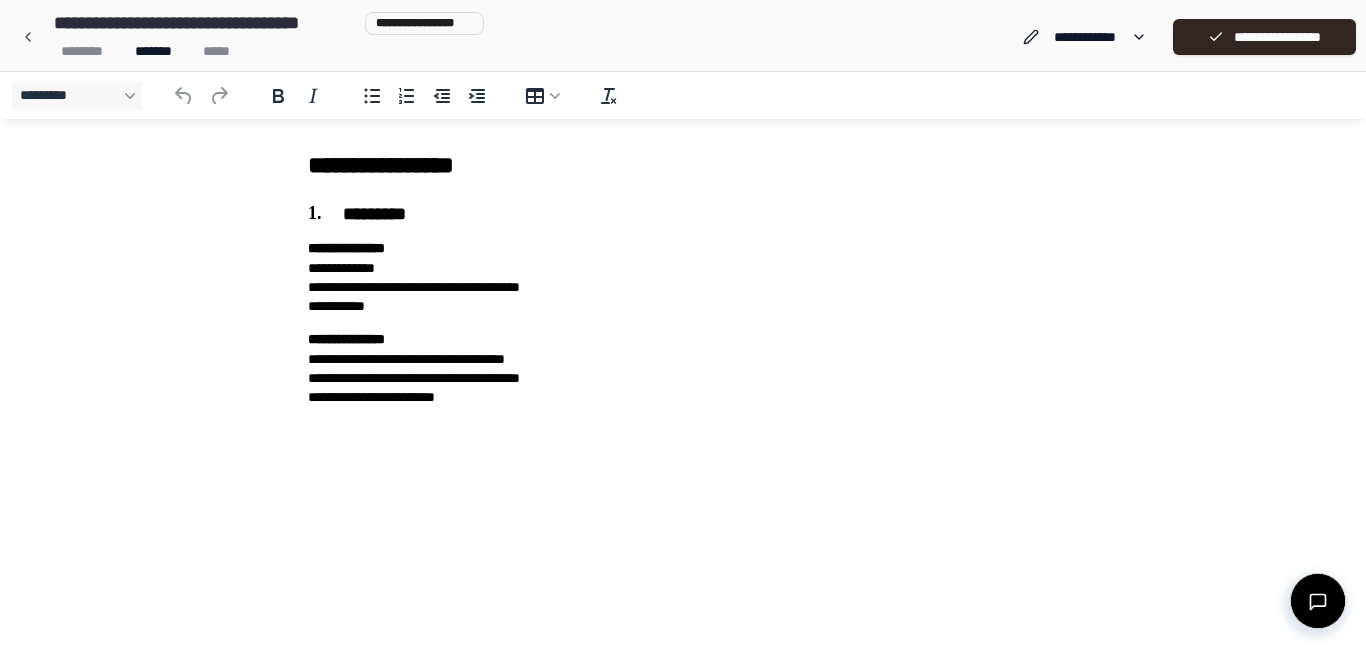 scroll, scrollTop: 0, scrollLeft: 0, axis: both 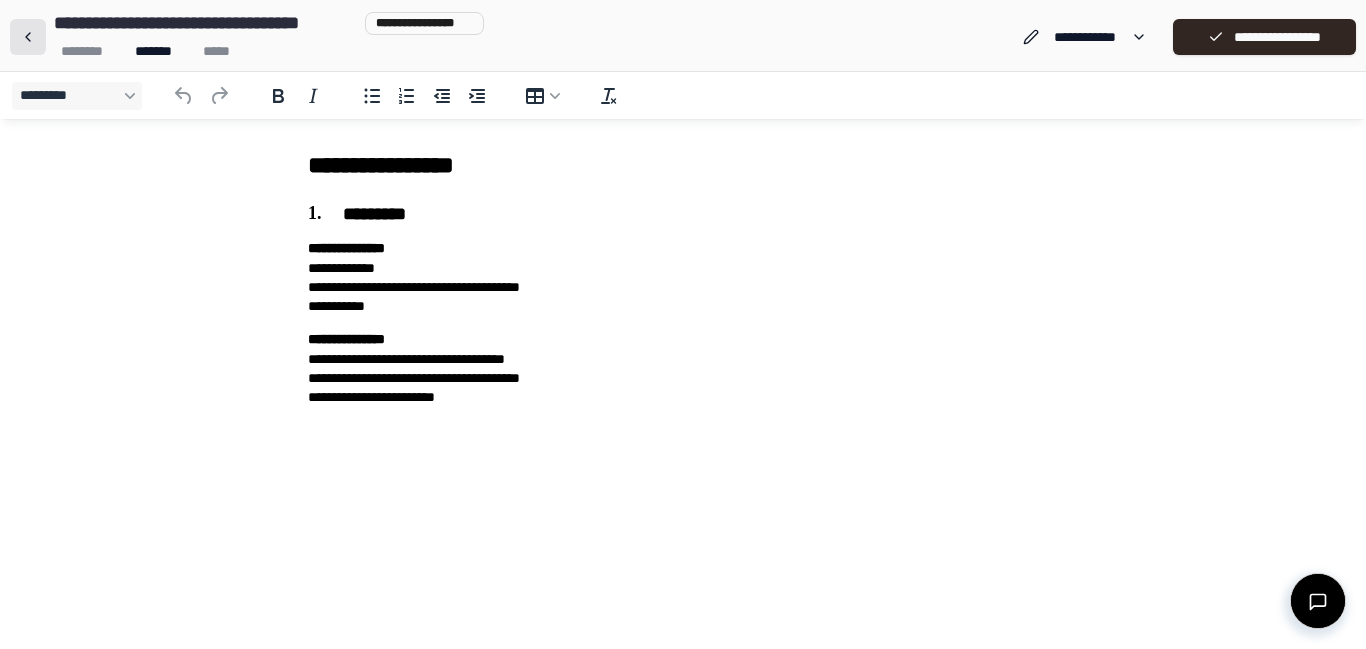 click at bounding box center [28, 37] 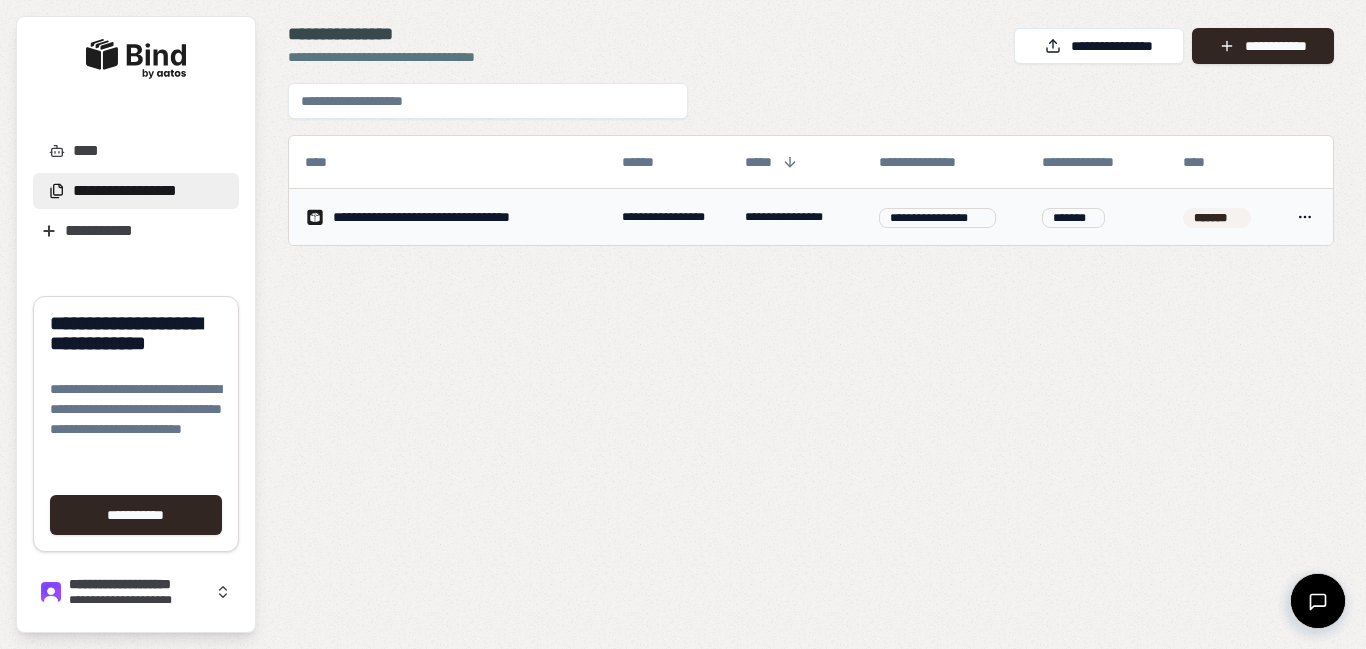 click on "**********" at bounding box center (447, 217) 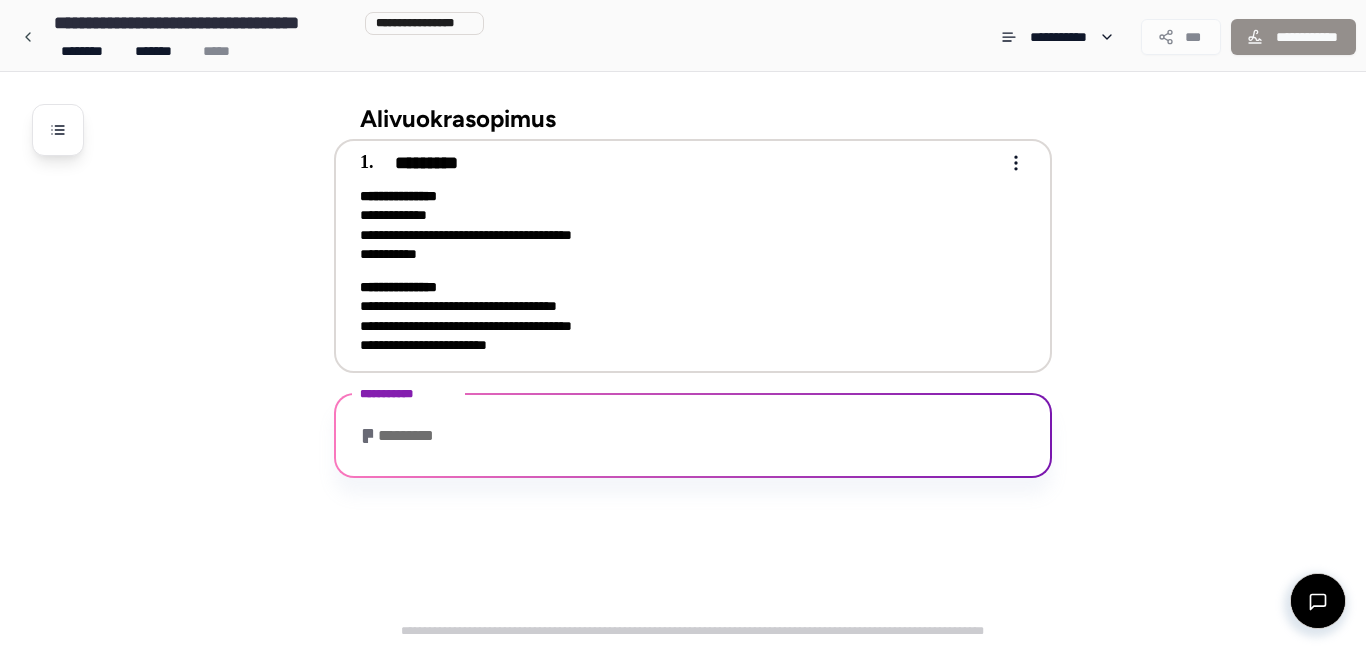 click on "**********" at bounding box center [683, 264] 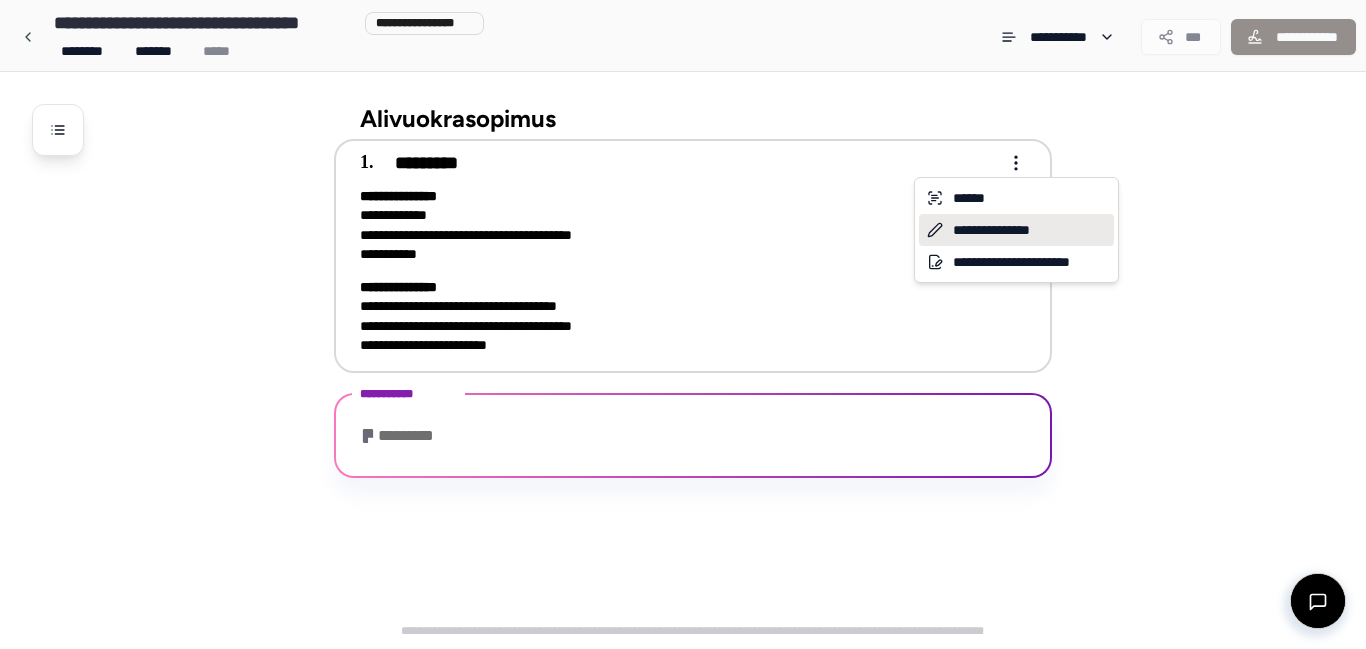 click on "**********" at bounding box center [1016, 230] 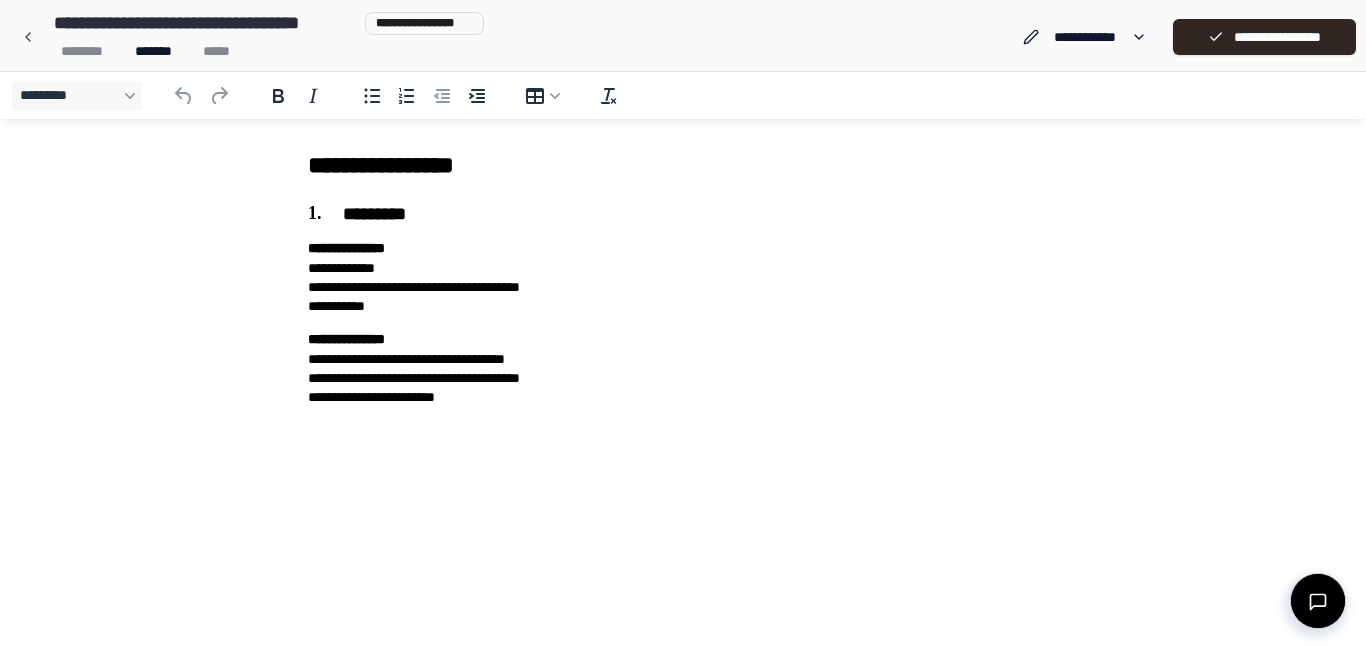 scroll, scrollTop: 0, scrollLeft: 0, axis: both 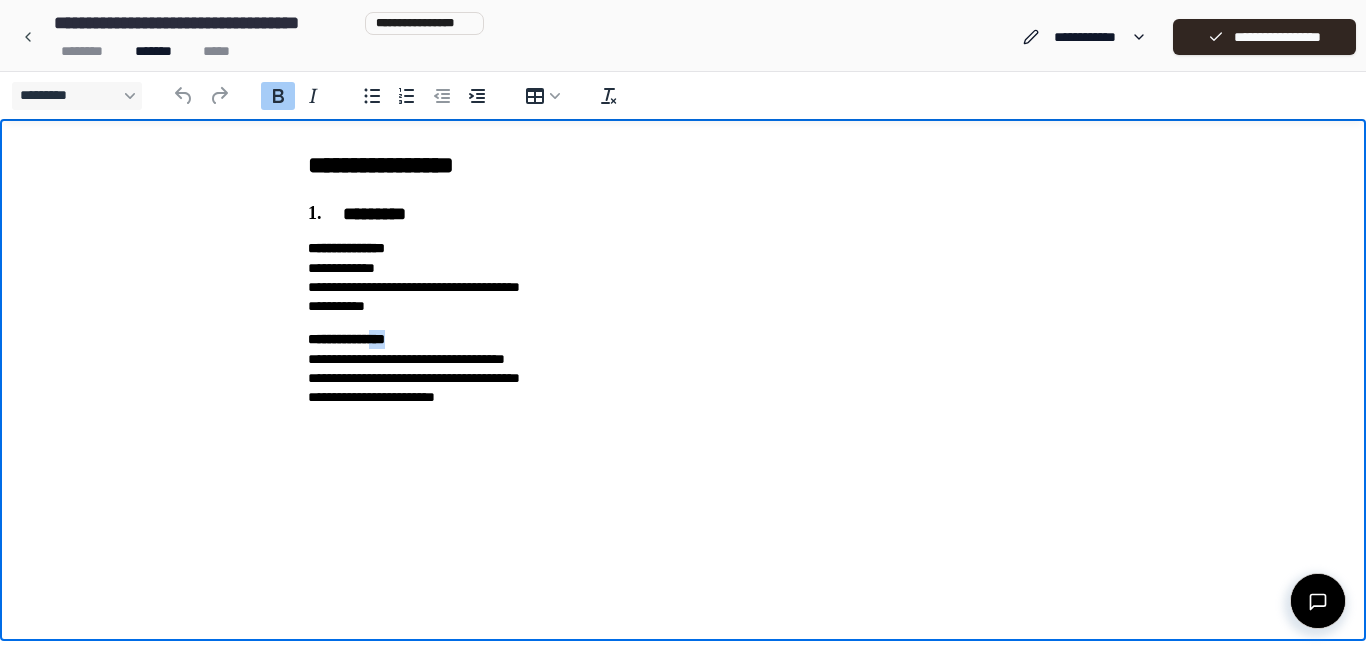 drag, startPoint x: 414, startPoint y: 341, endPoint x: 392, endPoint y: 341, distance: 22 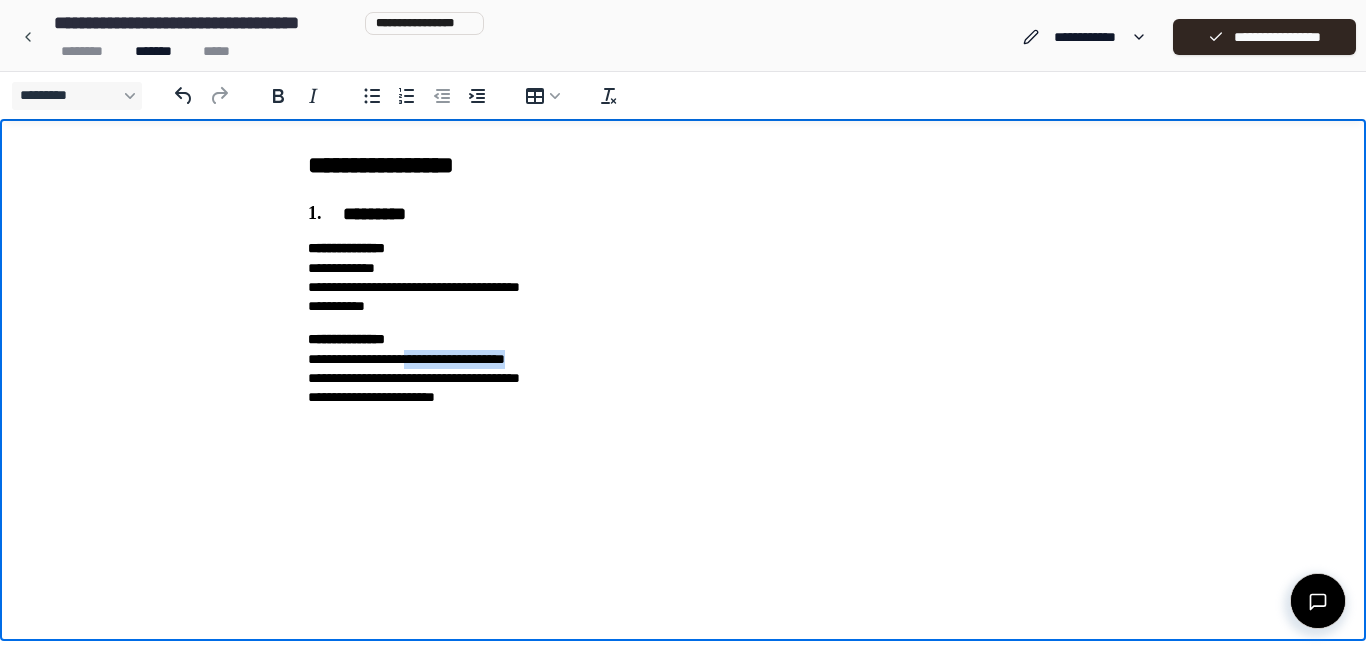 drag, startPoint x: 418, startPoint y: 357, endPoint x: 567, endPoint y: 367, distance: 149.33519 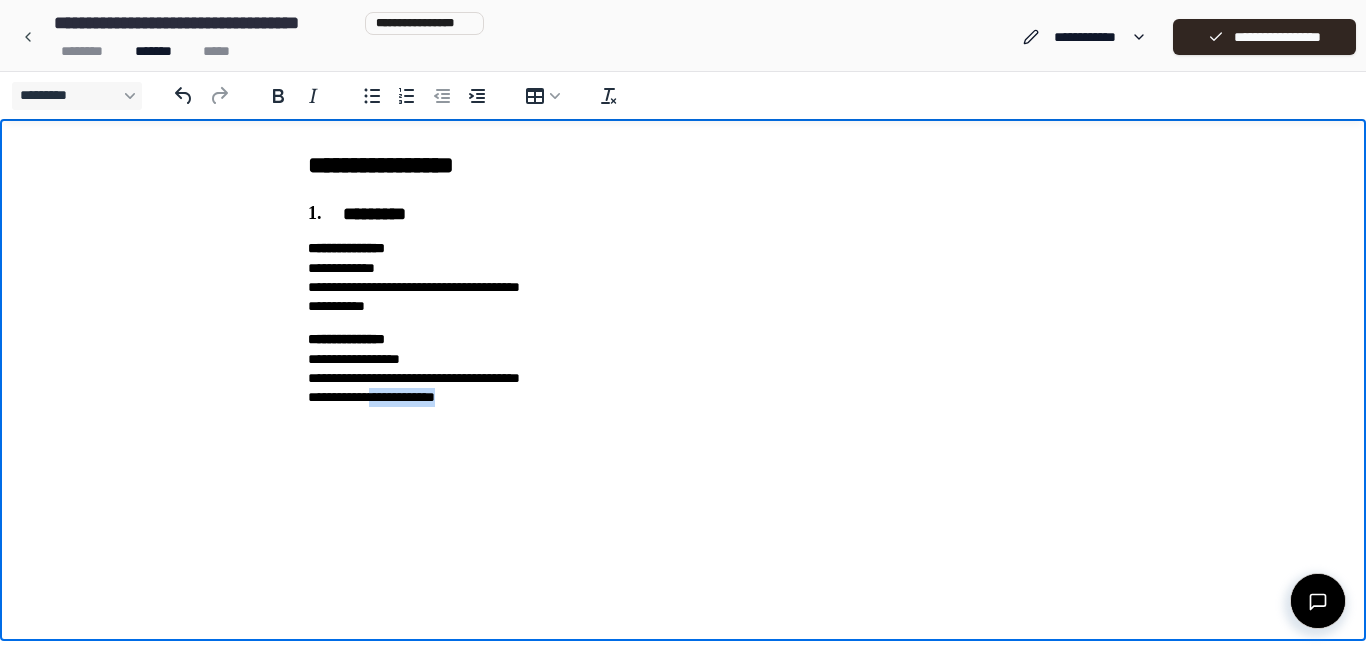 drag, startPoint x: 406, startPoint y: 396, endPoint x: 549, endPoint y: 409, distance: 143.58969 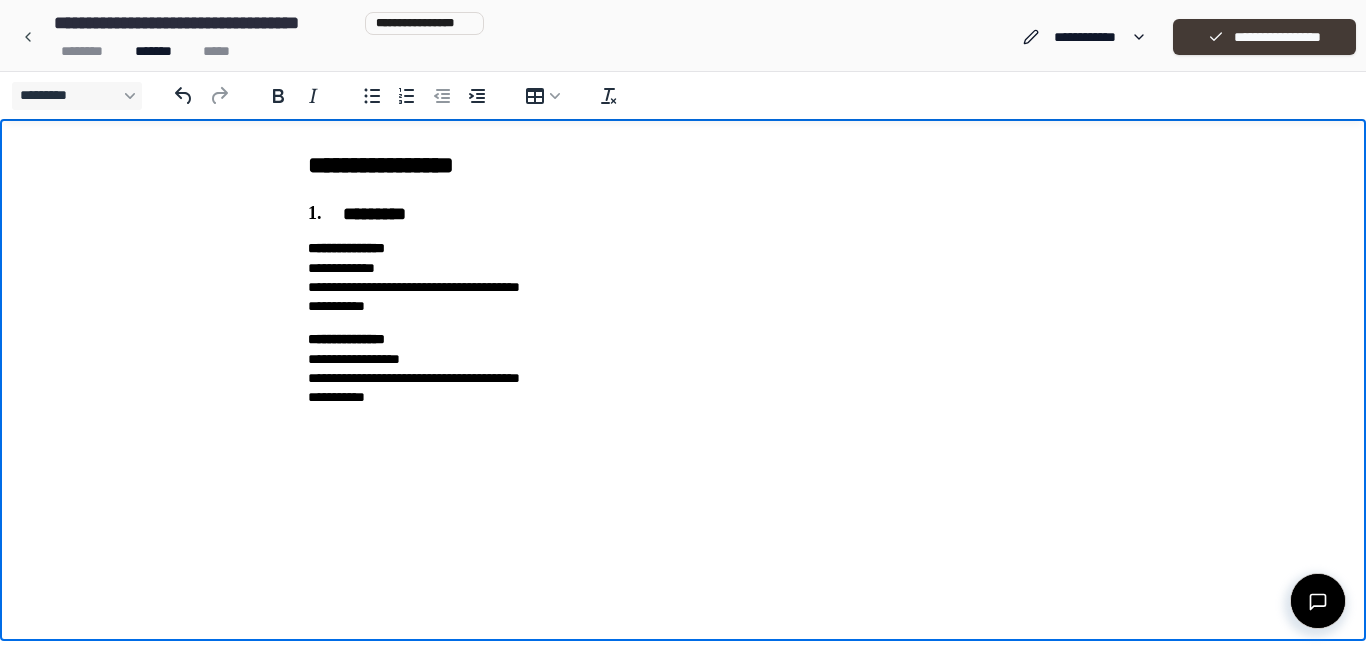 click on "**********" at bounding box center [1264, 37] 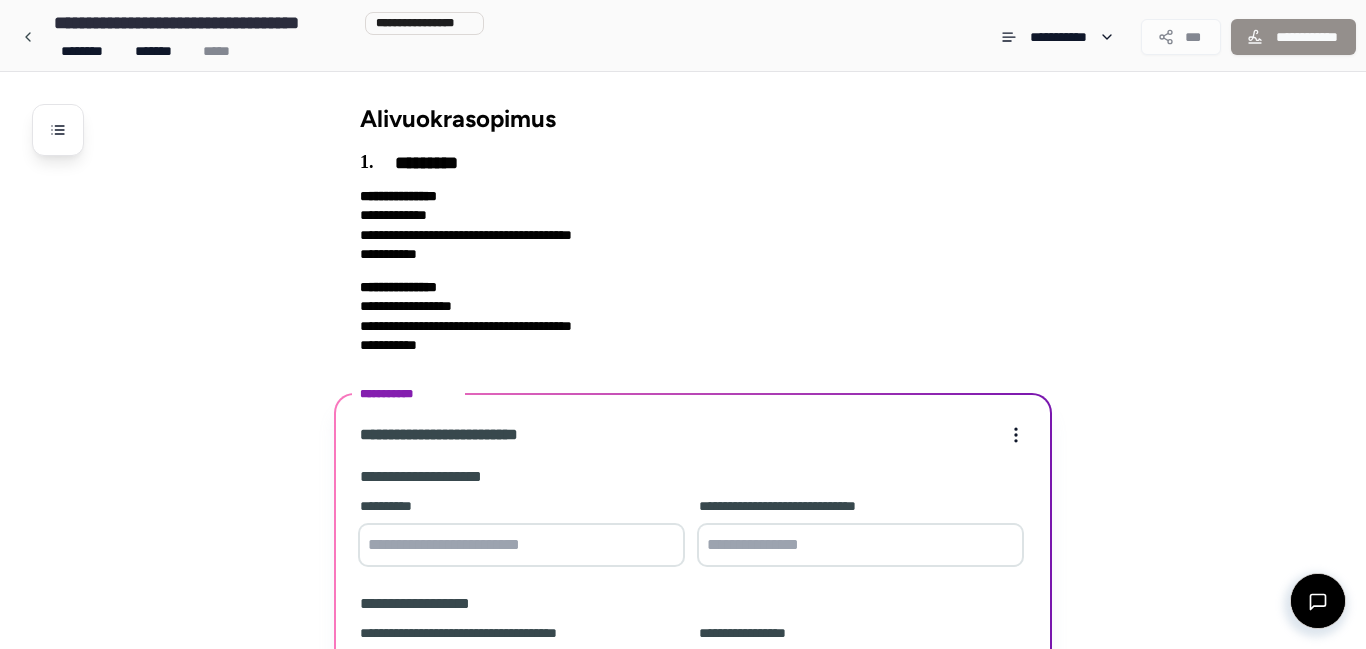 scroll, scrollTop: 211, scrollLeft: 0, axis: vertical 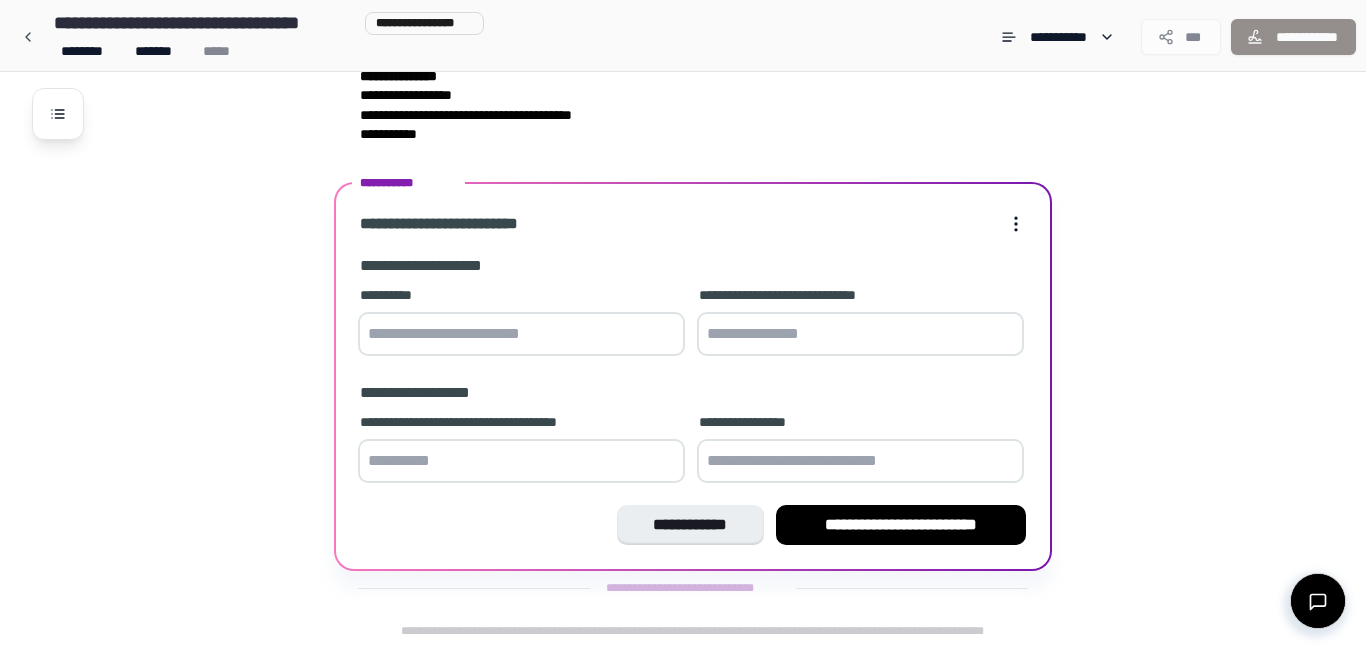 click at bounding box center (521, 461) 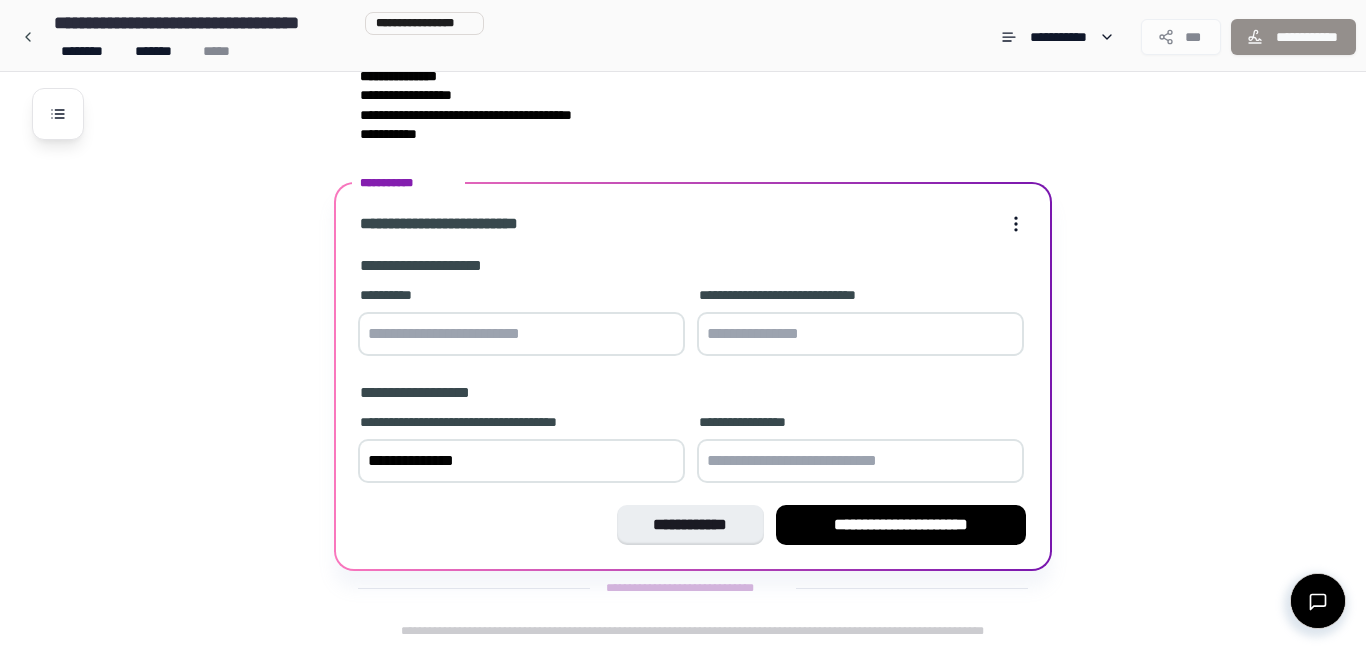 drag, startPoint x: 580, startPoint y: 456, endPoint x: 300, endPoint y: 457, distance: 280.0018 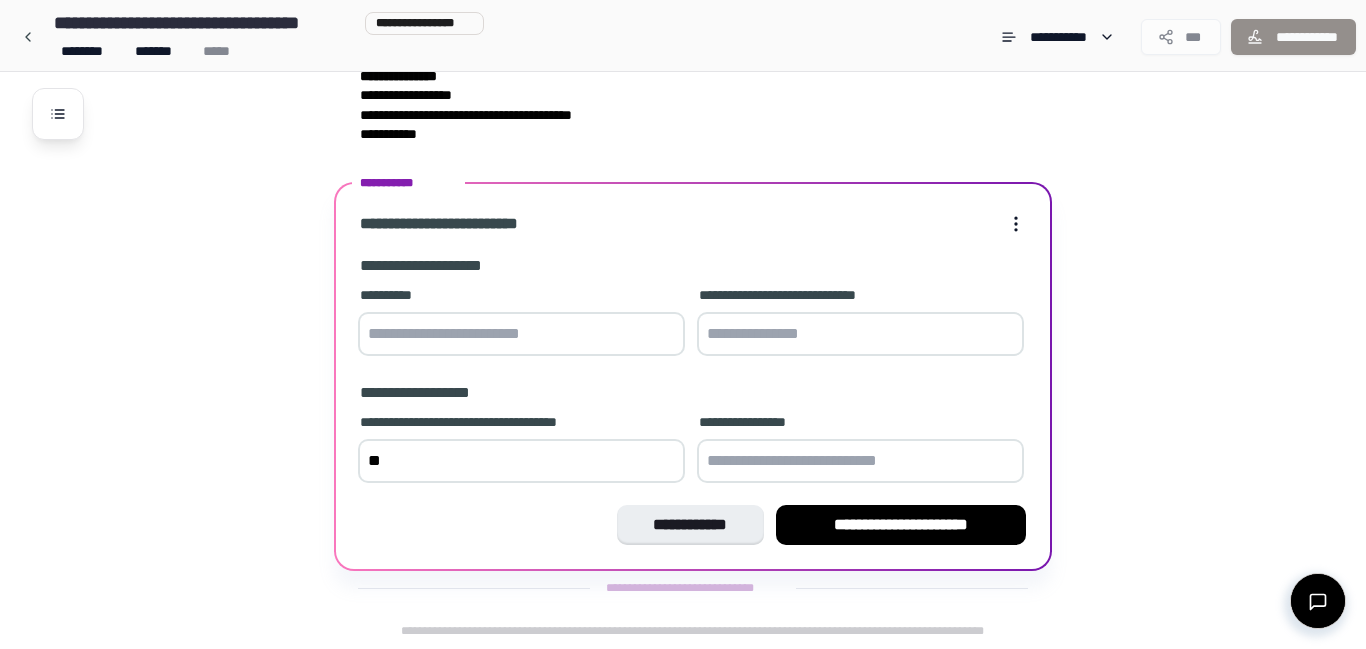 click at bounding box center [860, 461] 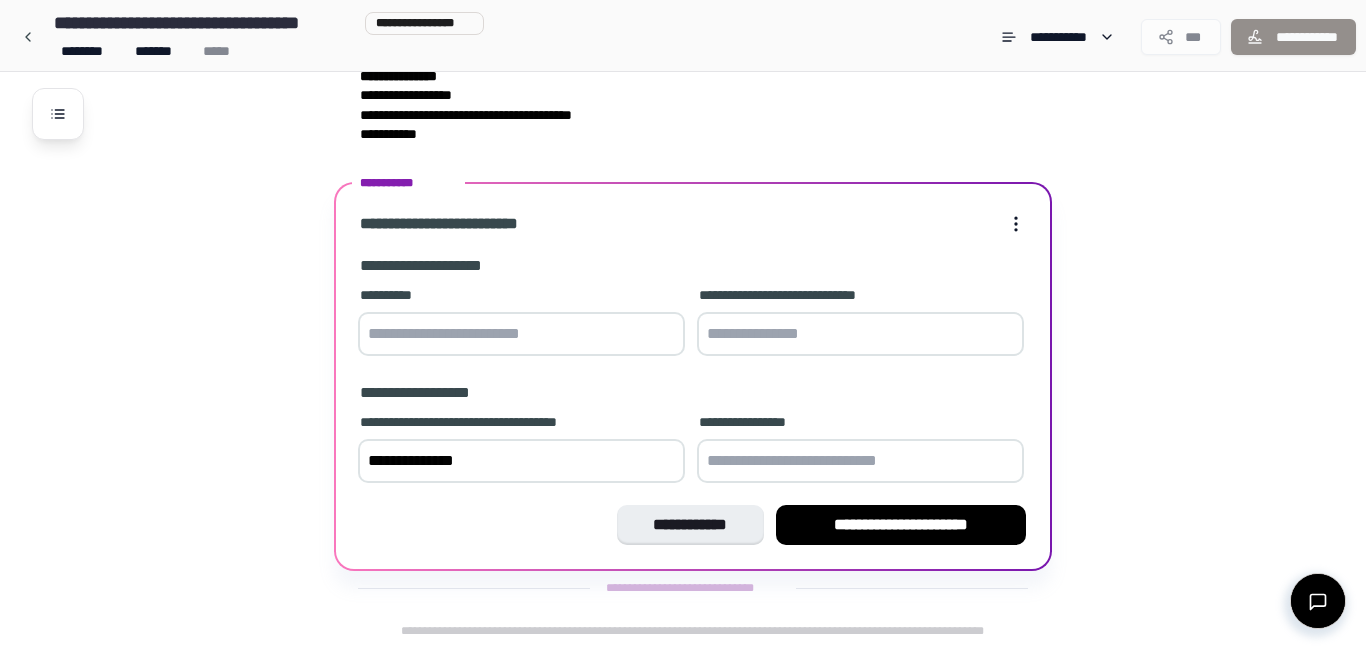 type on "**********" 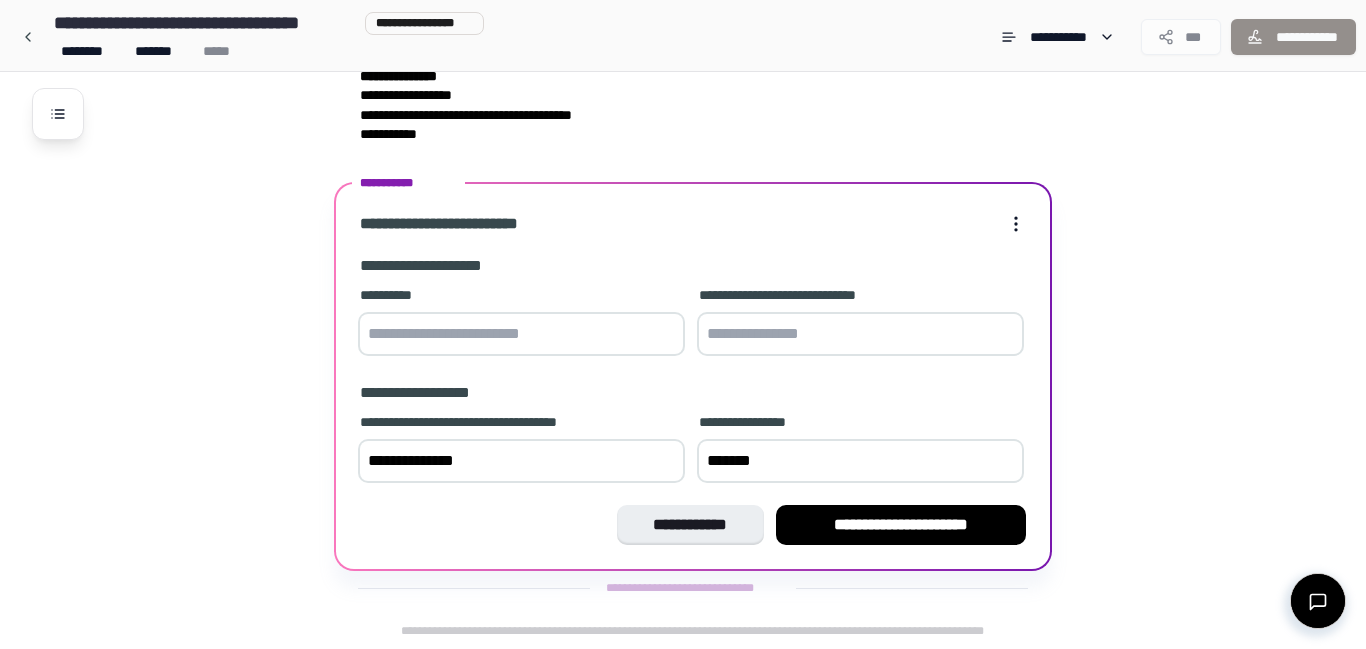 type on "*******" 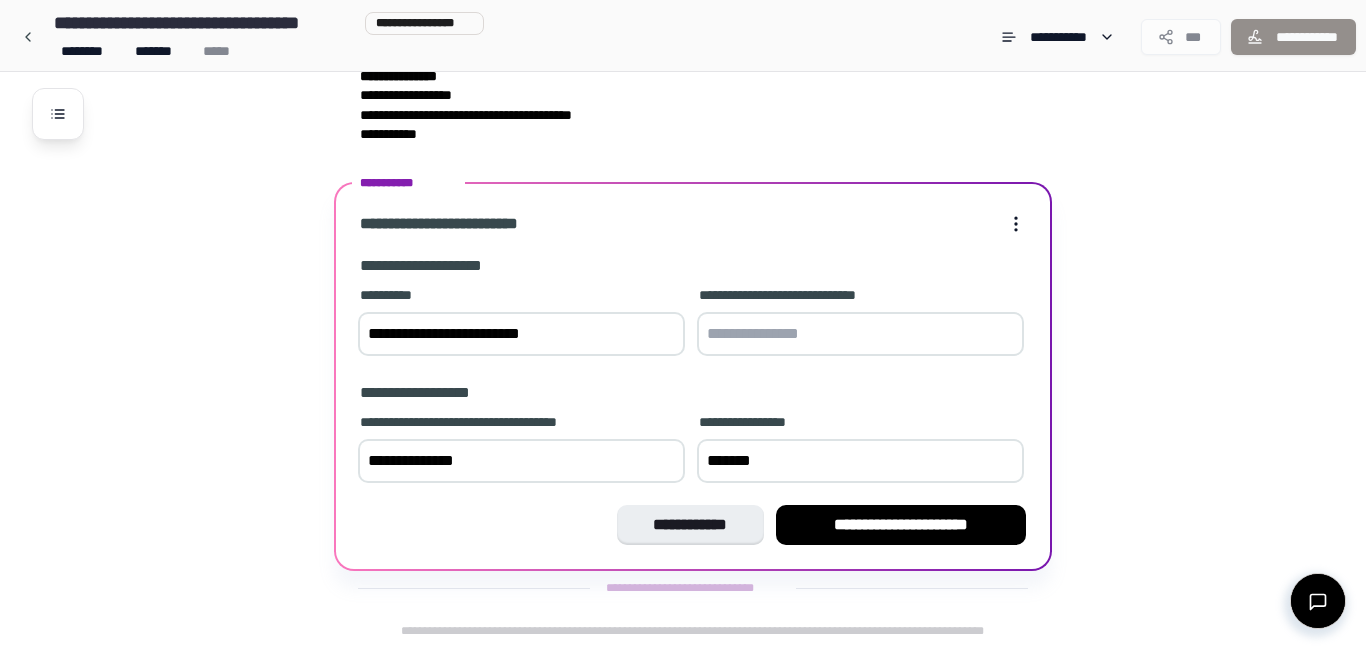 type on "**********" 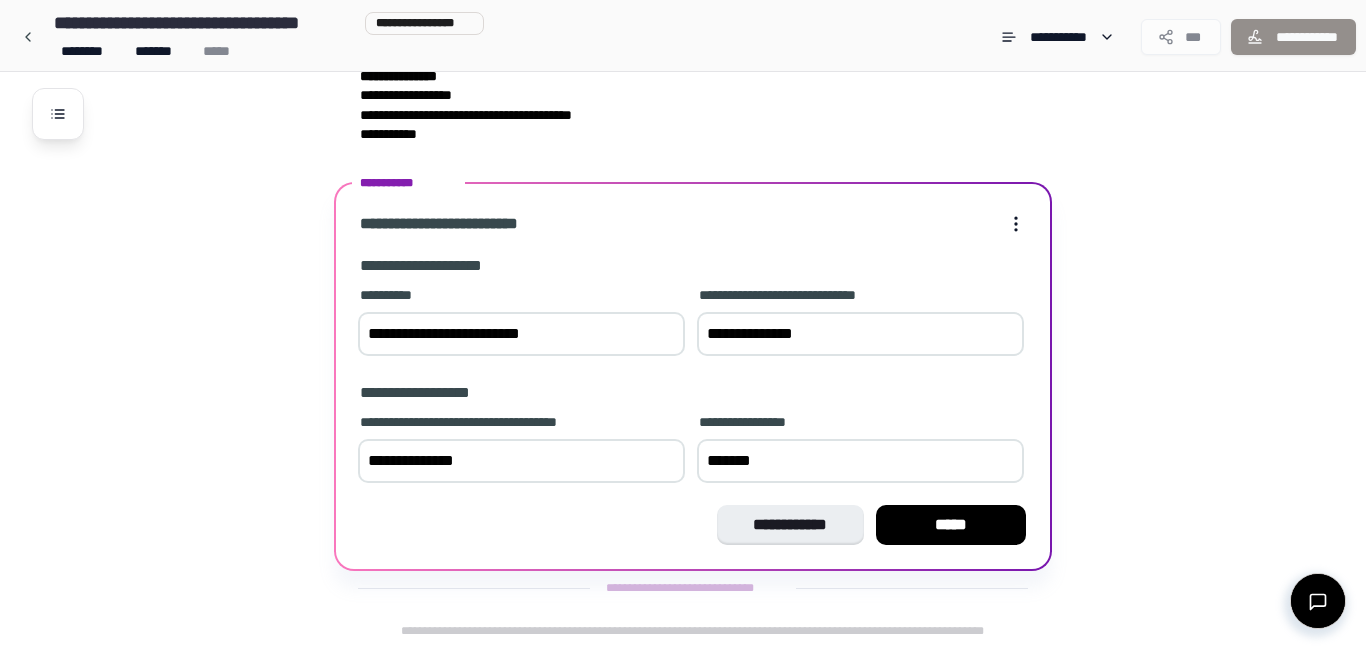 type on "**********" 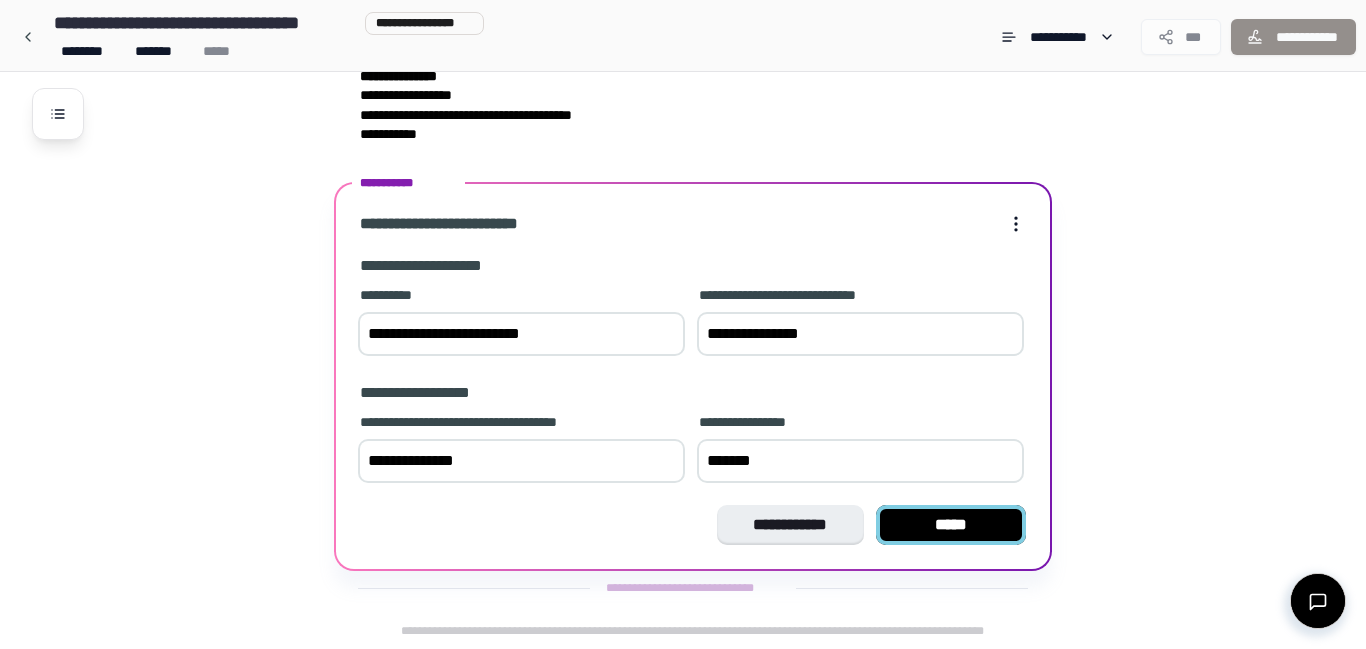 click on "*****" at bounding box center (951, 525) 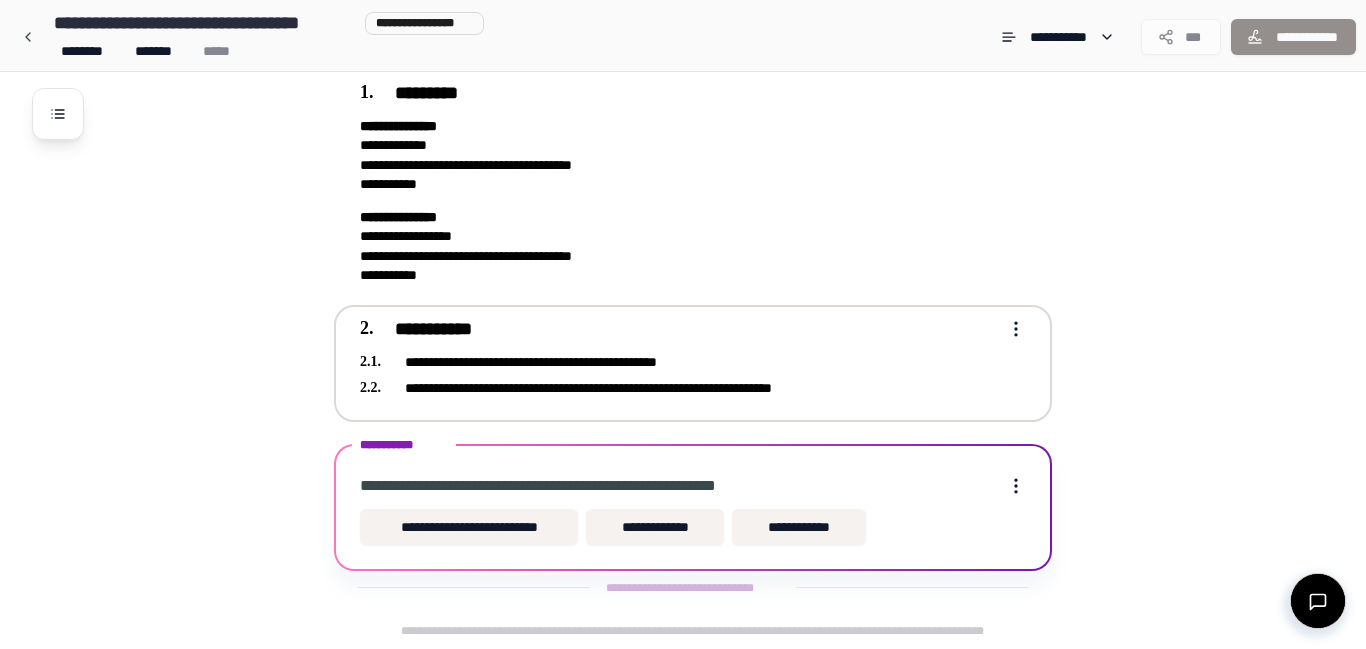 scroll, scrollTop: 68, scrollLeft: 0, axis: vertical 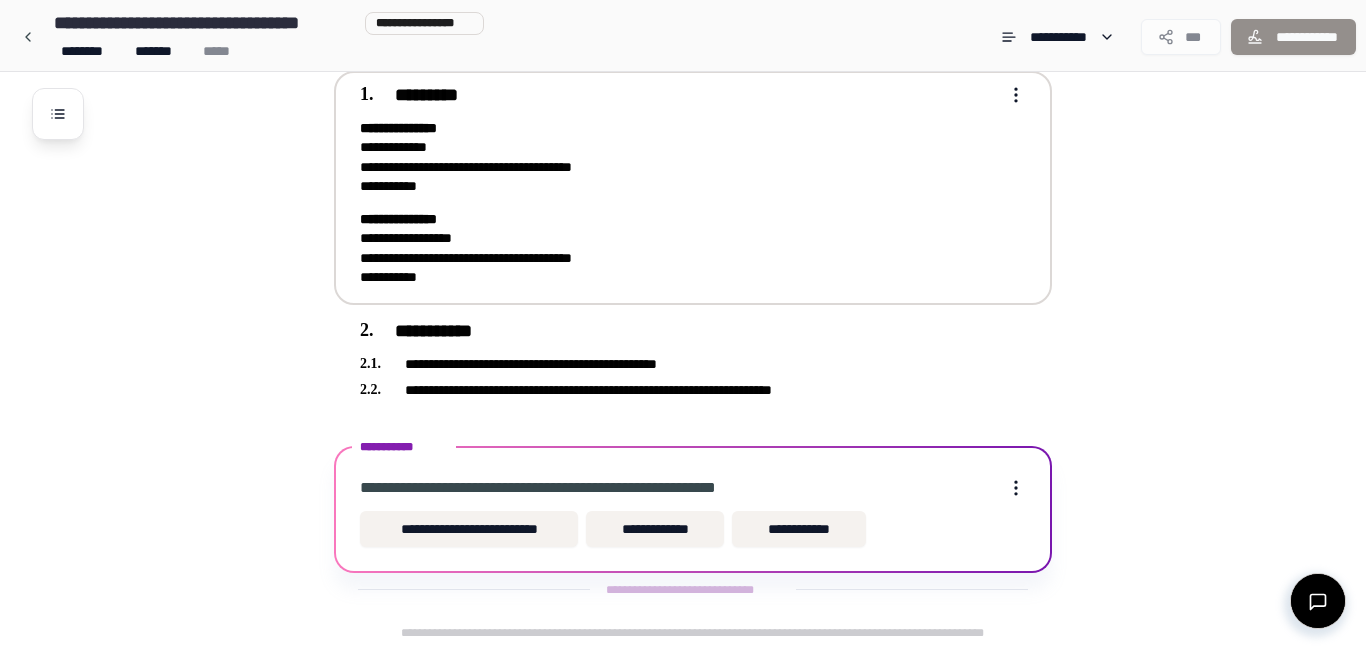 click on "**********" at bounding box center [679, 157] 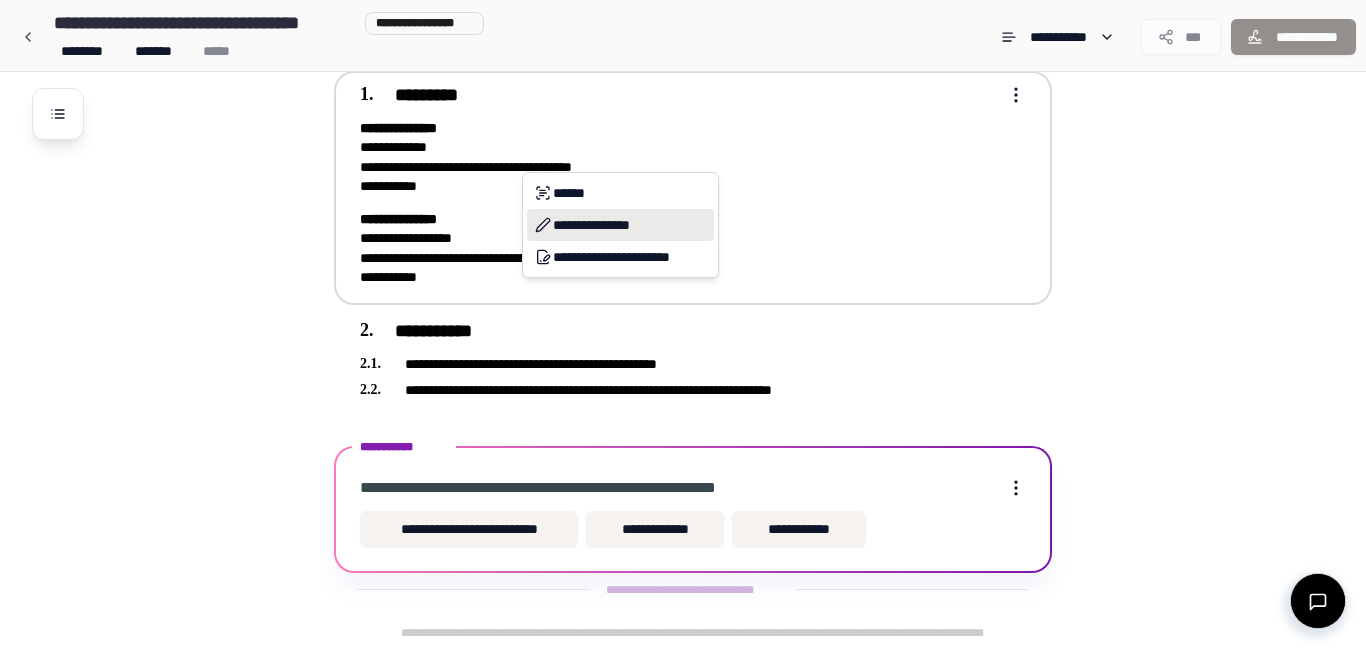 click on "**********" at bounding box center [620, 225] 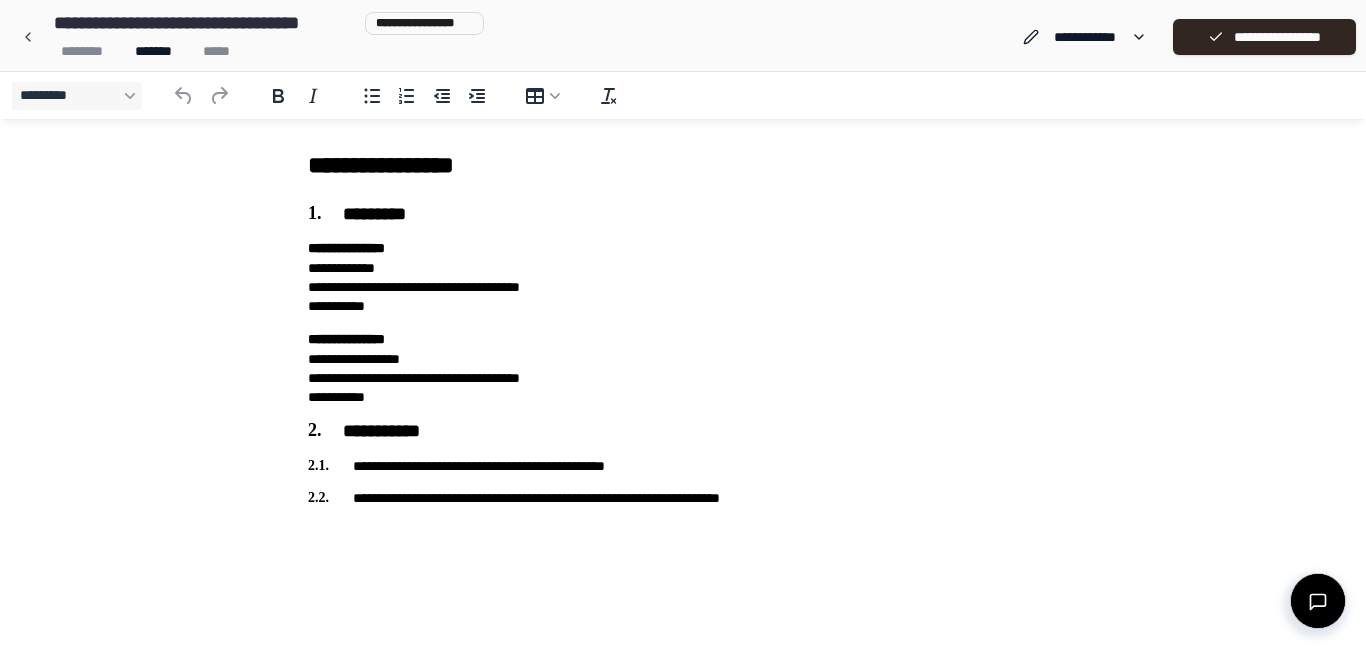 scroll, scrollTop: 0, scrollLeft: 0, axis: both 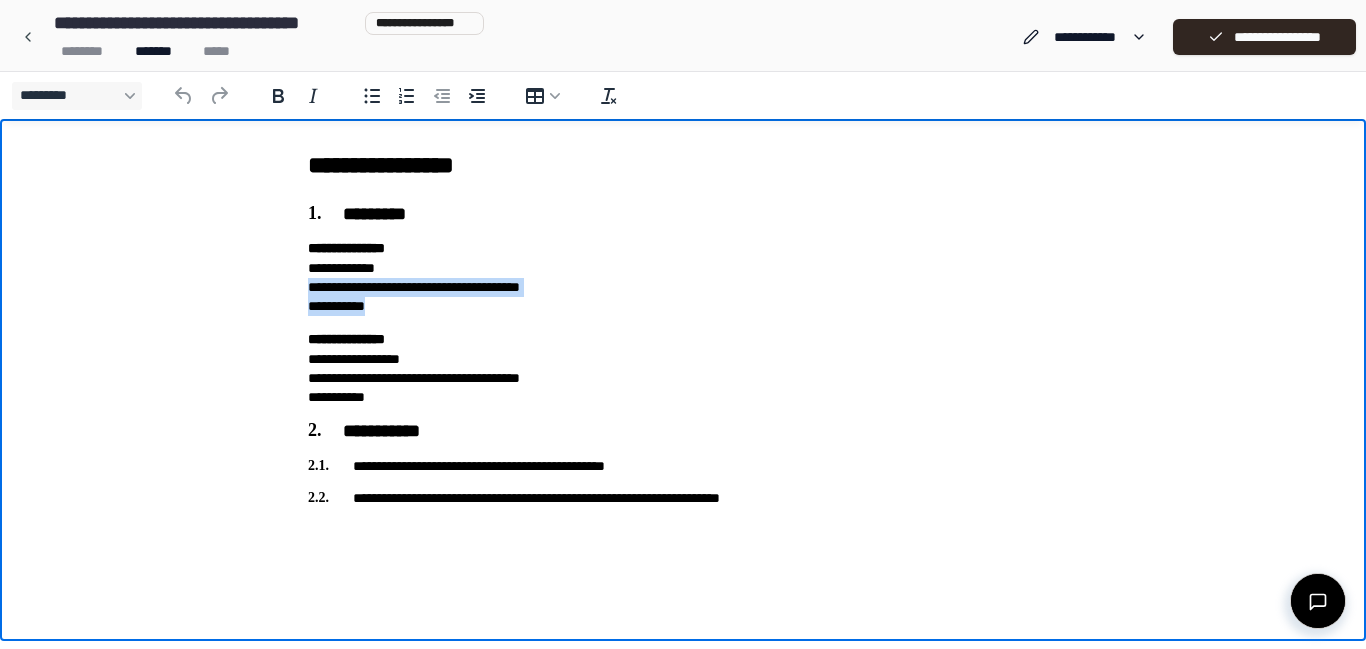 drag, startPoint x: 309, startPoint y: 286, endPoint x: 579, endPoint y: 298, distance: 270.26654 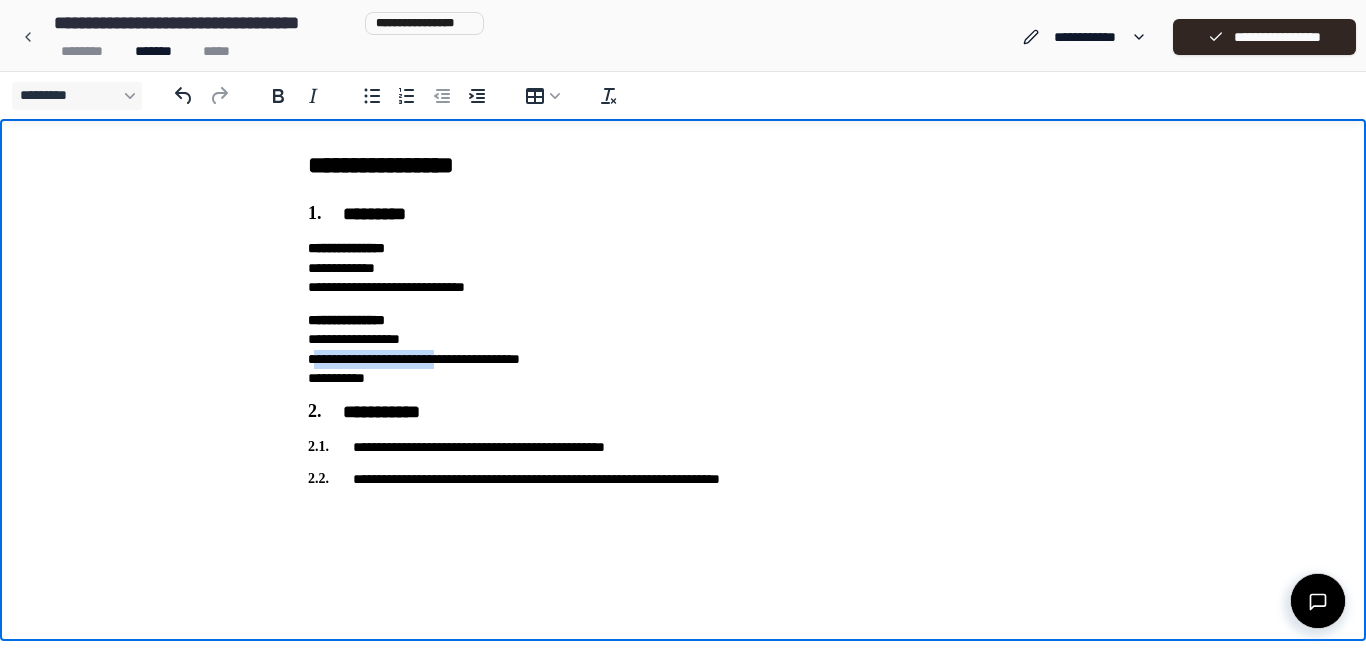 drag, startPoint x: 314, startPoint y: 363, endPoint x: 475, endPoint y: 362, distance: 161.00311 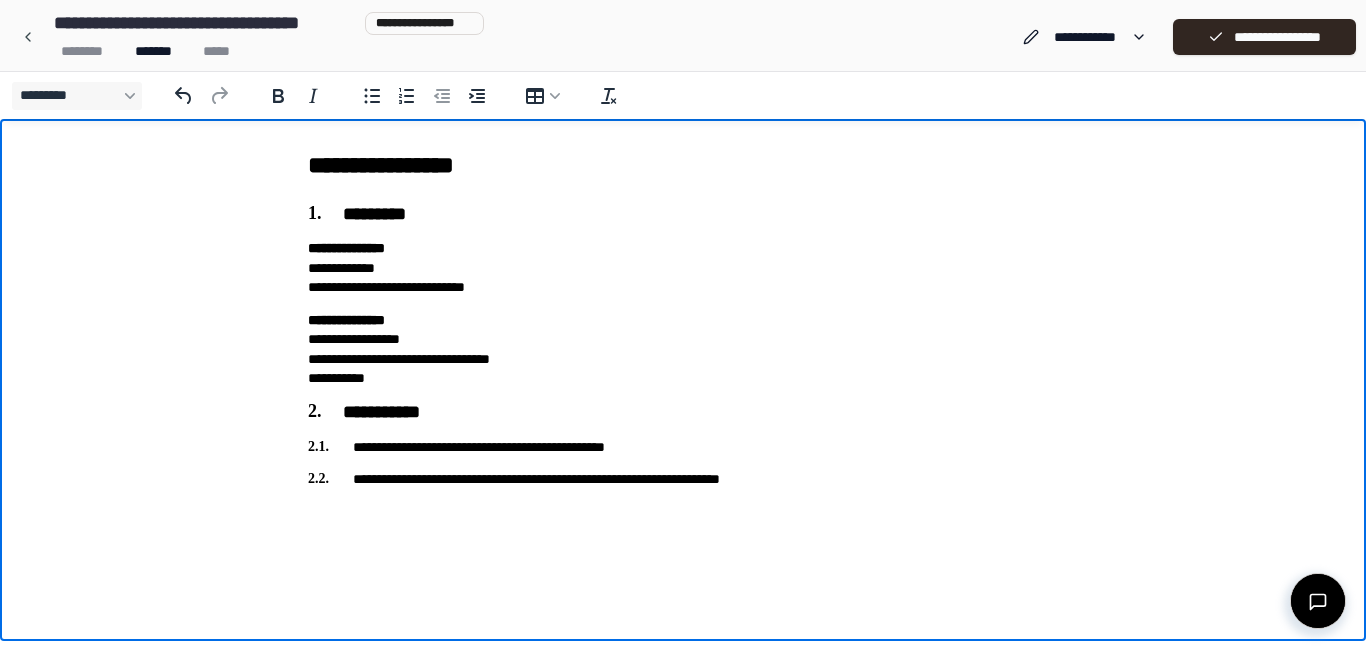 click on "**********" at bounding box center [683, 349] 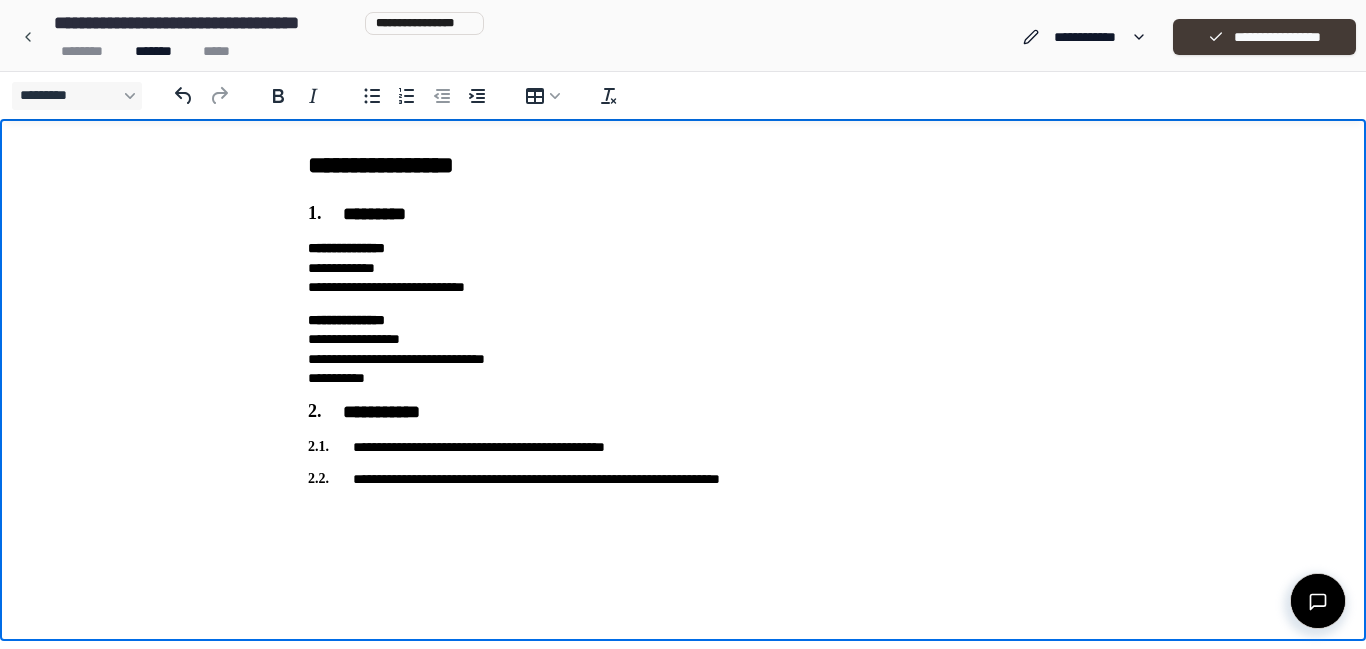 click on "**********" at bounding box center (1264, 37) 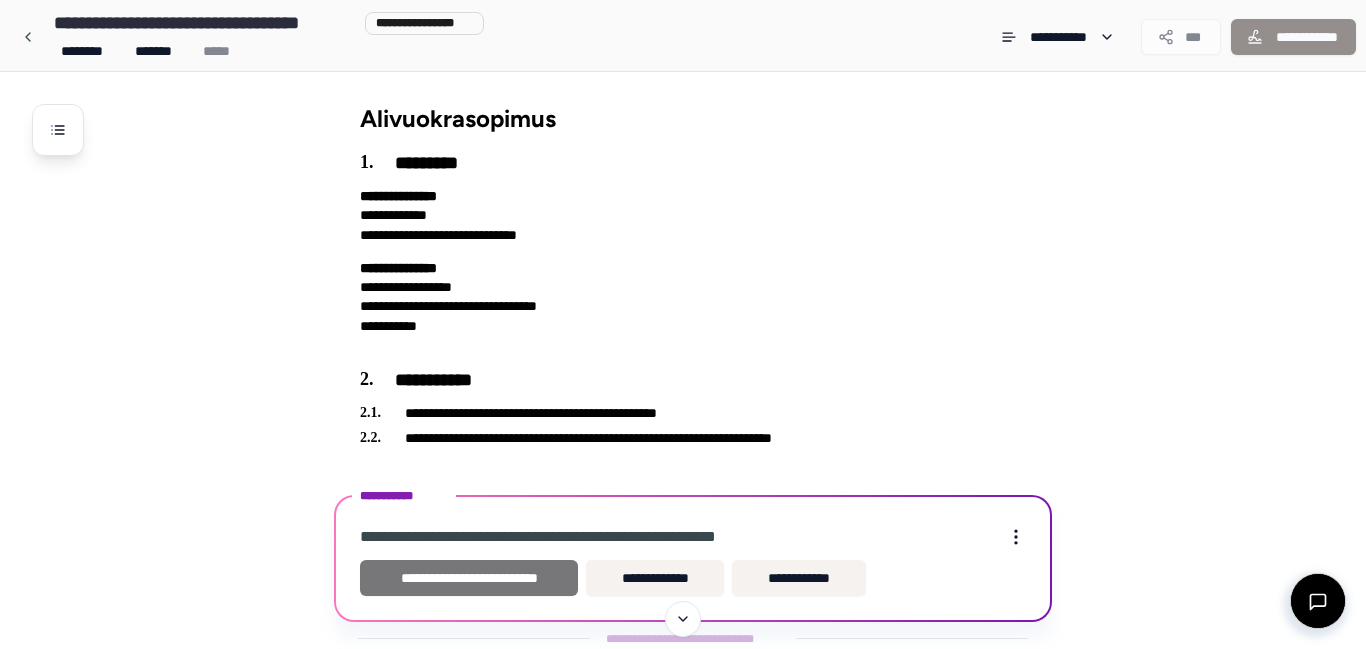 click on "**********" at bounding box center (469, 578) 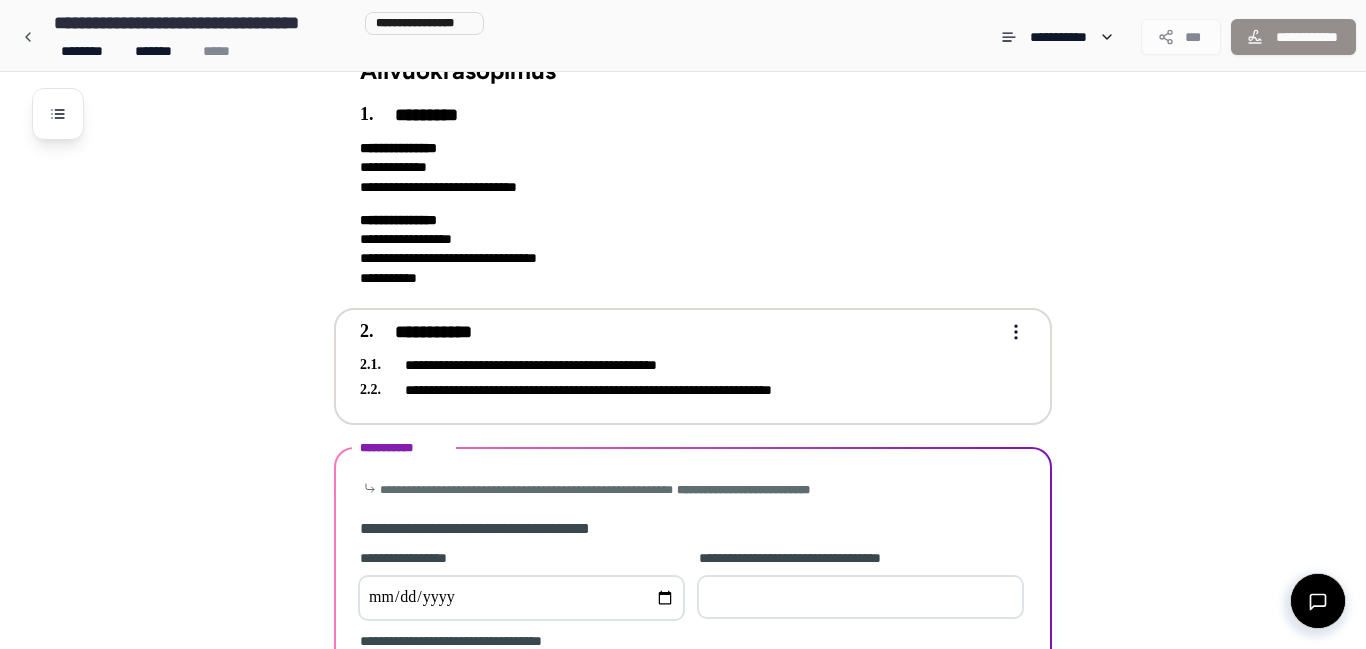 scroll, scrollTop: 268, scrollLeft: 0, axis: vertical 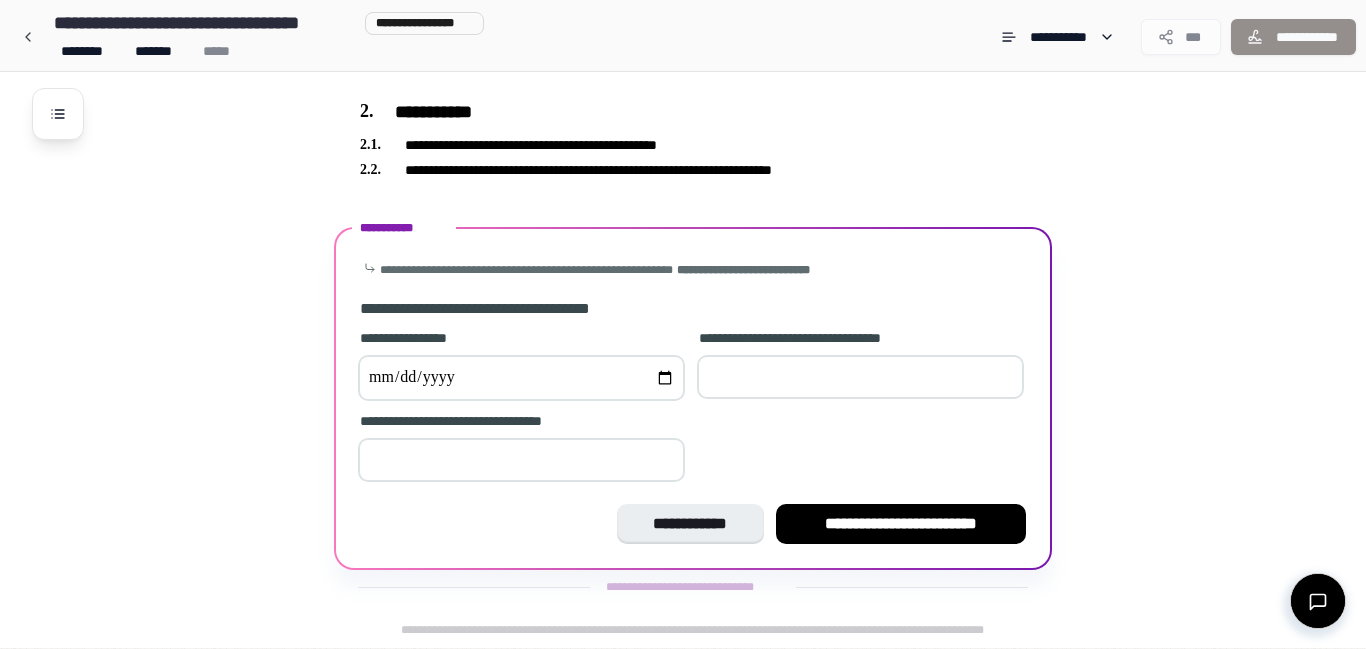 click at bounding box center (521, 378) 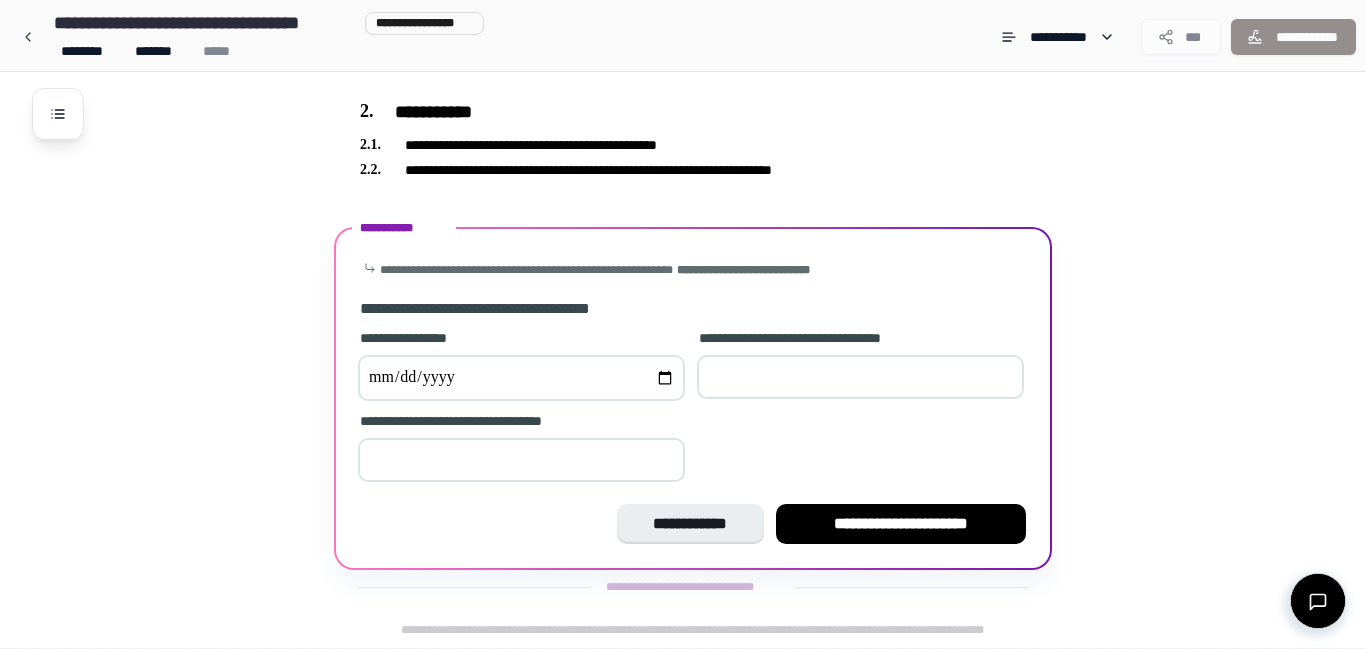 type on "**********" 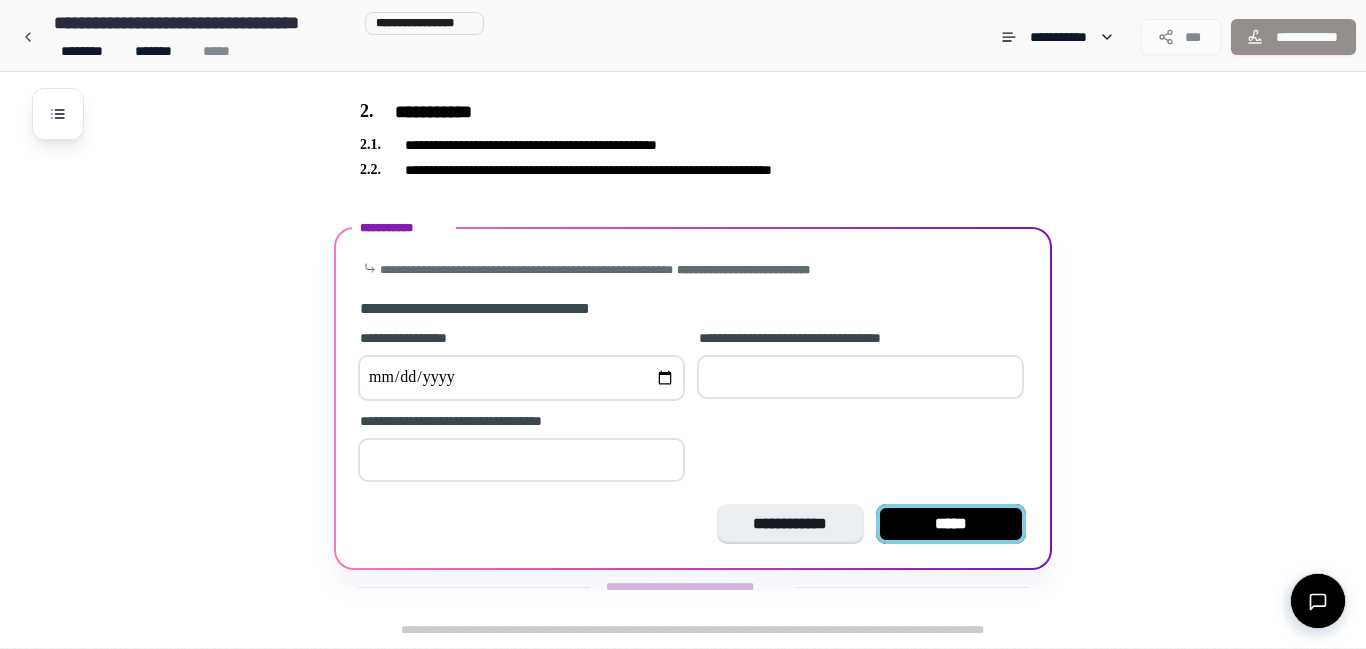 click on "*****" at bounding box center [951, 524] 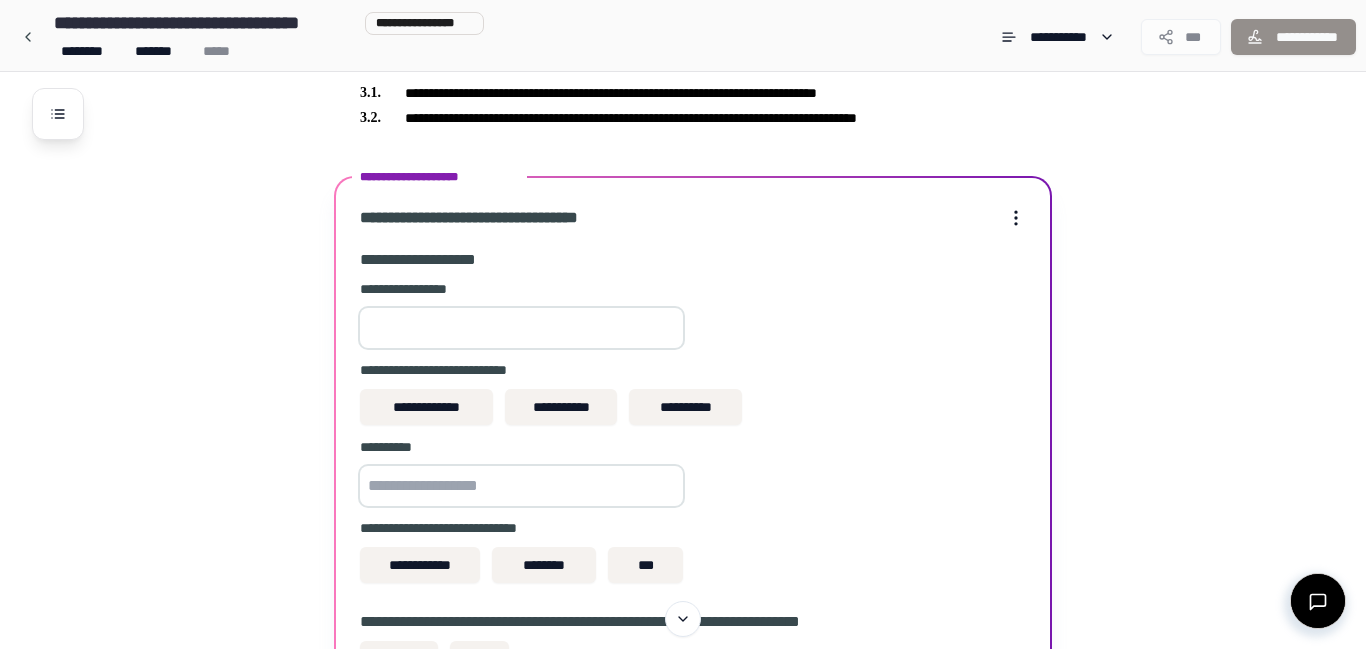 scroll, scrollTop: 437, scrollLeft: 0, axis: vertical 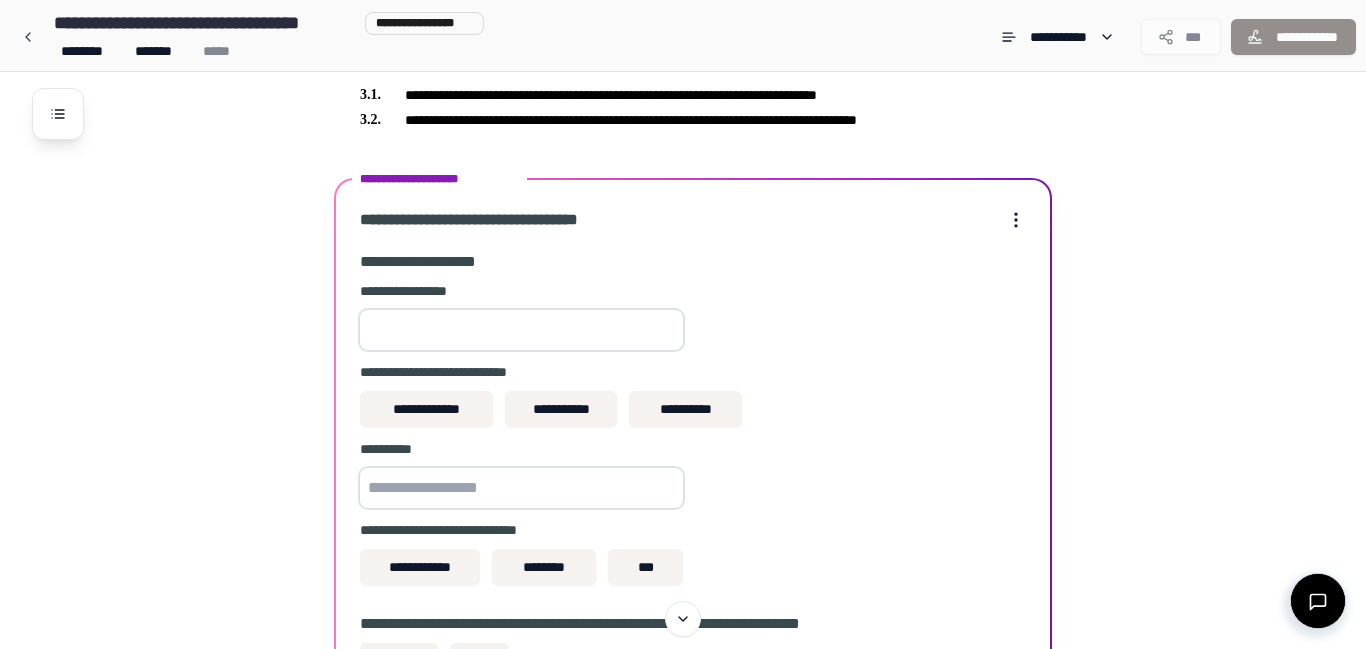 click at bounding box center (521, 330) 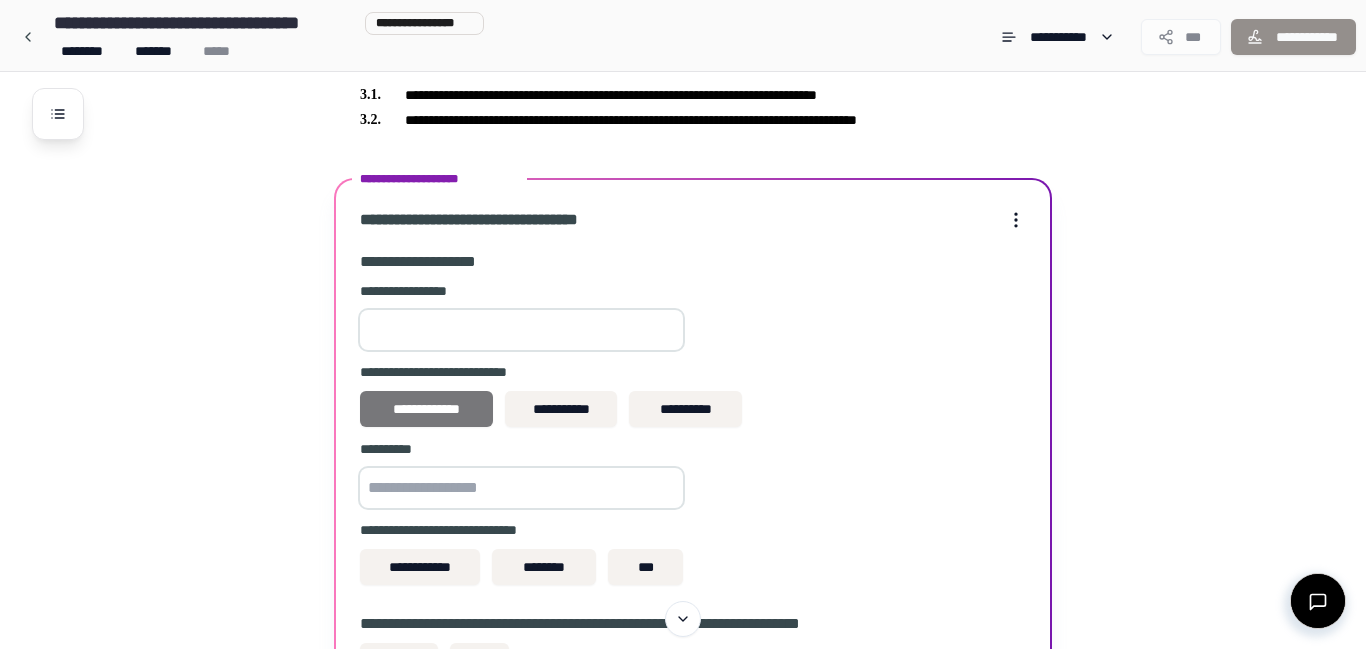 type on "***" 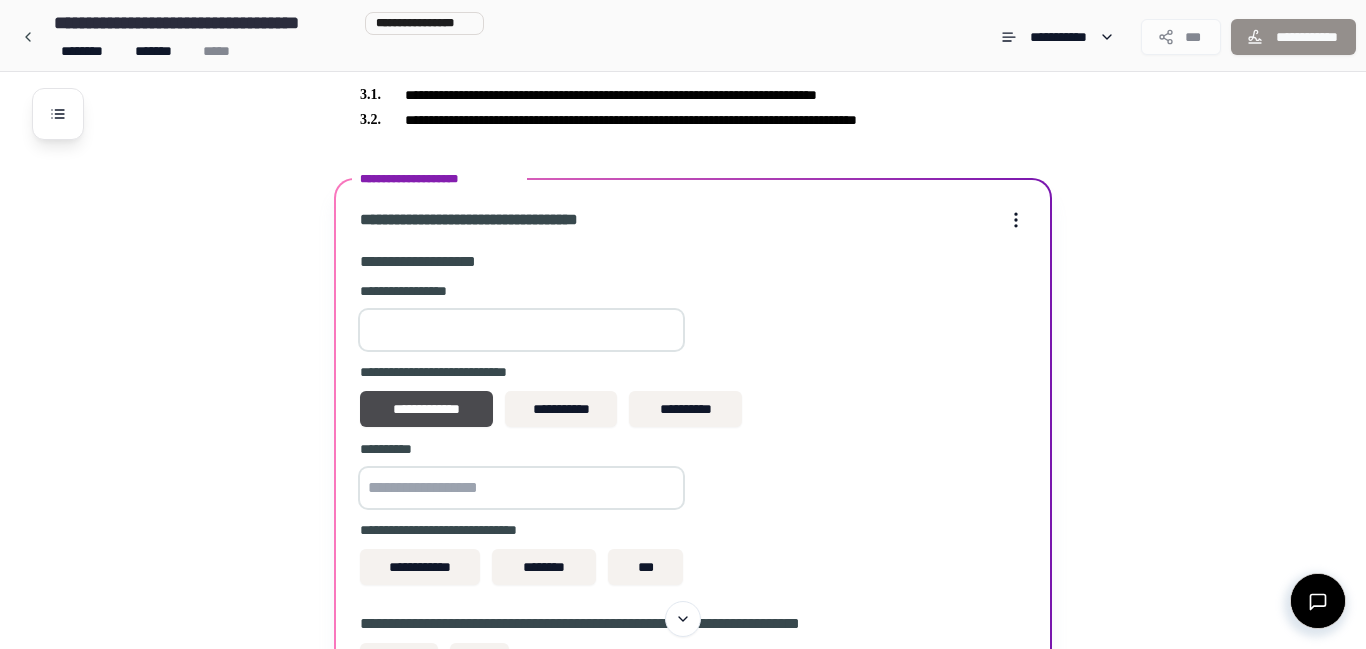 click at bounding box center [521, 488] 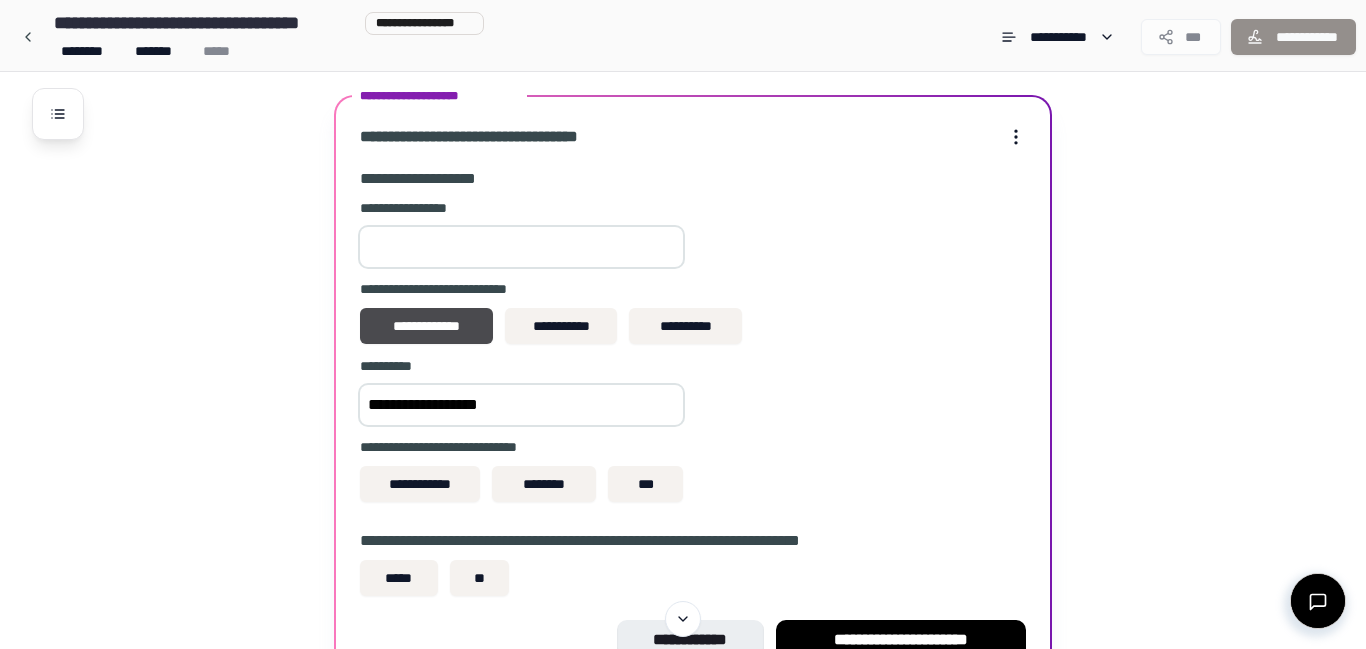 scroll, scrollTop: 522, scrollLeft: 0, axis: vertical 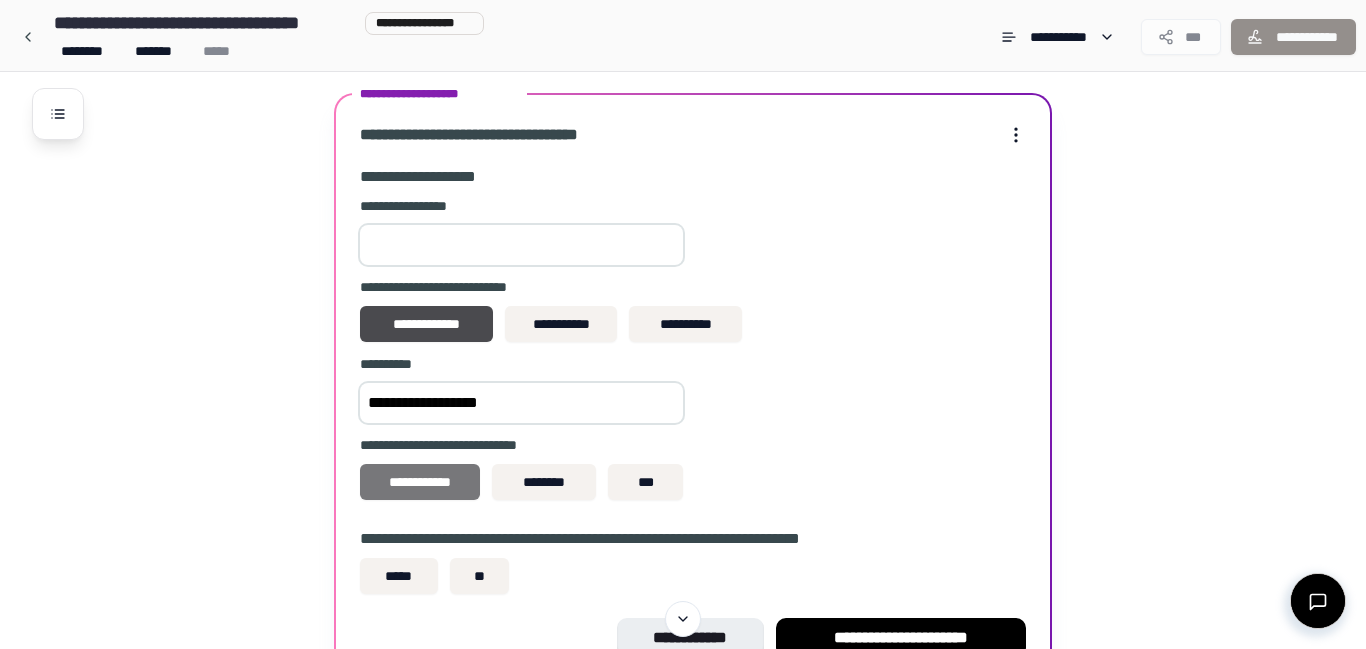 type on "**********" 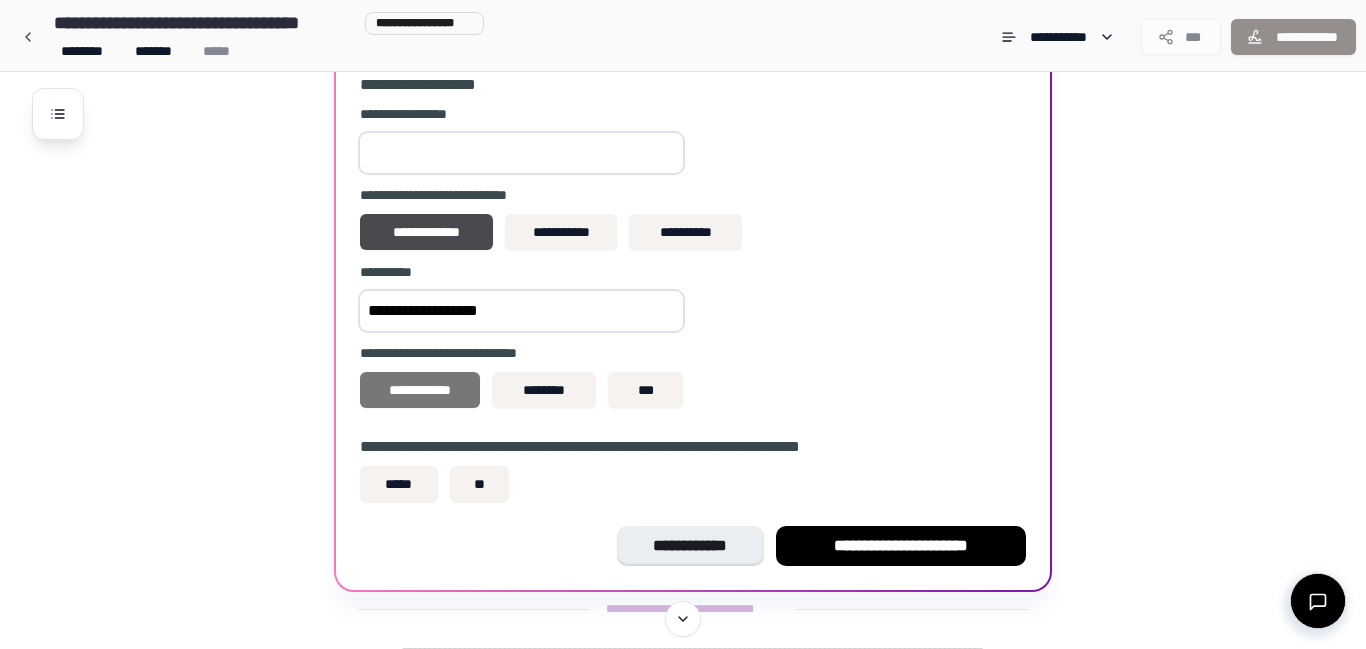 scroll, scrollTop: 635, scrollLeft: 0, axis: vertical 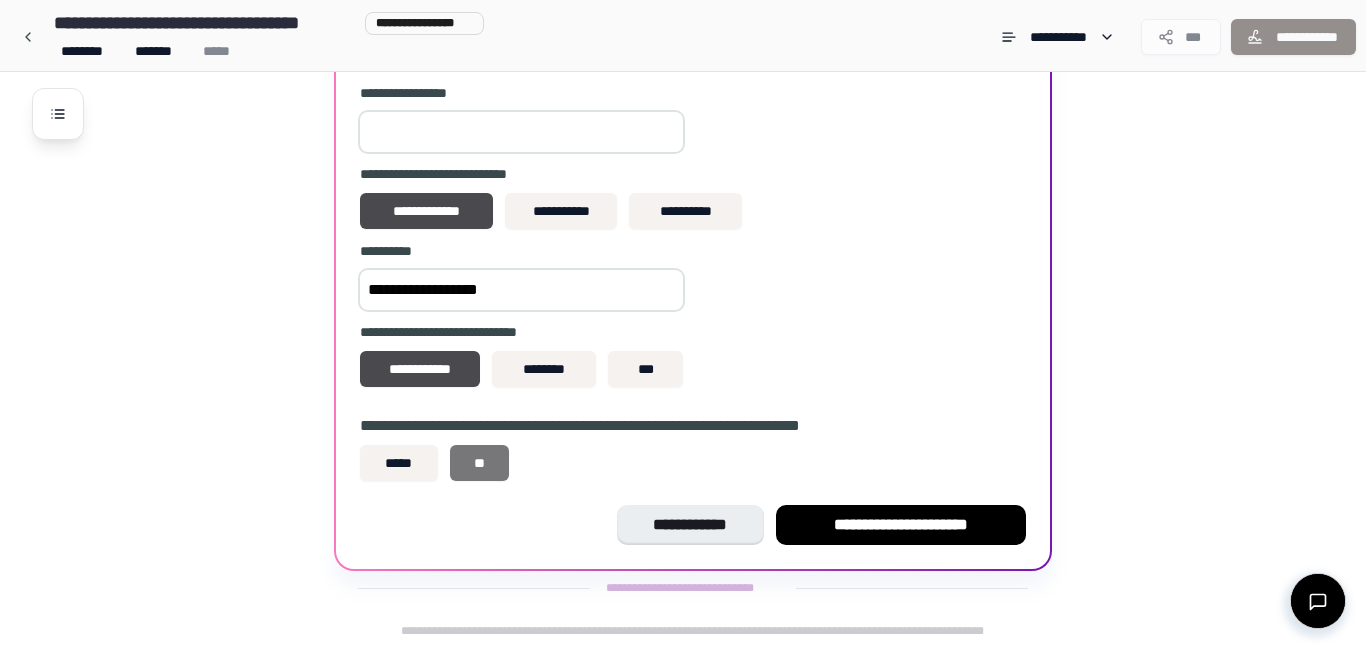 click on "**" at bounding box center (480, 463) 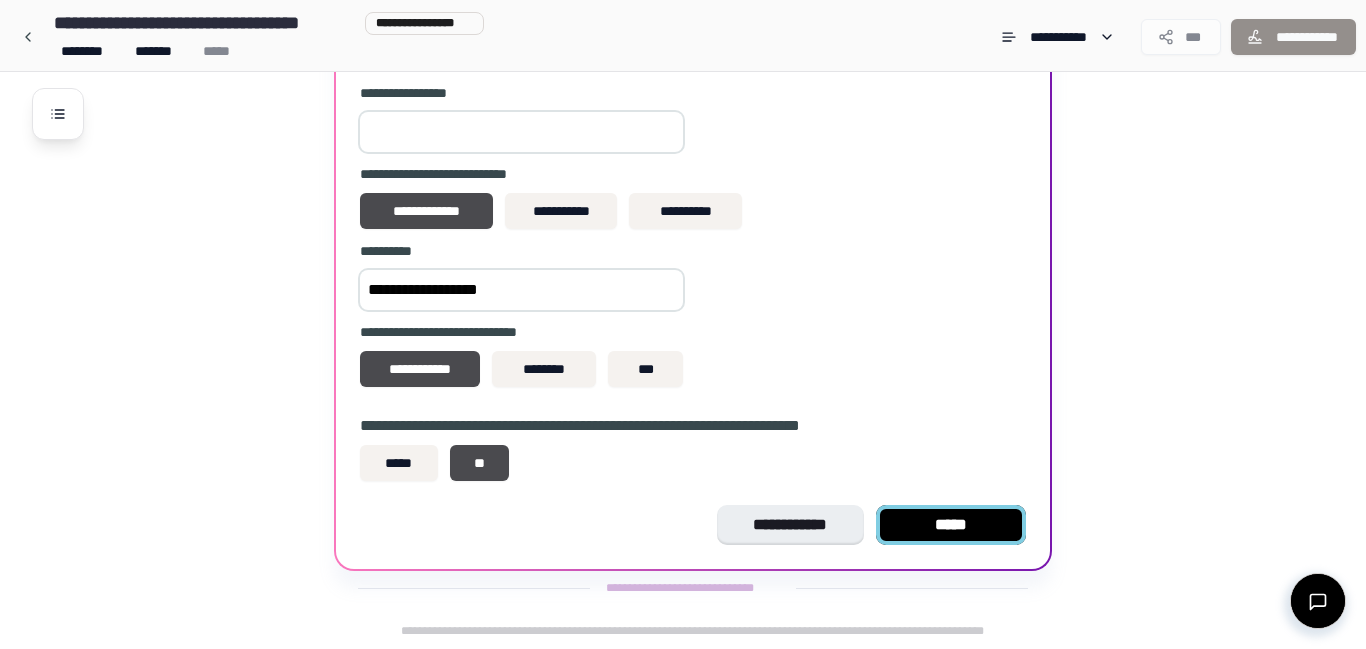 click on "*****" at bounding box center [951, 525] 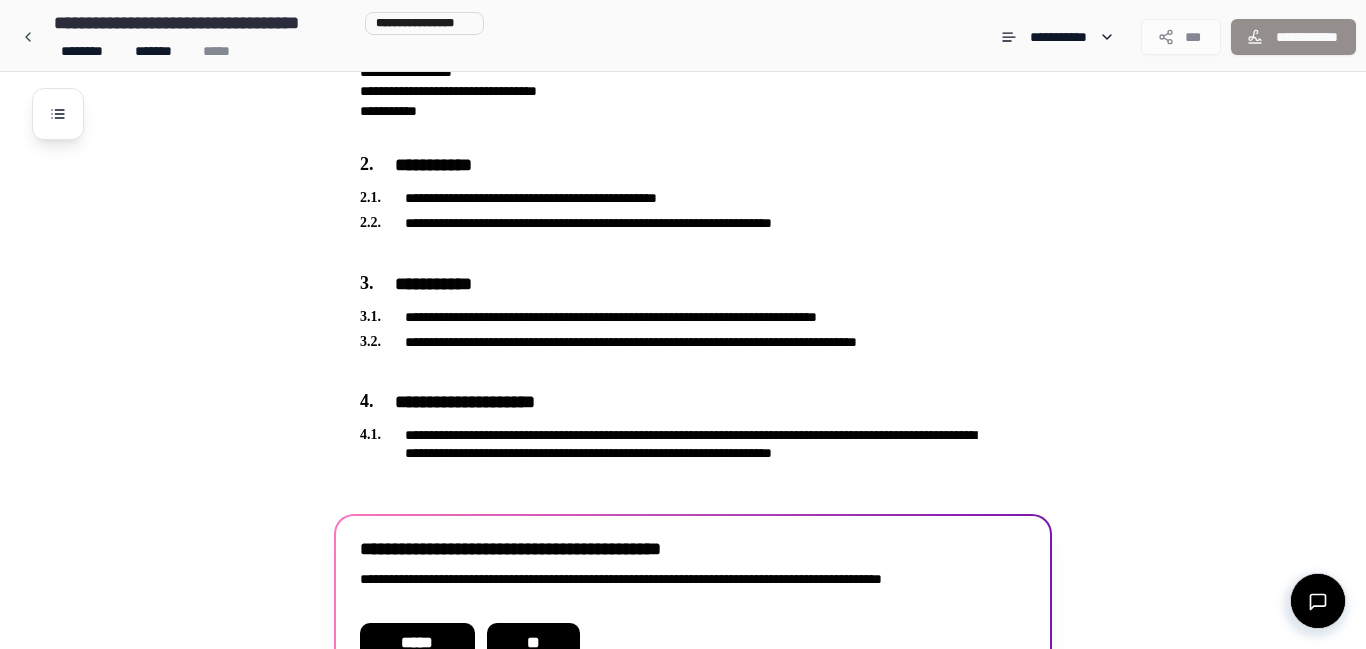 scroll, scrollTop: 333, scrollLeft: 0, axis: vertical 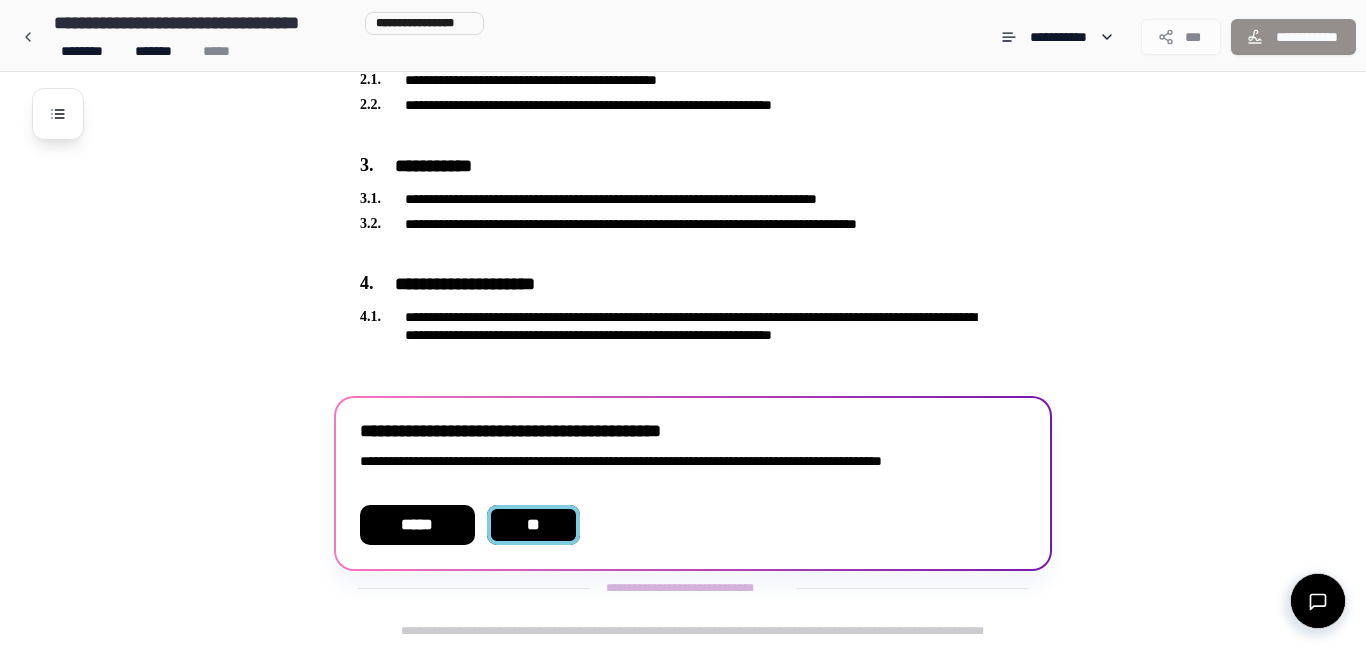 click on "**" at bounding box center (533, 525) 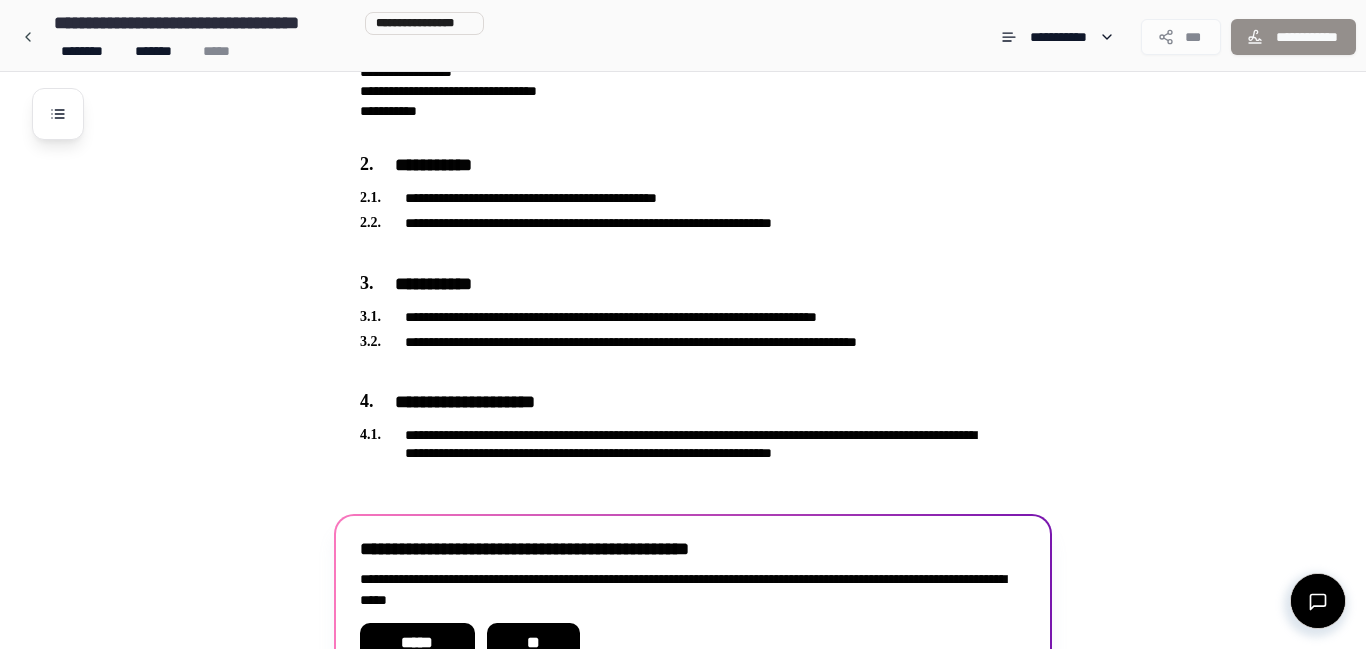 scroll, scrollTop: 333, scrollLeft: 0, axis: vertical 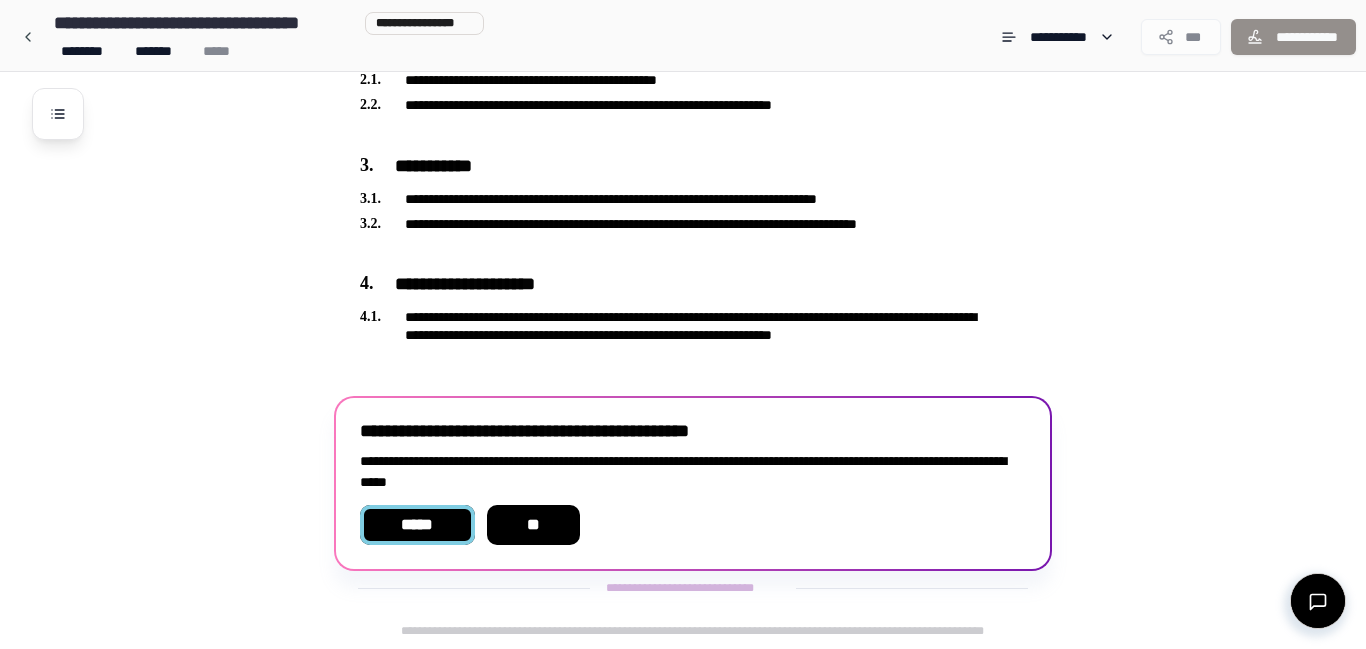click on "*****" at bounding box center [417, 525] 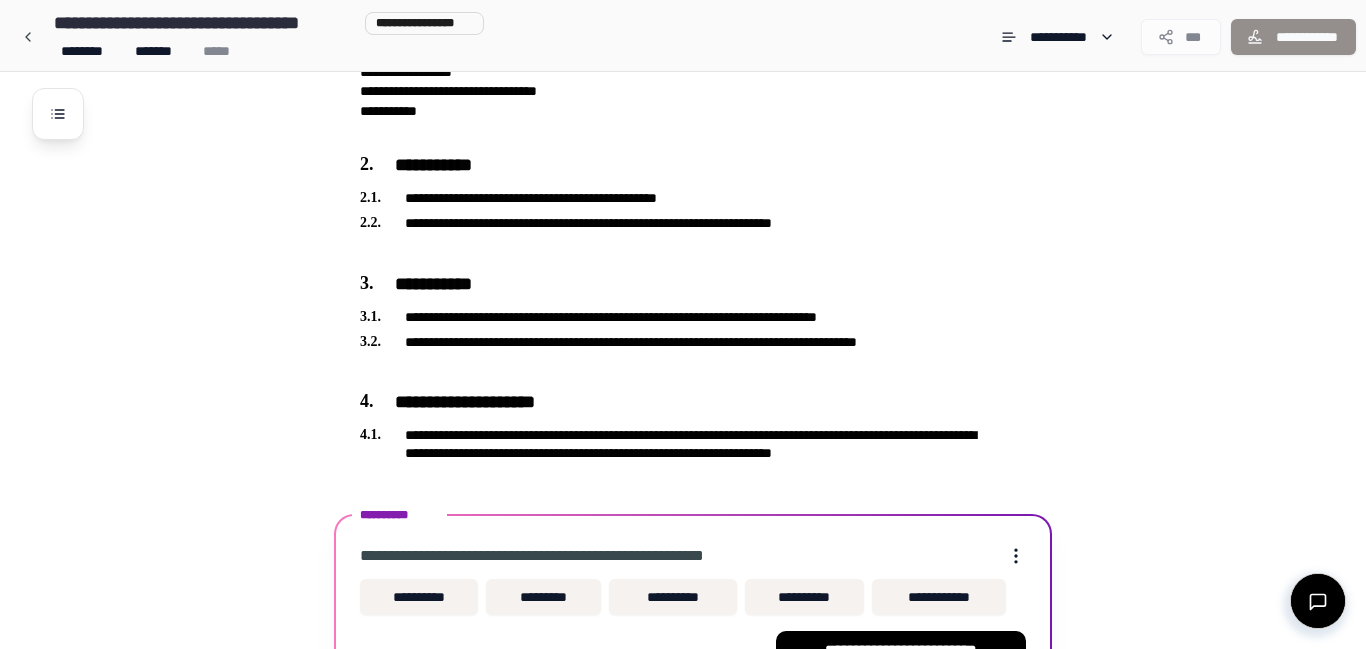 scroll, scrollTop: 341, scrollLeft: 0, axis: vertical 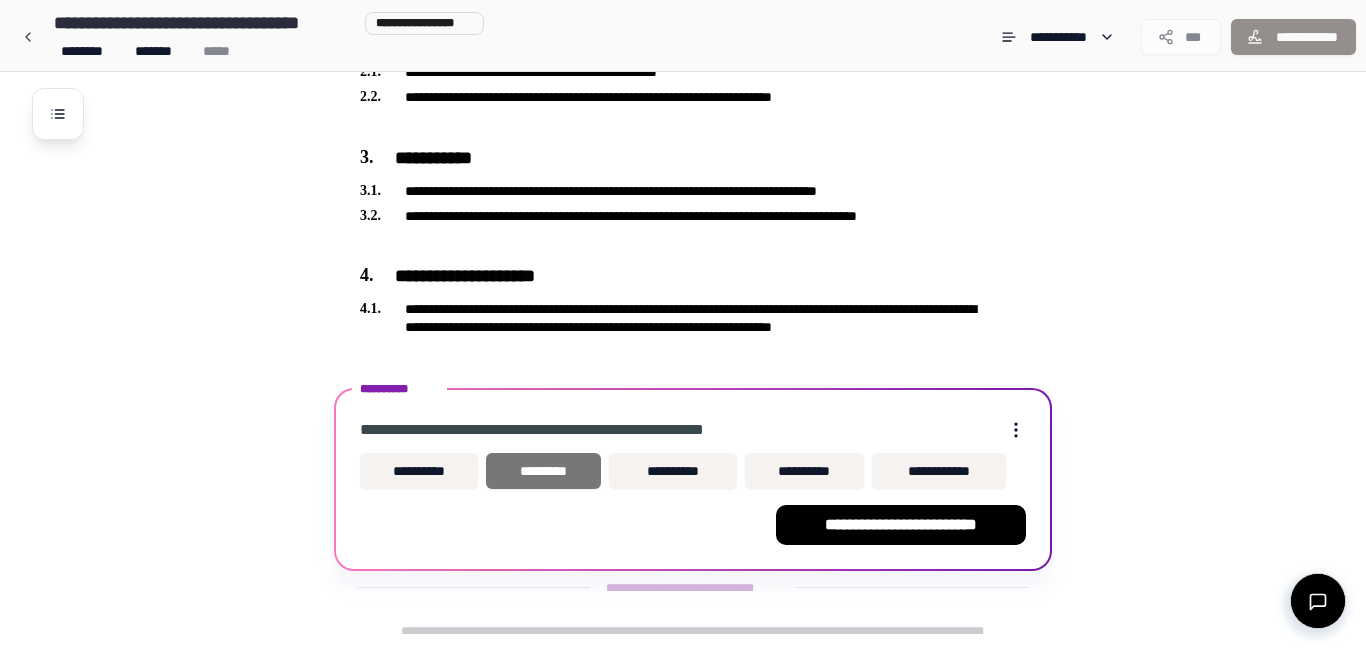 click on "*********" at bounding box center (543, 471) 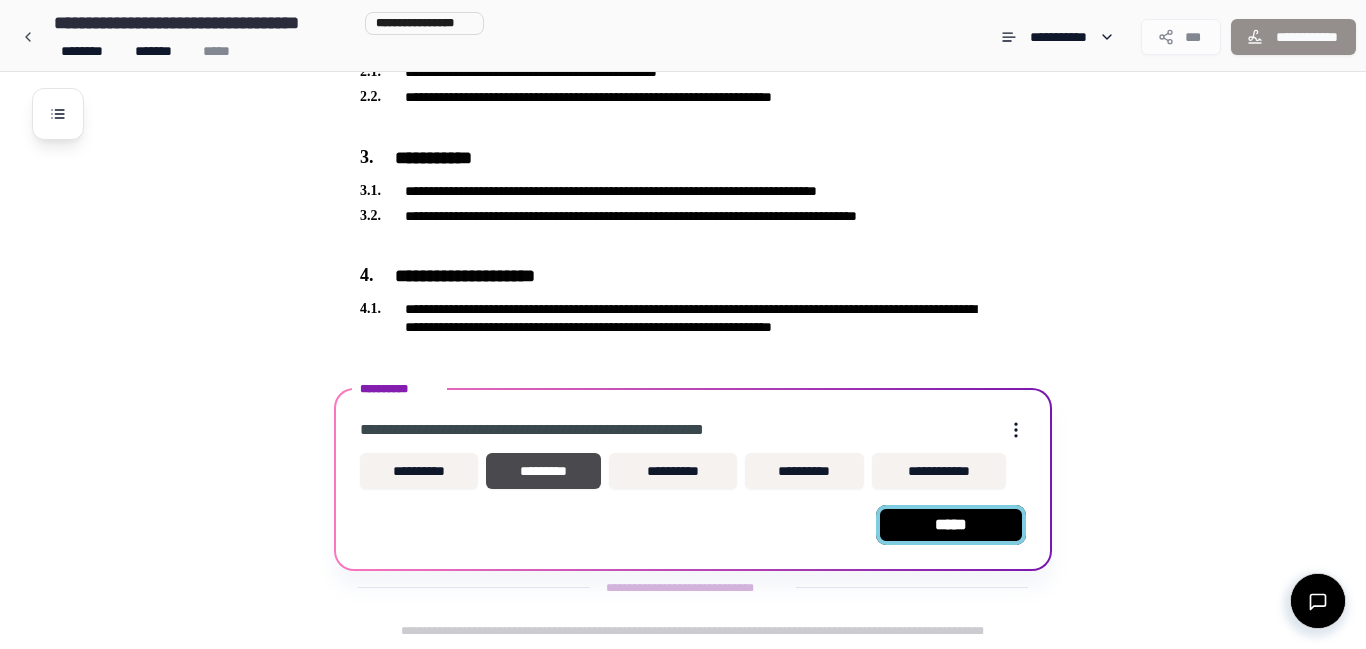 click on "*****" at bounding box center (951, 525) 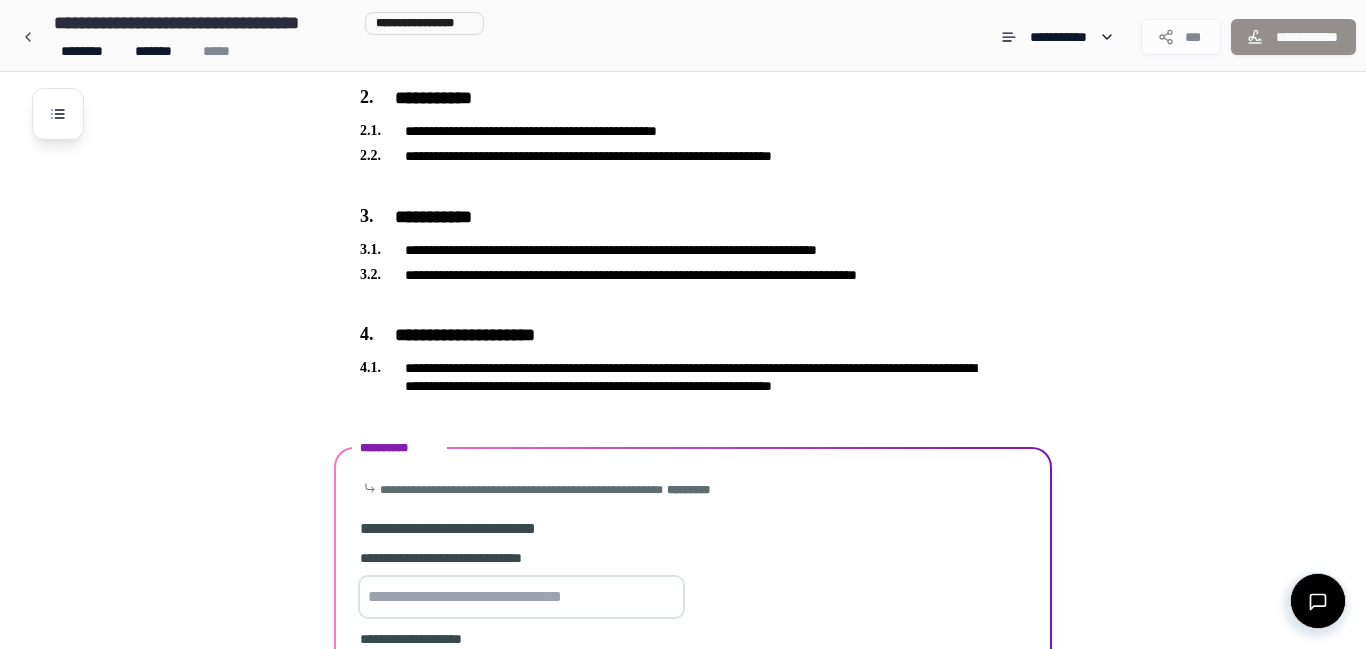scroll, scrollTop: 524, scrollLeft: 0, axis: vertical 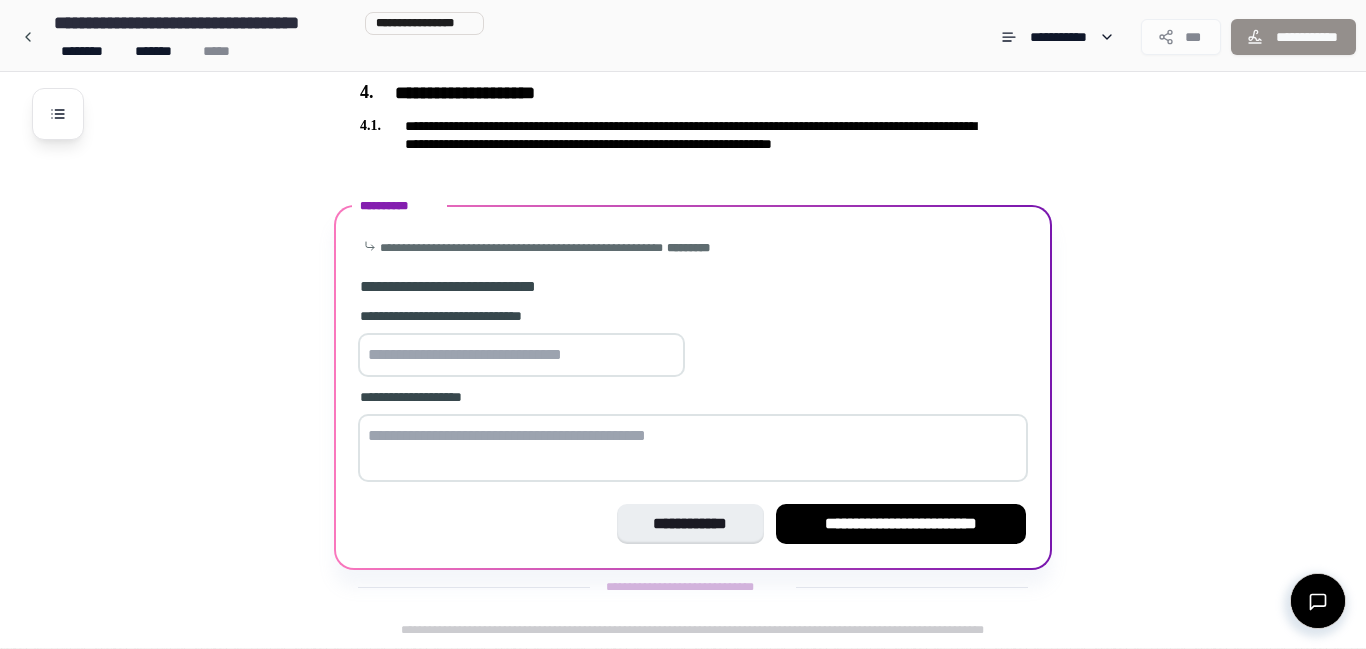 click at bounding box center (521, 355) 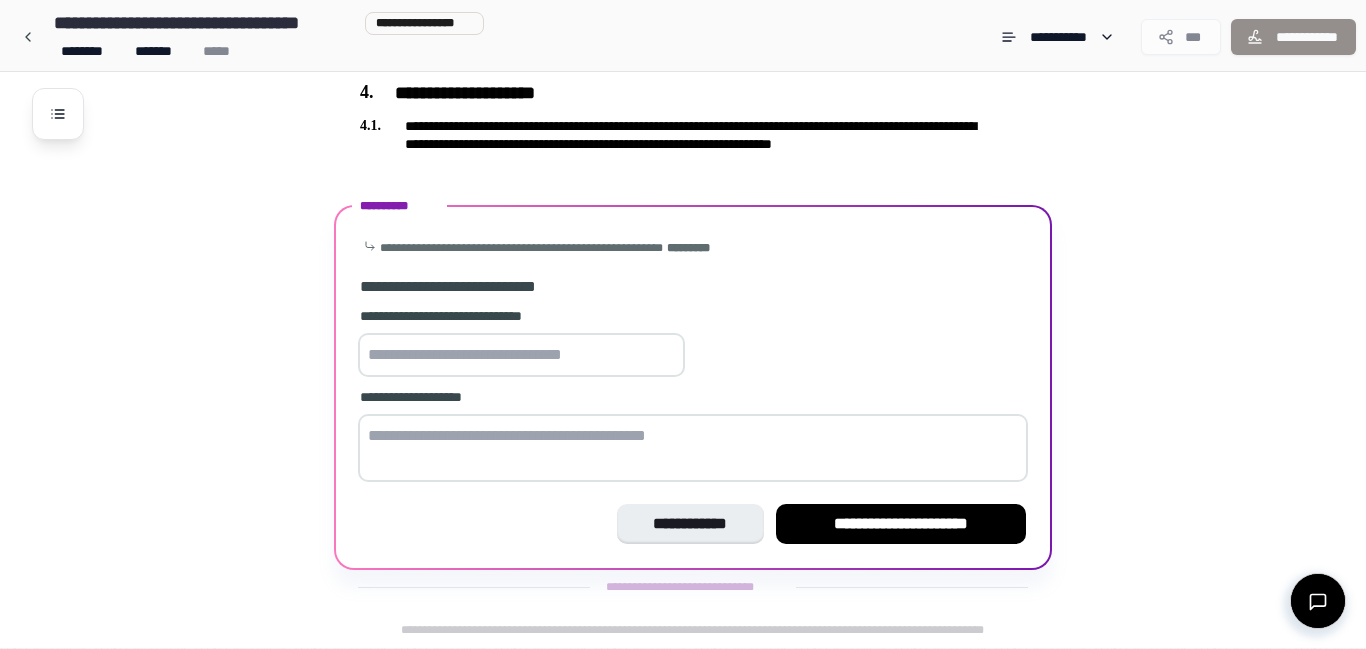 type on "*" 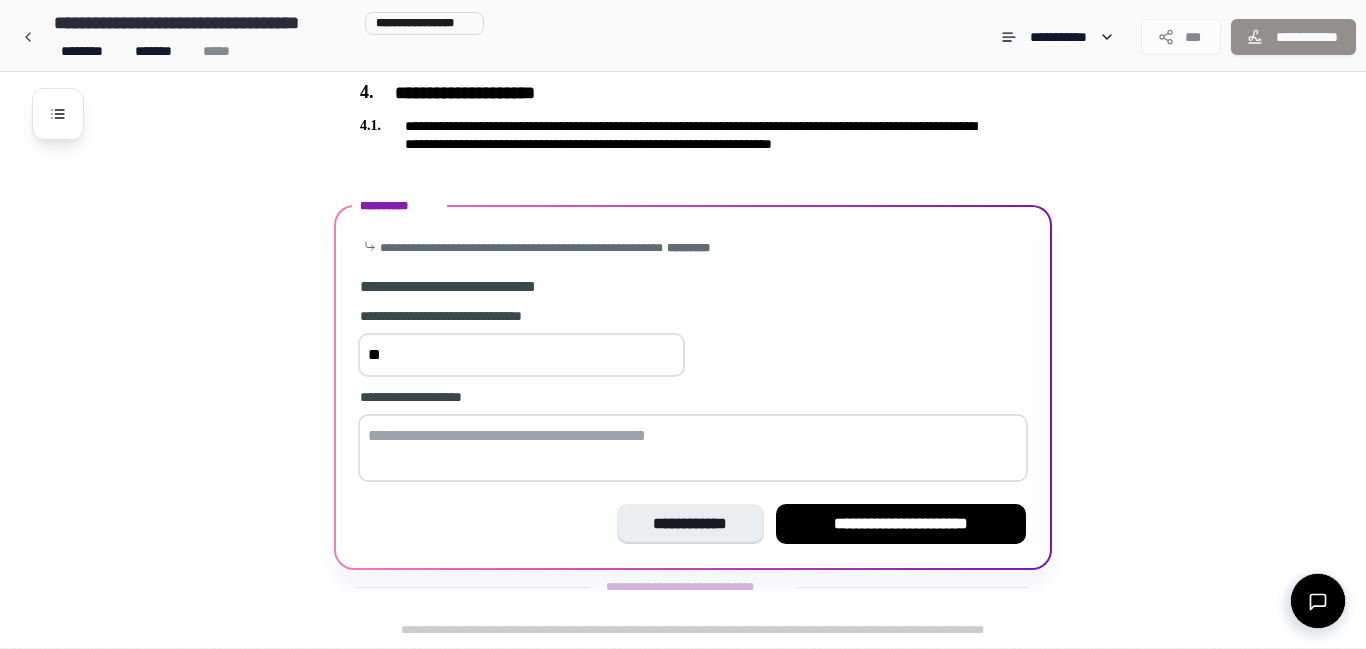 type on "*" 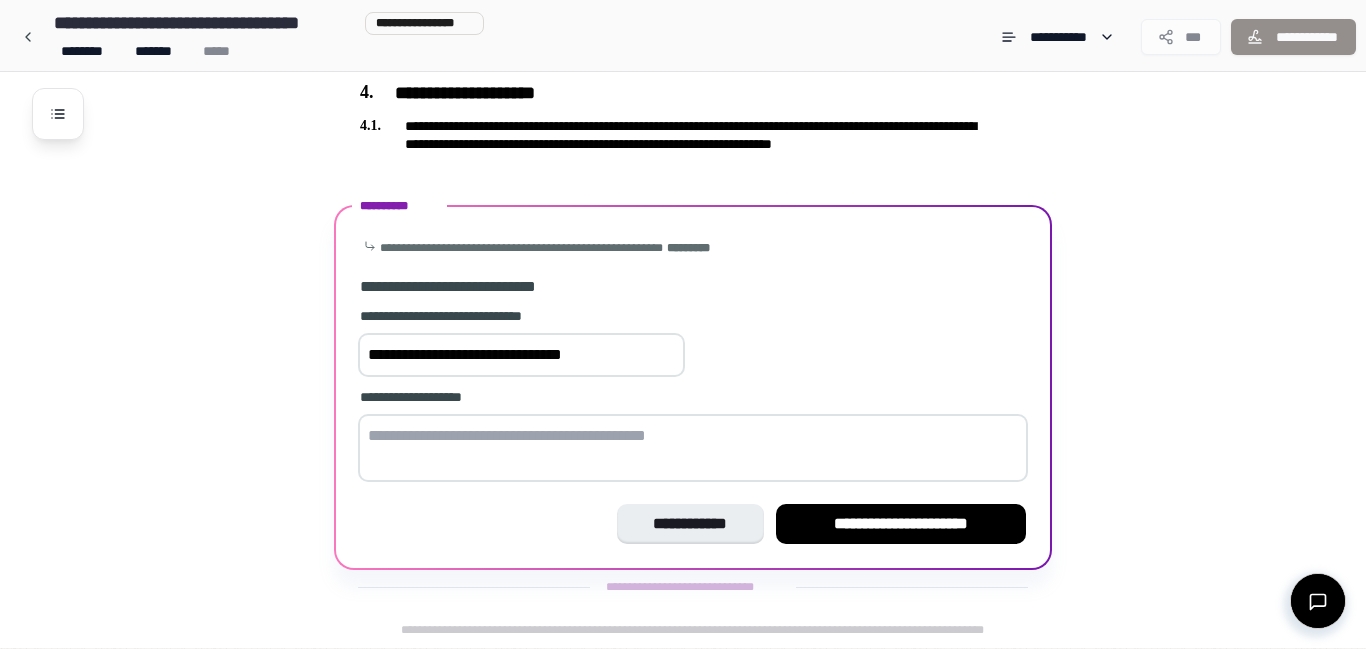 type on "**********" 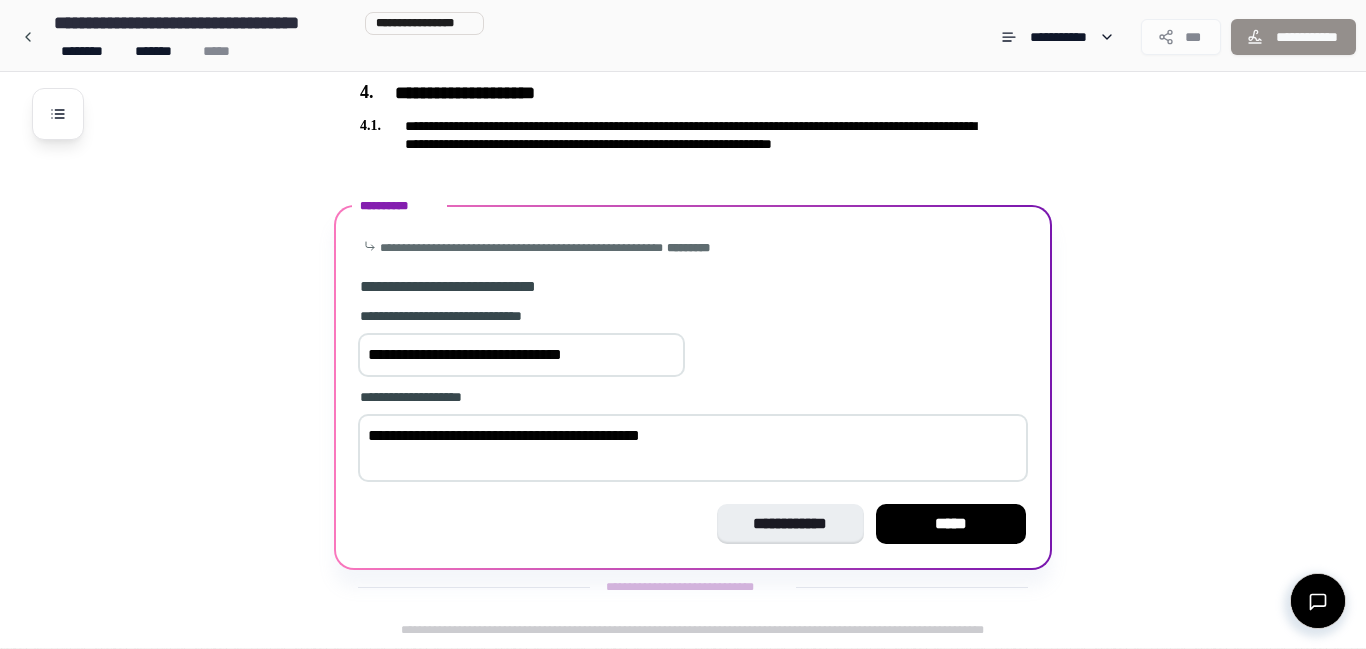 type on "**********" 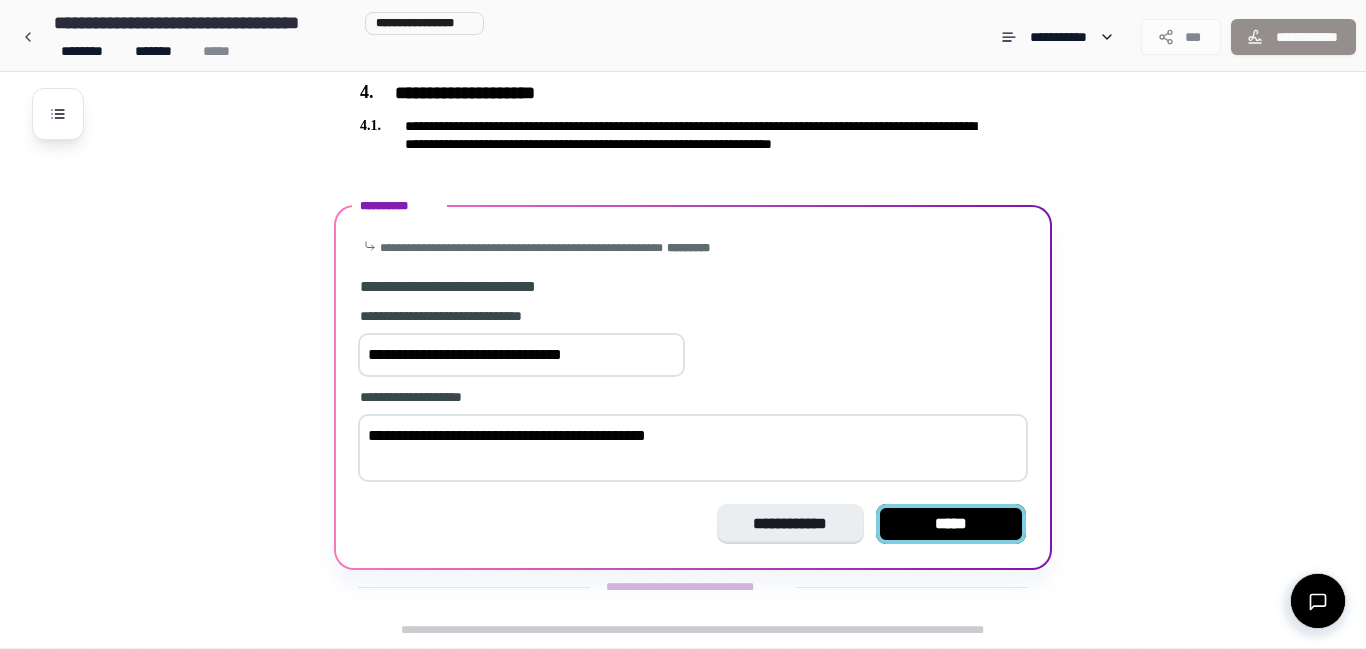 click on "*****" at bounding box center [951, 524] 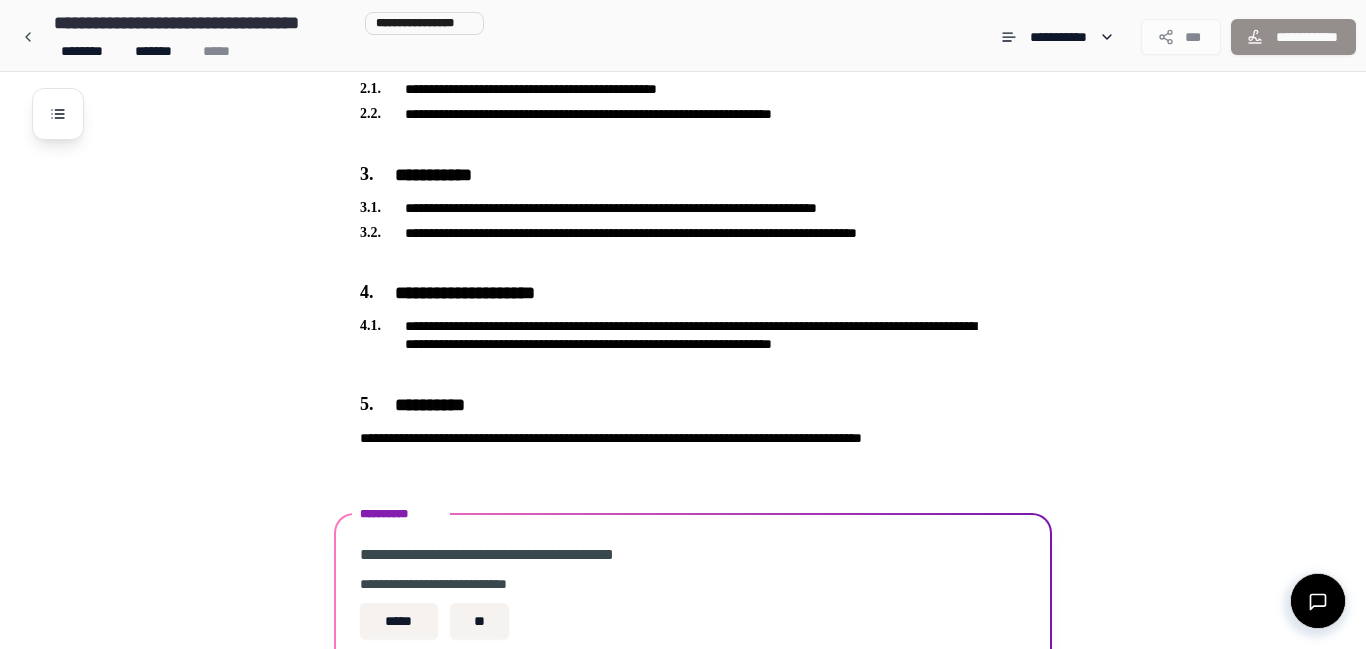 scroll, scrollTop: 559, scrollLeft: 0, axis: vertical 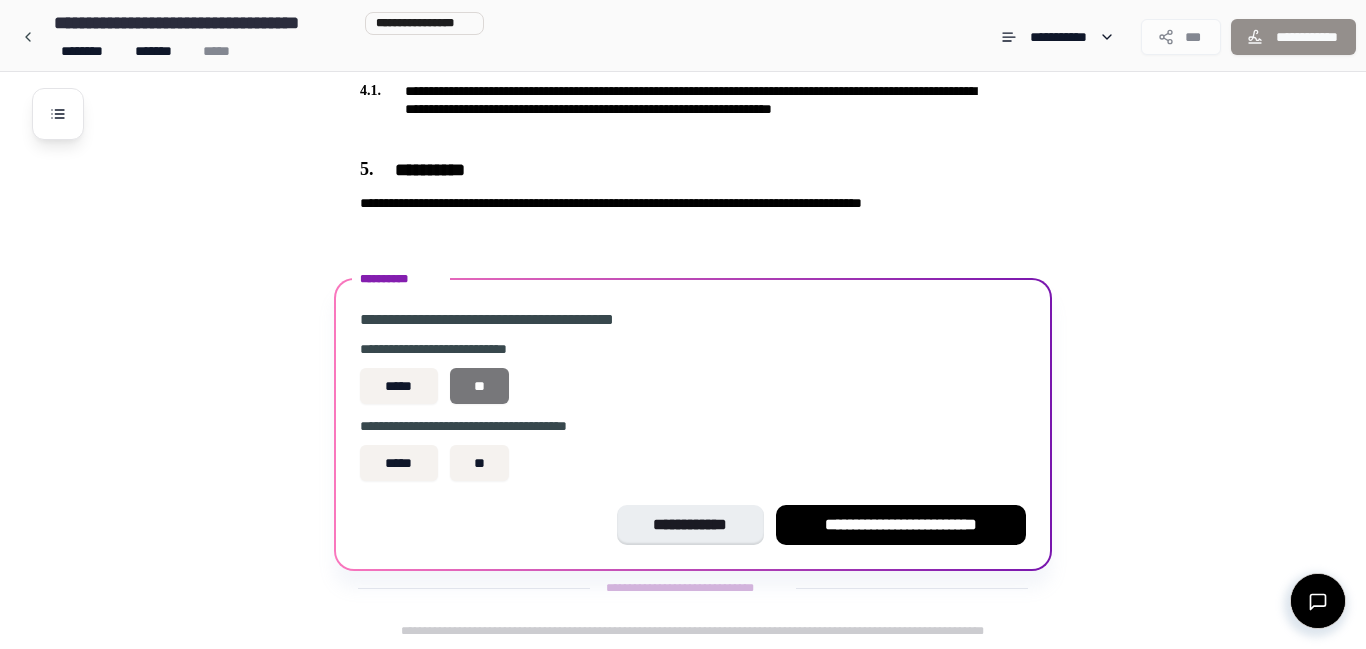 click on "**" at bounding box center (480, 386) 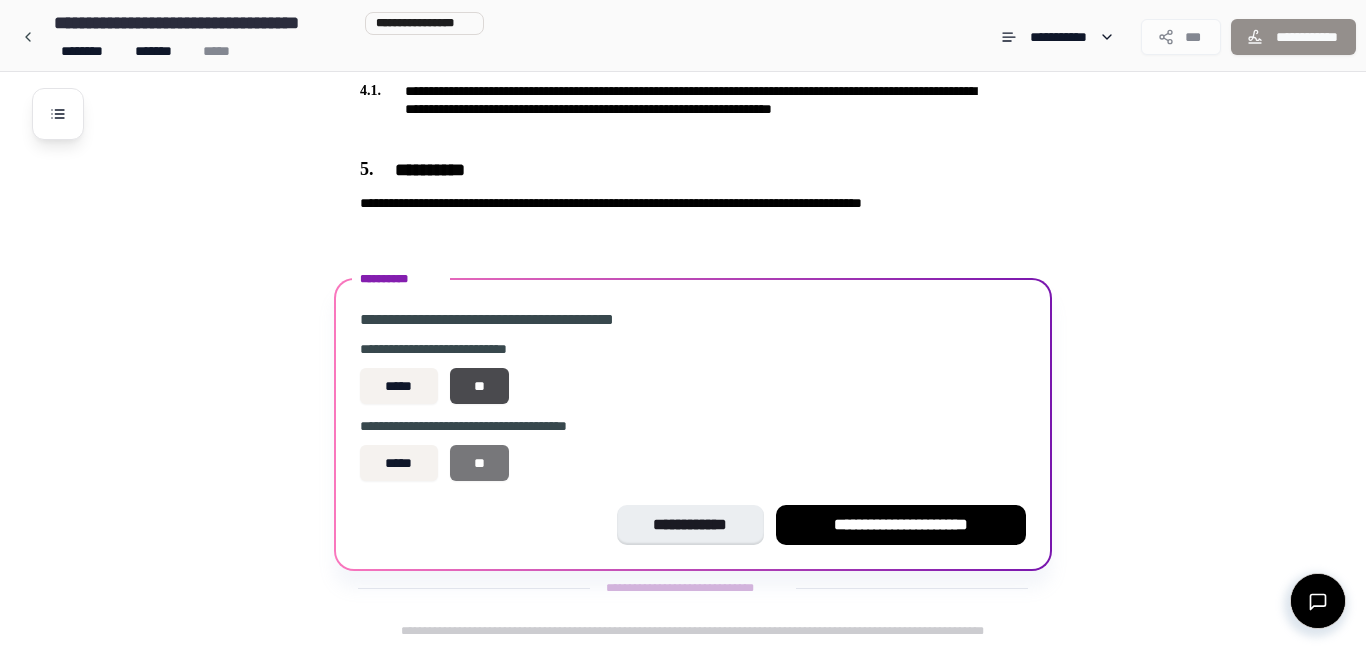 click on "**" at bounding box center (480, 463) 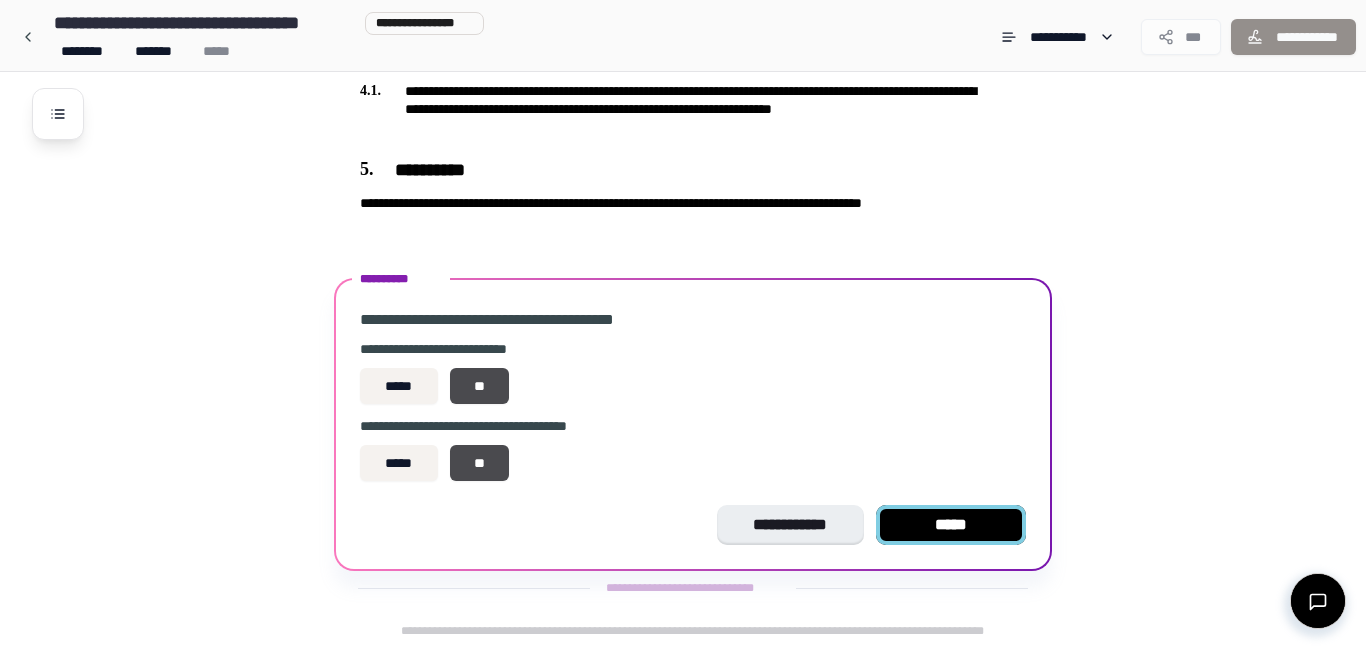 click on "*****" at bounding box center (951, 525) 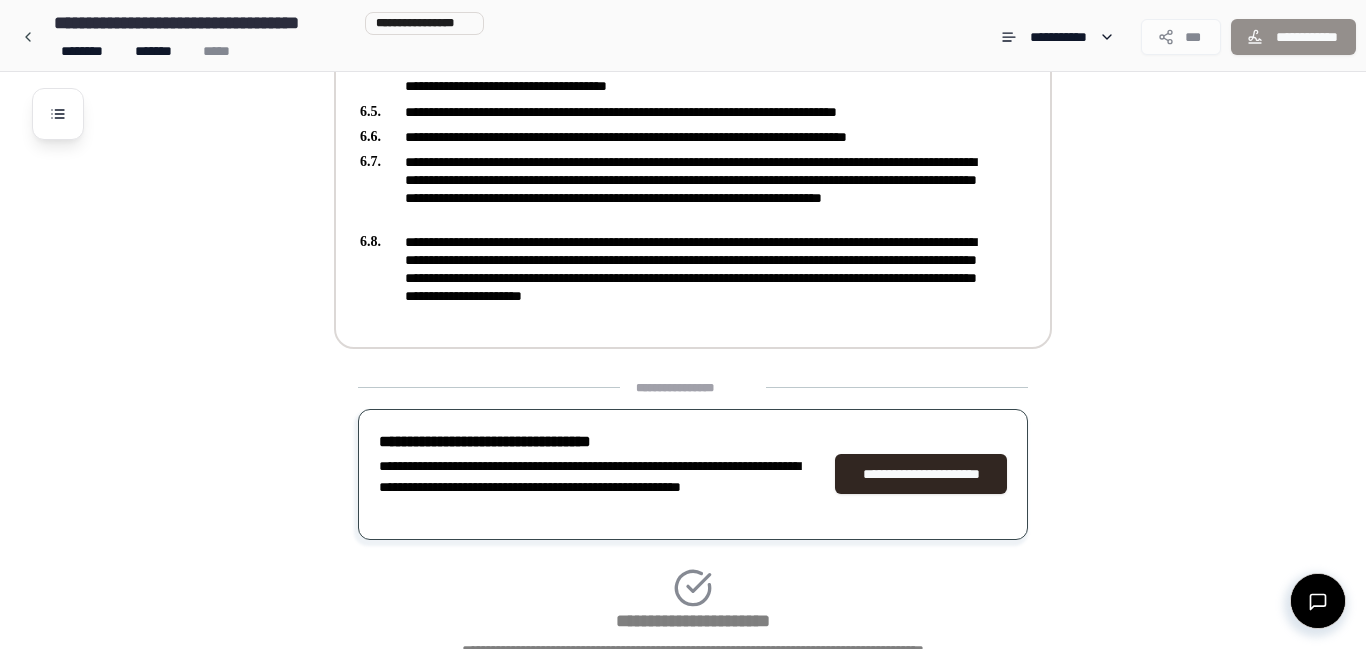 scroll, scrollTop: 1049, scrollLeft: 0, axis: vertical 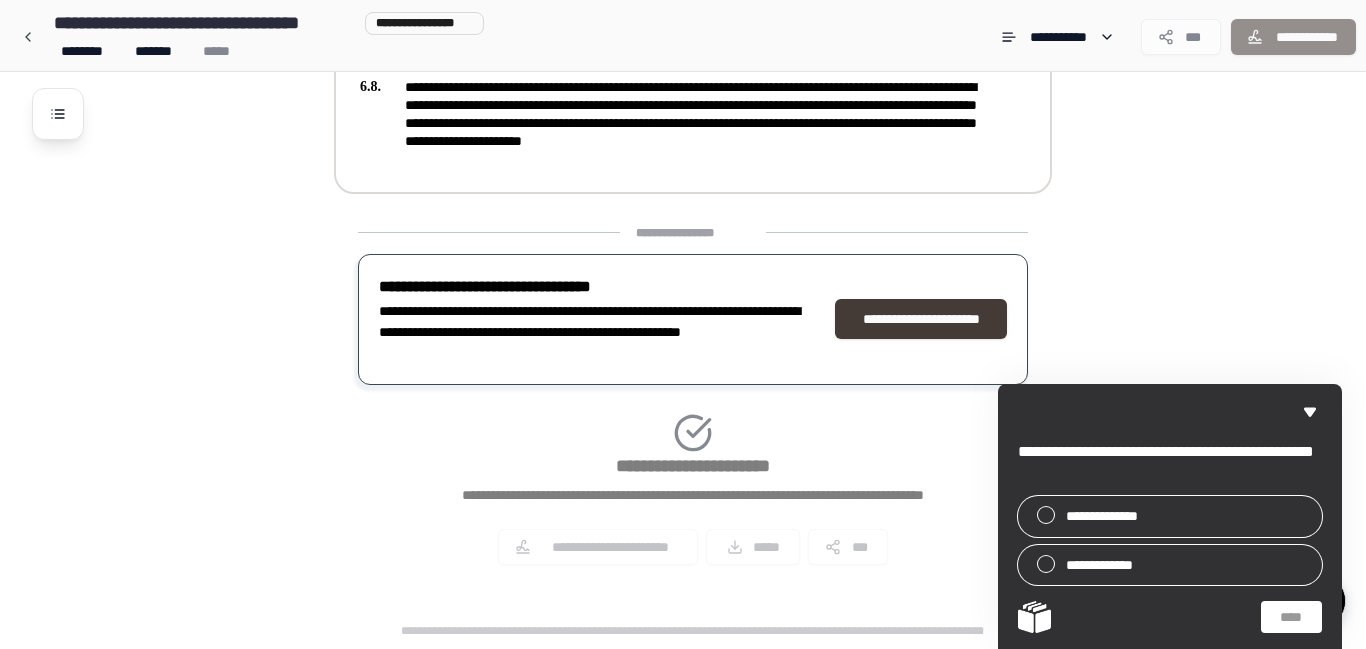 click on "**********" at bounding box center [921, 319] 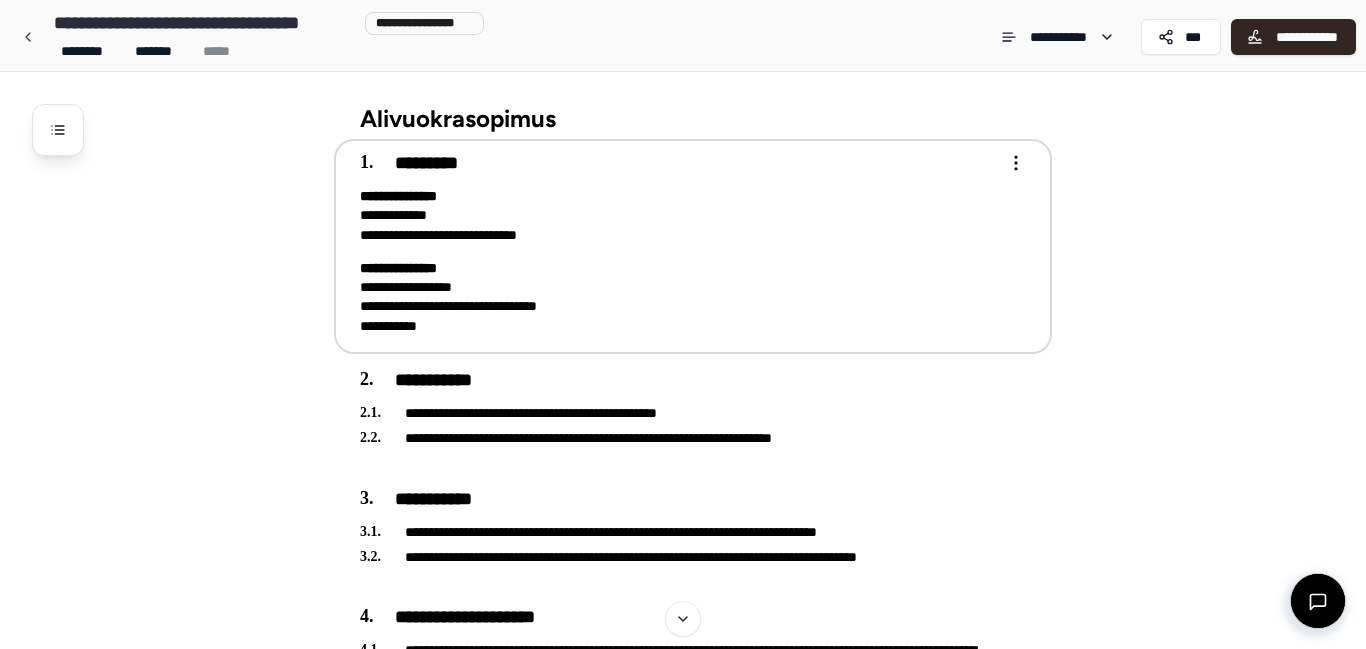 scroll, scrollTop: 894, scrollLeft: 0, axis: vertical 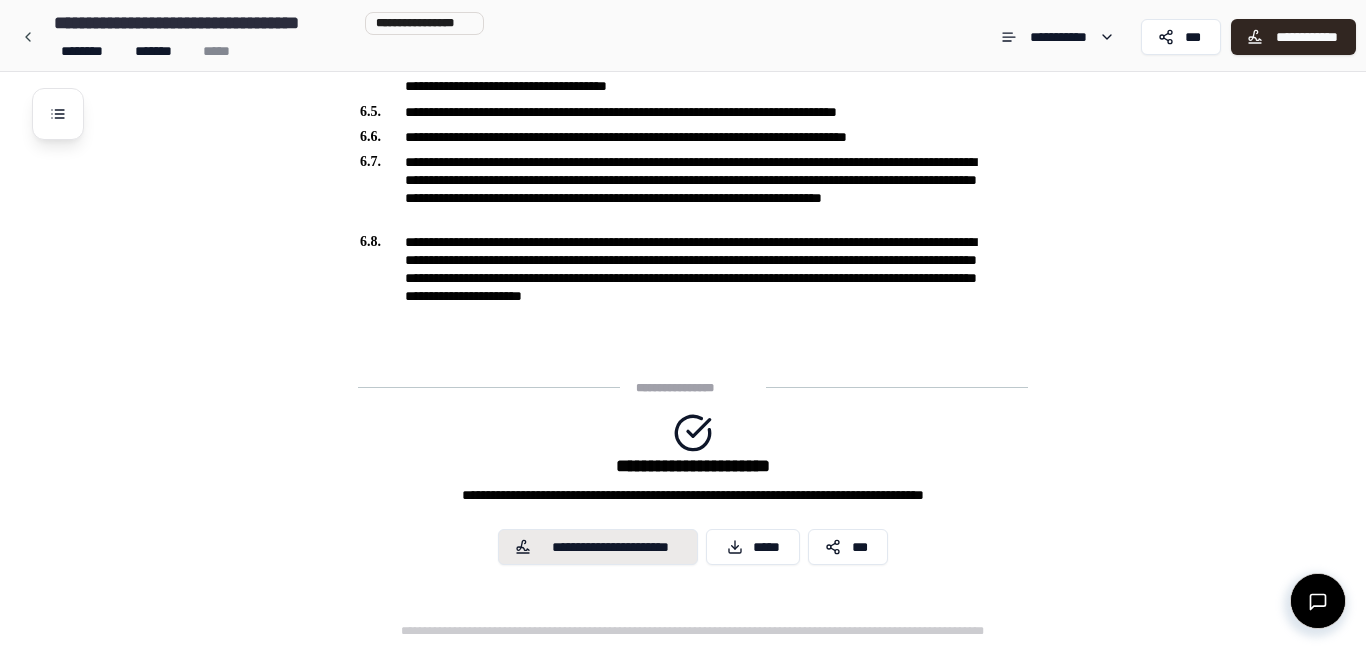 click on "**********" at bounding box center (611, 547) 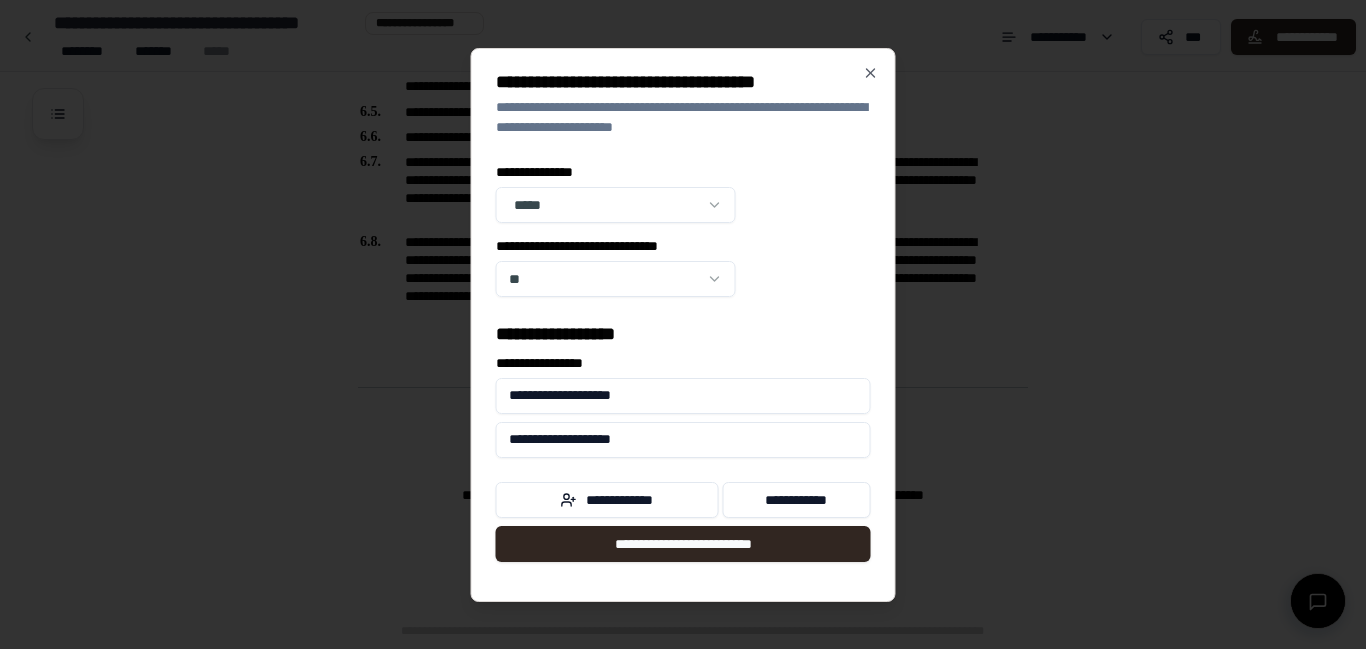 click at bounding box center (683, 324) 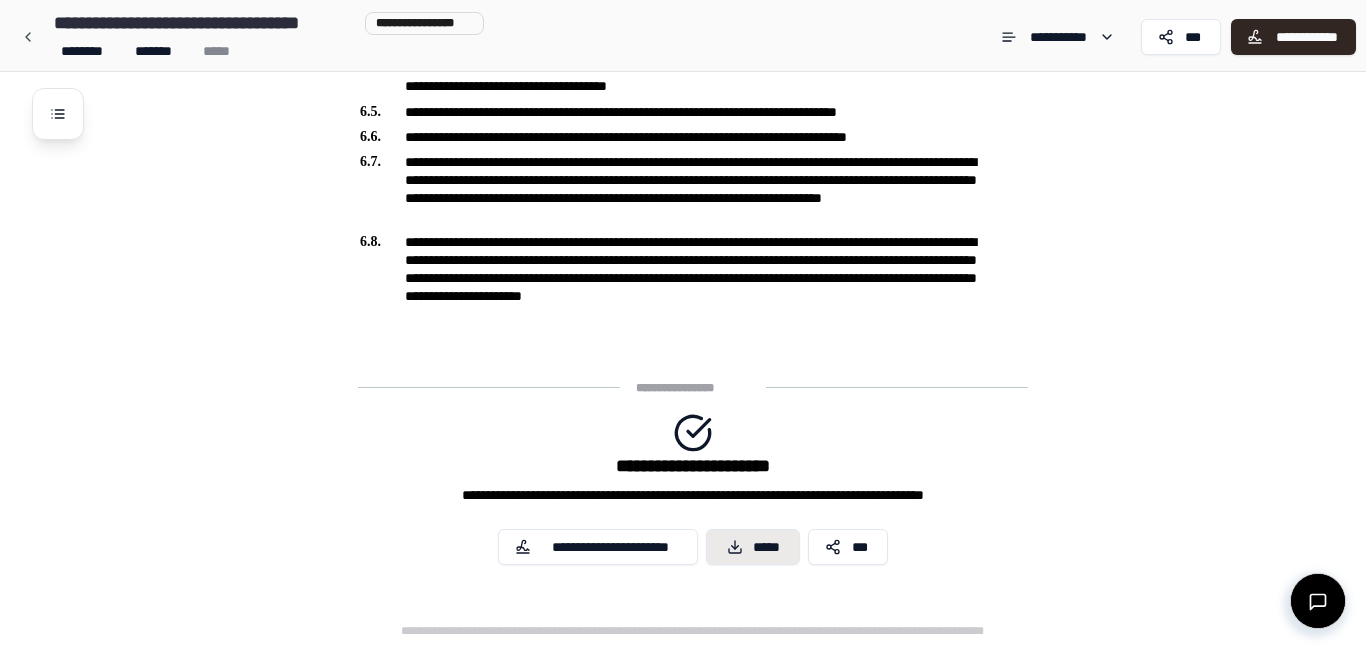 click on "*****" at bounding box center [753, 547] 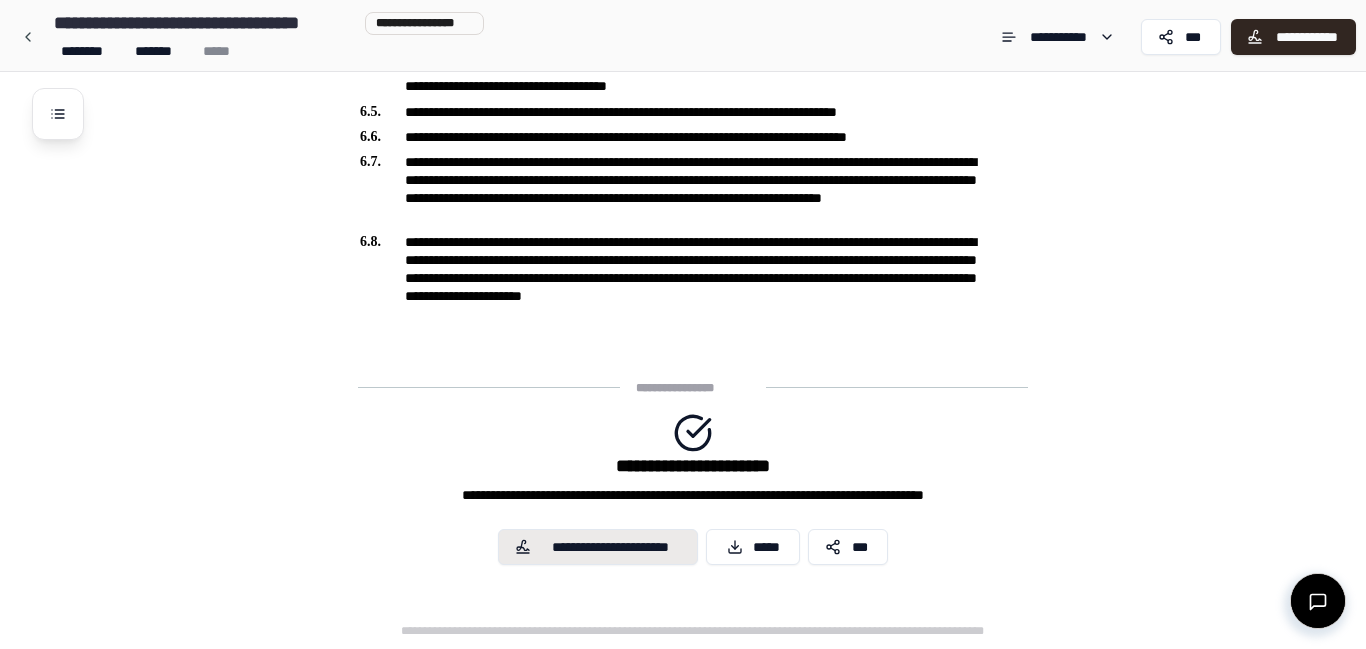 click on "**********" at bounding box center [598, 547] 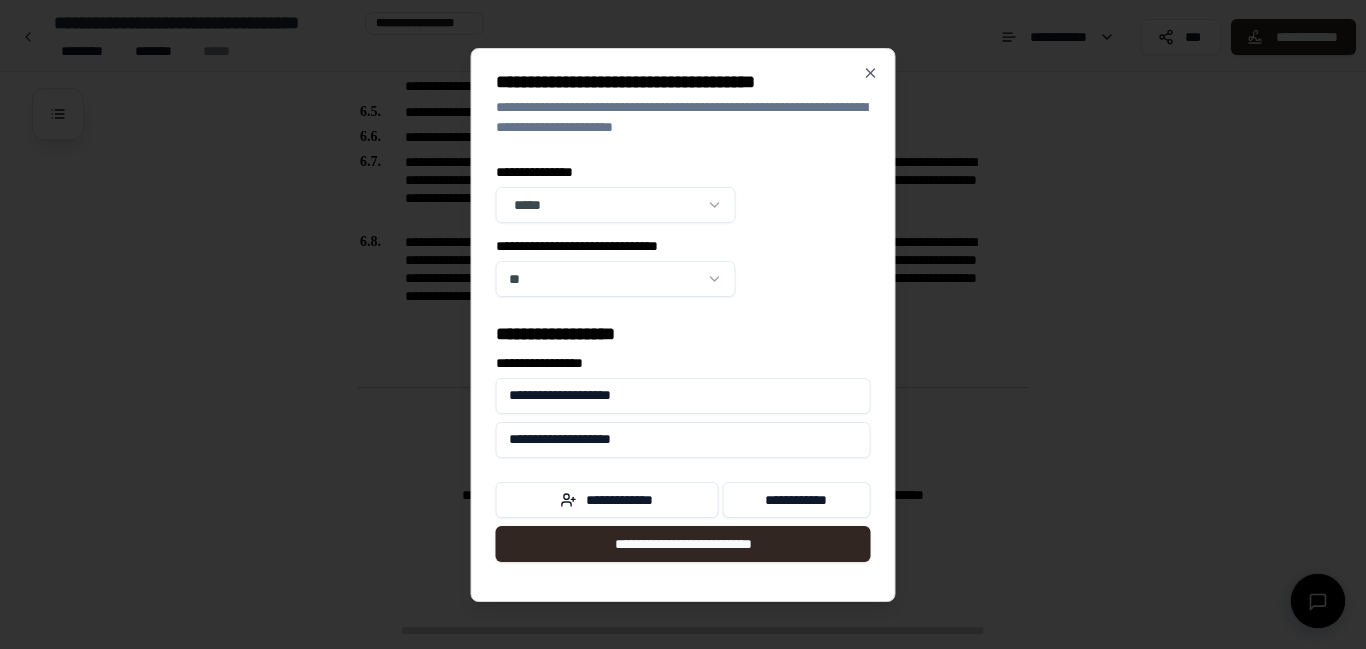click on "**********" at bounding box center [683, 272] 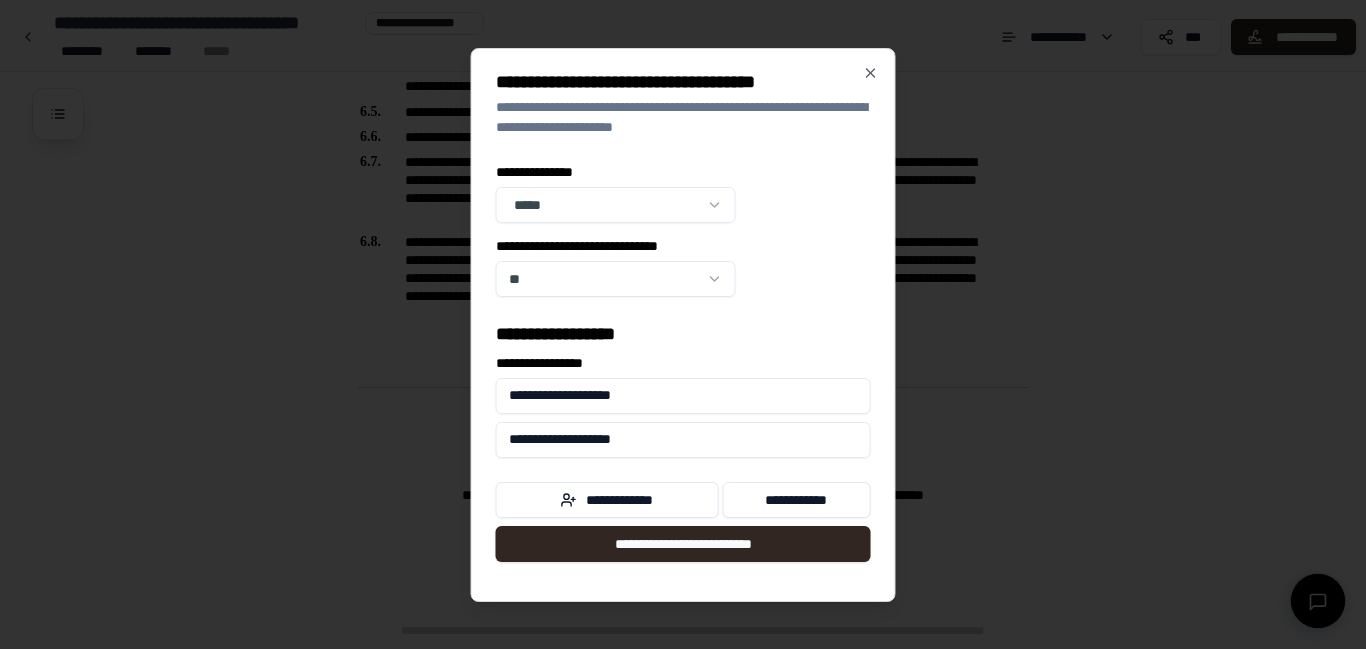 click on "**********" at bounding box center [683, -123] 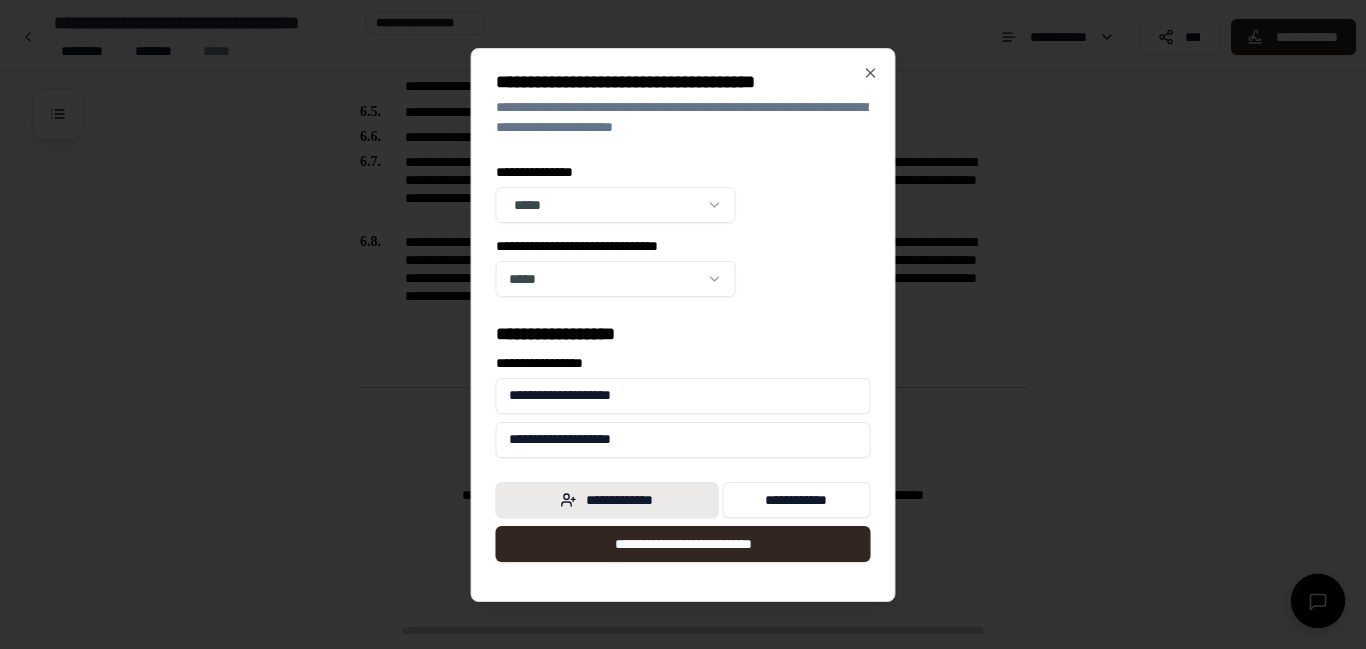 click on "**********" at bounding box center (607, 500) 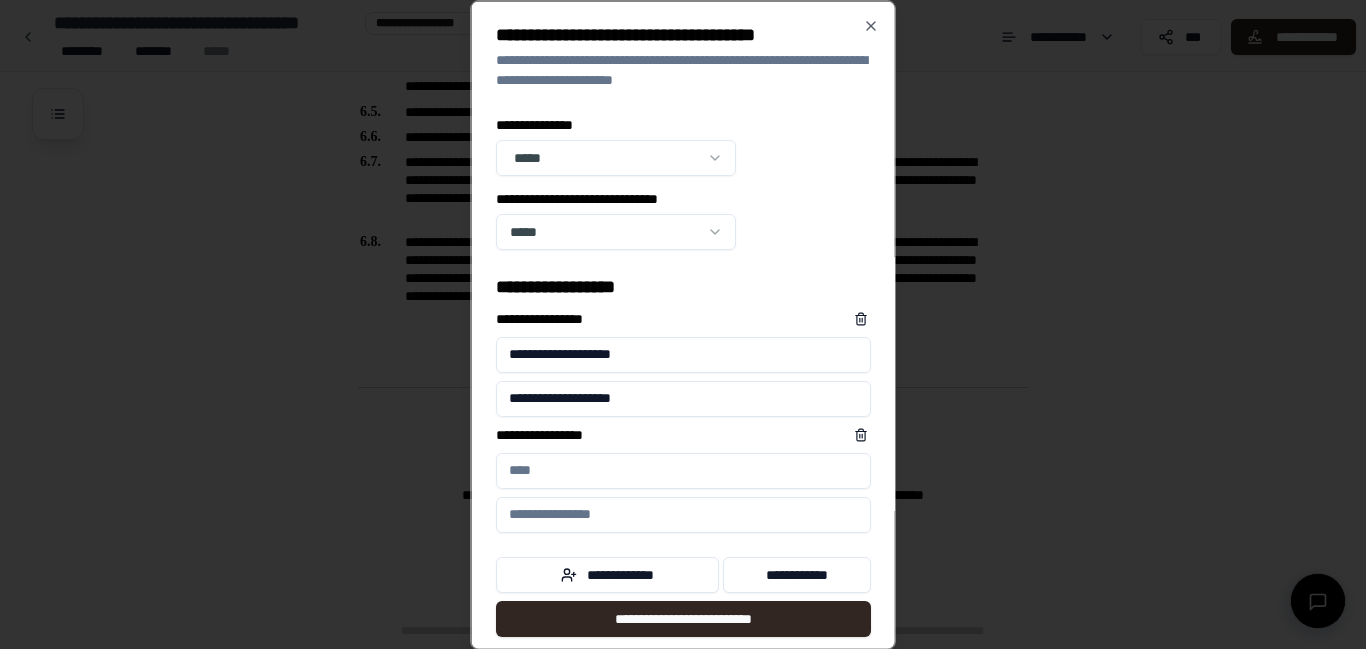 click on "**********" at bounding box center [683, 470] 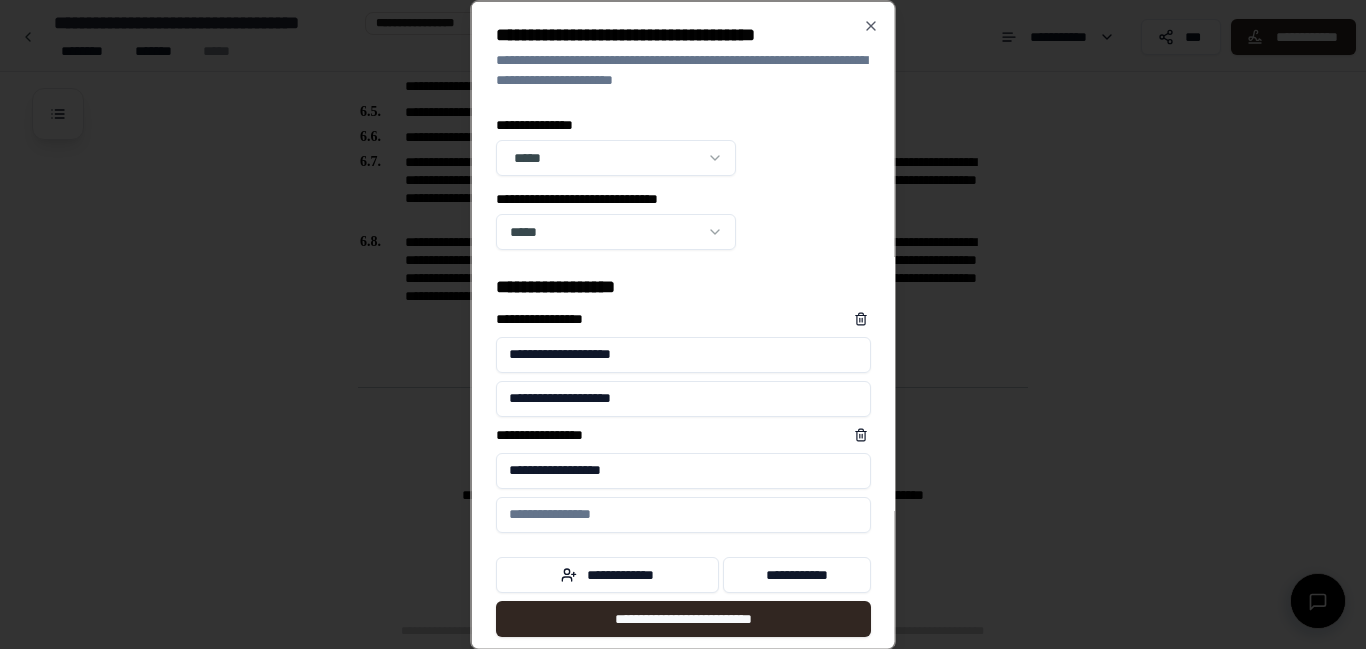 type on "**********" 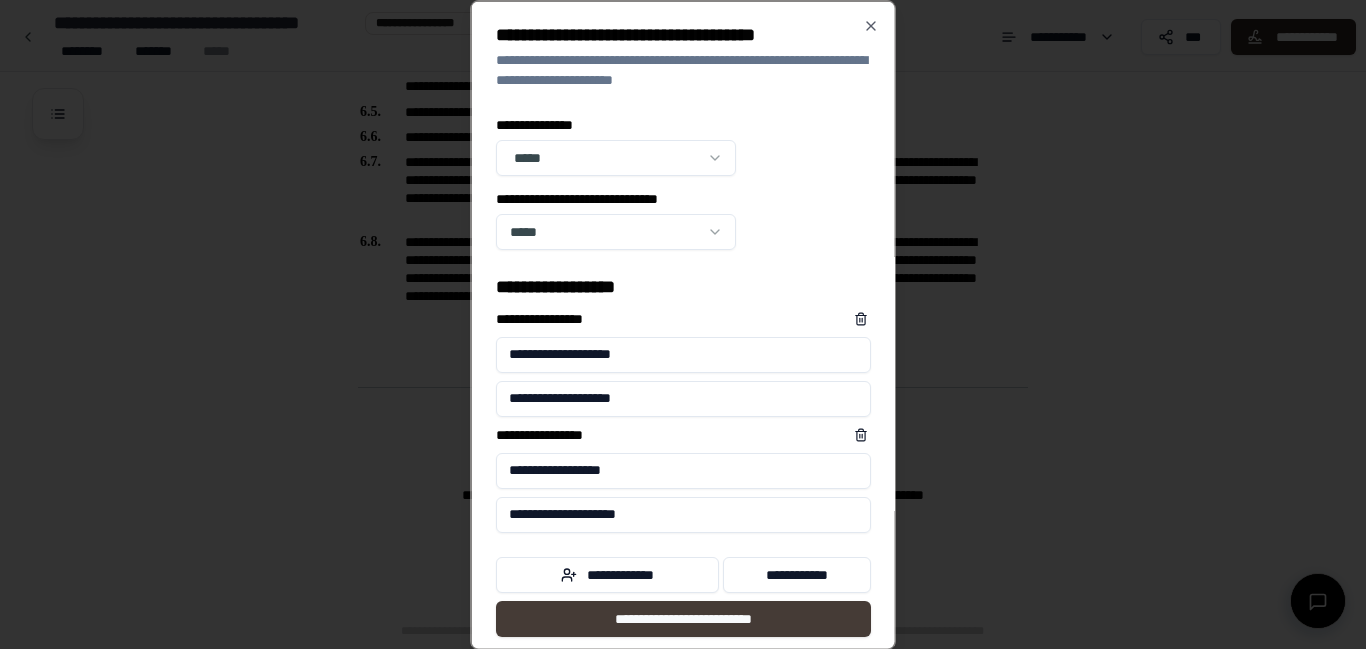 type on "**********" 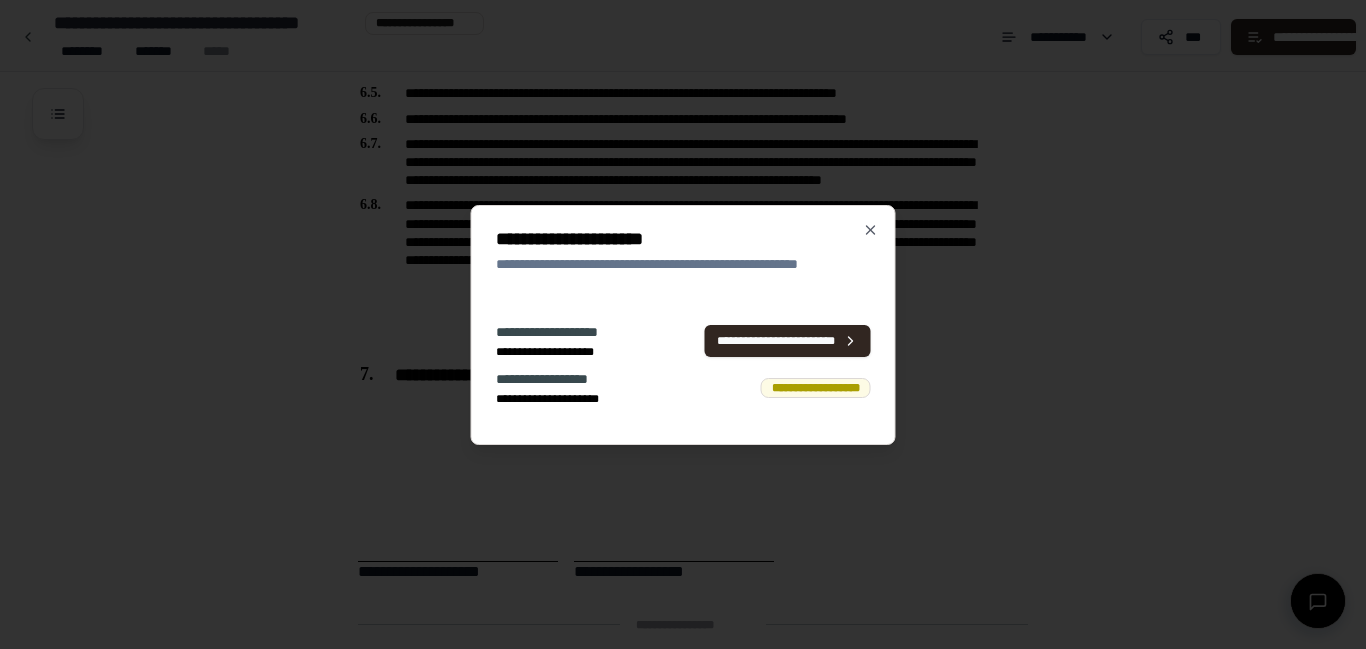 scroll, scrollTop: 1131, scrollLeft: 0, axis: vertical 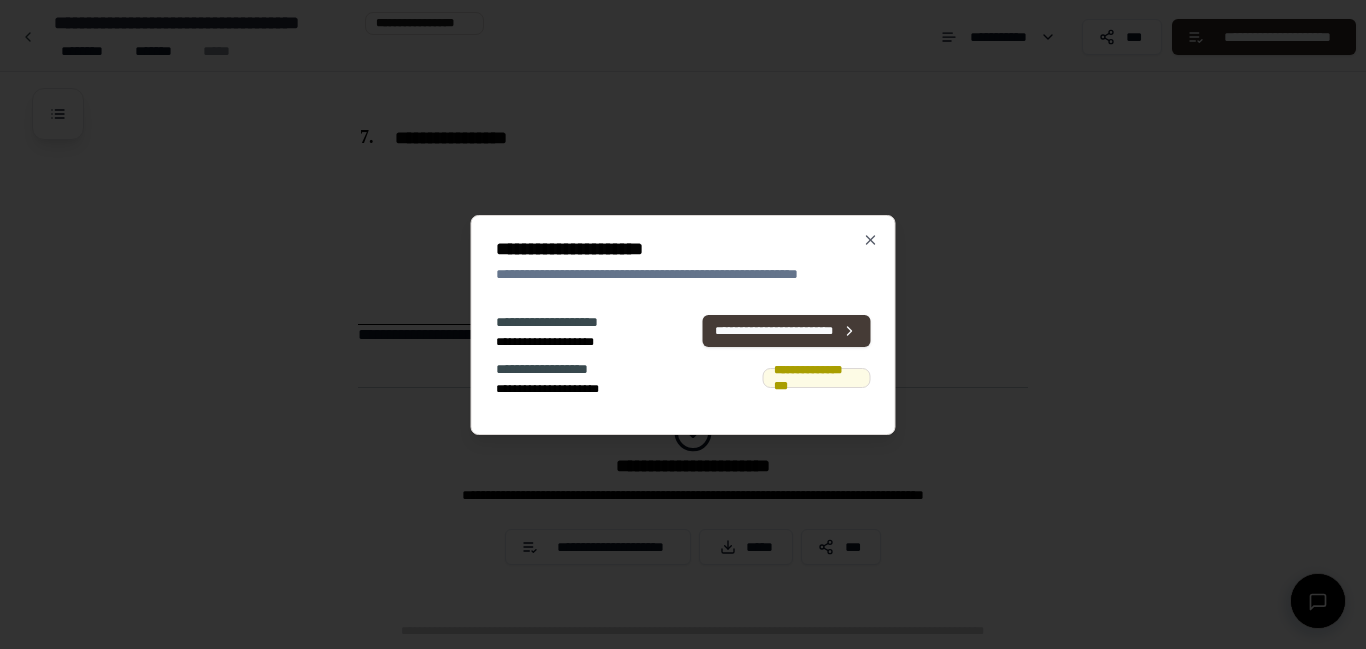 click on "**********" at bounding box center [786, 331] 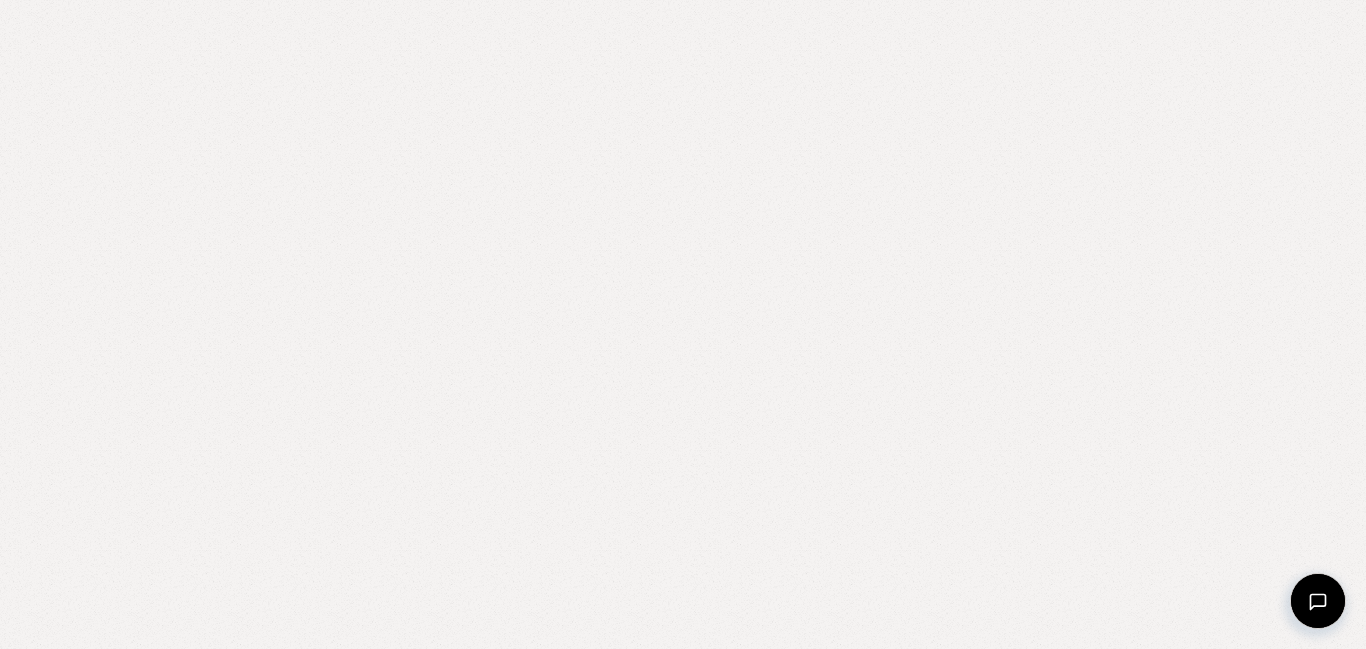 scroll, scrollTop: 0, scrollLeft: 0, axis: both 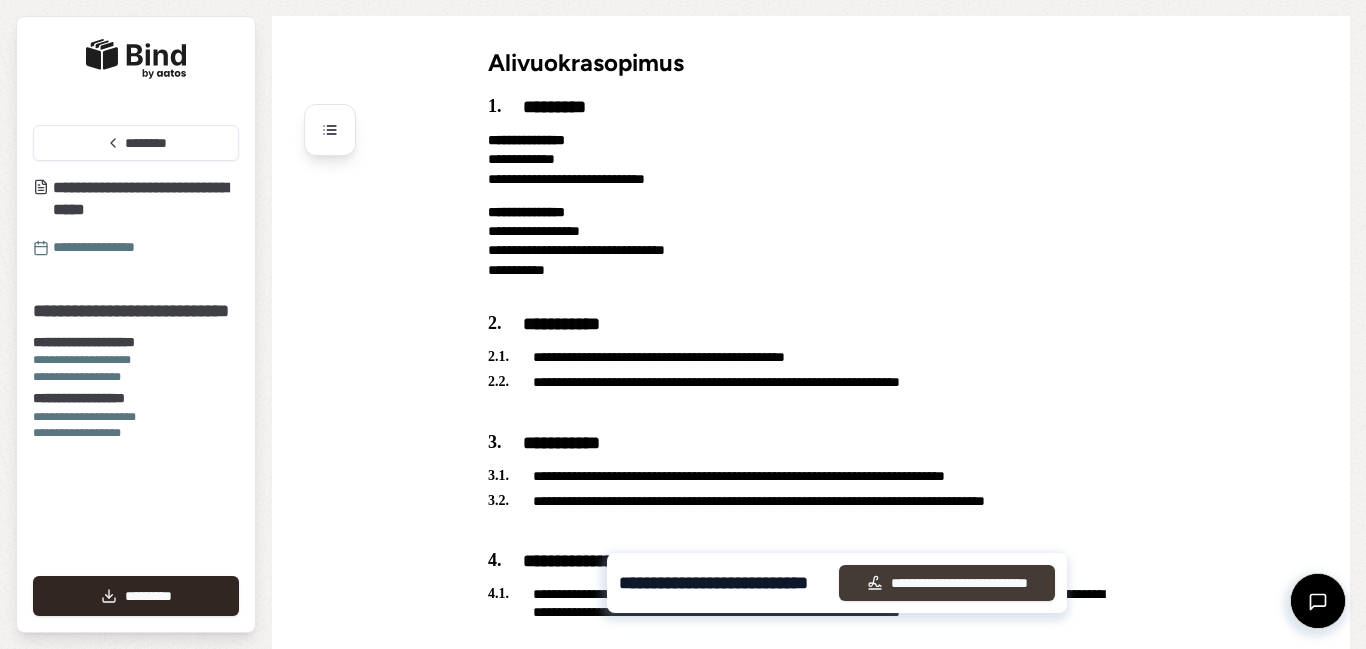 click on "**********" at bounding box center [946, 583] 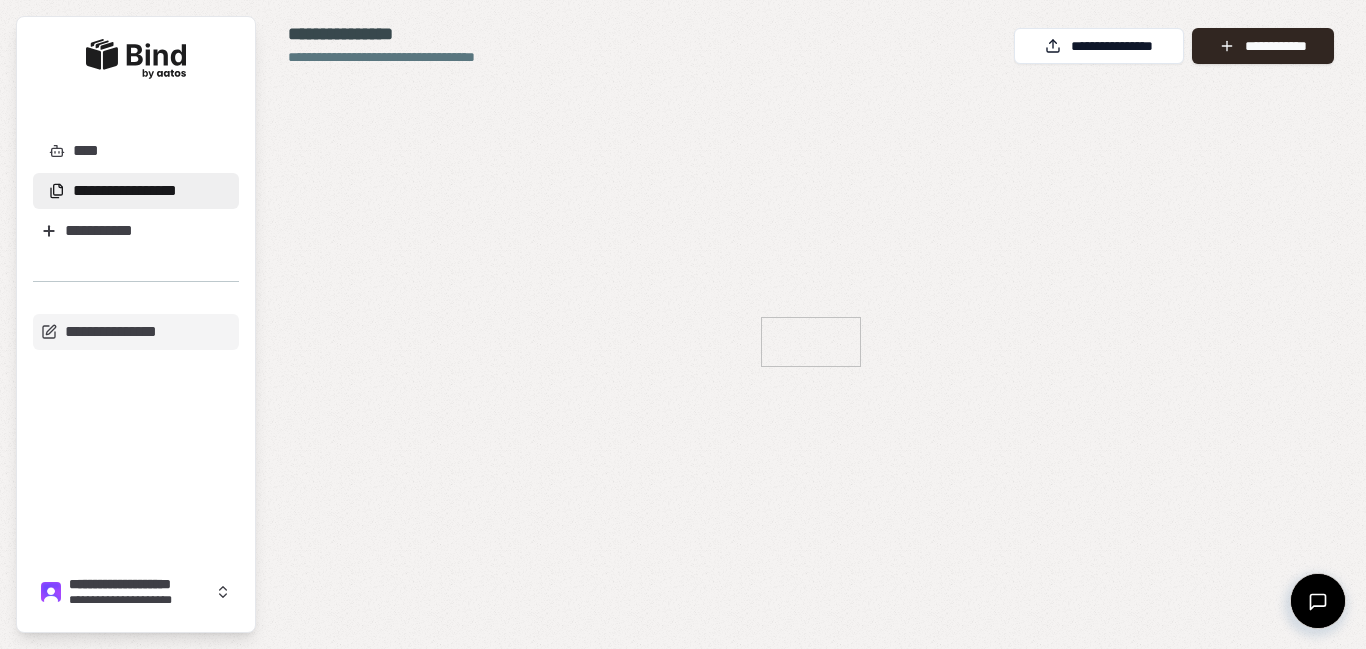 scroll, scrollTop: 0, scrollLeft: 0, axis: both 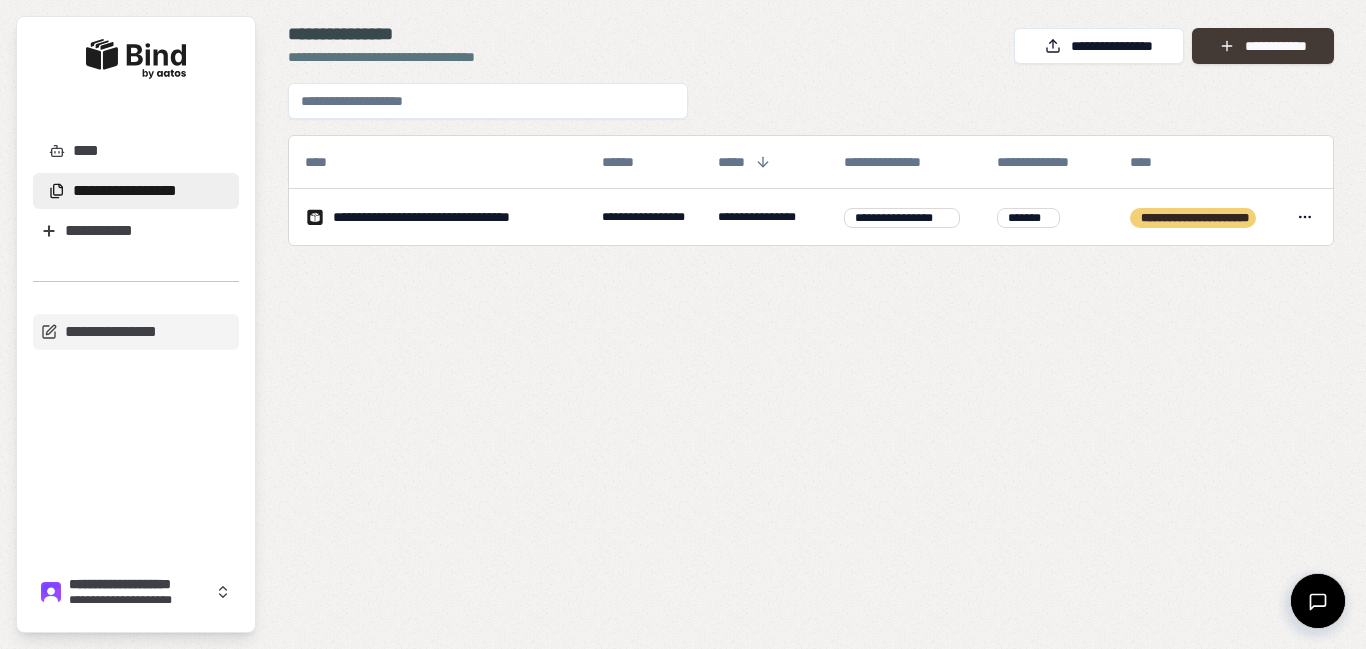click on "**********" at bounding box center [1263, 46] 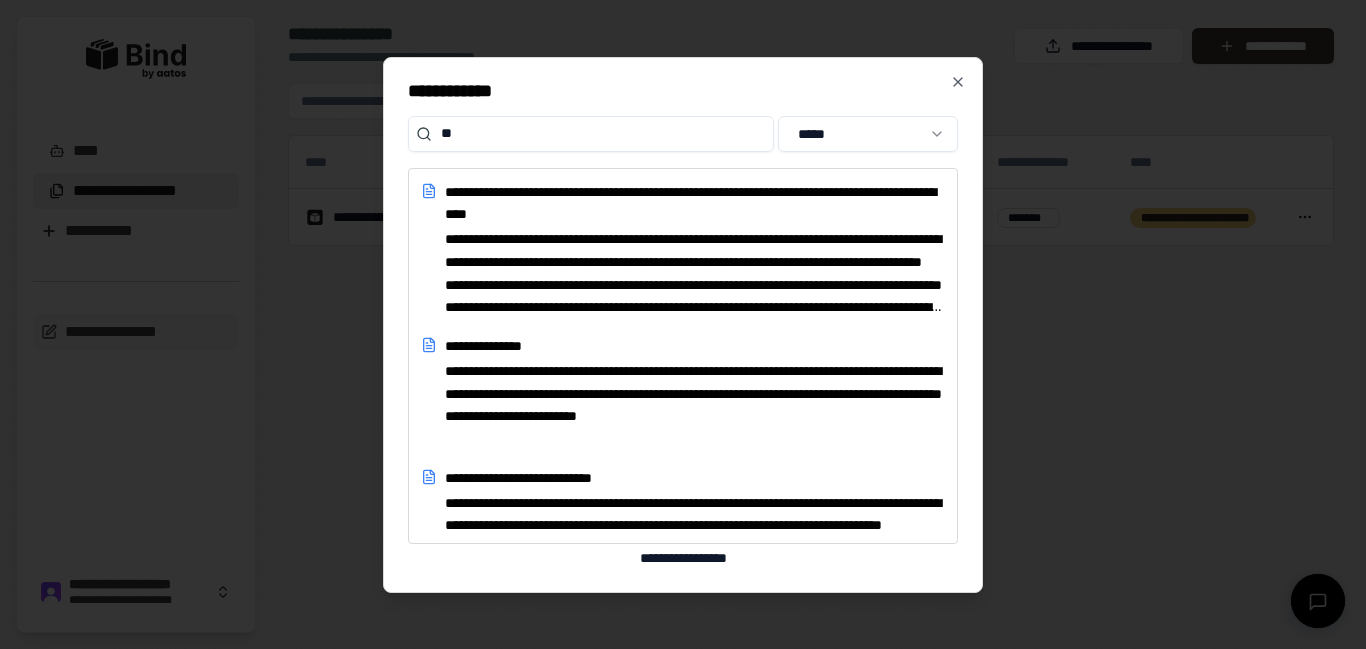 type on "***" 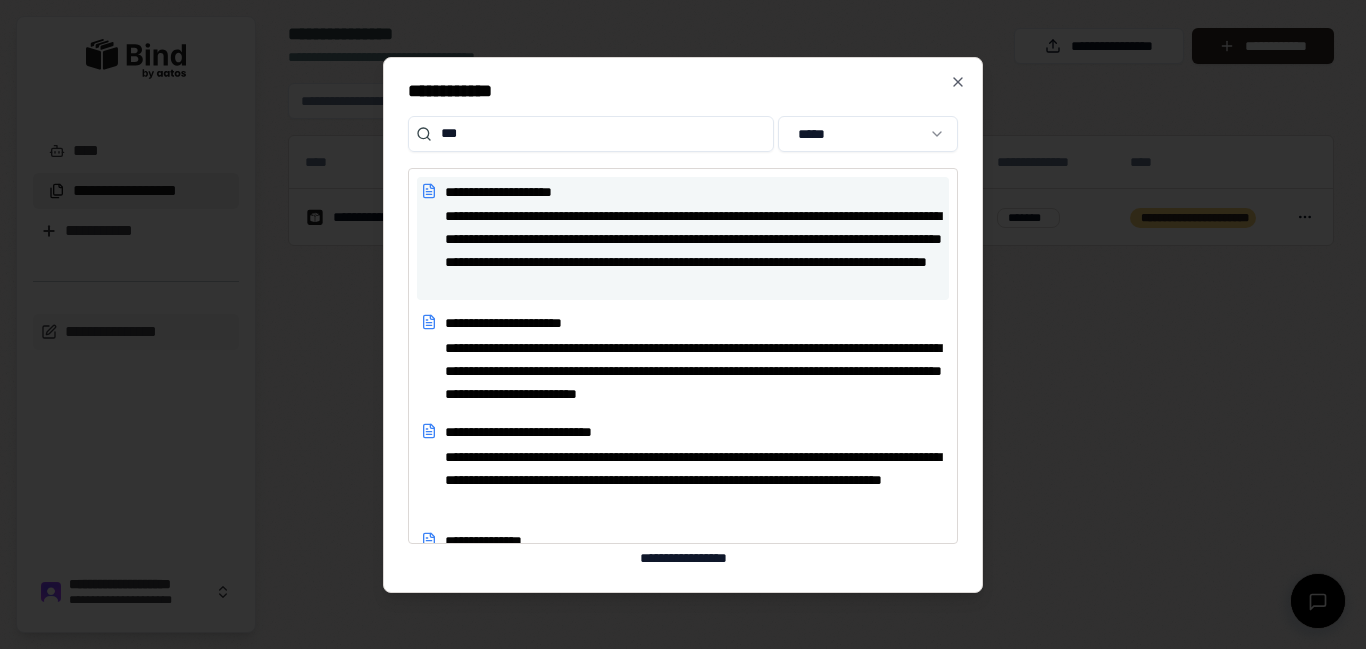 click on "**********" at bounding box center (695, 250) 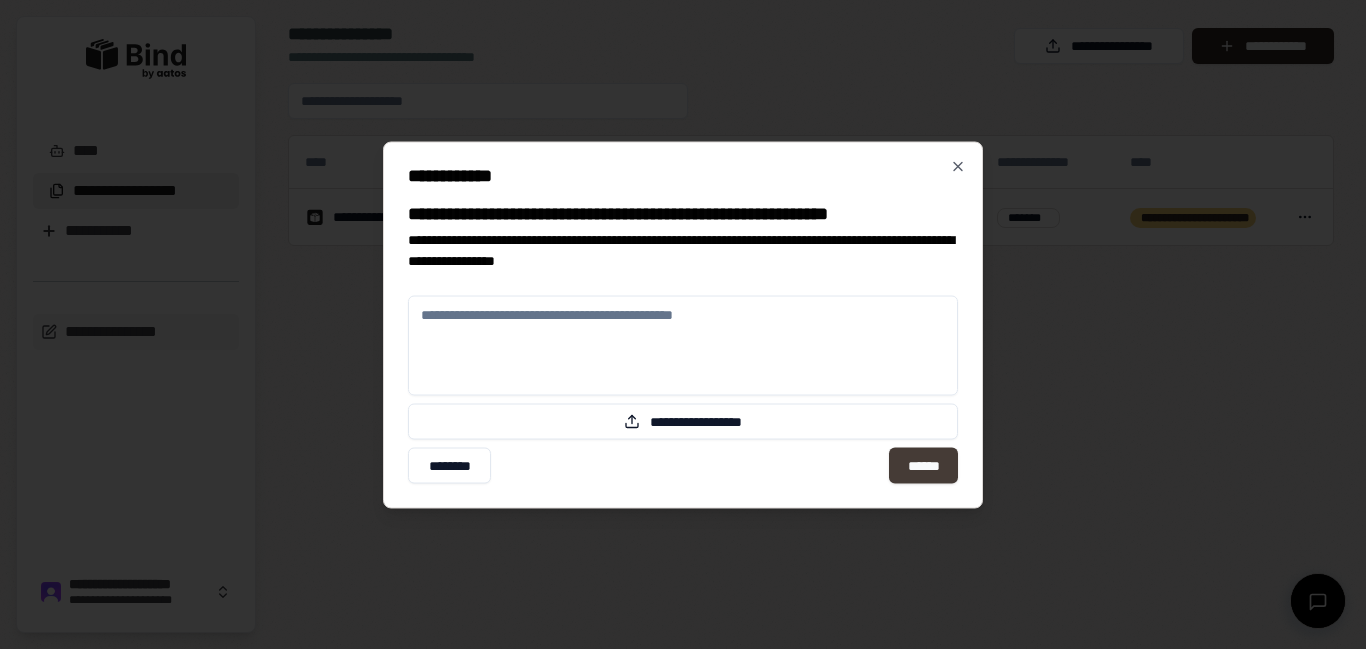 click on "******" at bounding box center [923, 465] 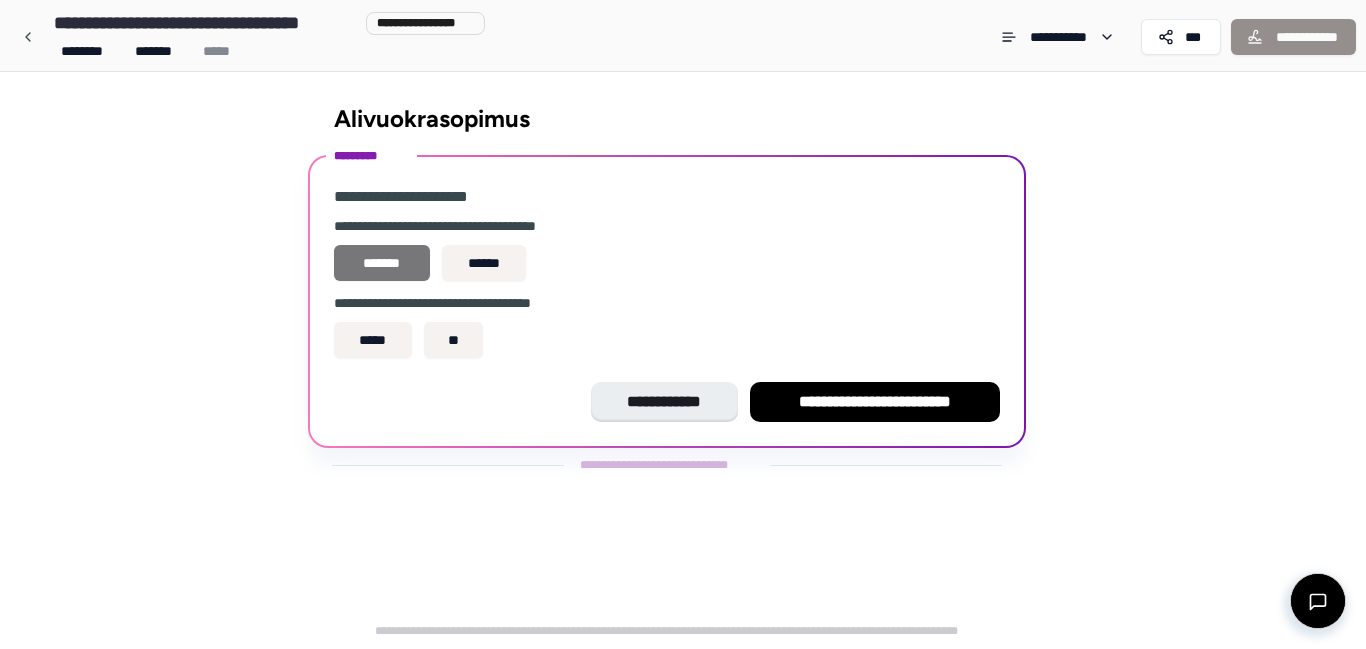click on "*******" at bounding box center [382, 263] 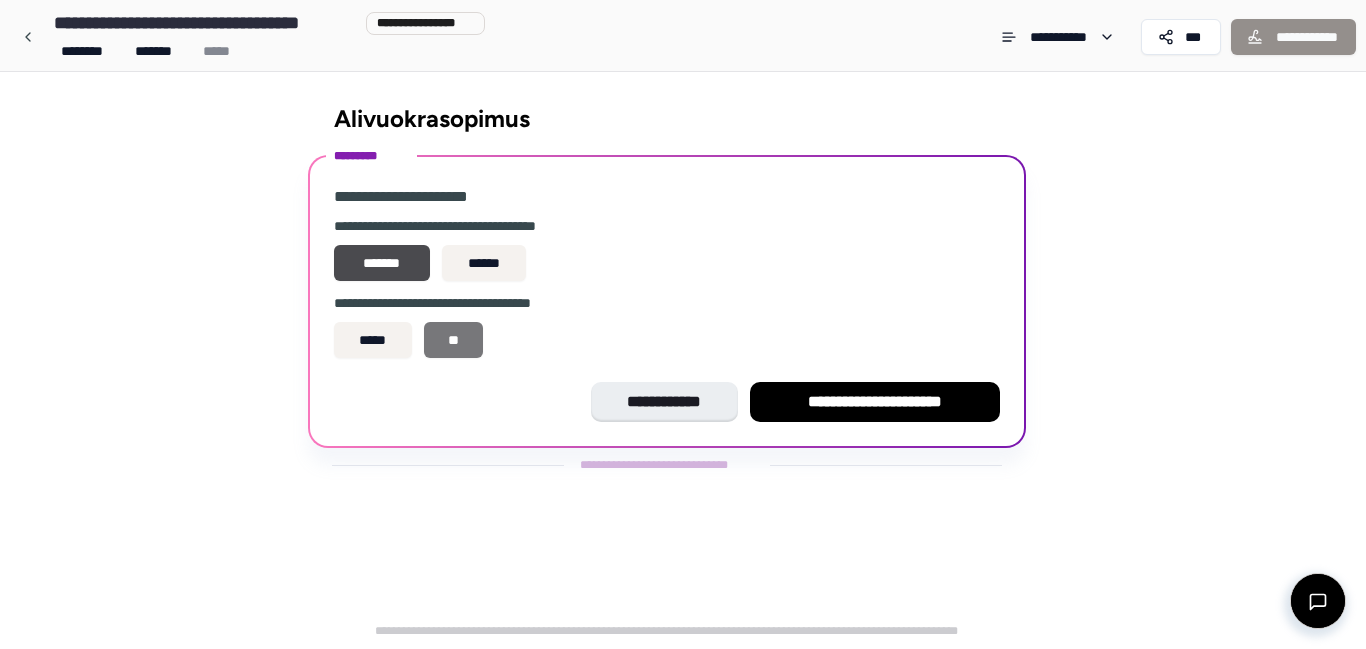 click on "**" at bounding box center [454, 340] 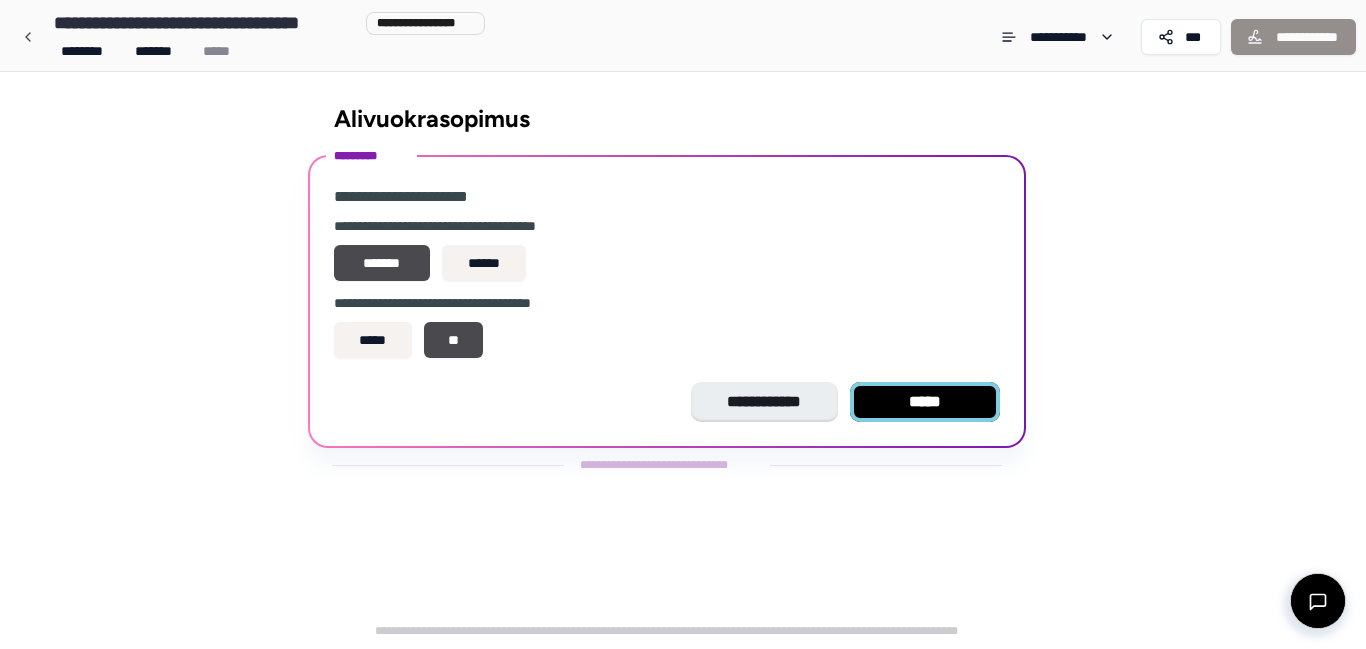 click on "*****" at bounding box center (925, 402) 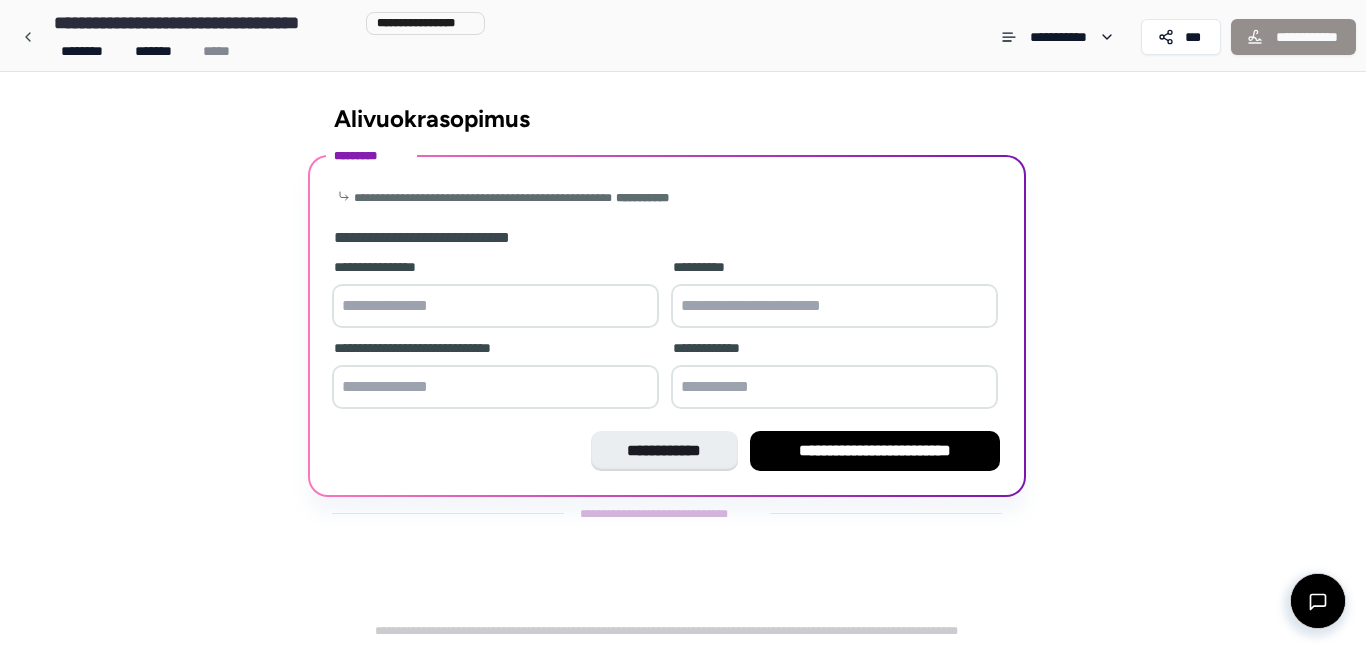 click at bounding box center [495, 306] 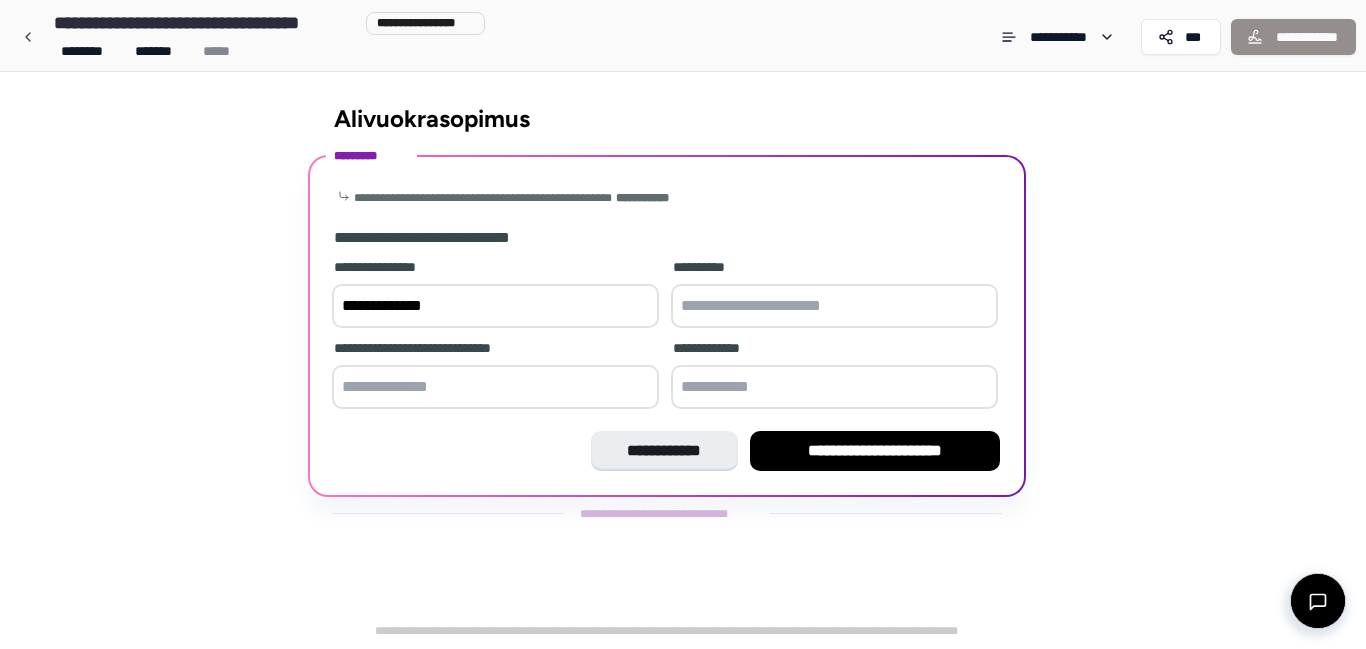 type on "**********" 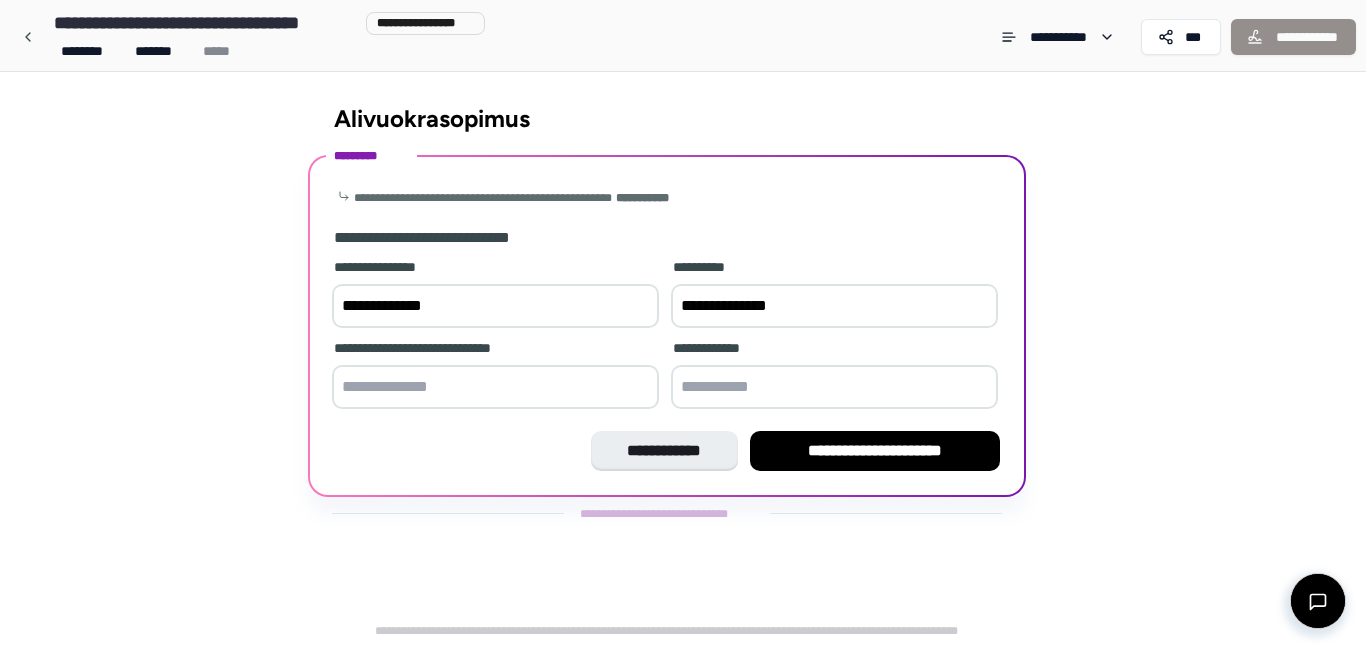 type on "**********" 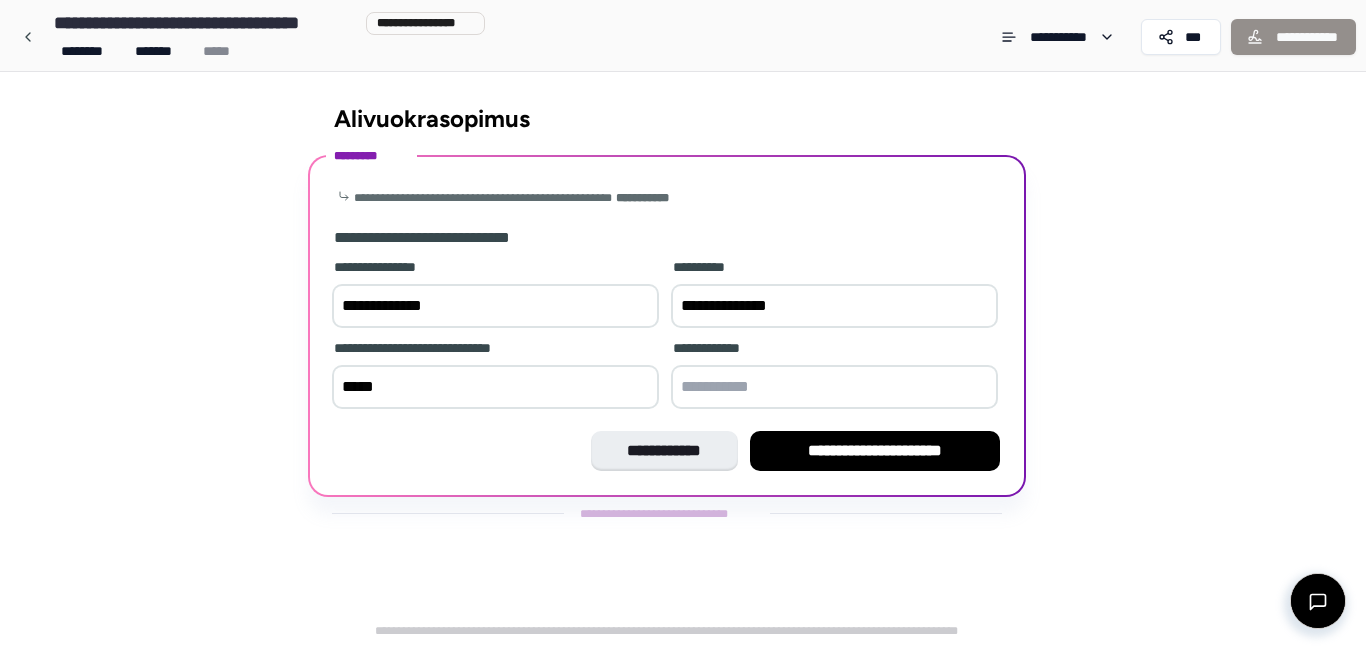 type on "*****" 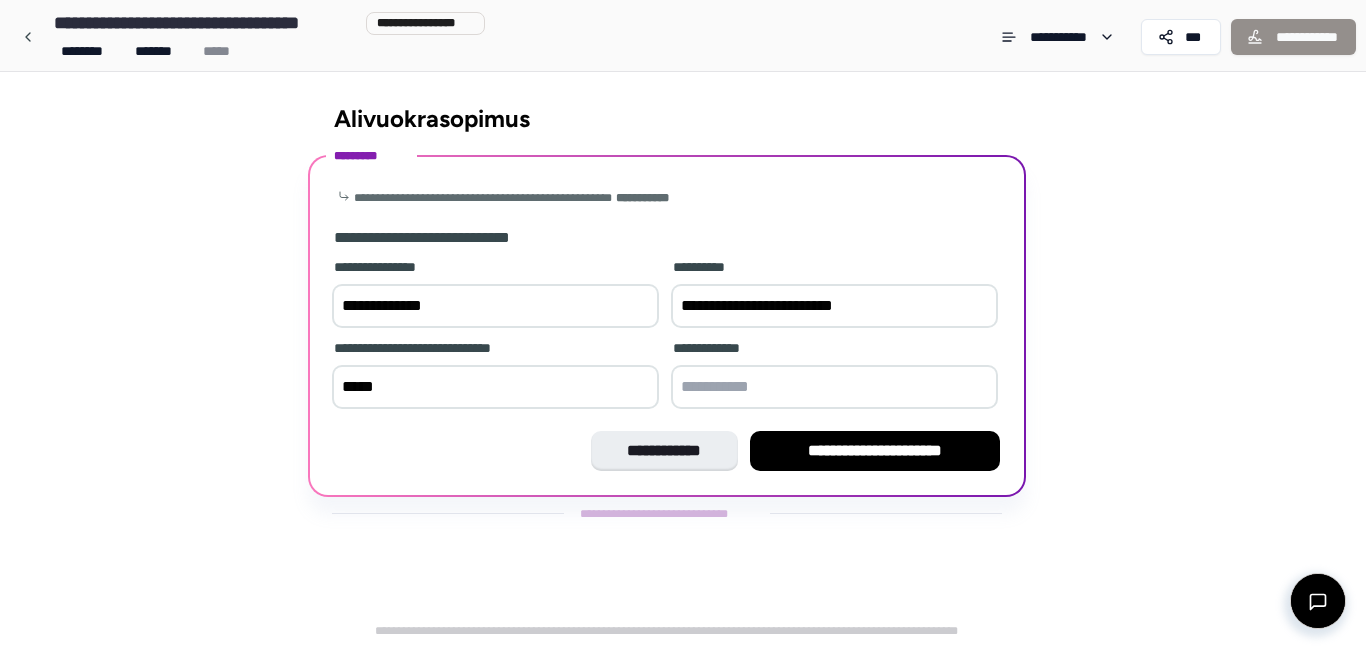 type on "**********" 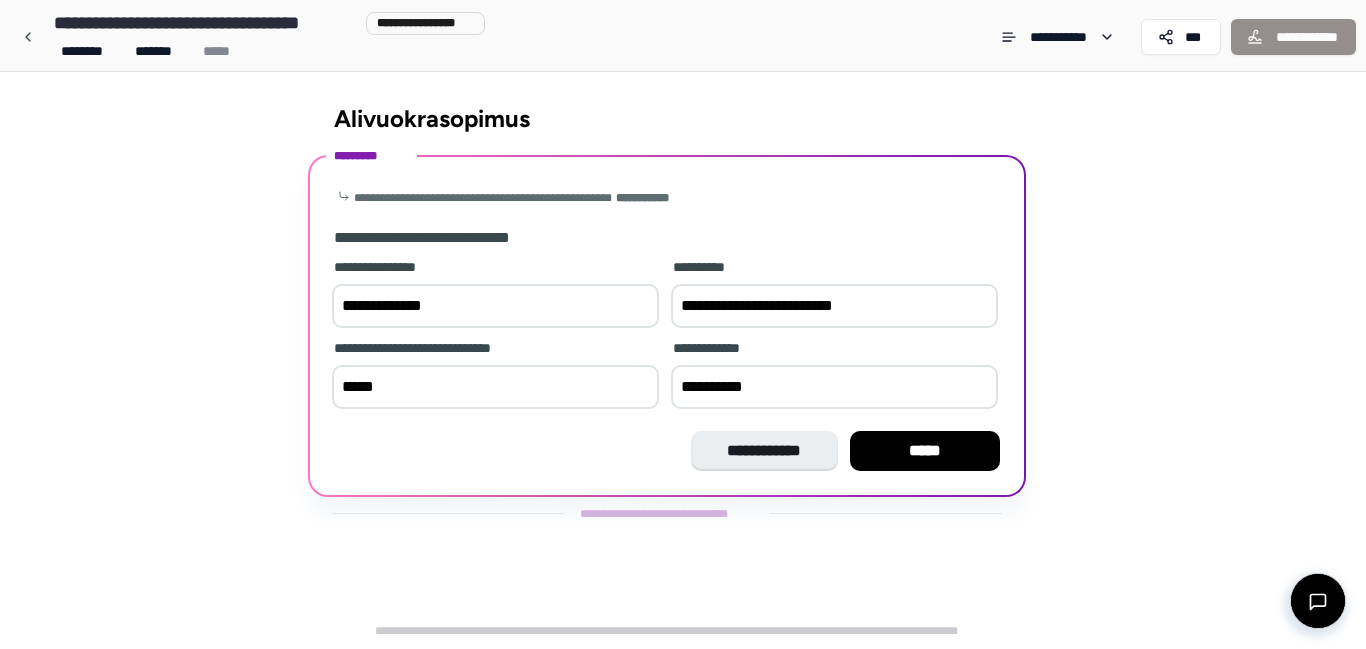 type on "**********" 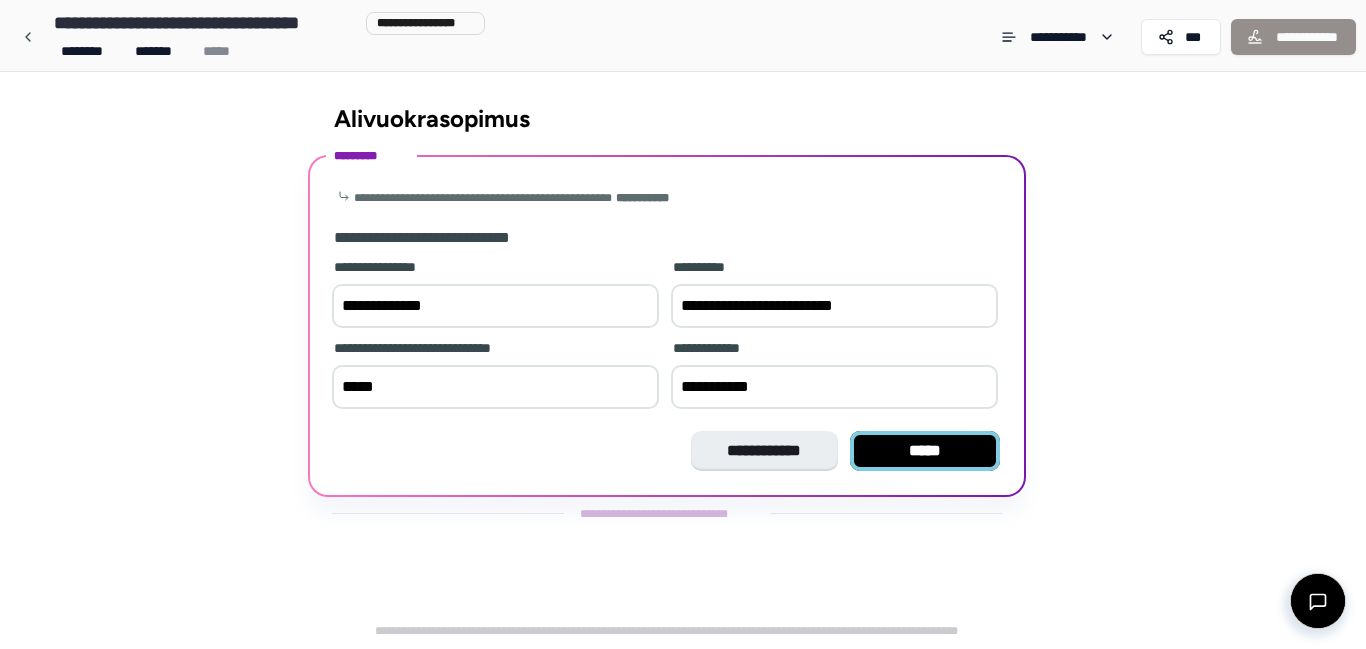 click on "*****" at bounding box center (925, 451) 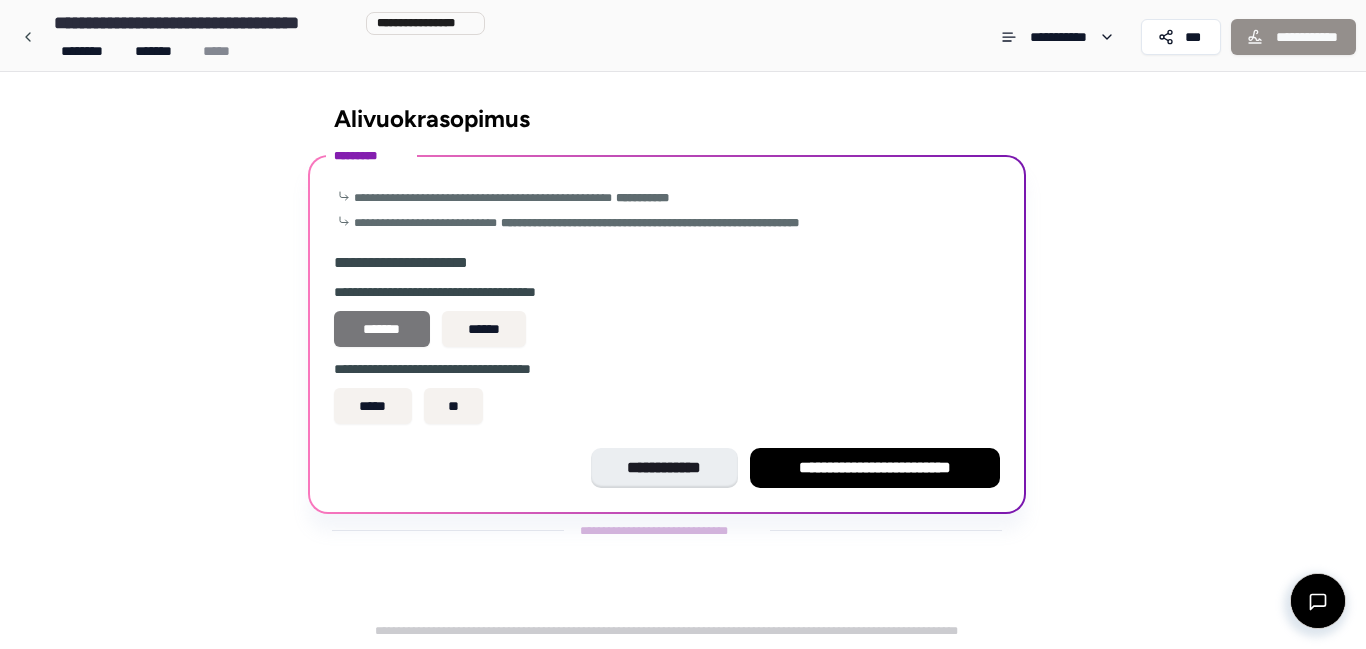 click on "*******" at bounding box center [382, 329] 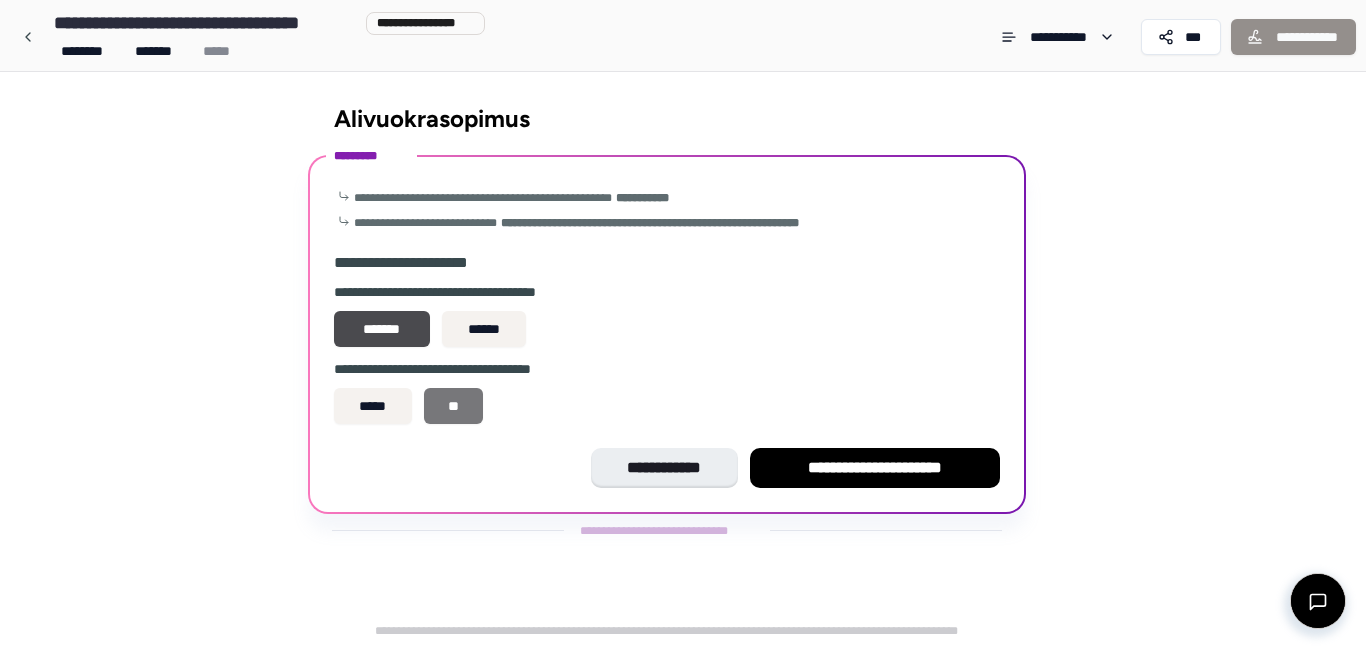 click on "**" at bounding box center [454, 406] 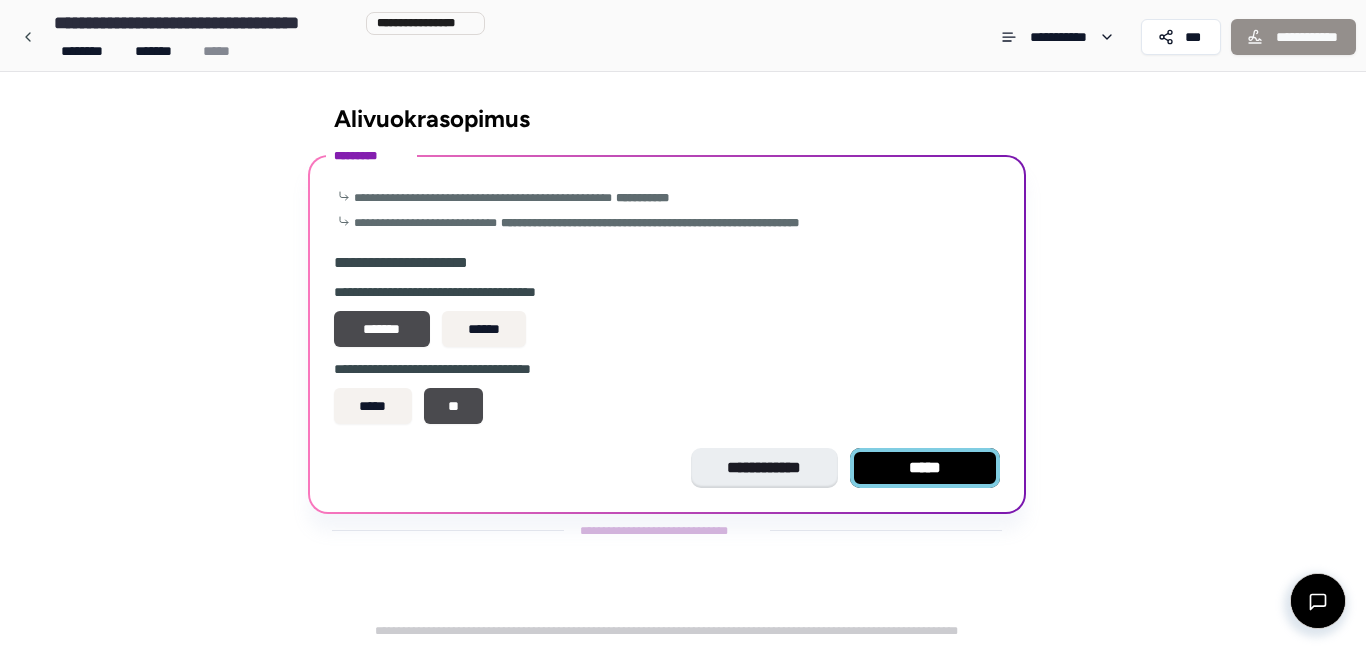 click on "*****" at bounding box center [925, 468] 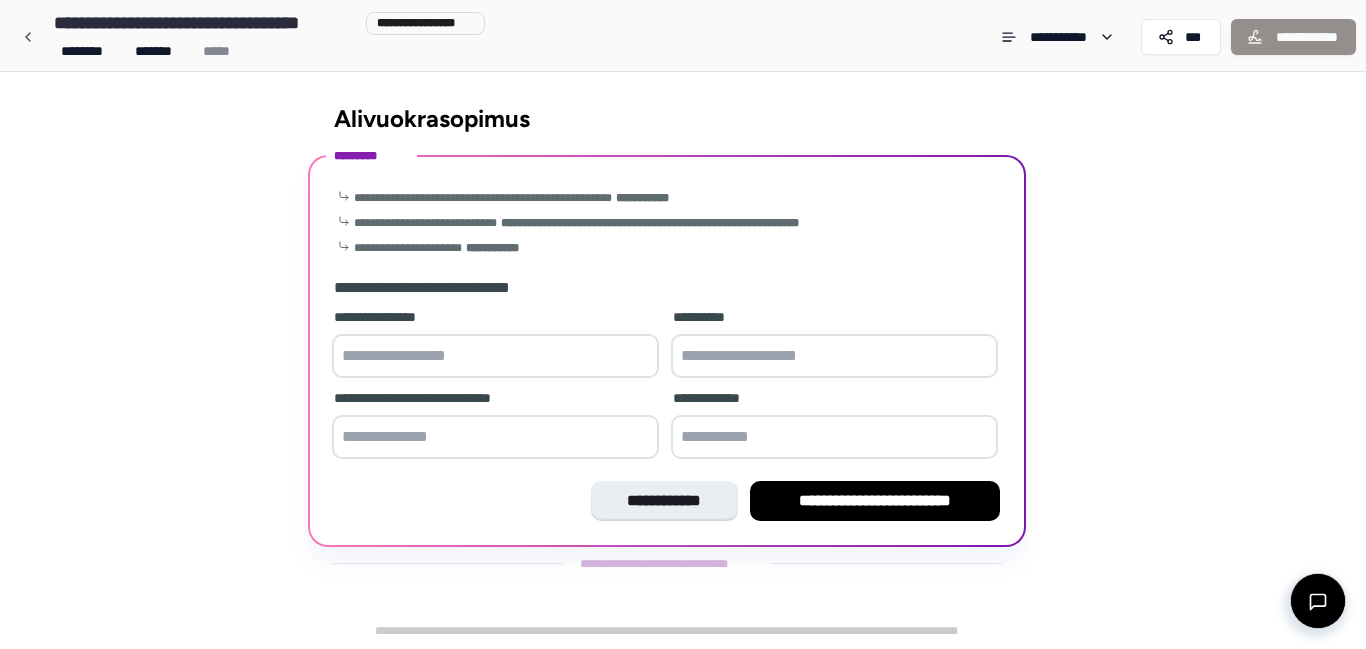 click at bounding box center (495, 356) 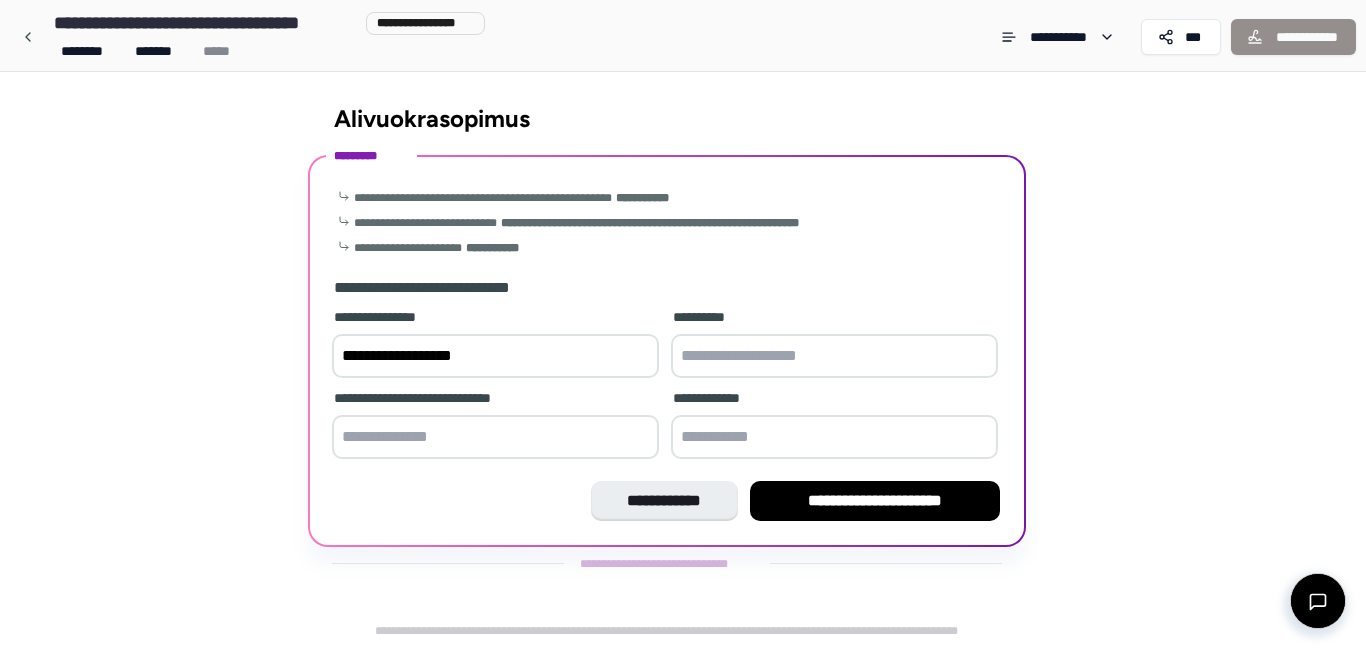 type on "**********" 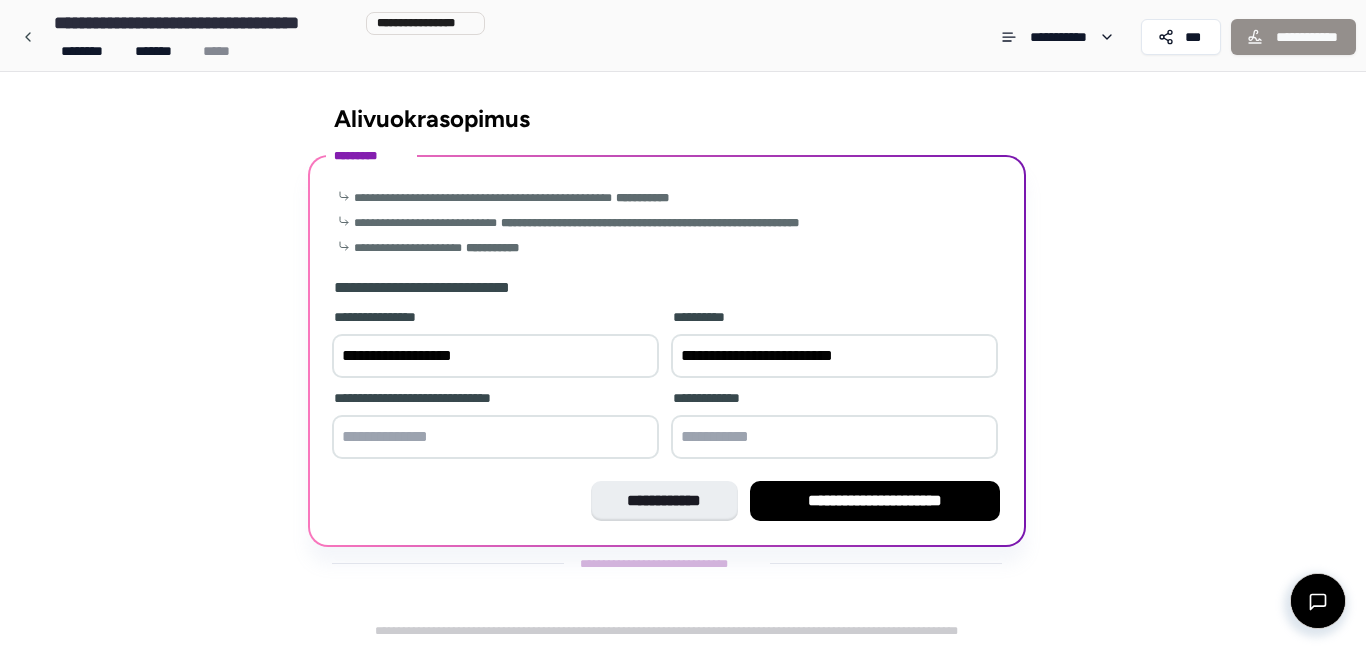 type on "**********" 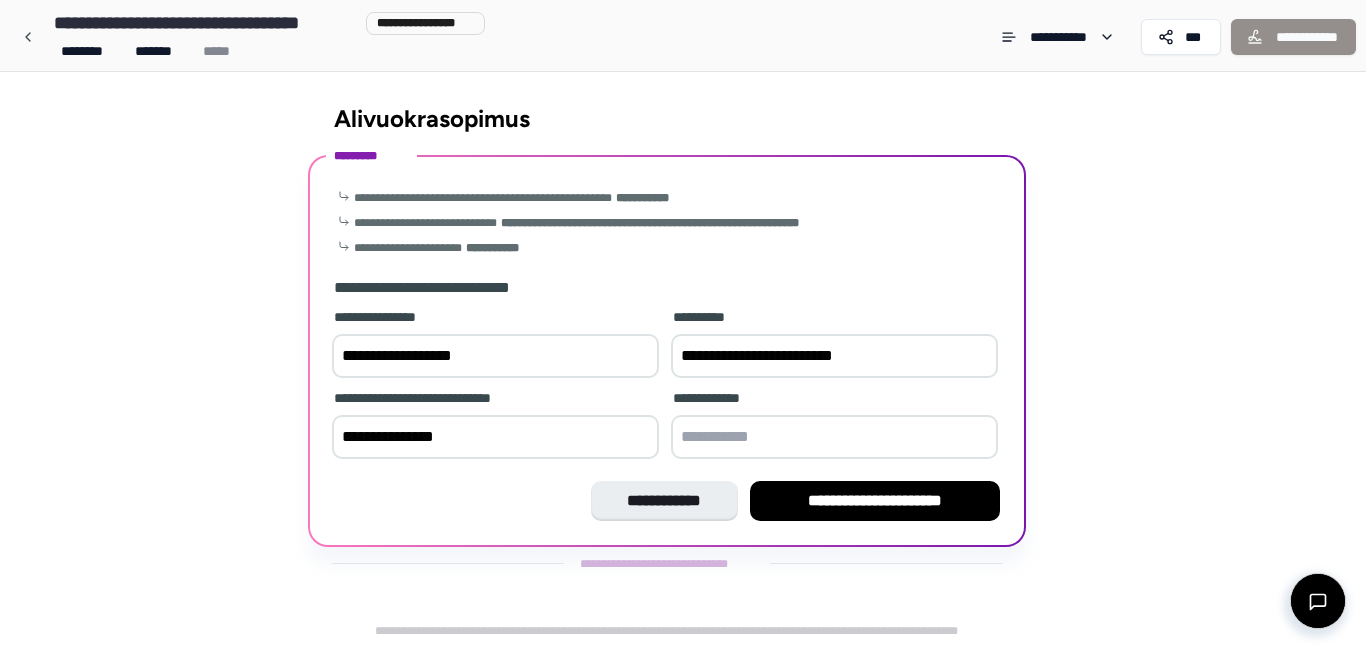 type on "**********" 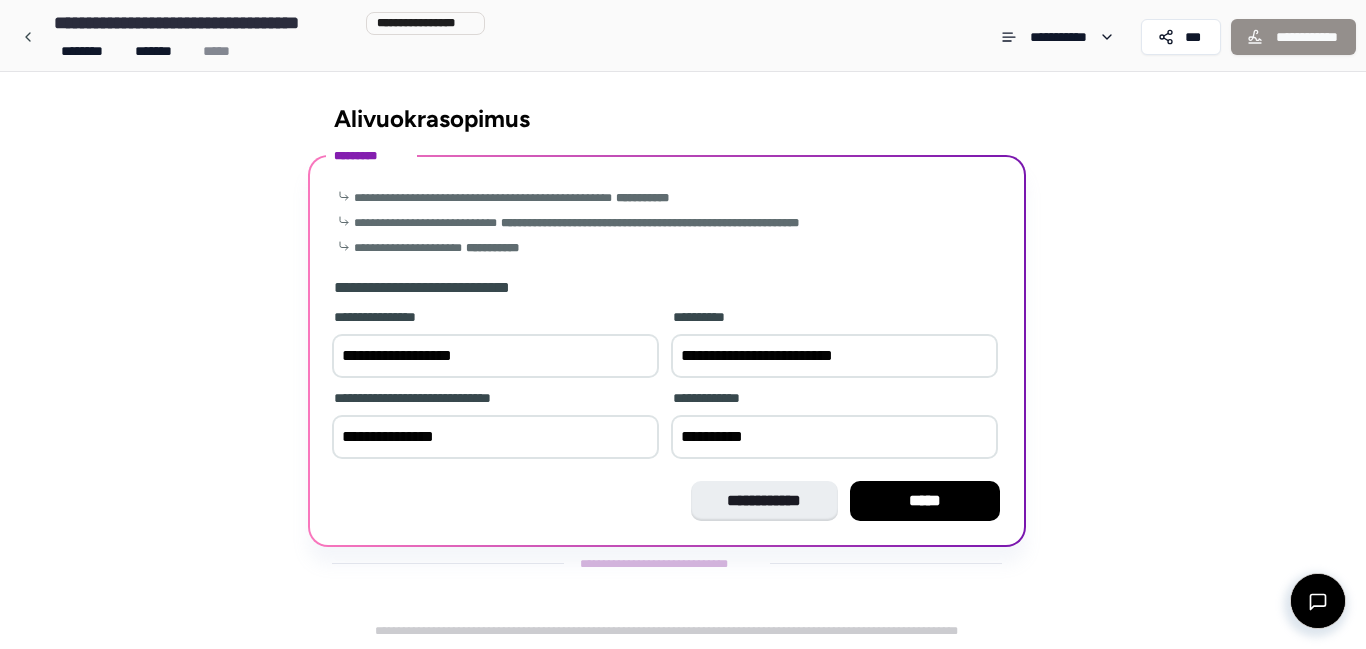type on "**********" 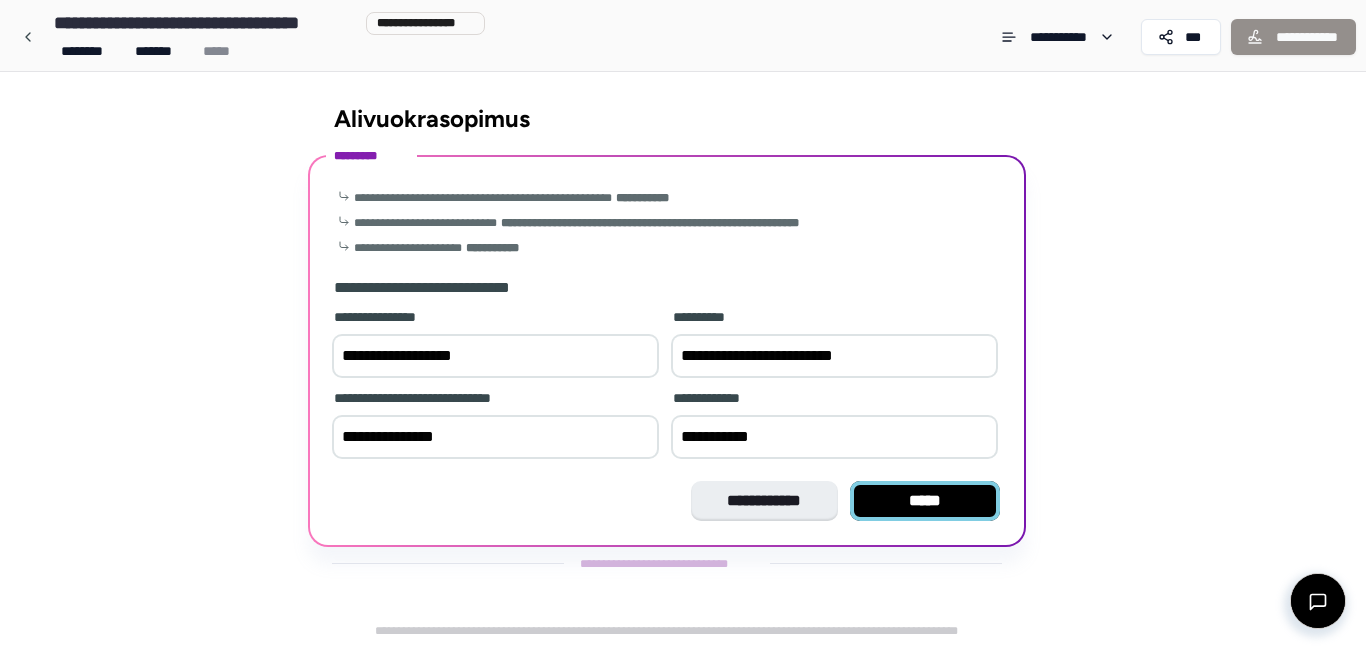 click on "*****" at bounding box center (925, 501) 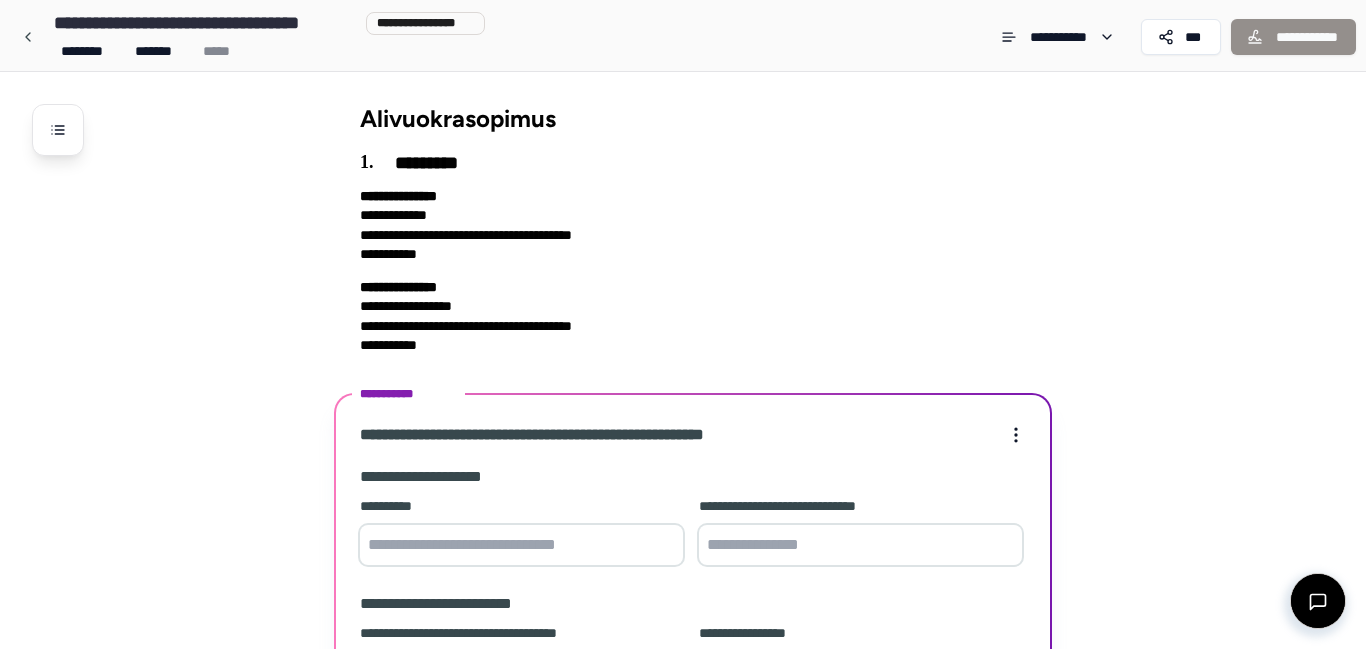 scroll, scrollTop: 211, scrollLeft: 0, axis: vertical 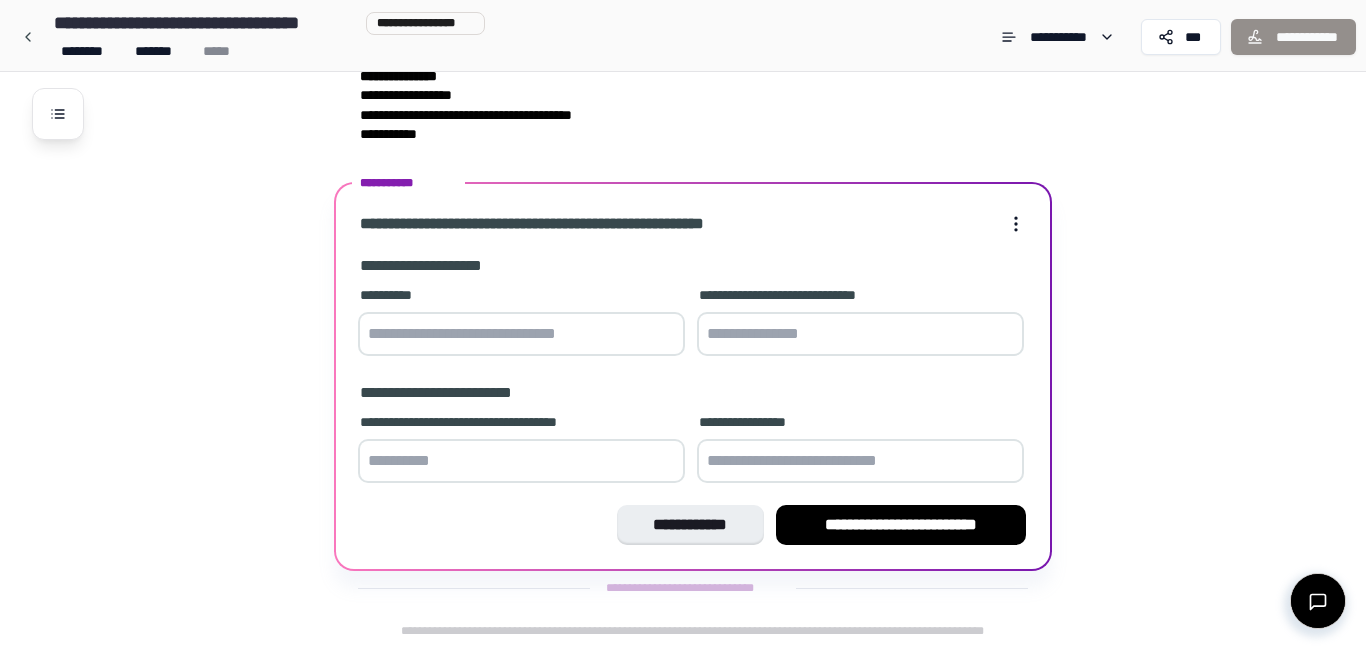 click at bounding box center [521, 334] 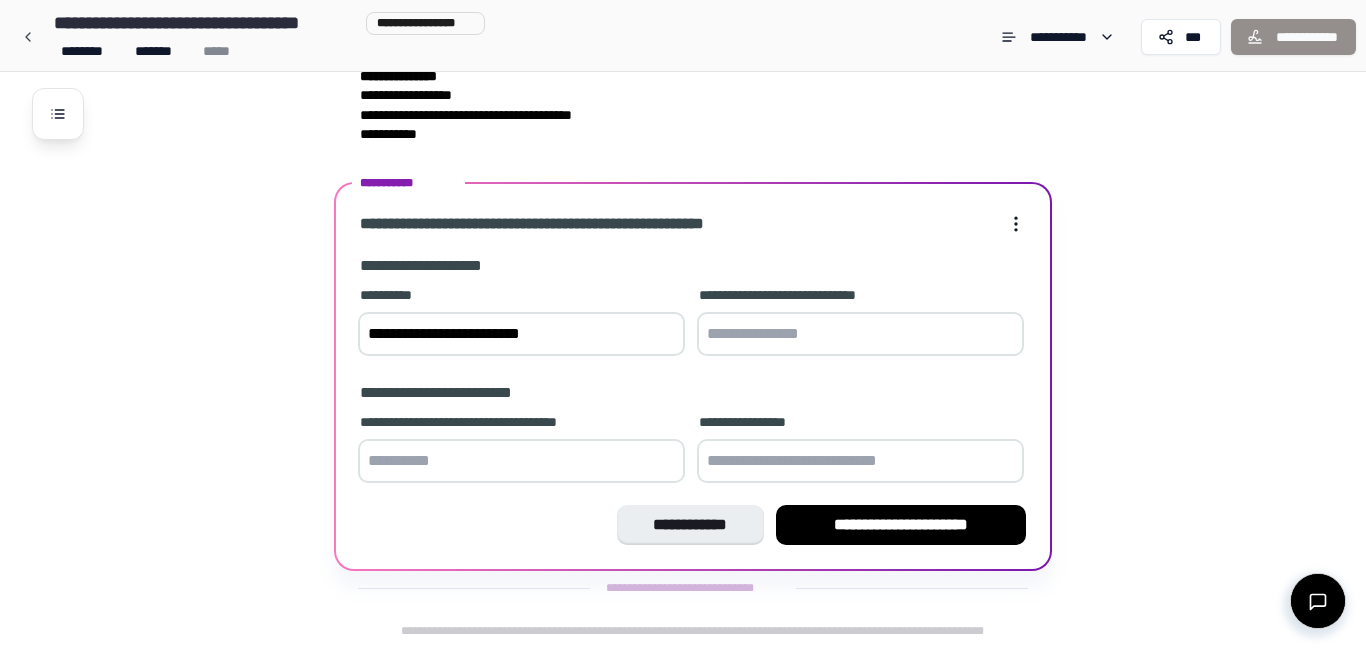type on "**********" 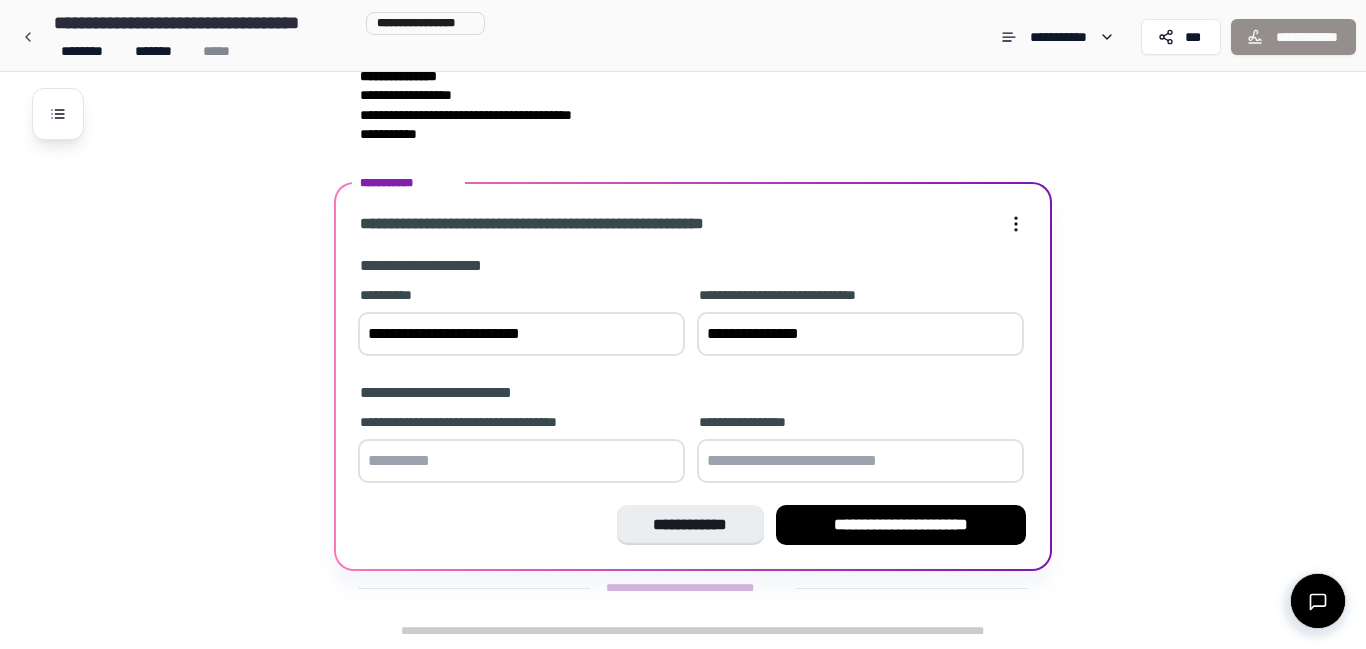 type on "**********" 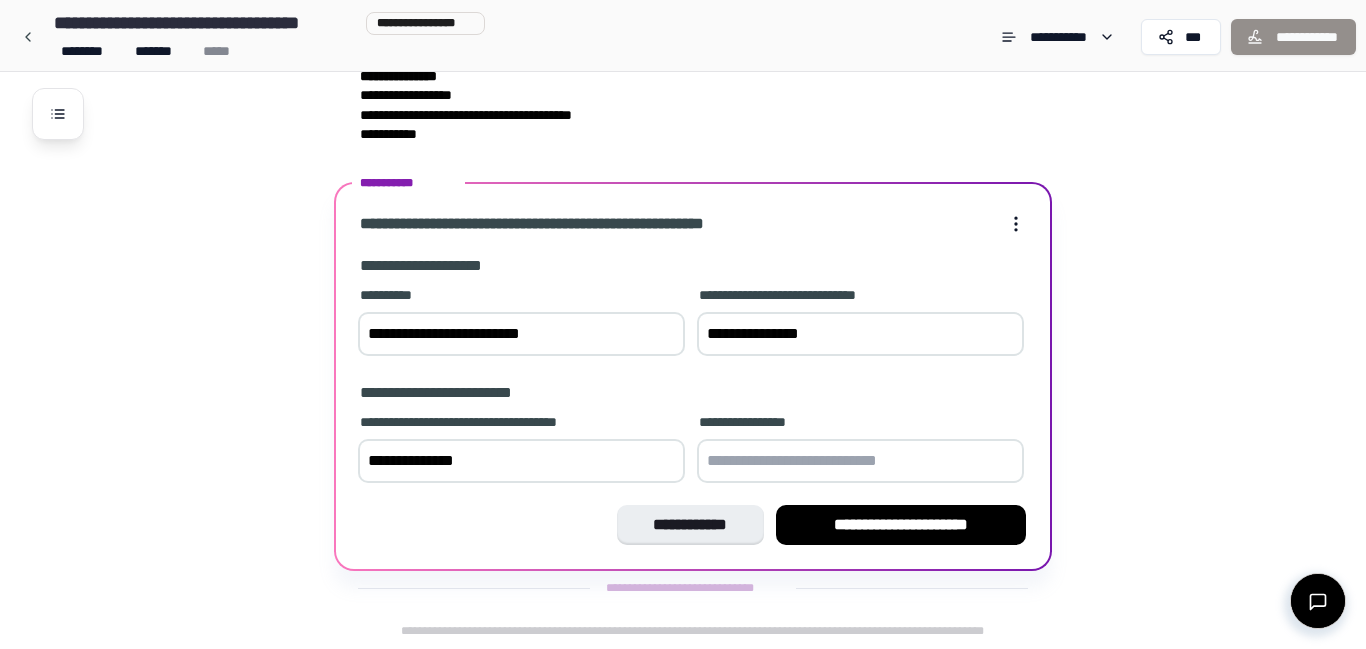 type on "**********" 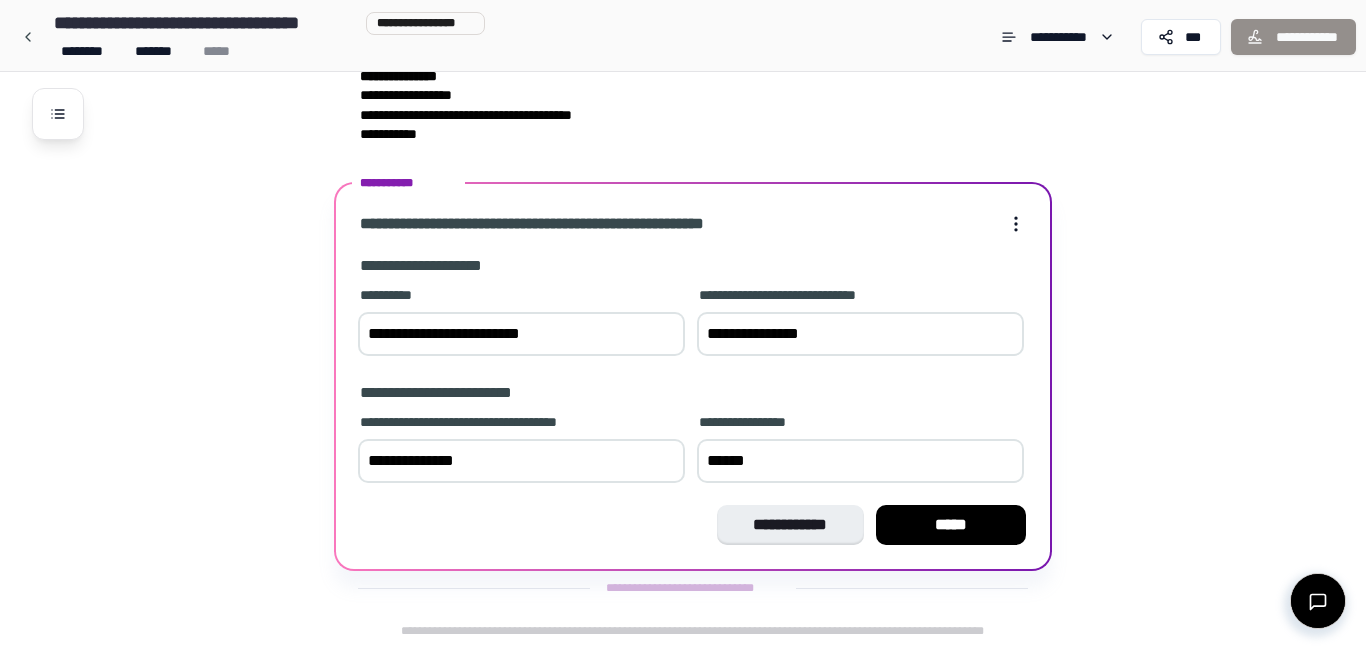 type on "*******" 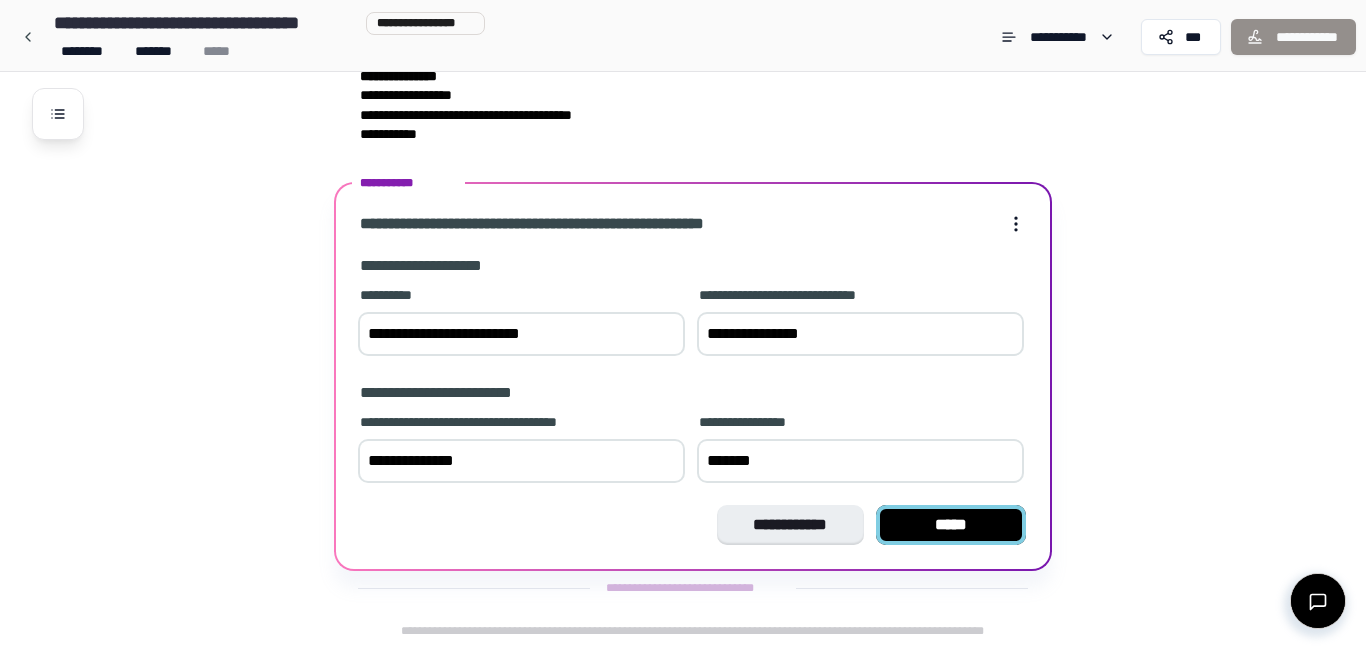 click on "*****" at bounding box center [951, 525] 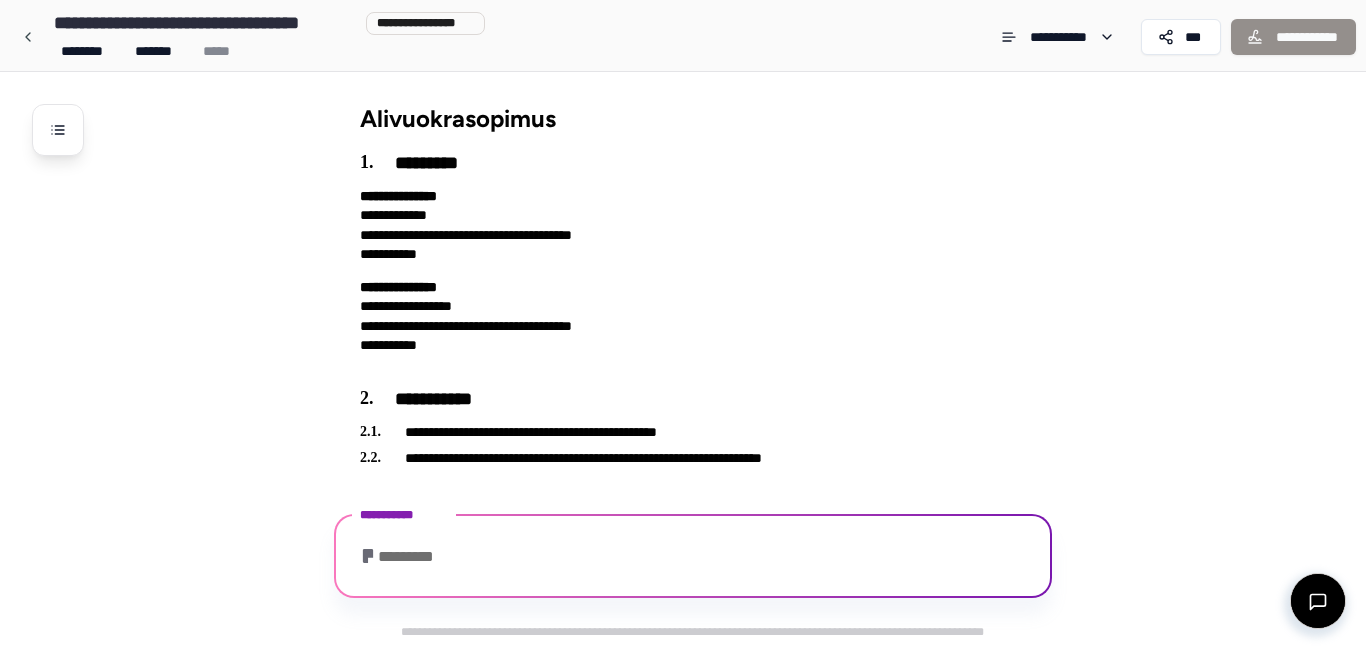 scroll, scrollTop: 70, scrollLeft: 0, axis: vertical 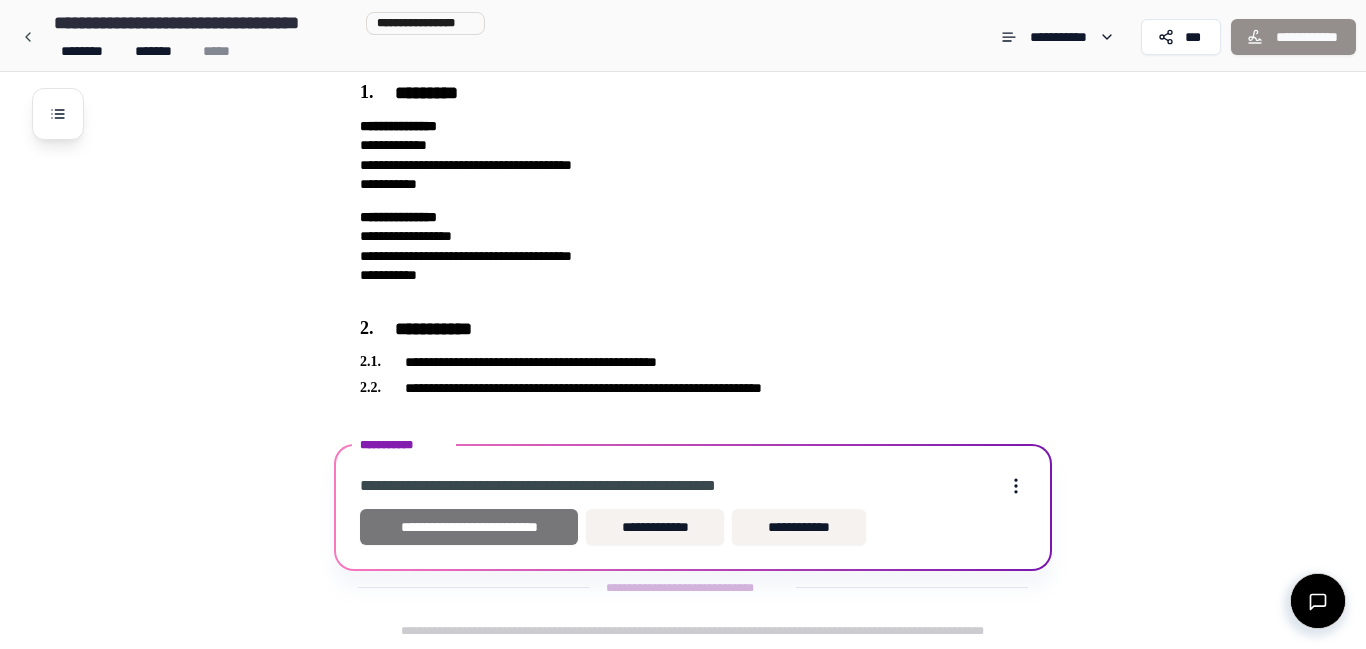 click on "**********" at bounding box center (469, 527) 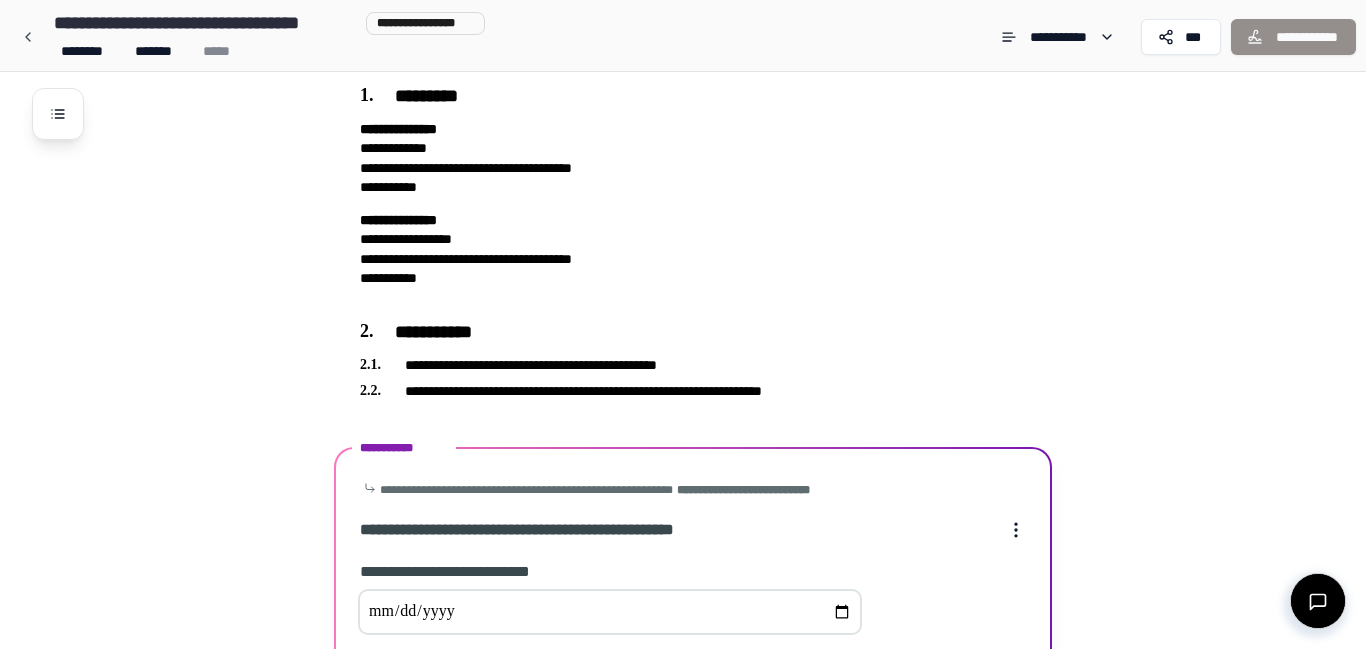 scroll, scrollTop: 346, scrollLeft: 0, axis: vertical 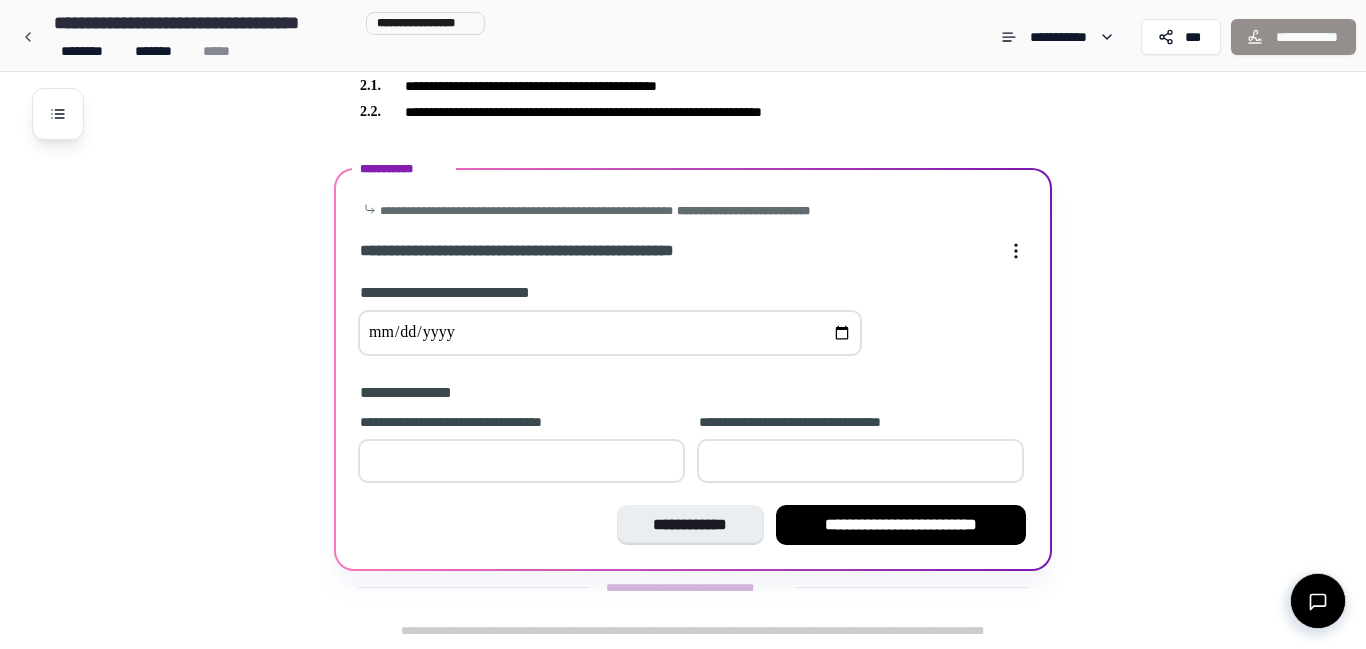 click at bounding box center (610, 333) 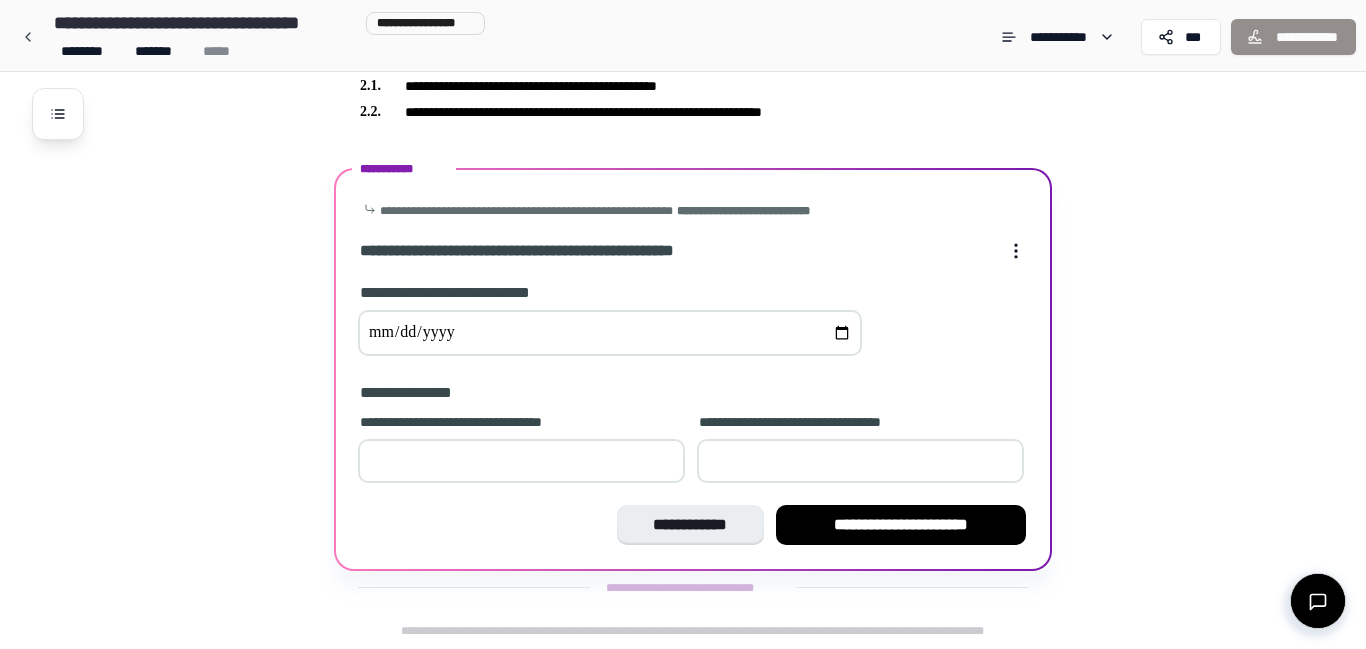 type on "**********" 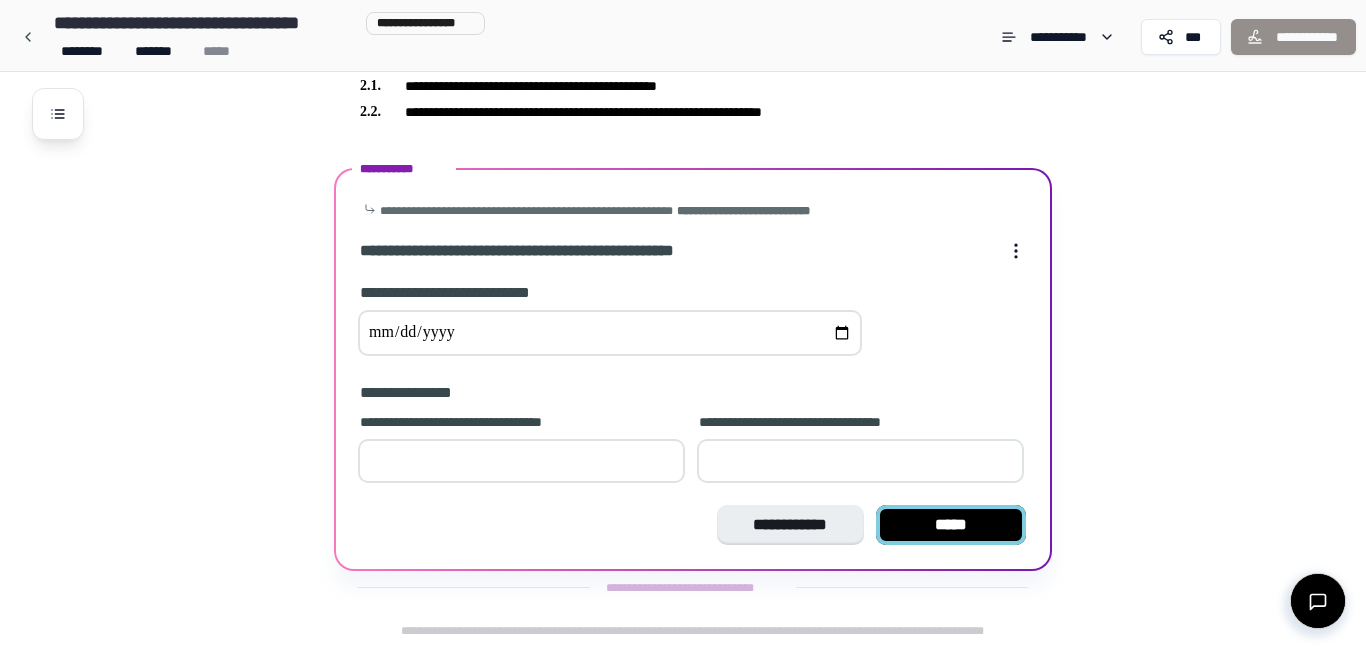 click on "*****" at bounding box center (951, 525) 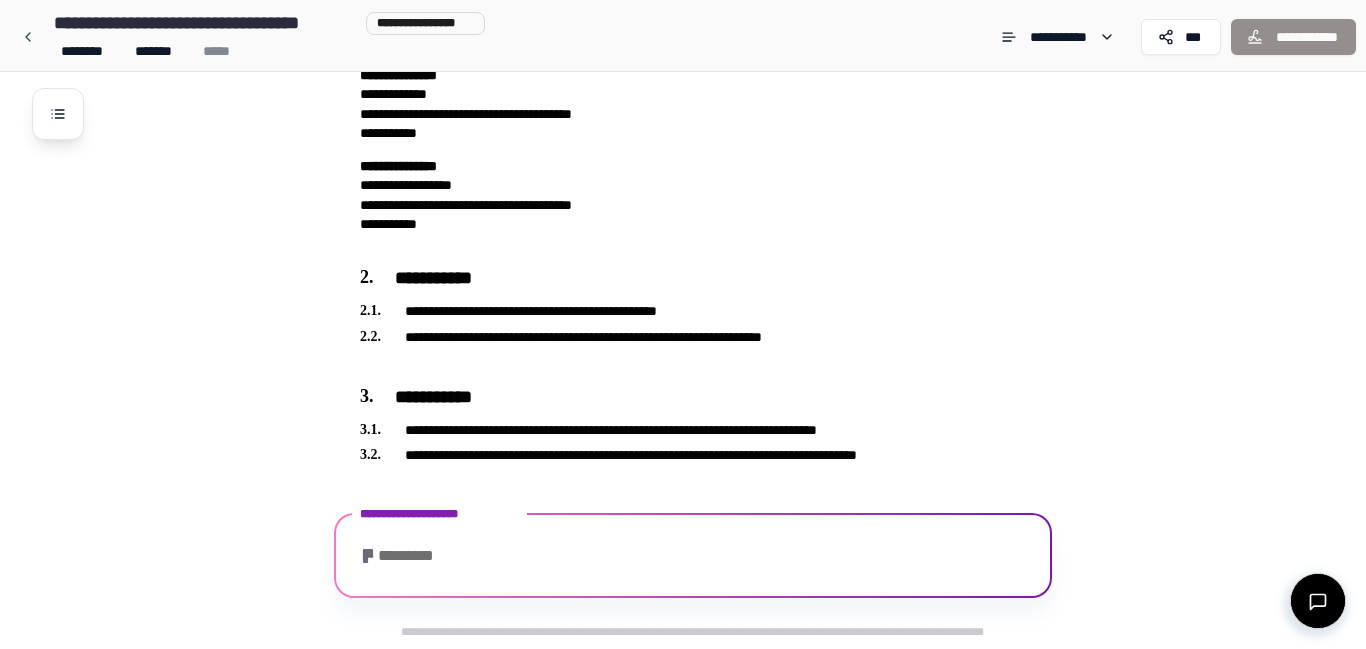 scroll, scrollTop: 518, scrollLeft: 0, axis: vertical 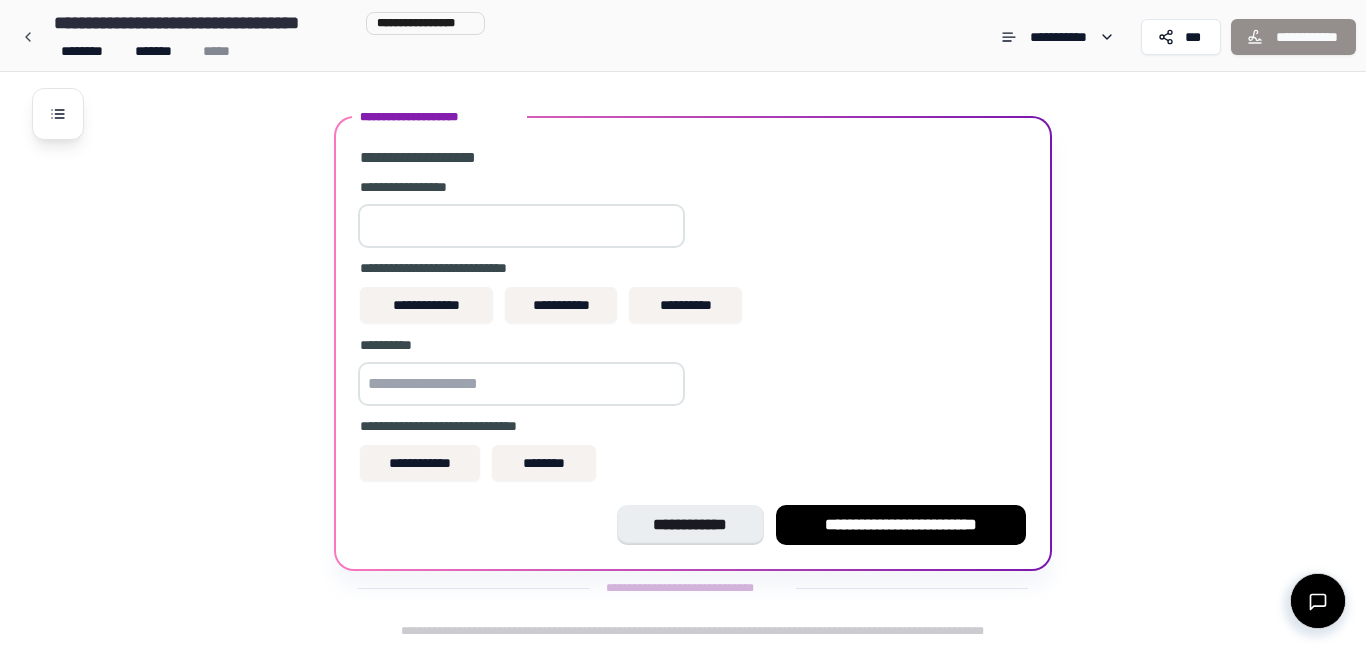 click at bounding box center (521, 226) 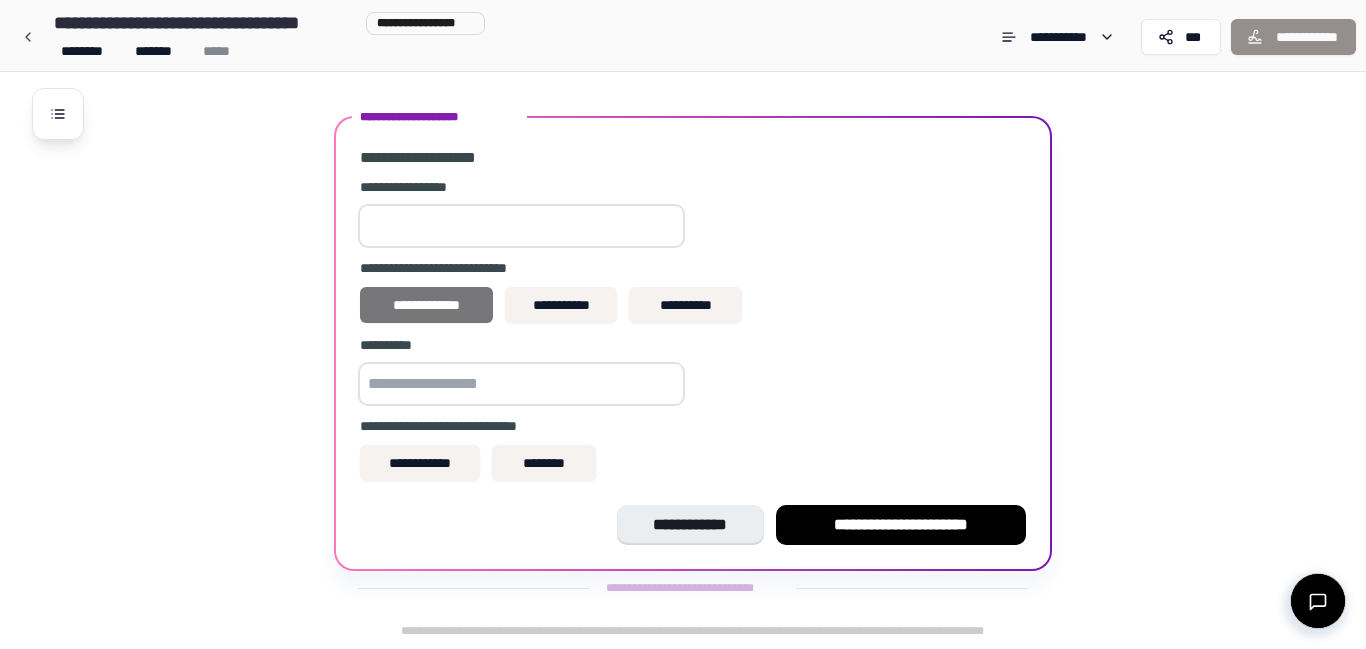 type on "***" 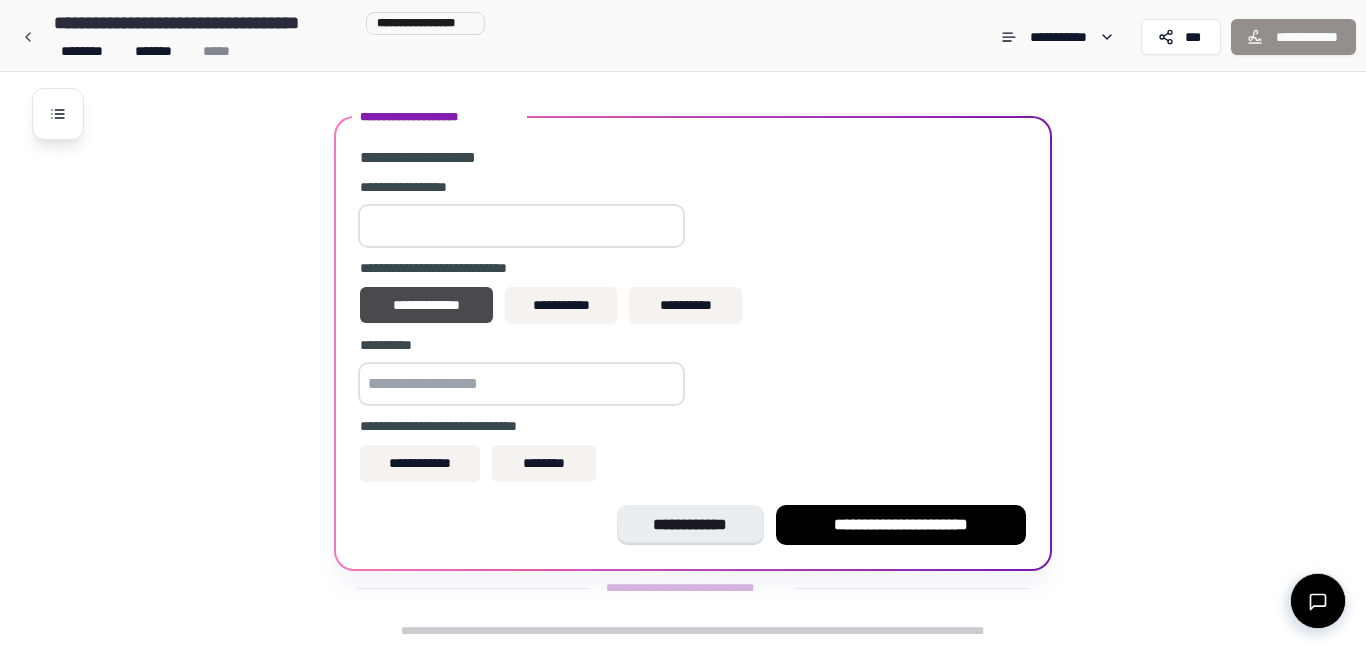 click at bounding box center [521, 384] 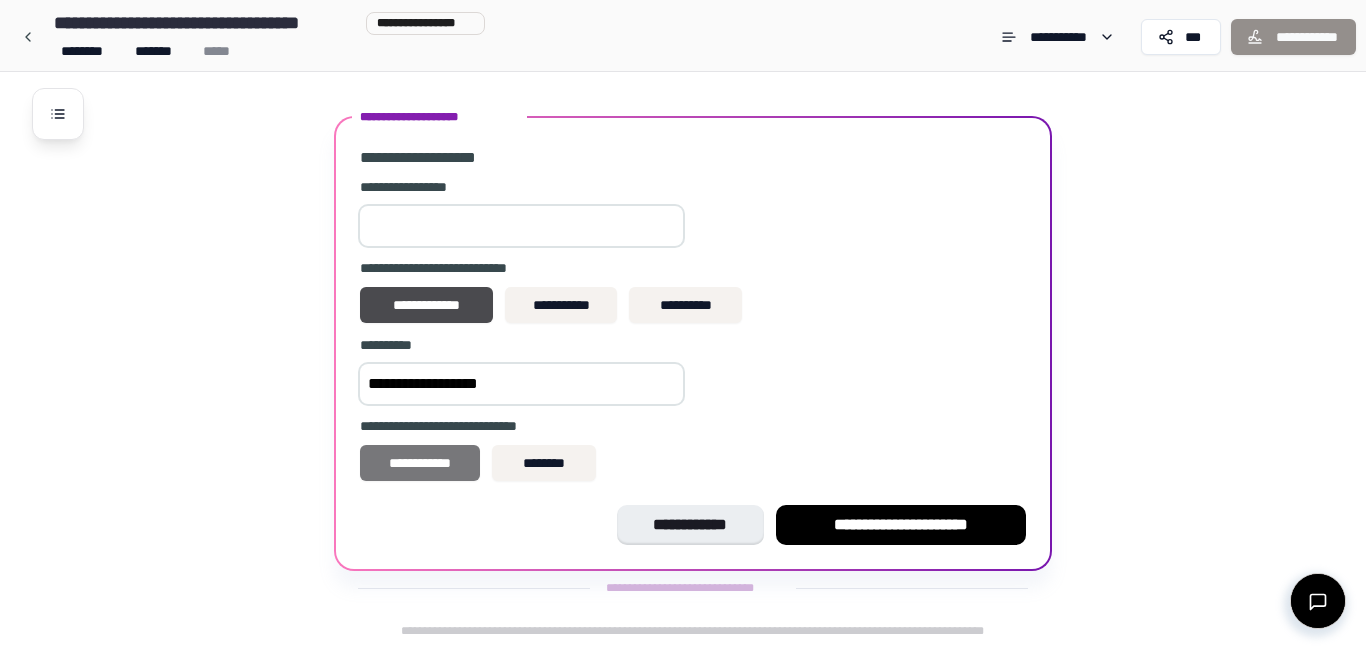 type on "**********" 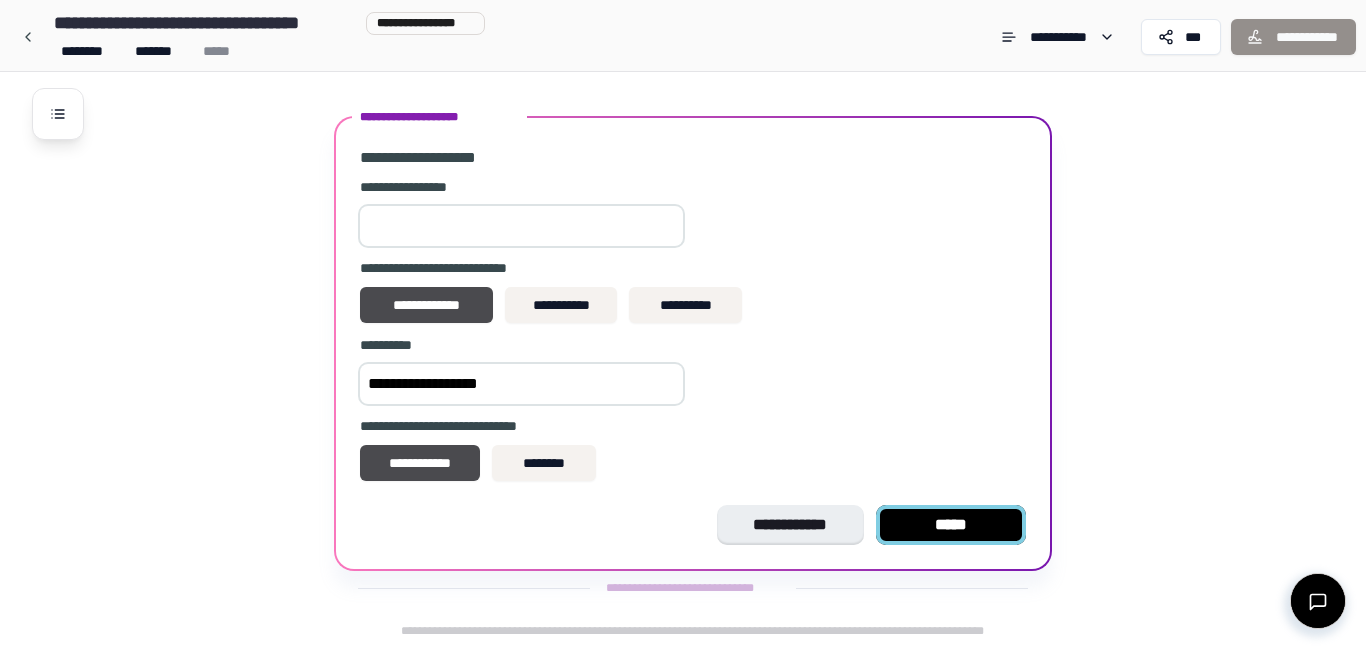 click on "*****" at bounding box center (951, 525) 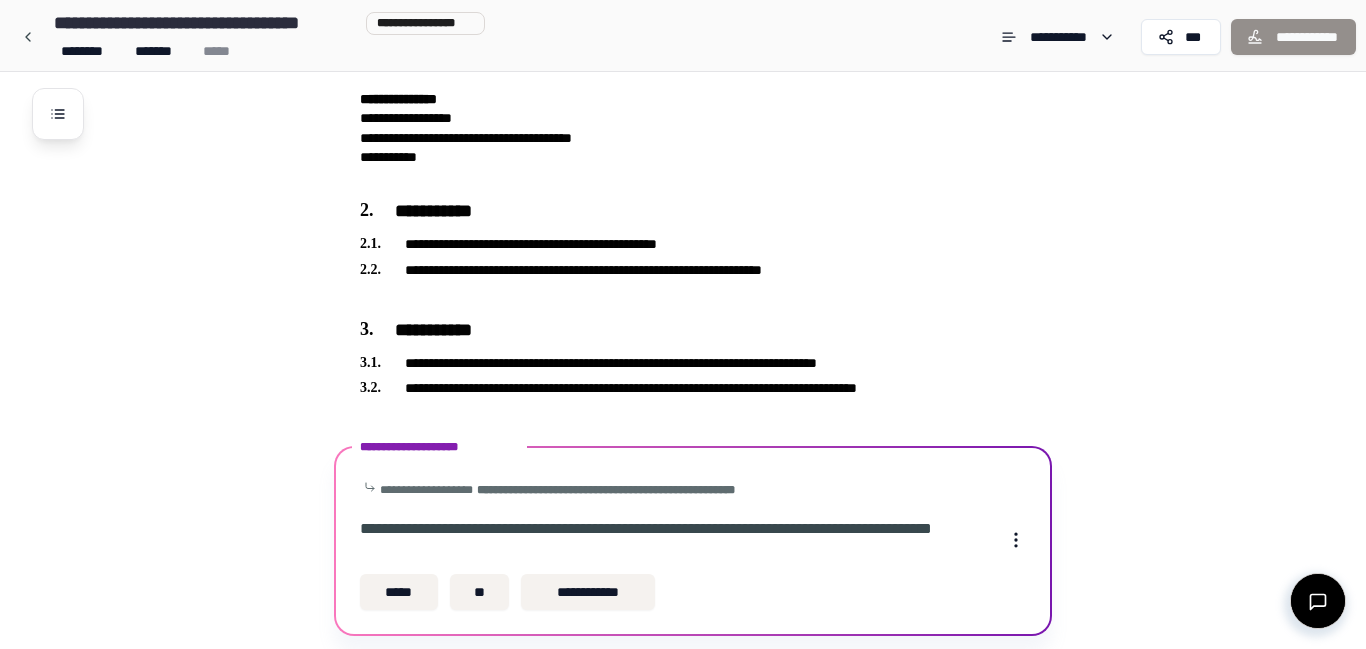 scroll, scrollTop: 253, scrollLeft: 0, axis: vertical 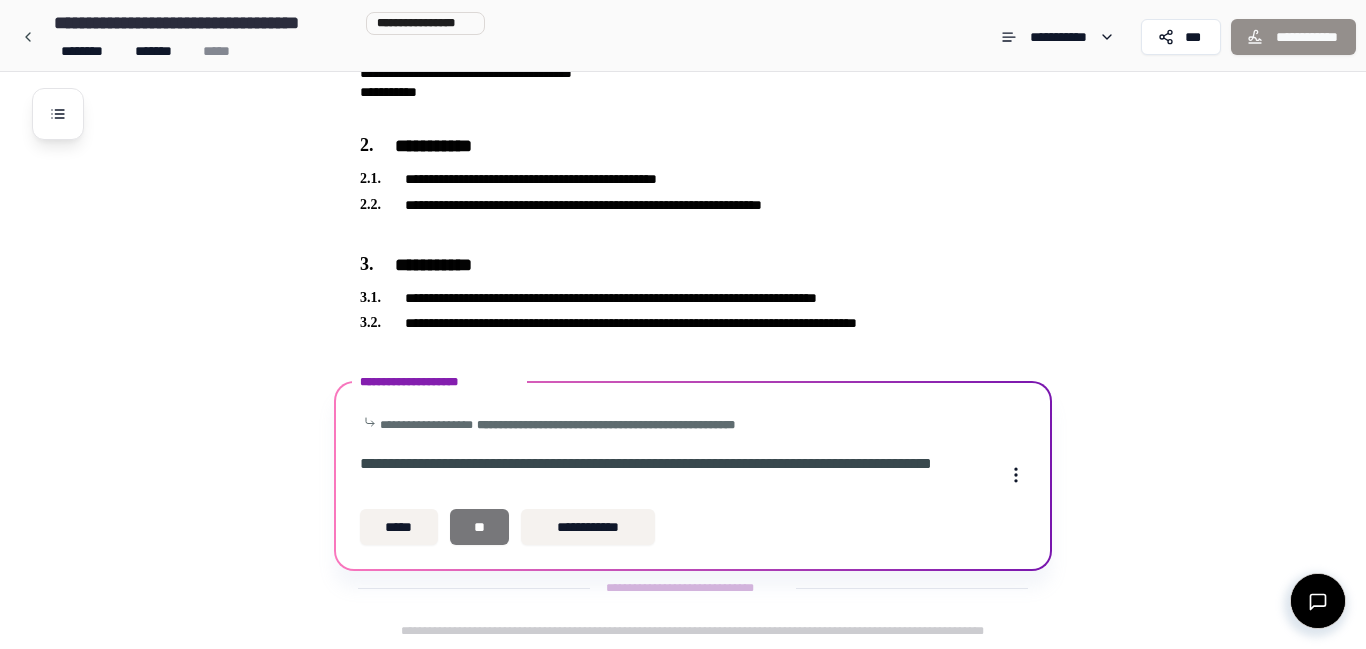 click on "**" at bounding box center (480, 527) 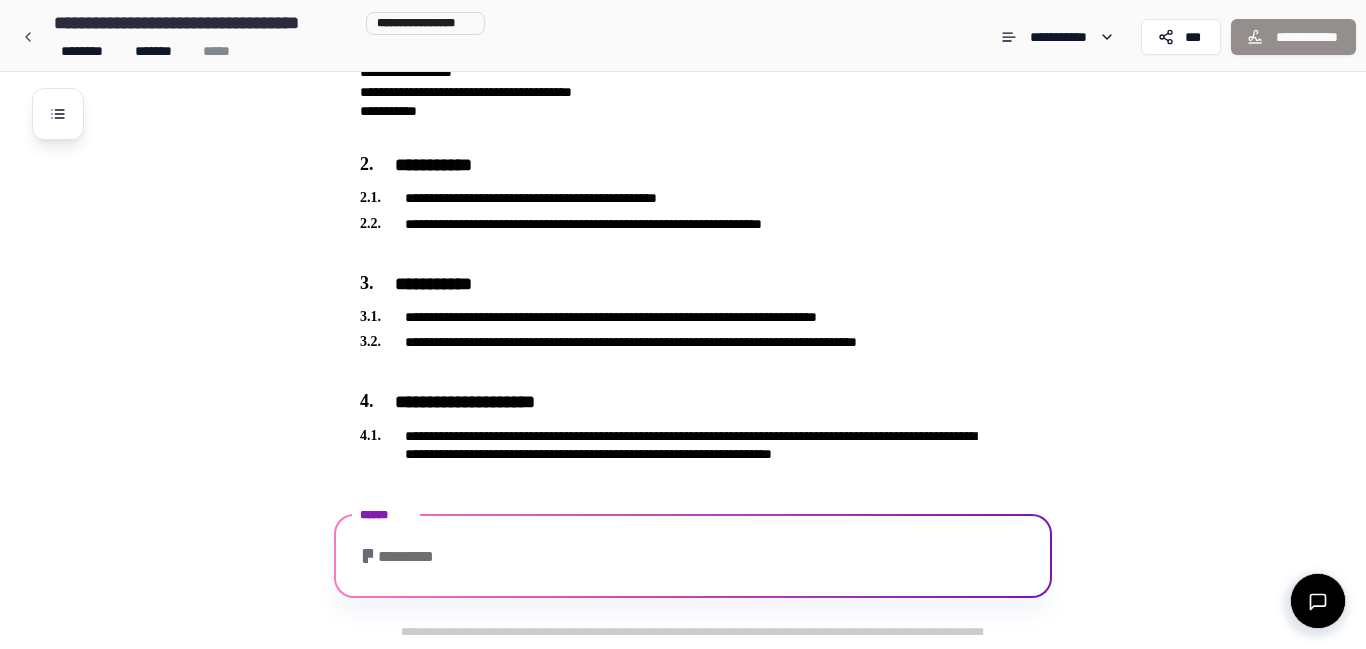 scroll, scrollTop: 353, scrollLeft: 0, axis: vertical 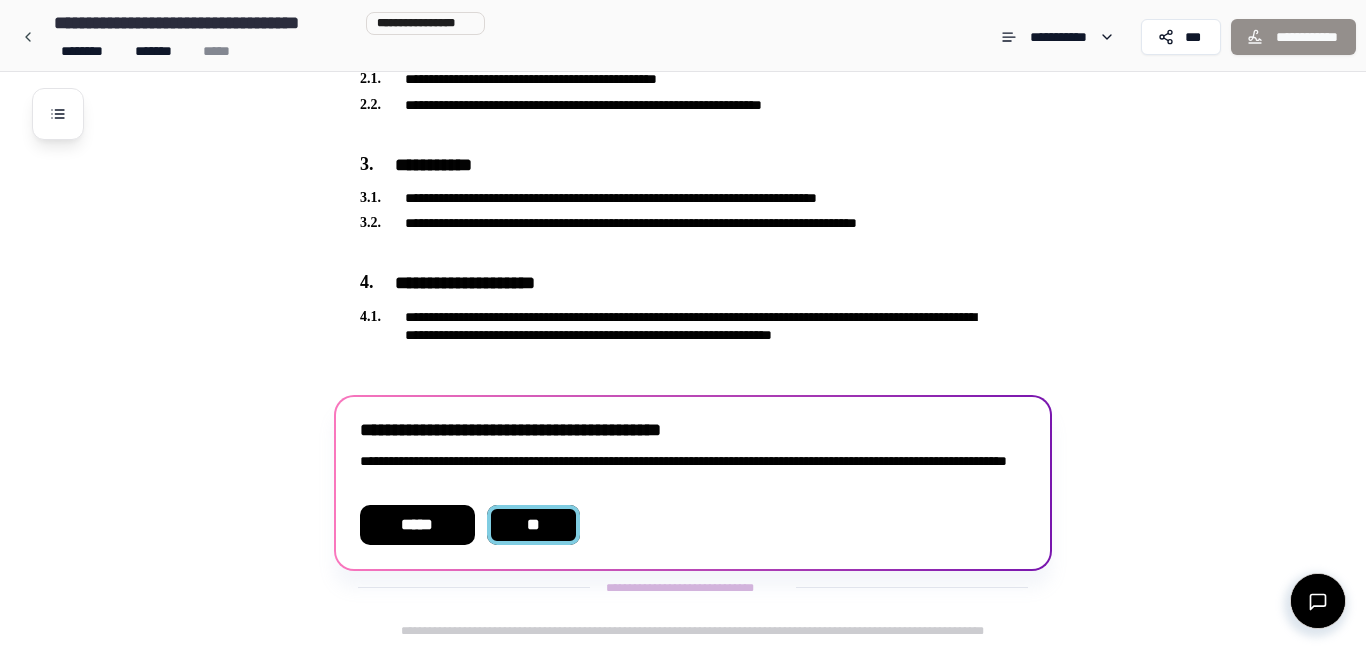 click on "**" at bounding box center (533, 525) 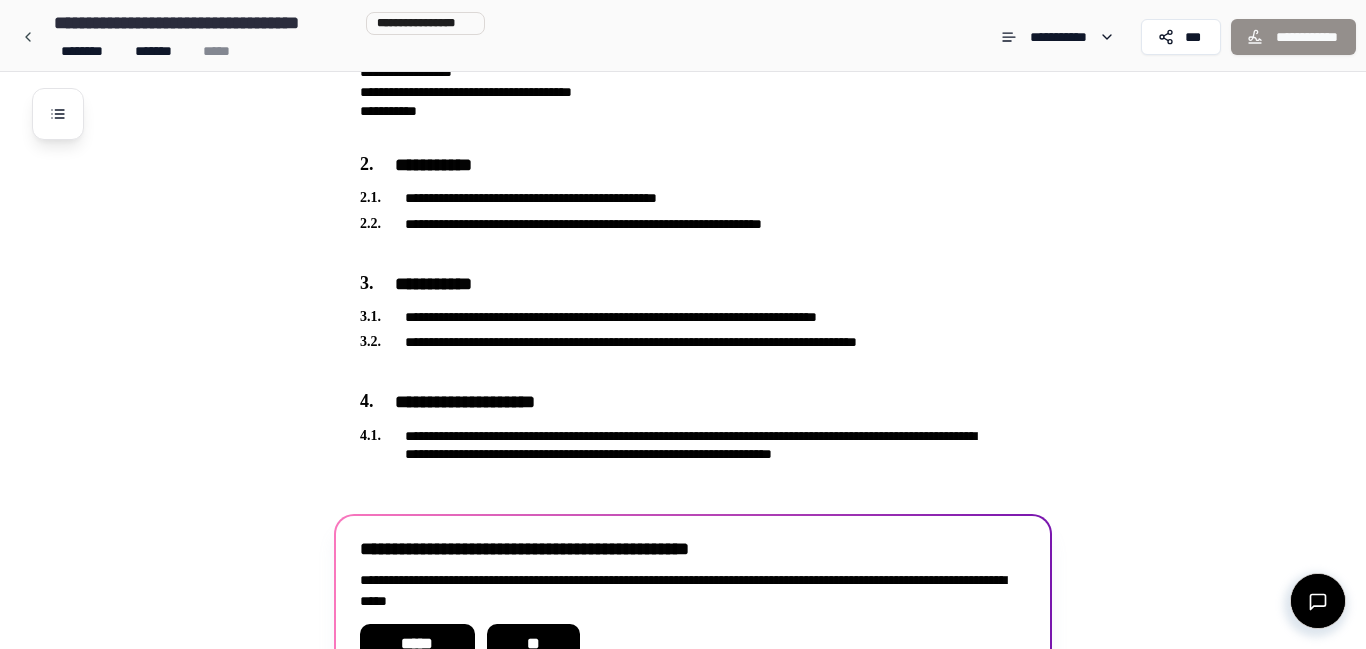 scroll, scrollTop: 353, scrollLeft: 0, axis: vertical 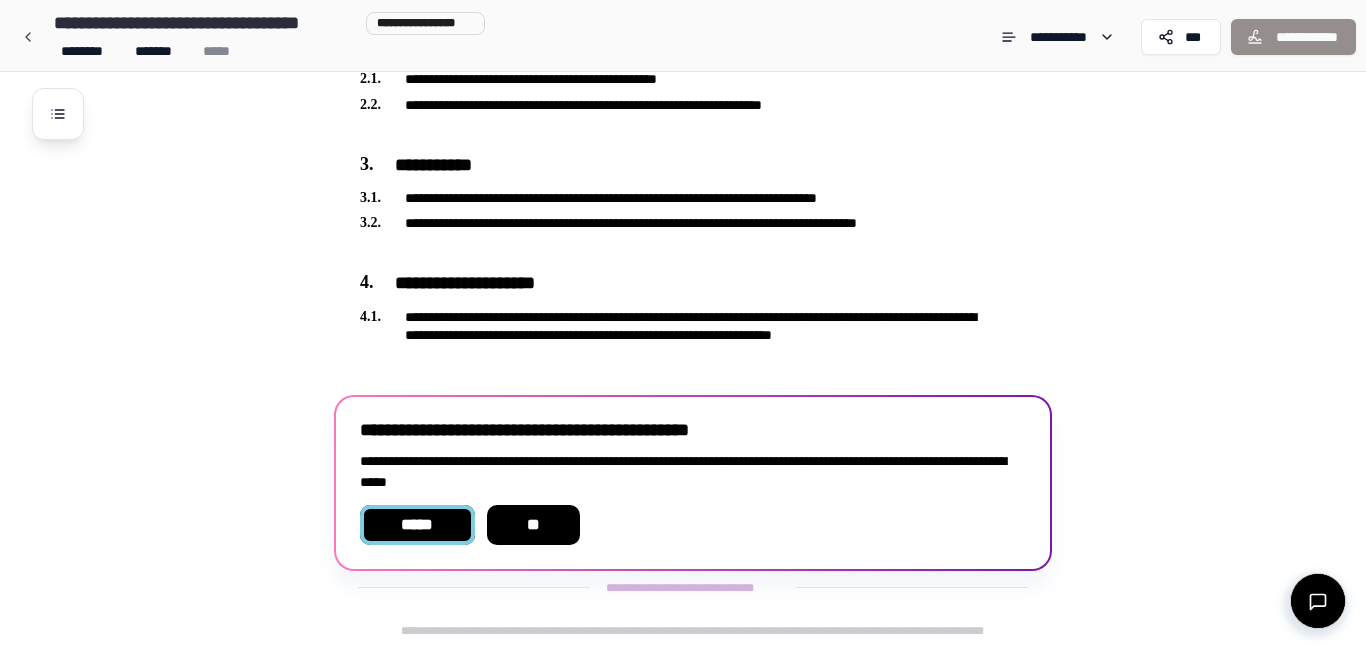 click on "*****" at bounding box center (417, 525) 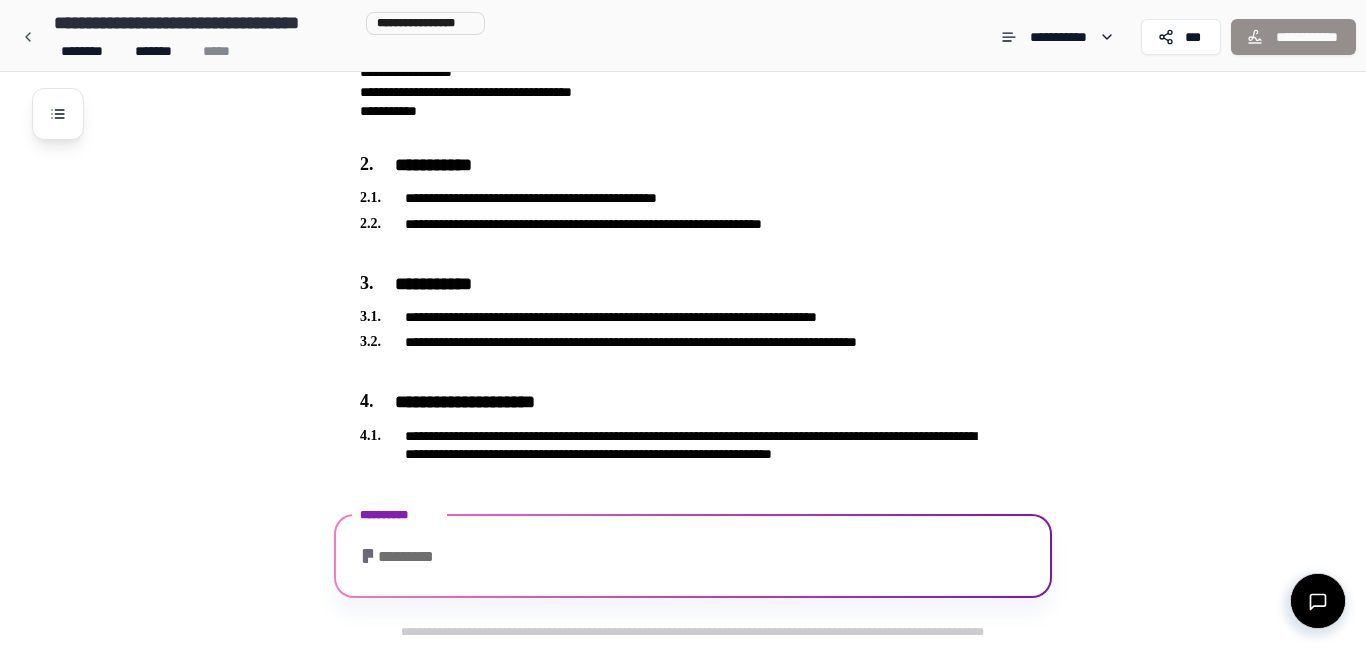 scroll, scrollTop: 360, scrollLeft: 0, axis: vertical 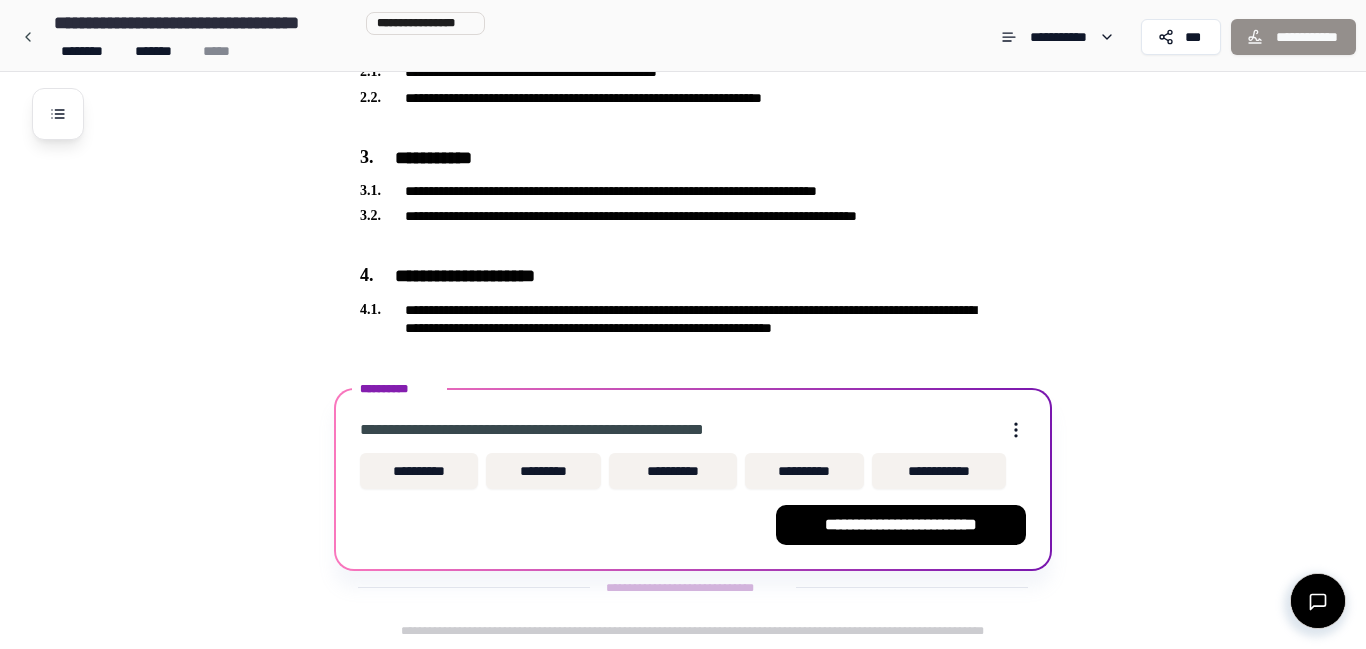 click on "**********" at bounding box center [693, 471] 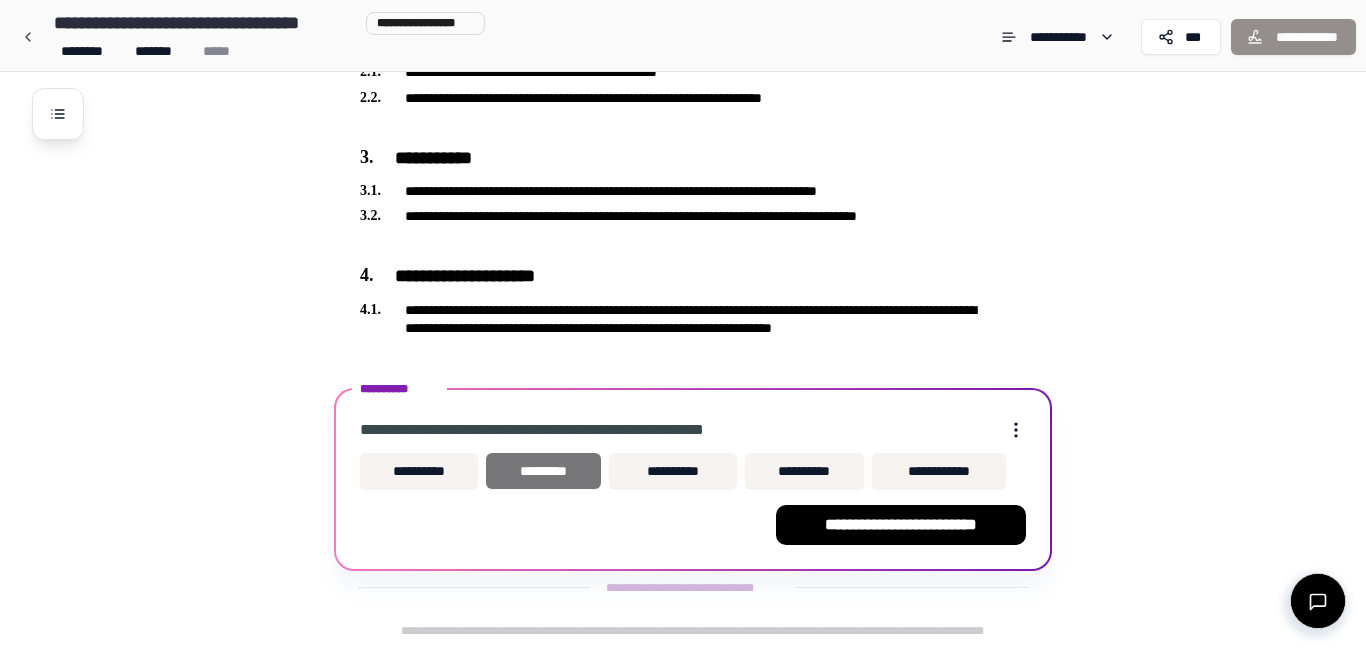 click on "*********" at bounding box center [543, 471] 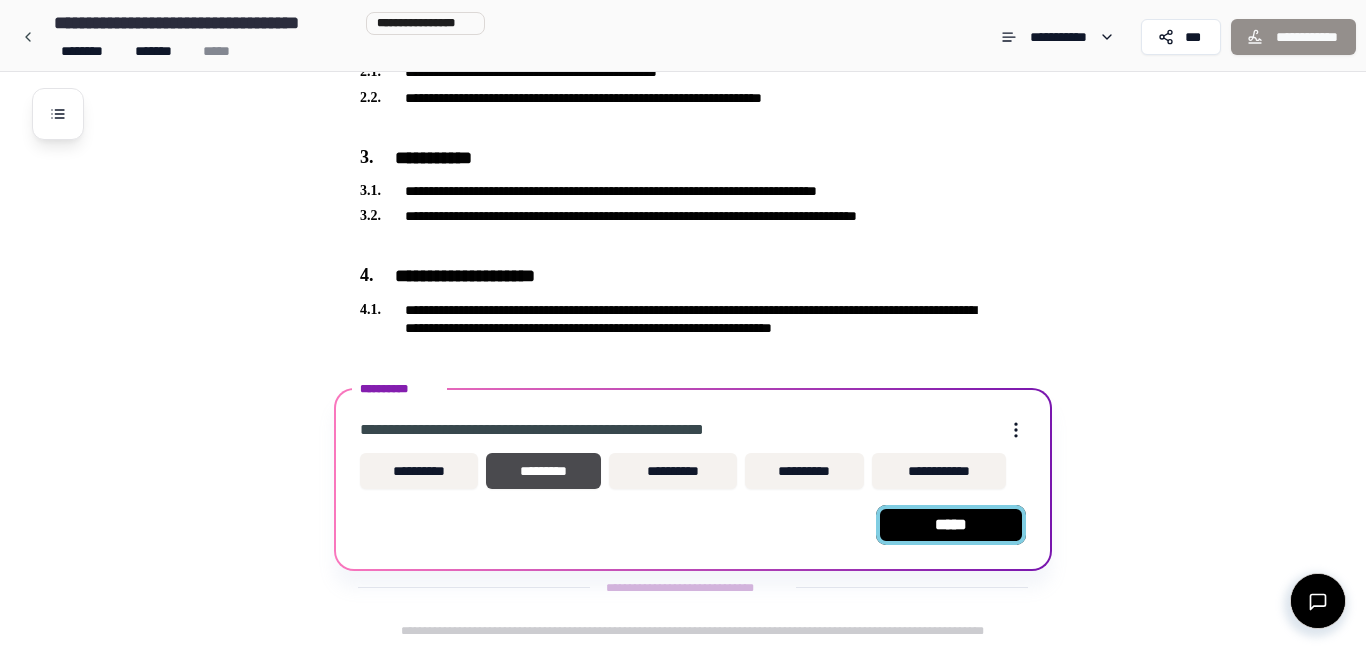 click on "*****" at bounding box center (951, 525) 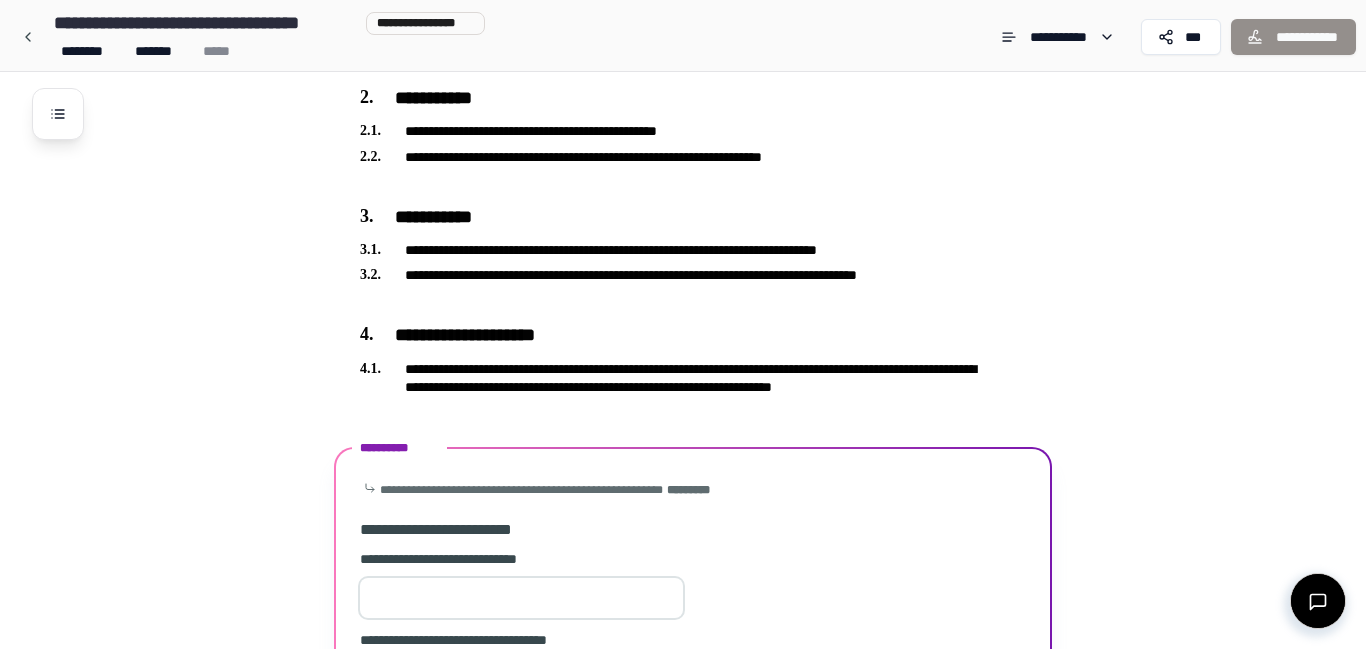 scroll, scrollTop: 543, scrollLeft: 0, axis: vertical 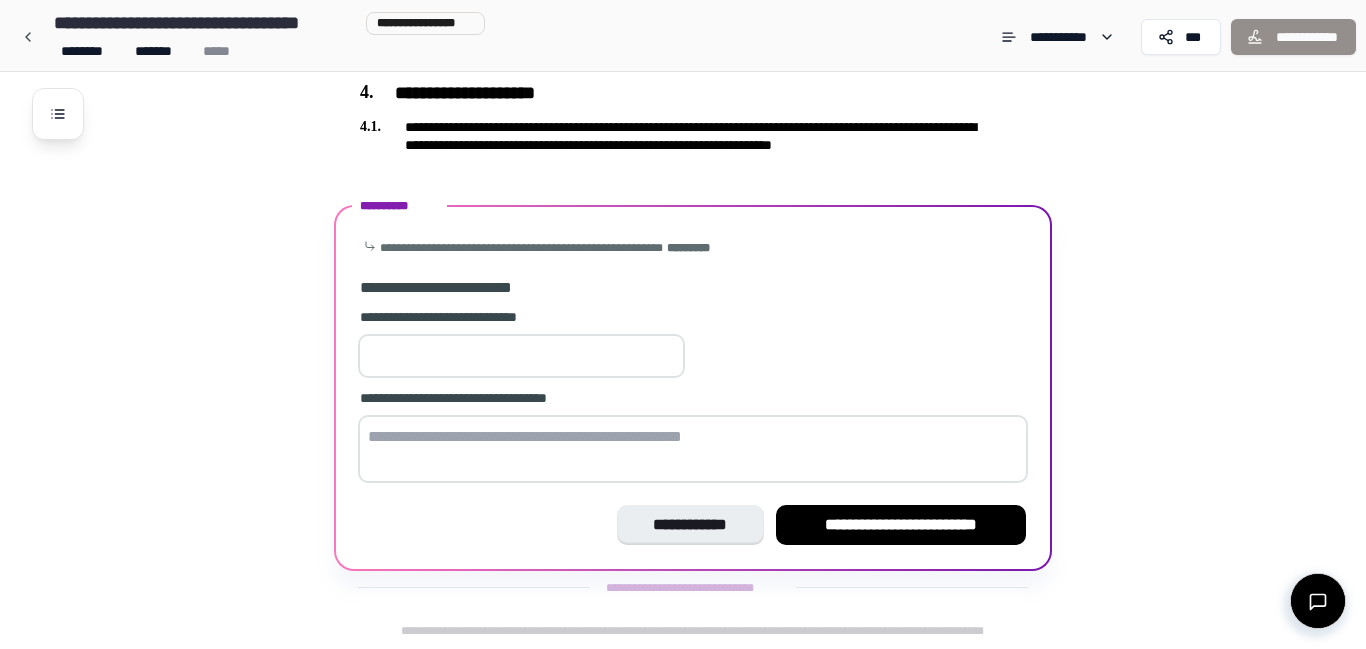 click at bounding box center (521, 356) 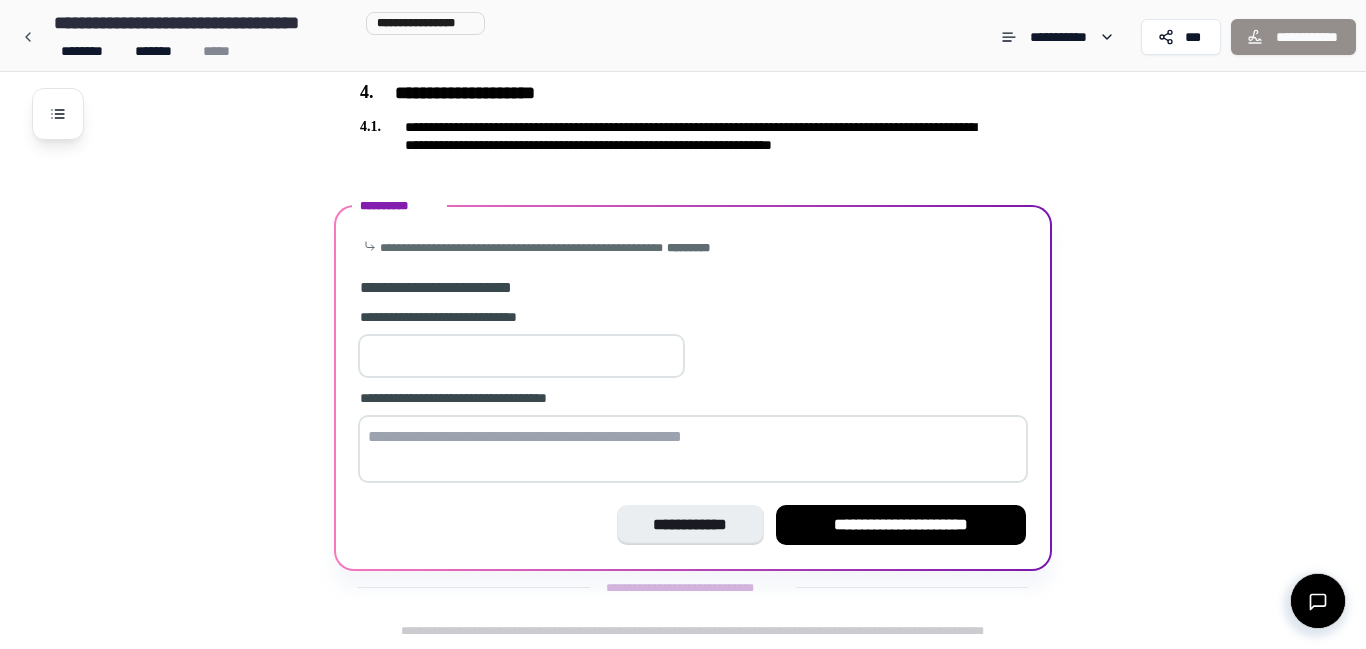 click at bounding box center (693, 449) 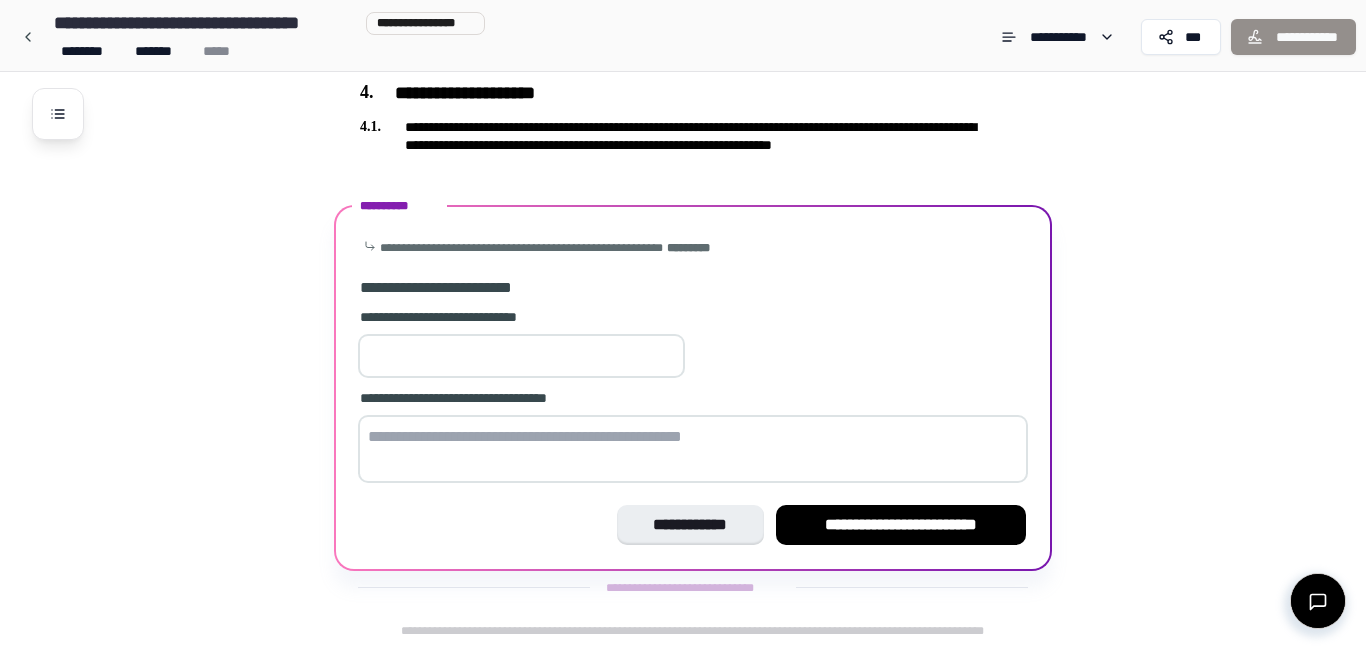 type 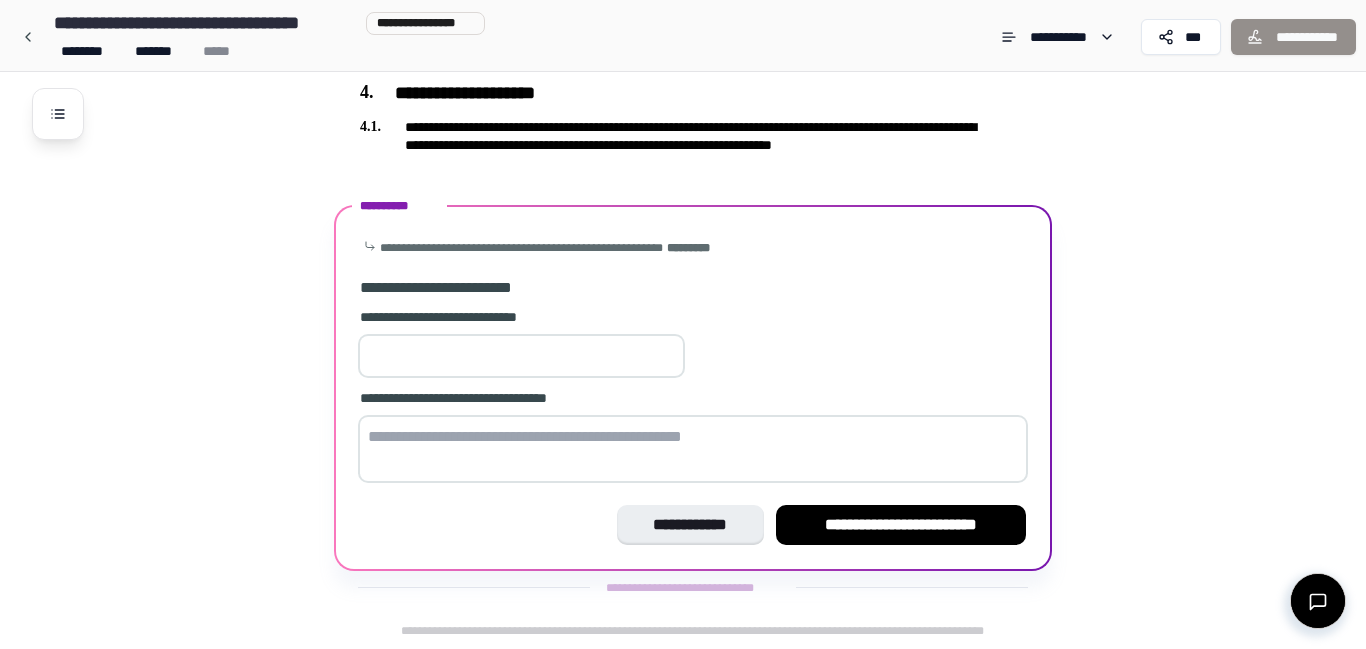 click at bounding box center (693, 449) 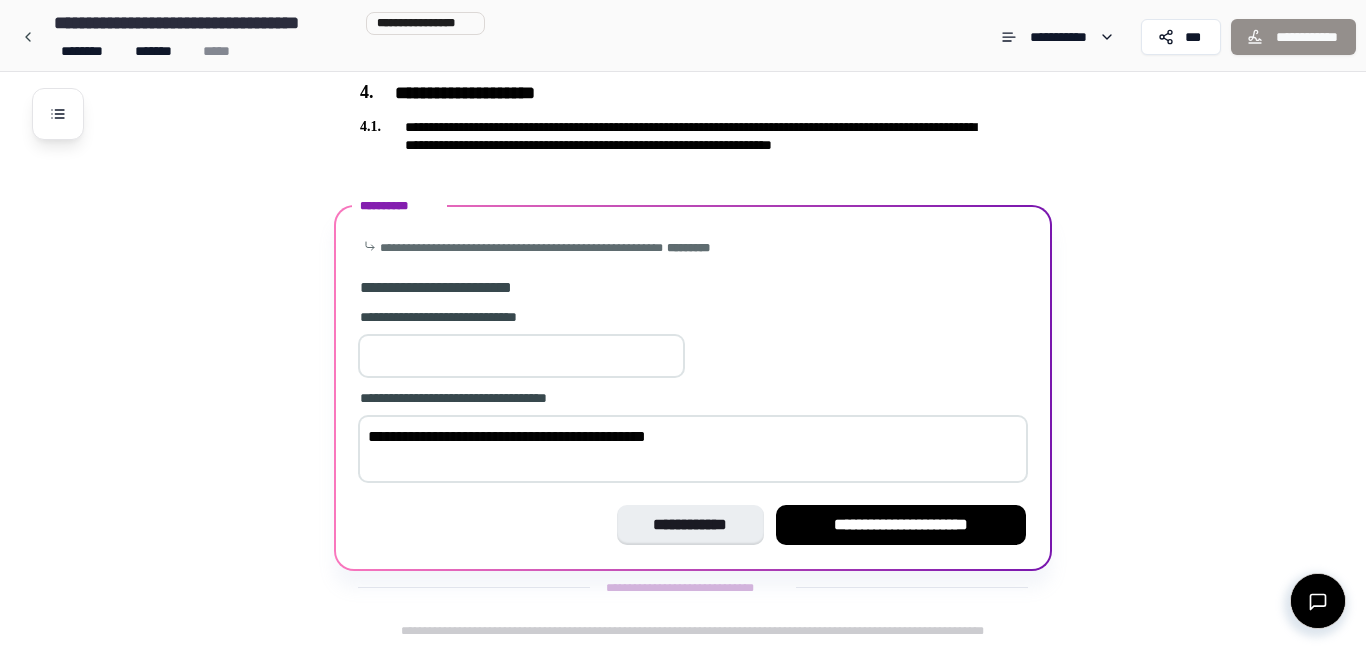 type on "**********" 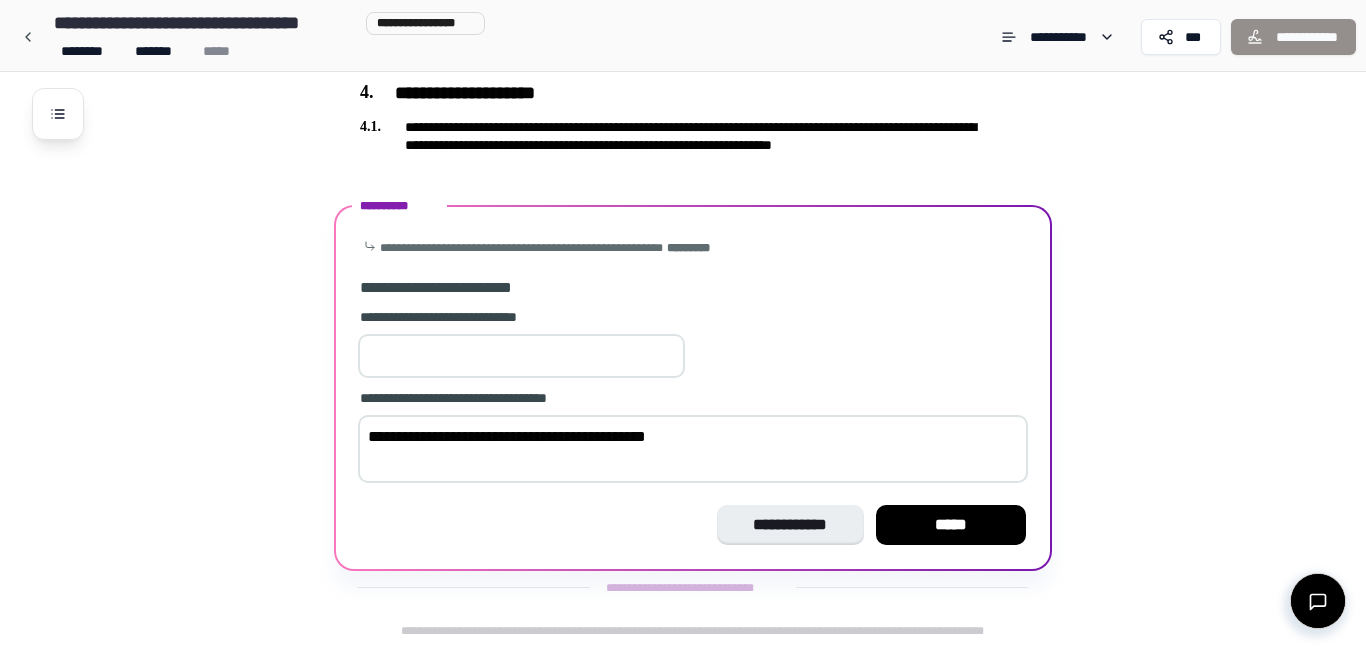 type on "**" 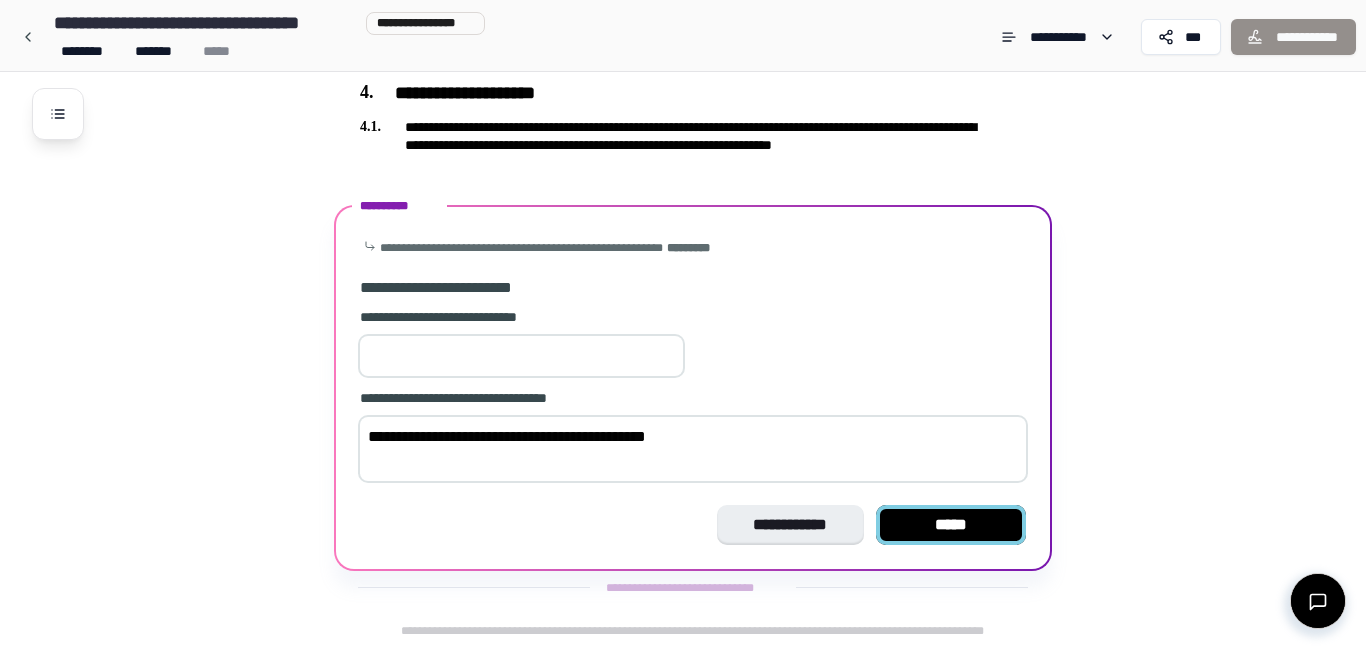 click on "*****" at bounding box center [951, 525] 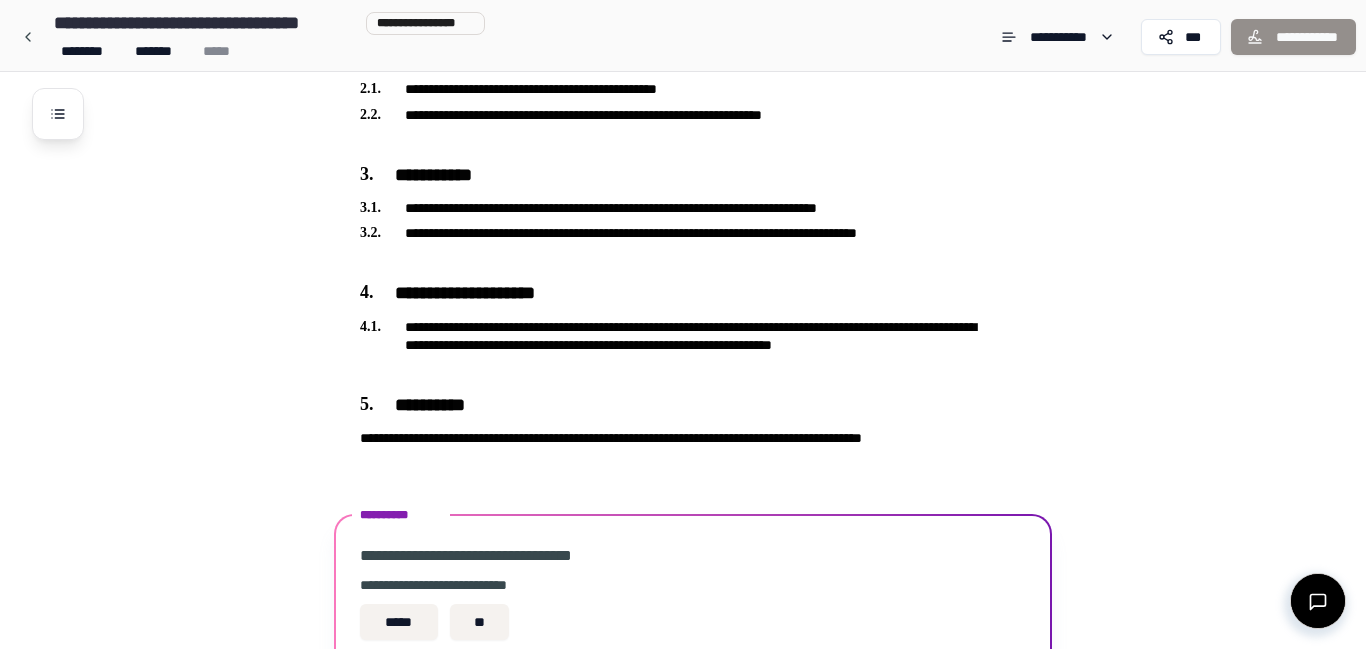 scroll, scrollTop: 579, scrollLeft: 0, axis: vertical 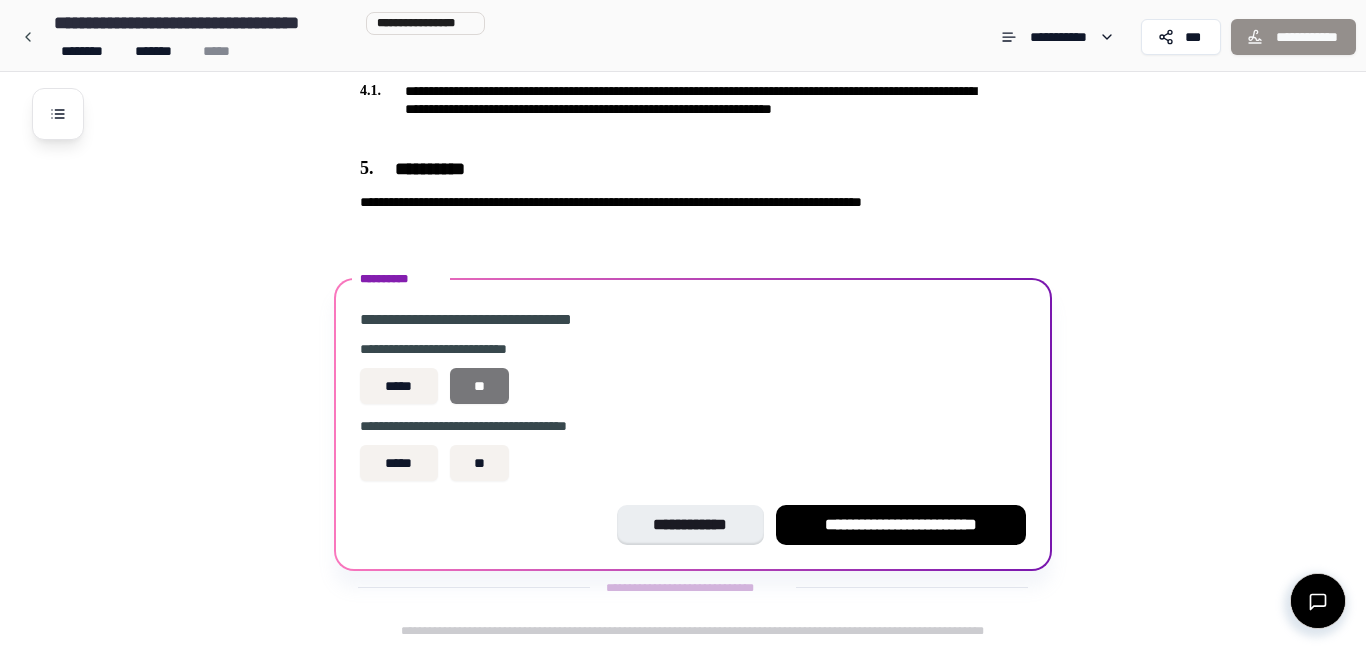 click on "**" at bounding box center (480, 386) 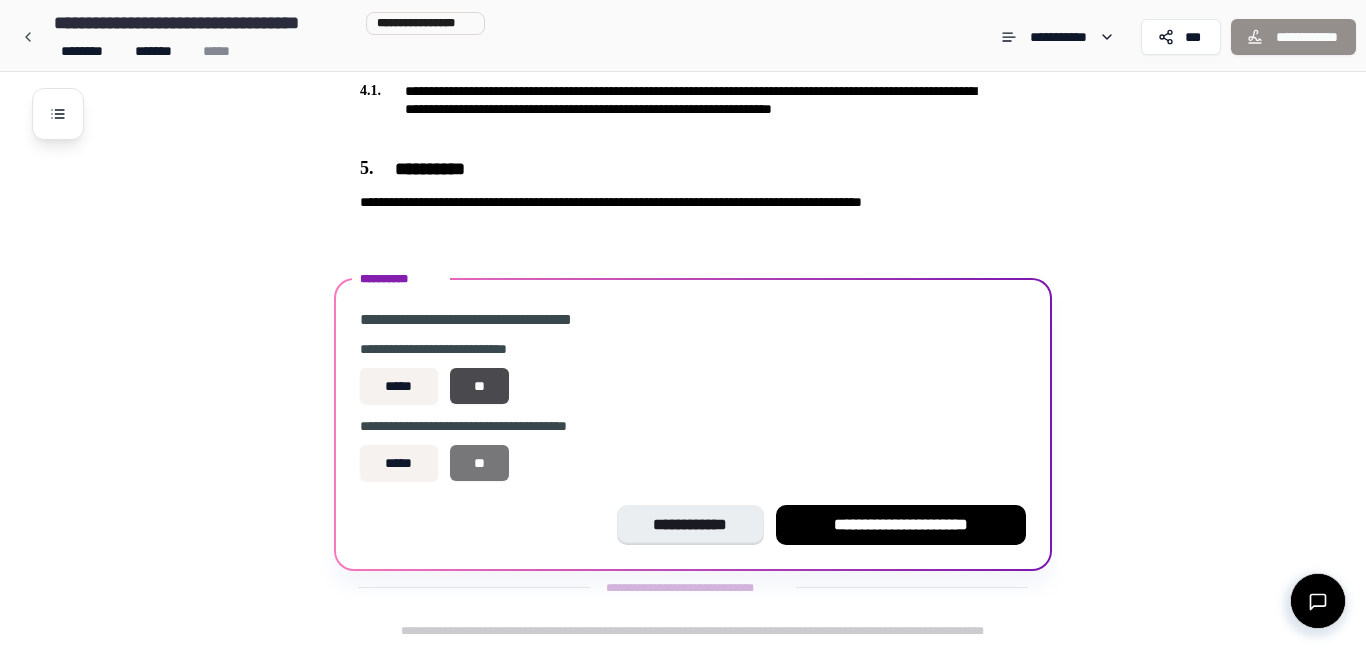 click on "**" at bounding box center [480, 463] 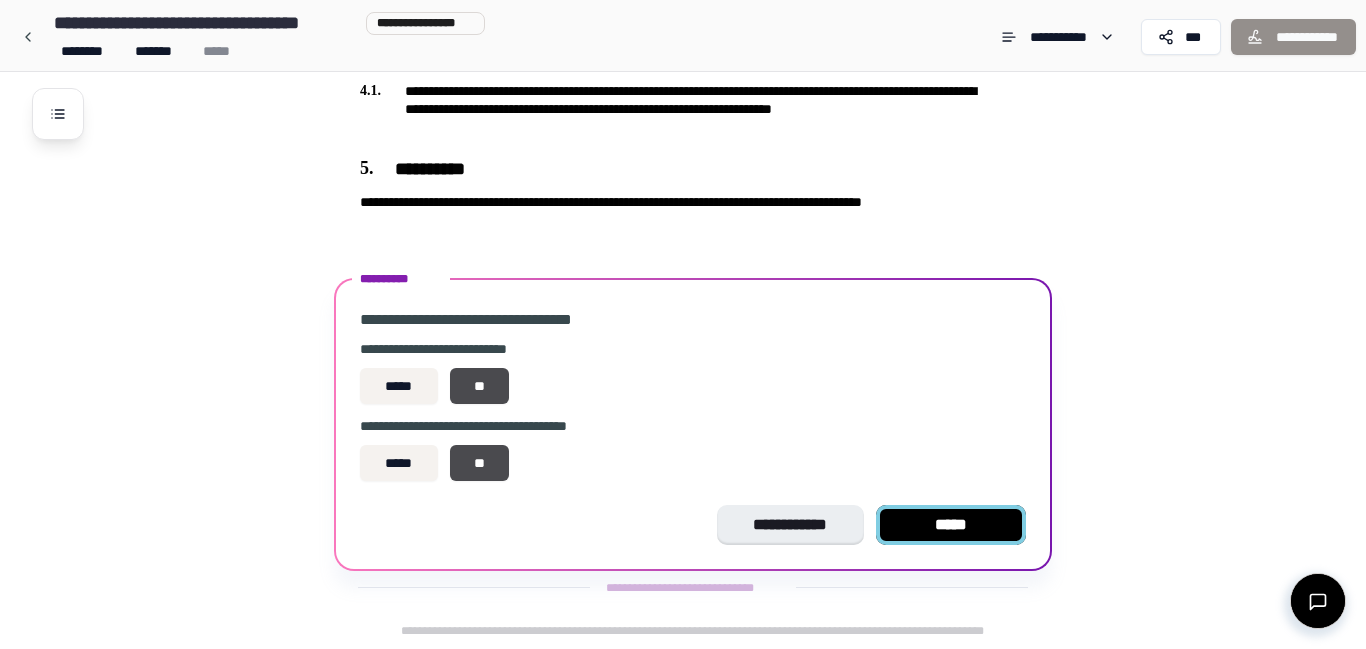 click on "*****" at bounding box center (951, 525) 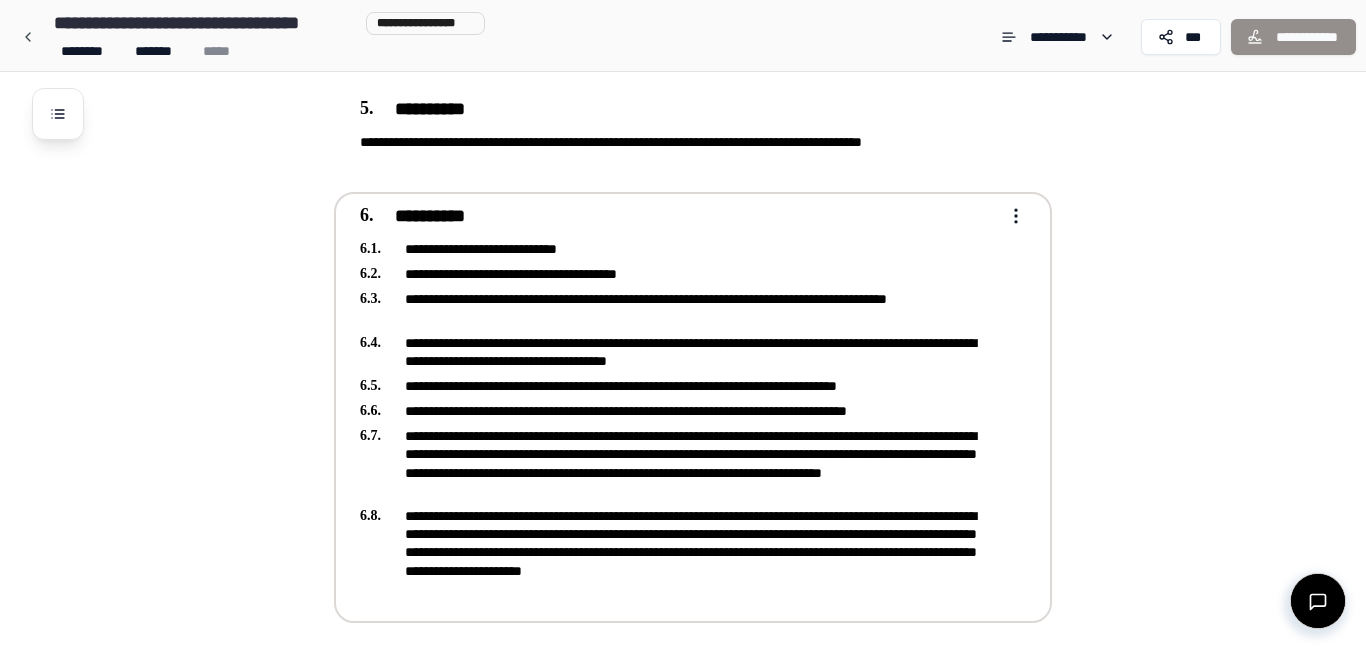 scroll, scrollTop: 913, scrollLeft: 0, axis: vertical 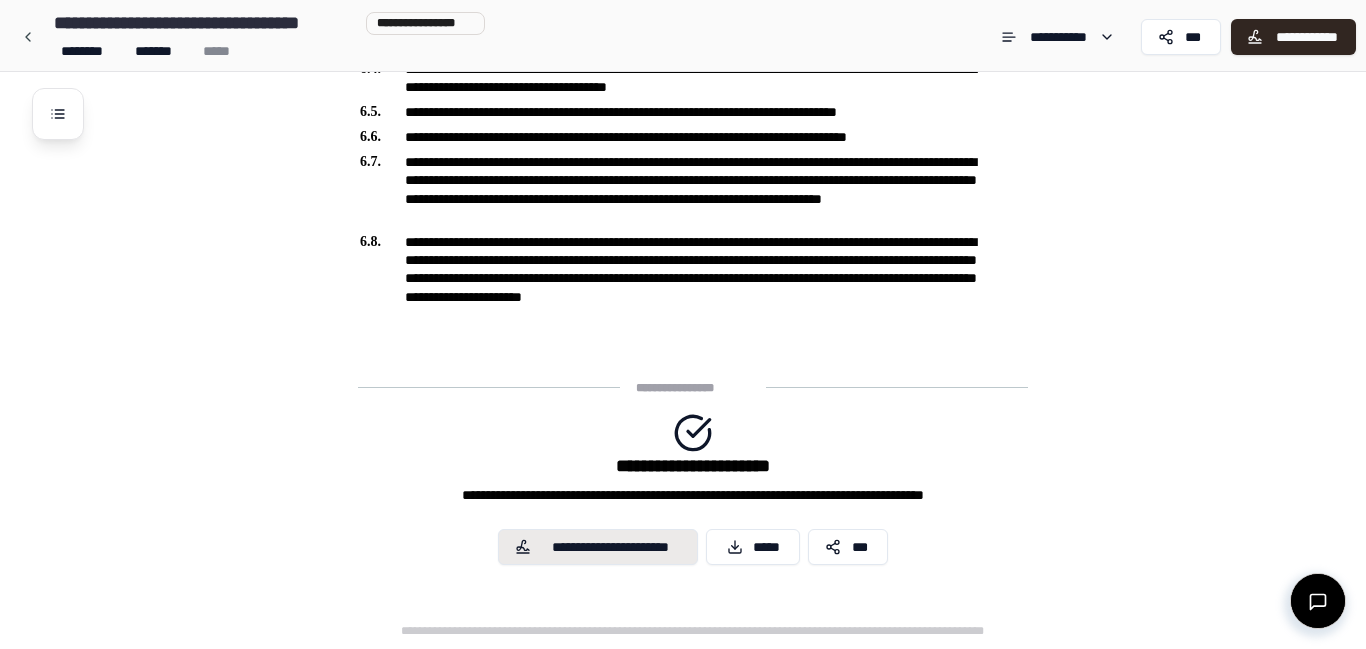 click on "**********" at bounding box center [611, 547] 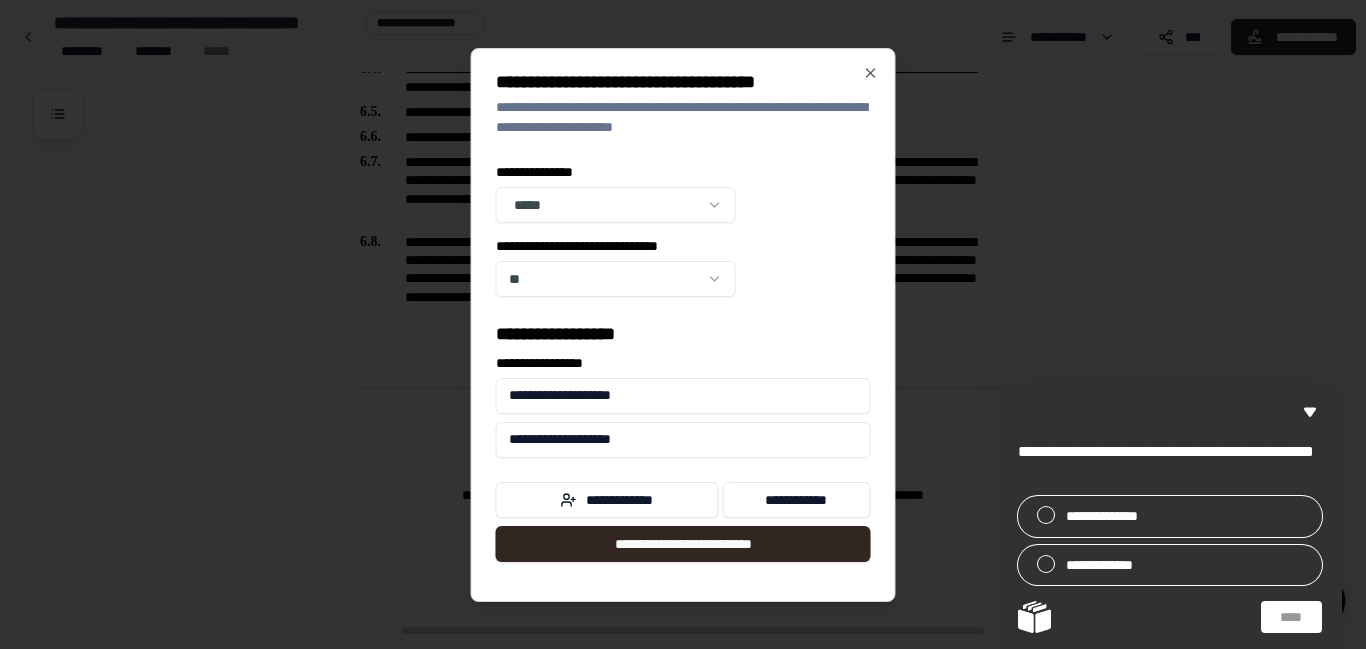 click on "**********" at bounding box center (683, -132) 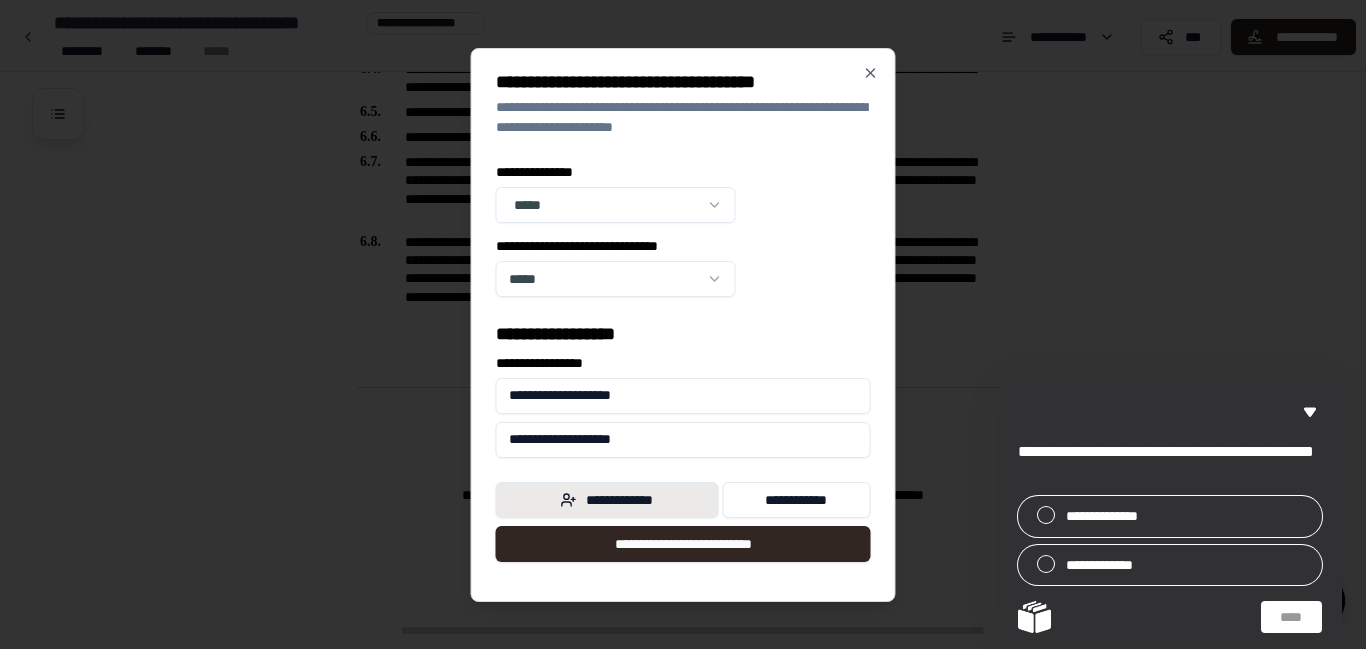 click on "**********" at bounding box center (607, 500) 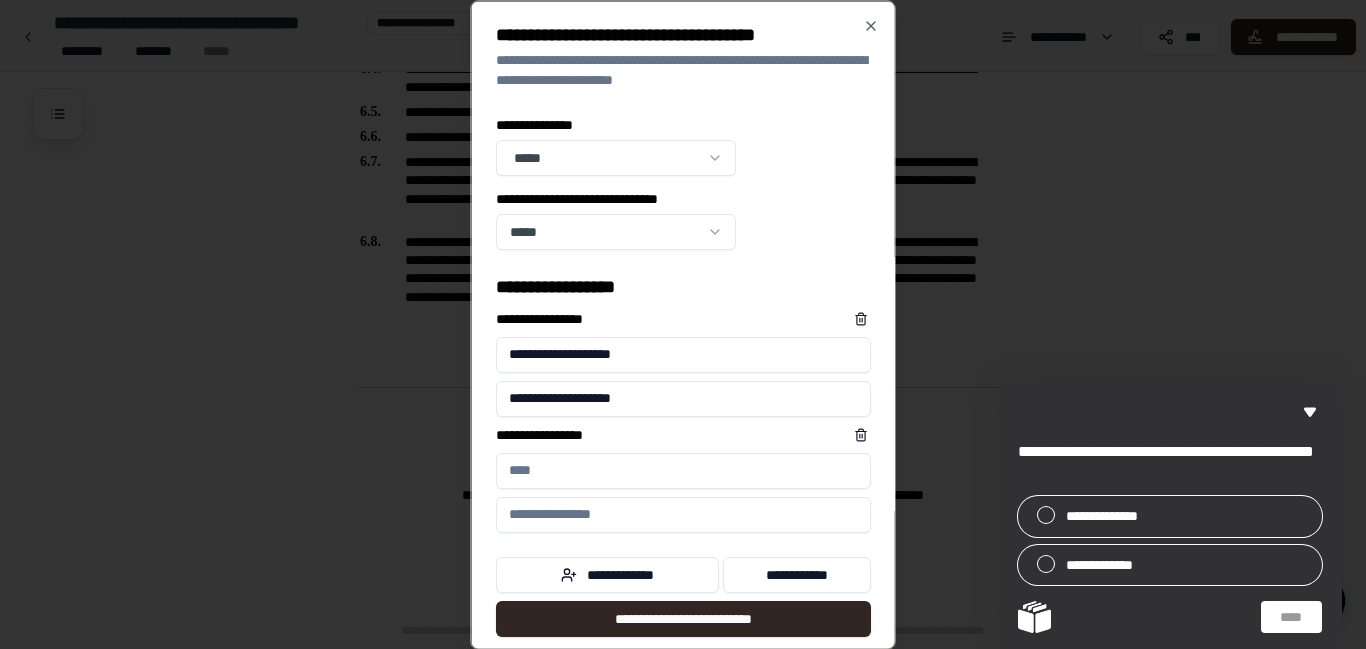 click on "**********" at bounding box center [683, 470] 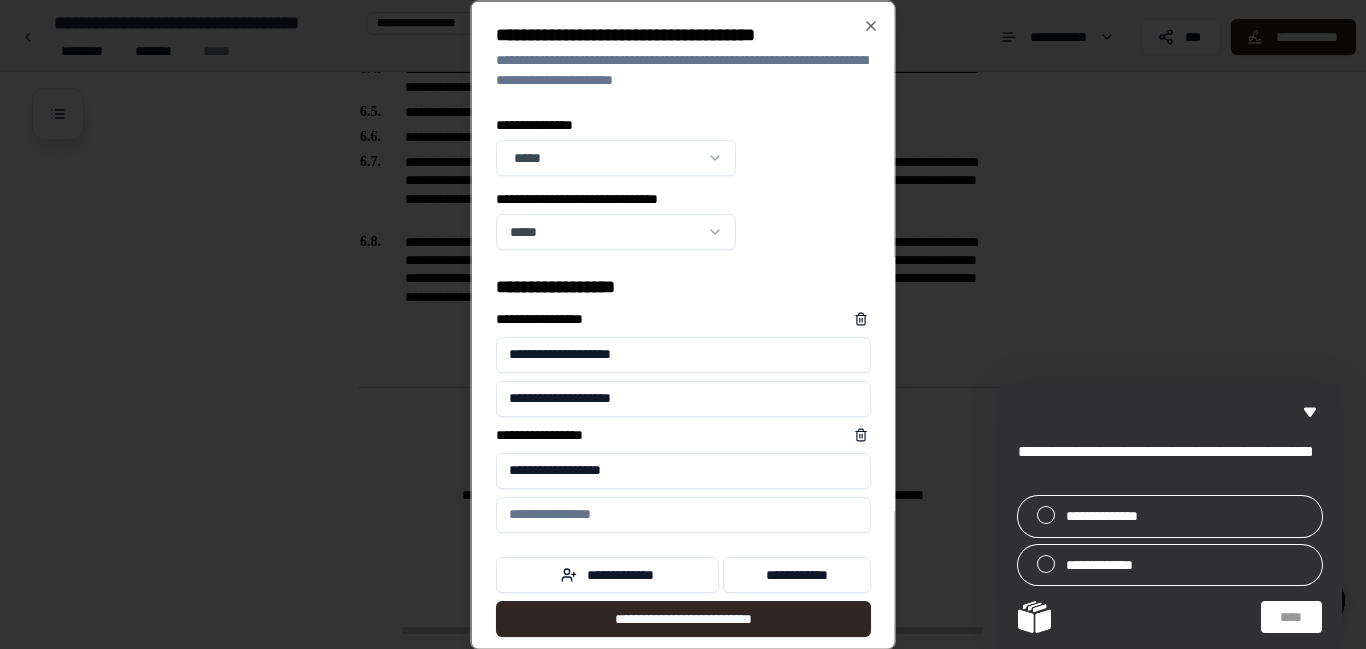 type on "**********" 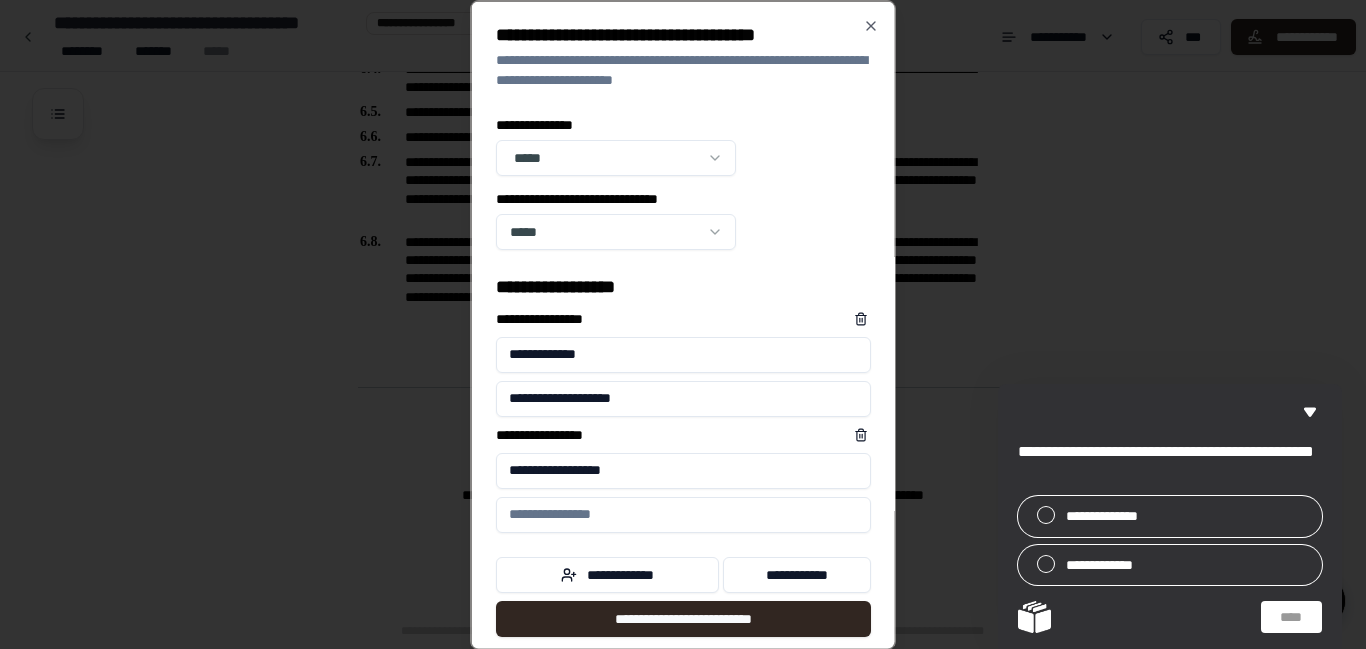 type on "**********" 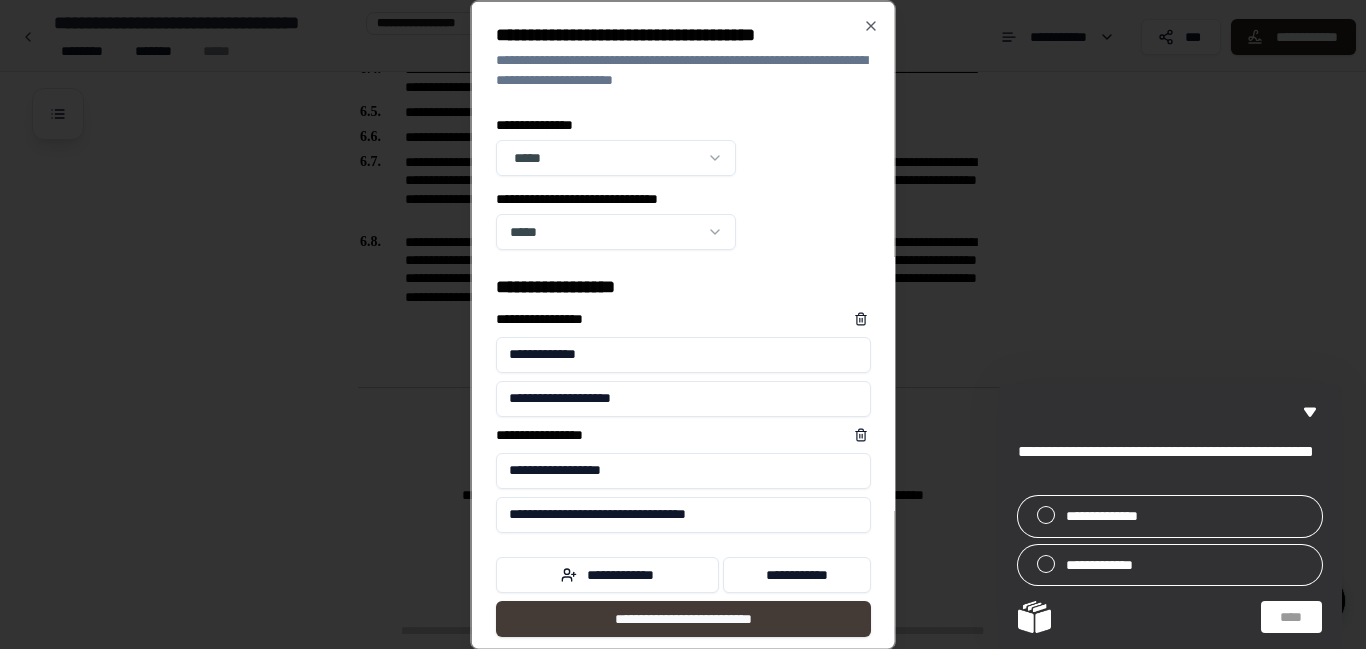 type on "**********" 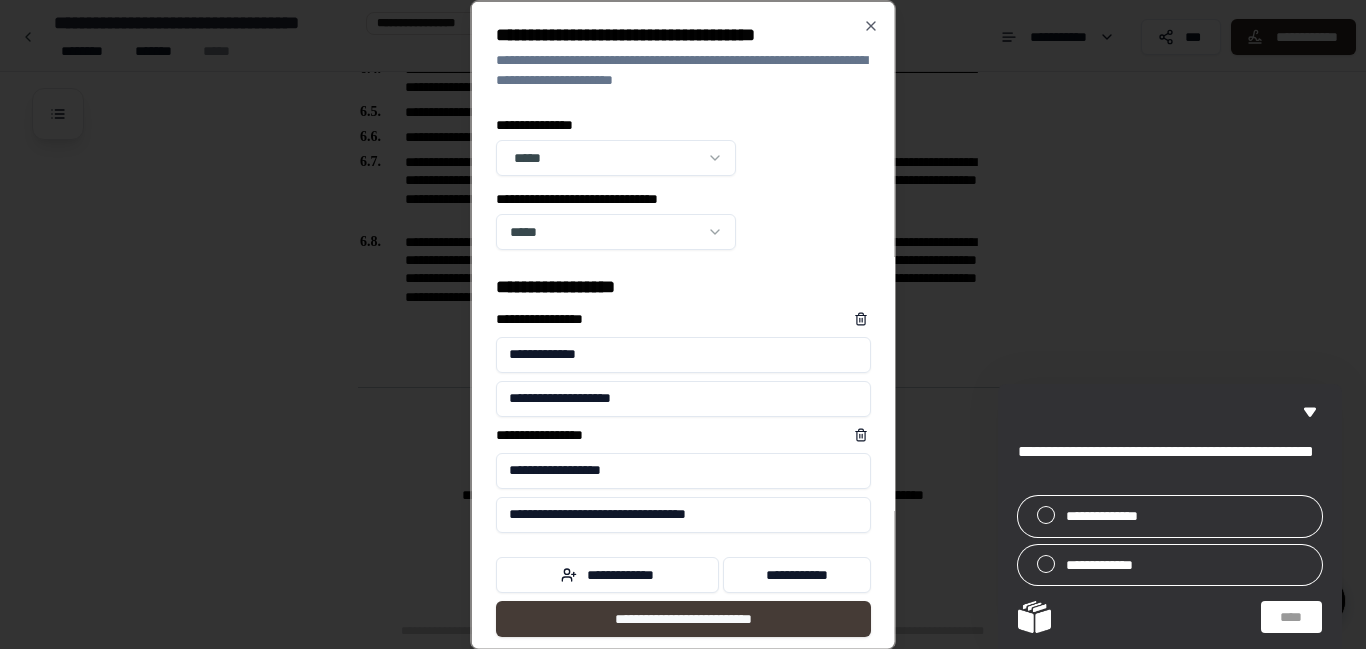 click on "**********" at bounding box center (683, 618) 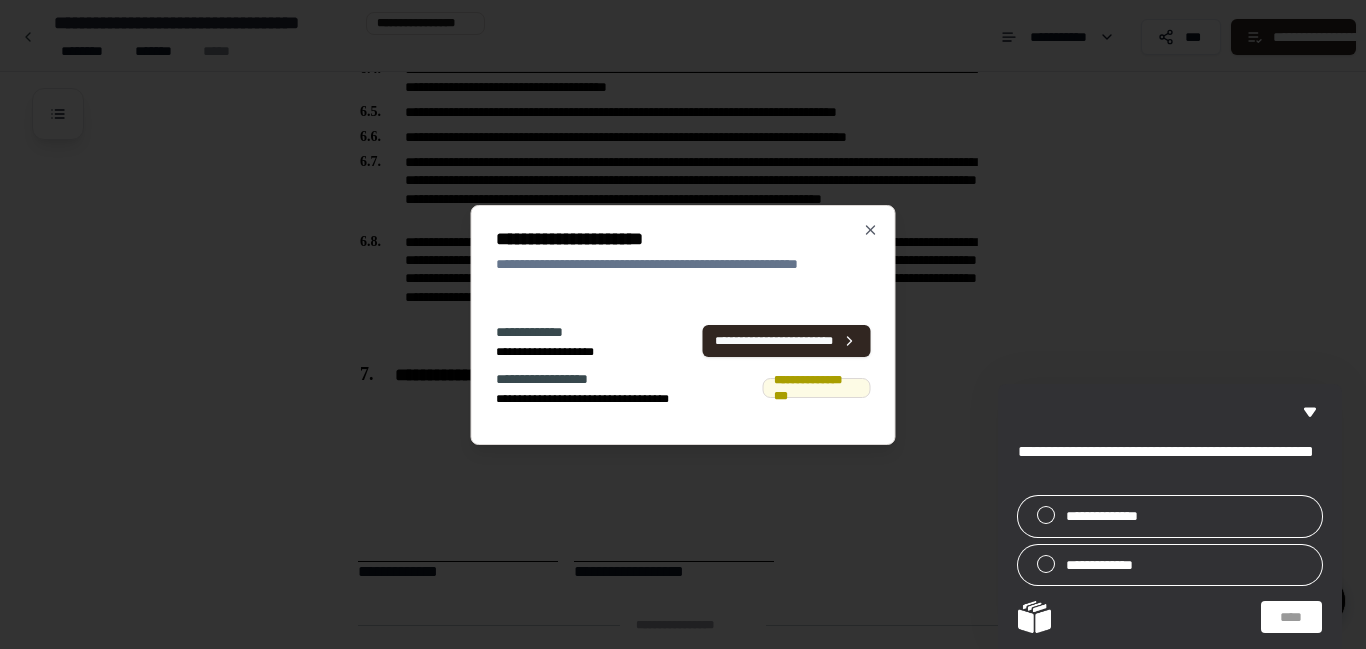 scroll, scrollTop: 1150, scrollLeft: 0, axis: vertical 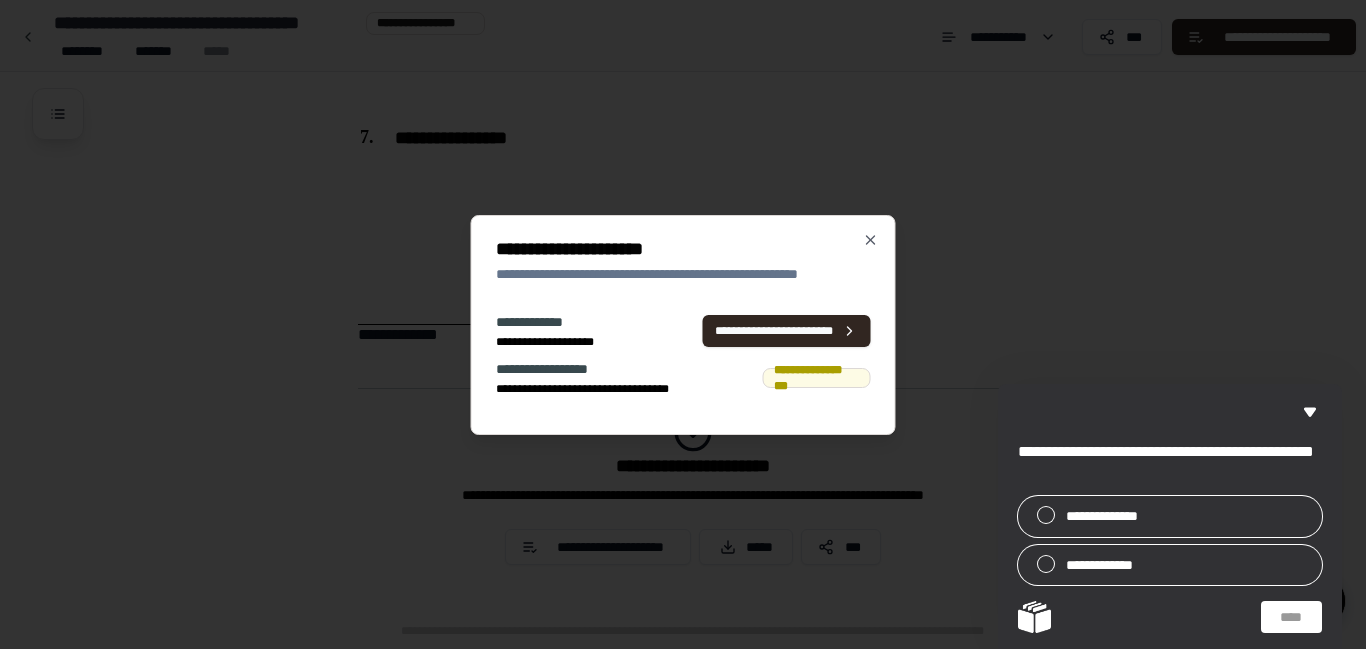 click at bounding box center [683, 324] 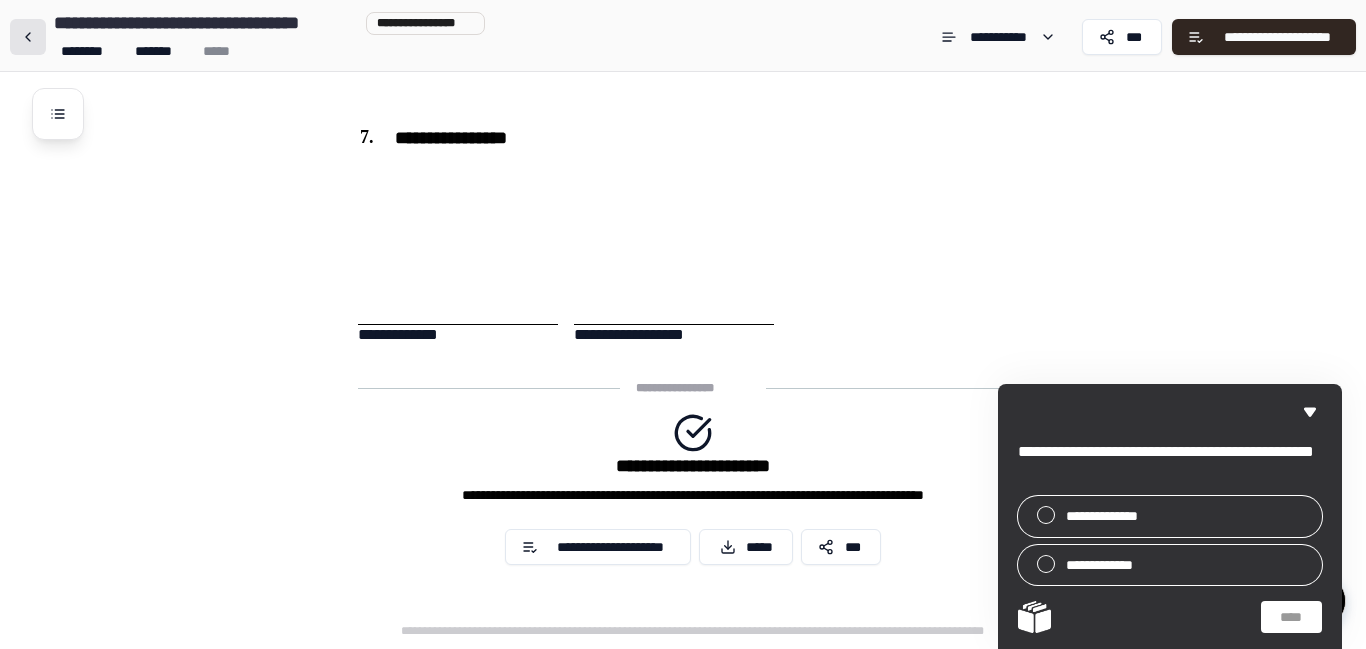 click at bounding box center [28, 37] 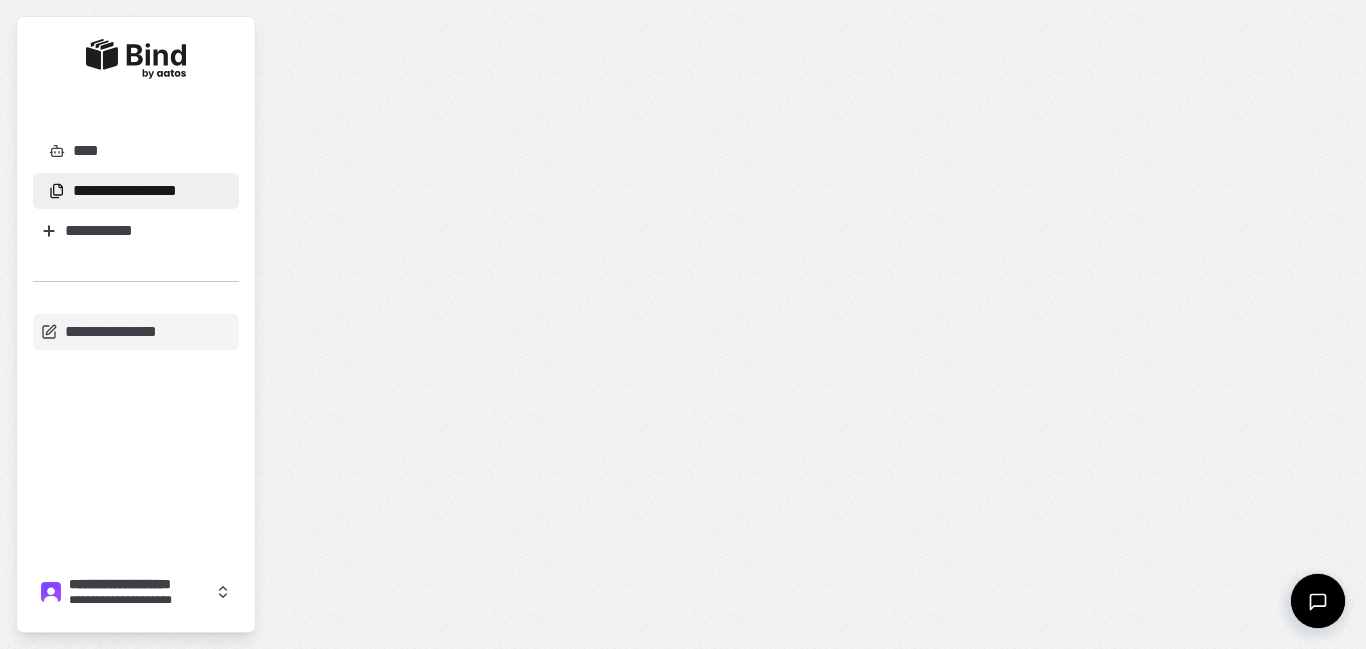 scroll, scrollTop: 0, scrollLeft: 0, axis: both 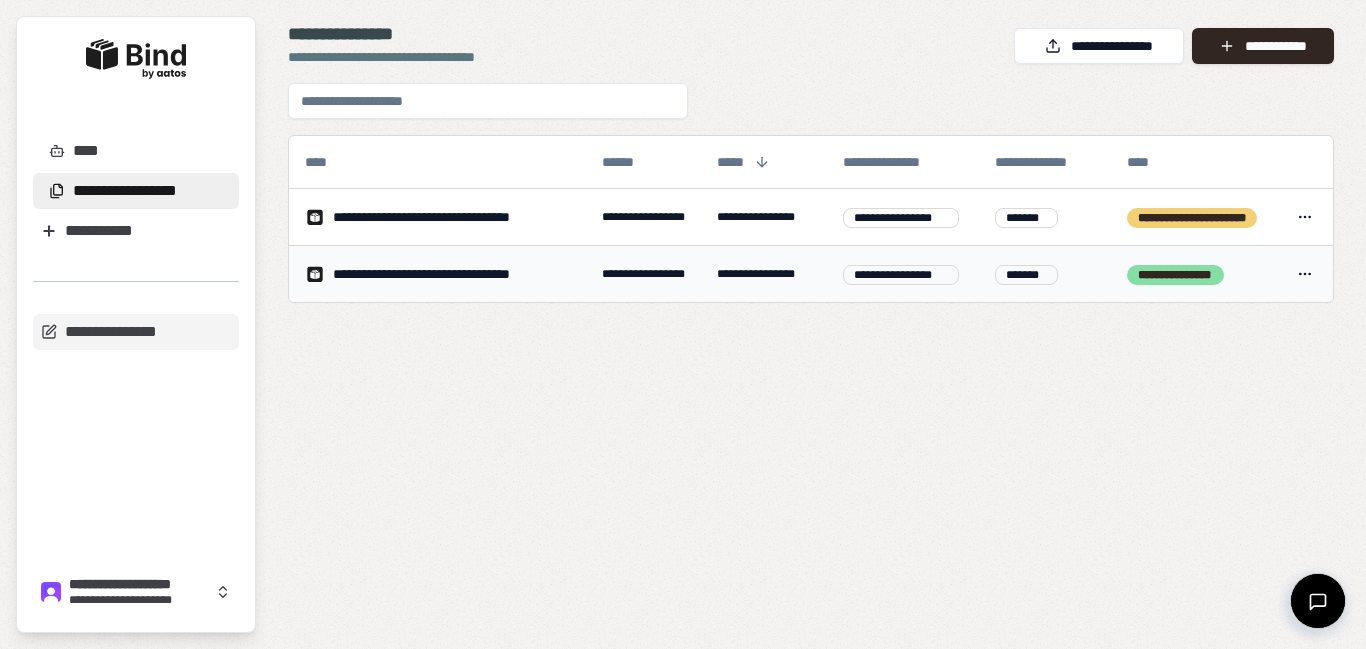 click on "**********" at bounding box center [643, 274] 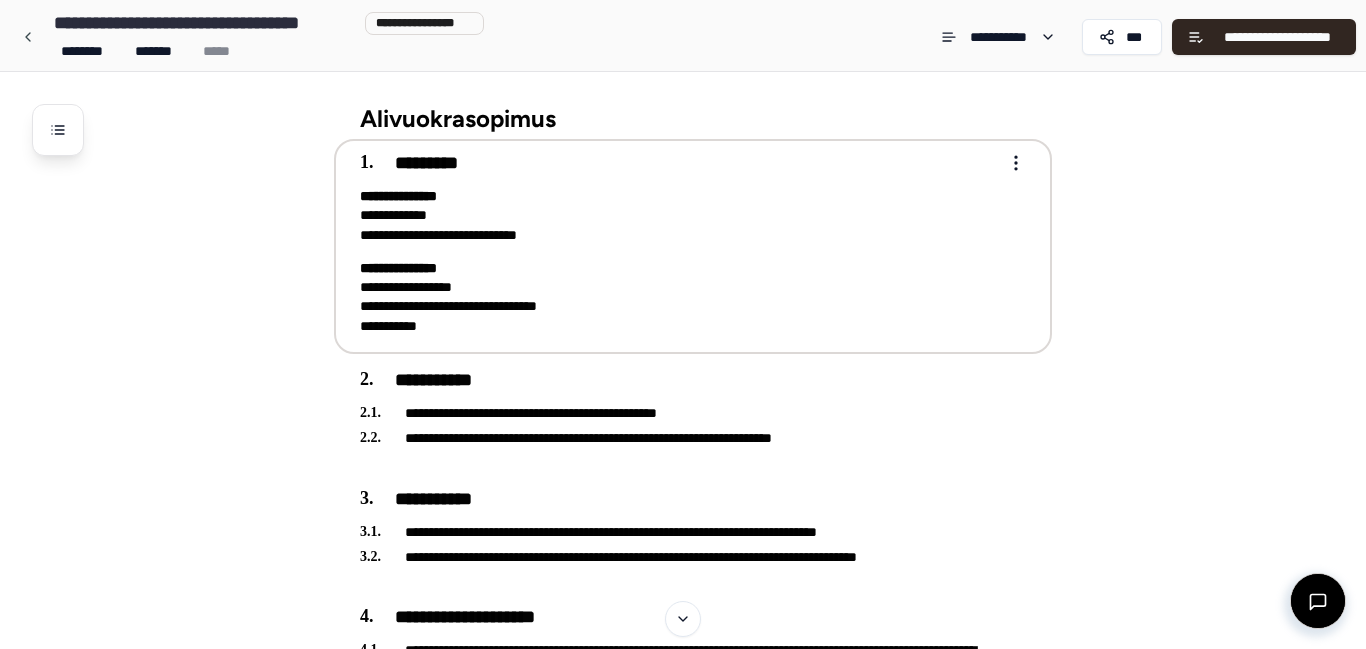 click on "**********" at bounding box center [679, 297] 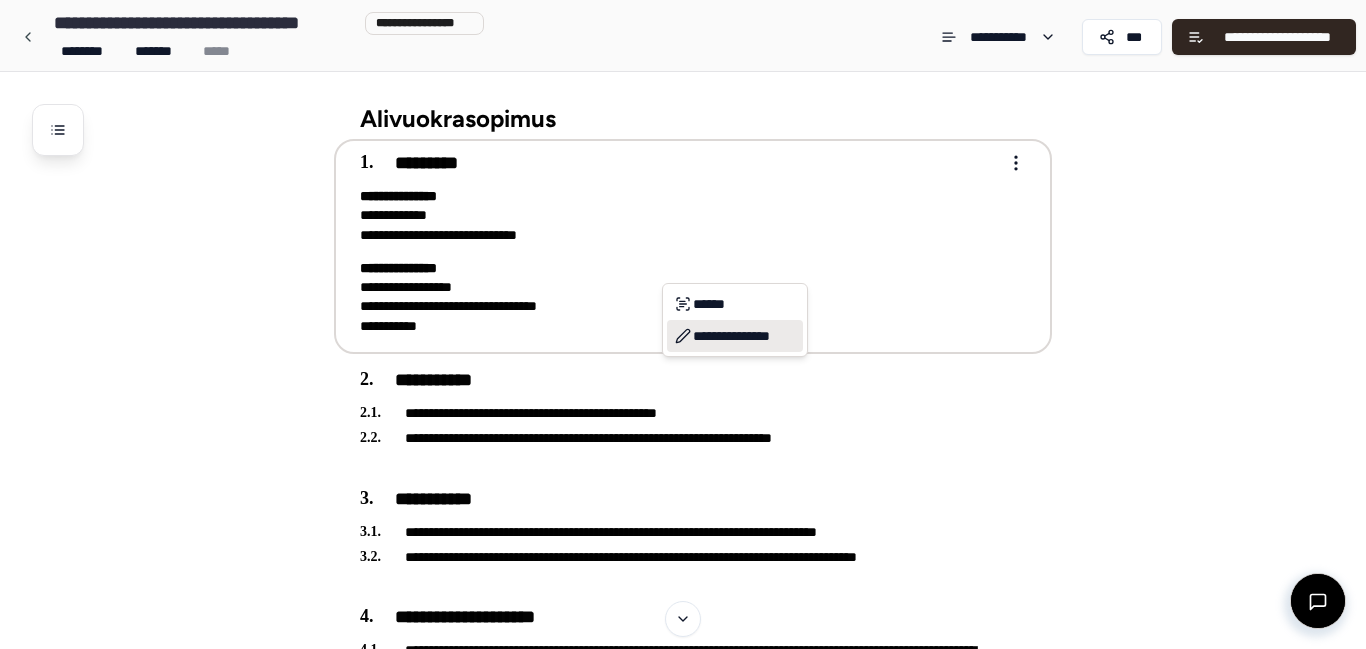 click on "**********" at bounding box center [735, 336] 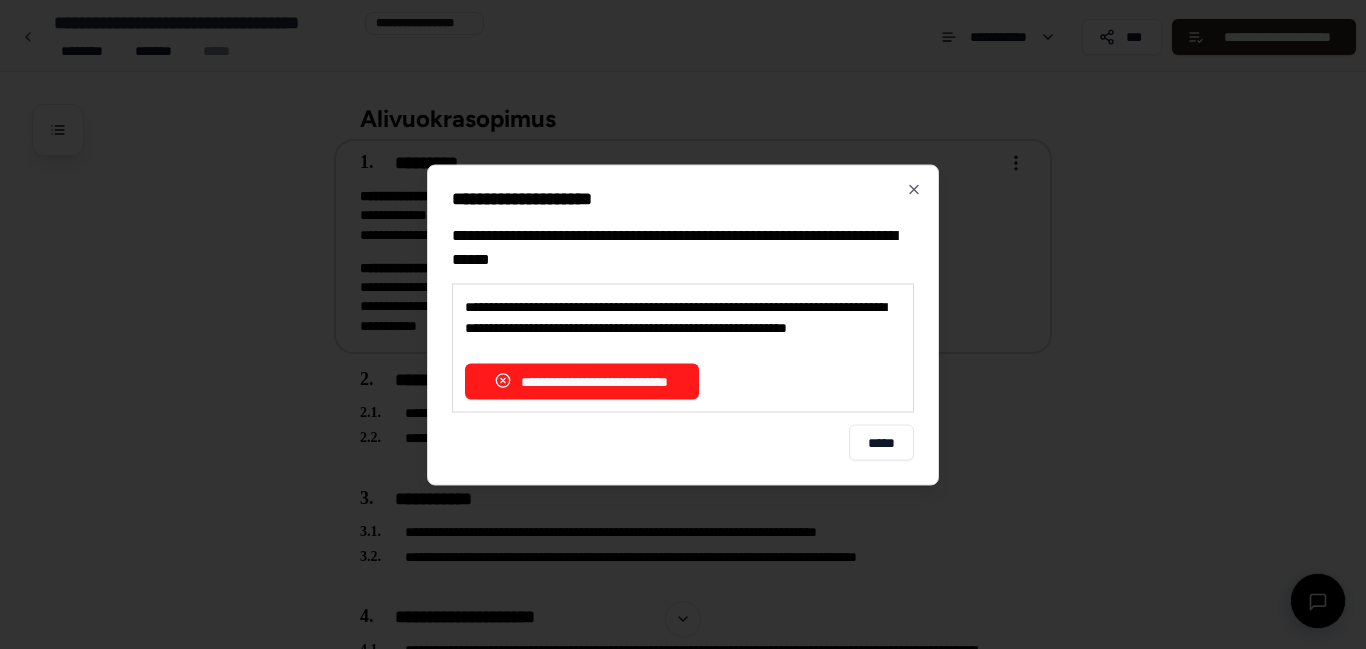 click on "**********" at bounding box center (582, 381) 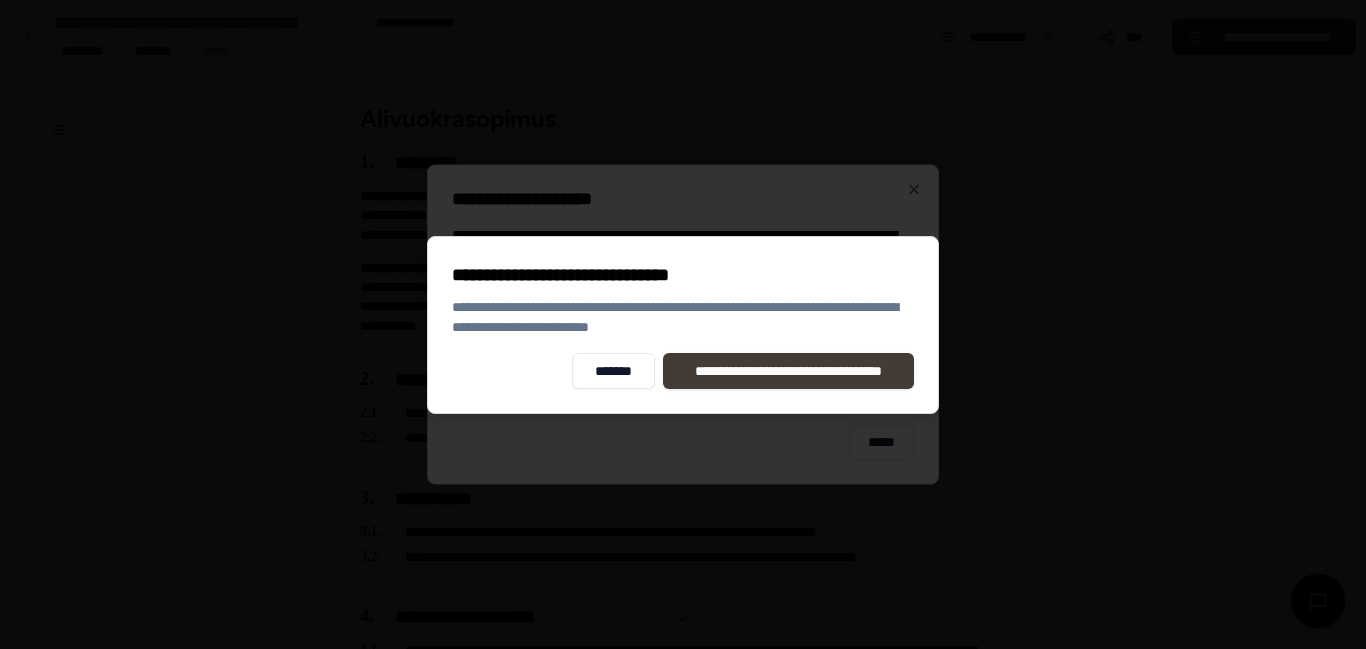 click on "**********" at bounding box center [788, 371] 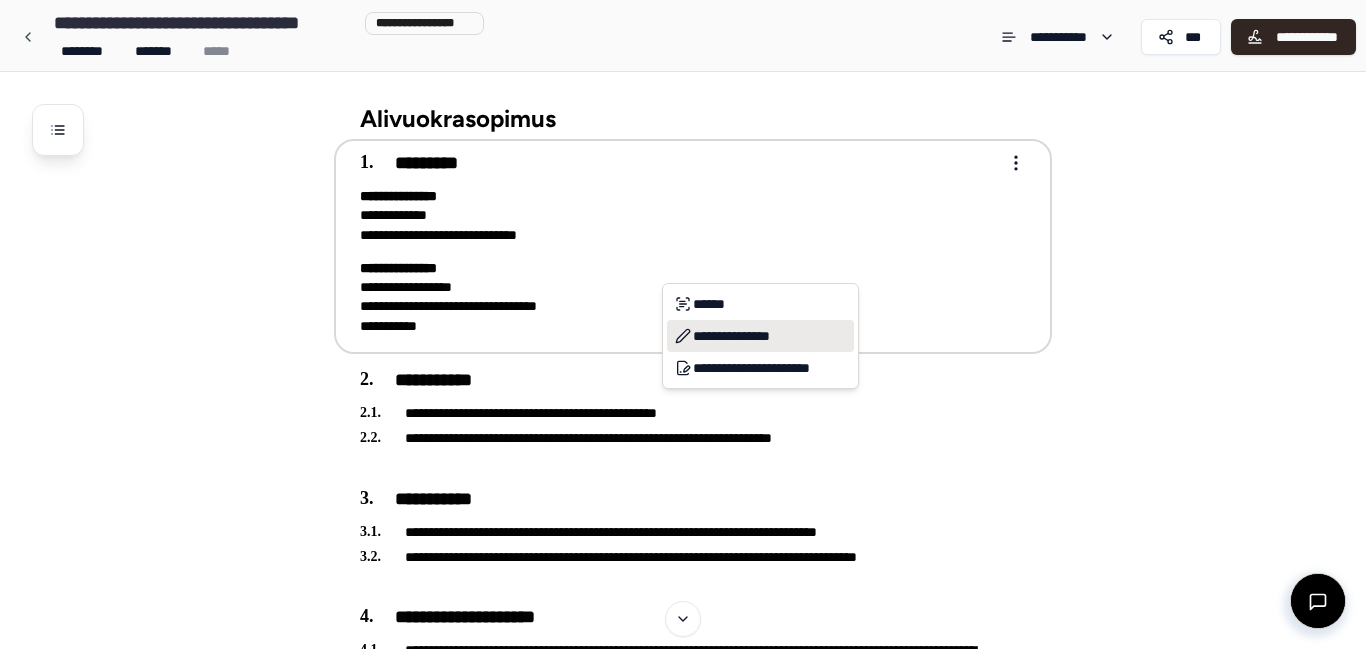 click 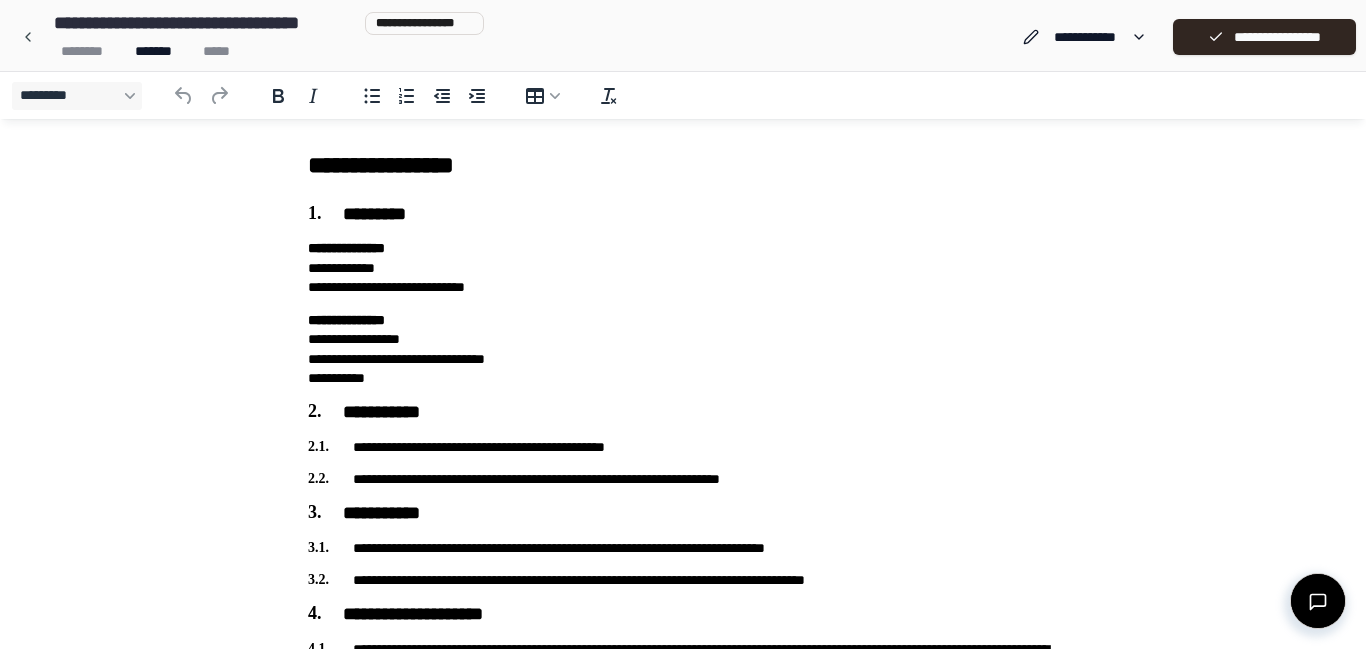 scroll, scrollTop: 0, scrollLeft: 0, axis: both 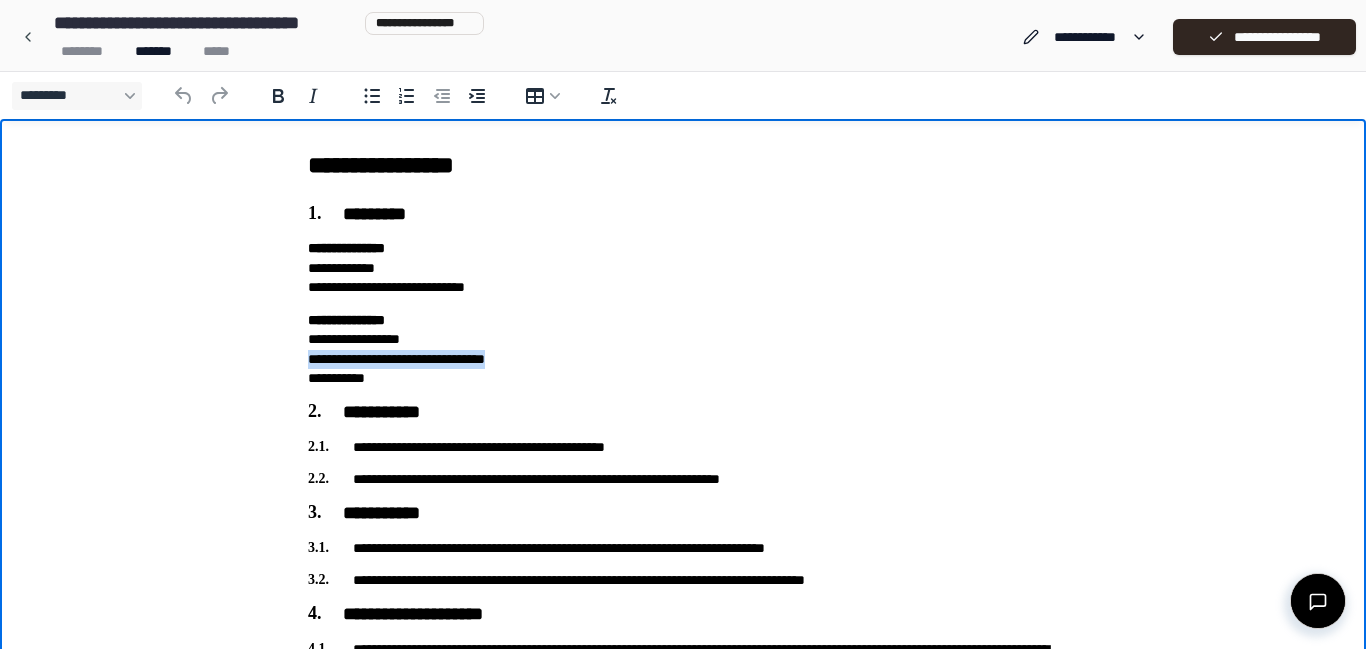 drag, startPoint x: 309, startPoint y: 360, endPoint x: 540, endPoint y: 365, distance: 231.05411 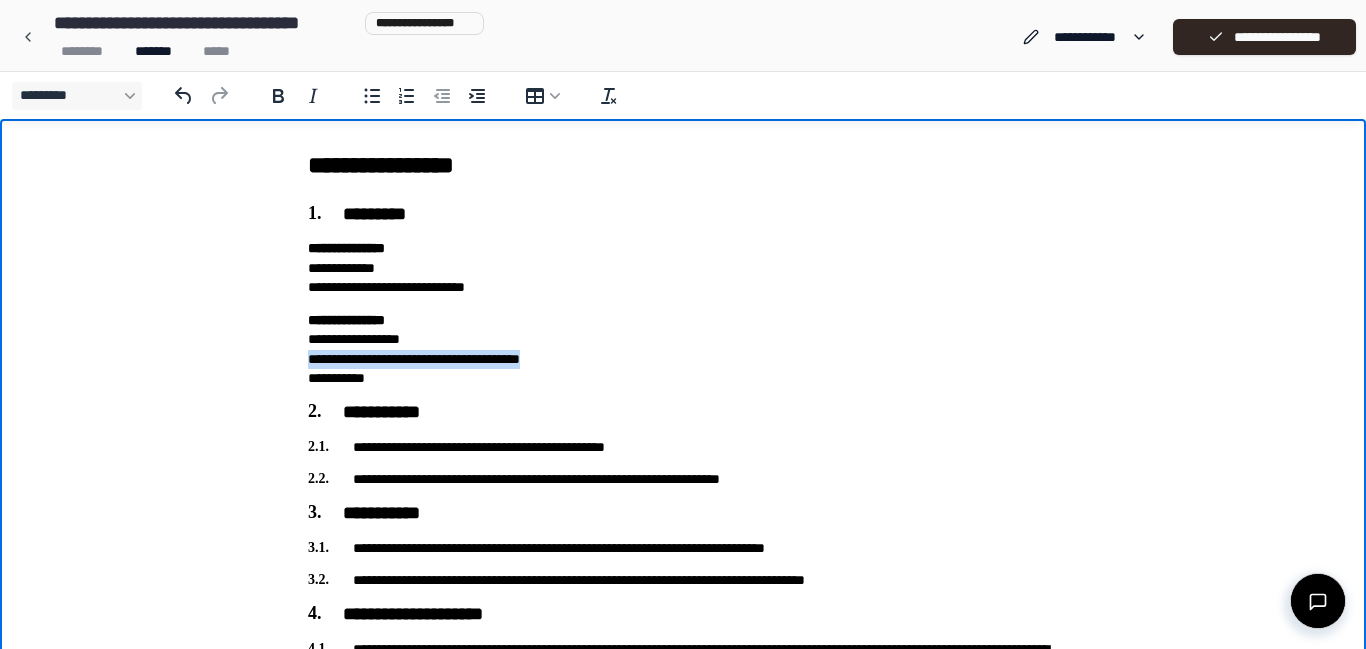 drag, startPoint x: 596, startPoint y: 365, endPoint x: 308, endPoint y: 364, distance: 288.00174 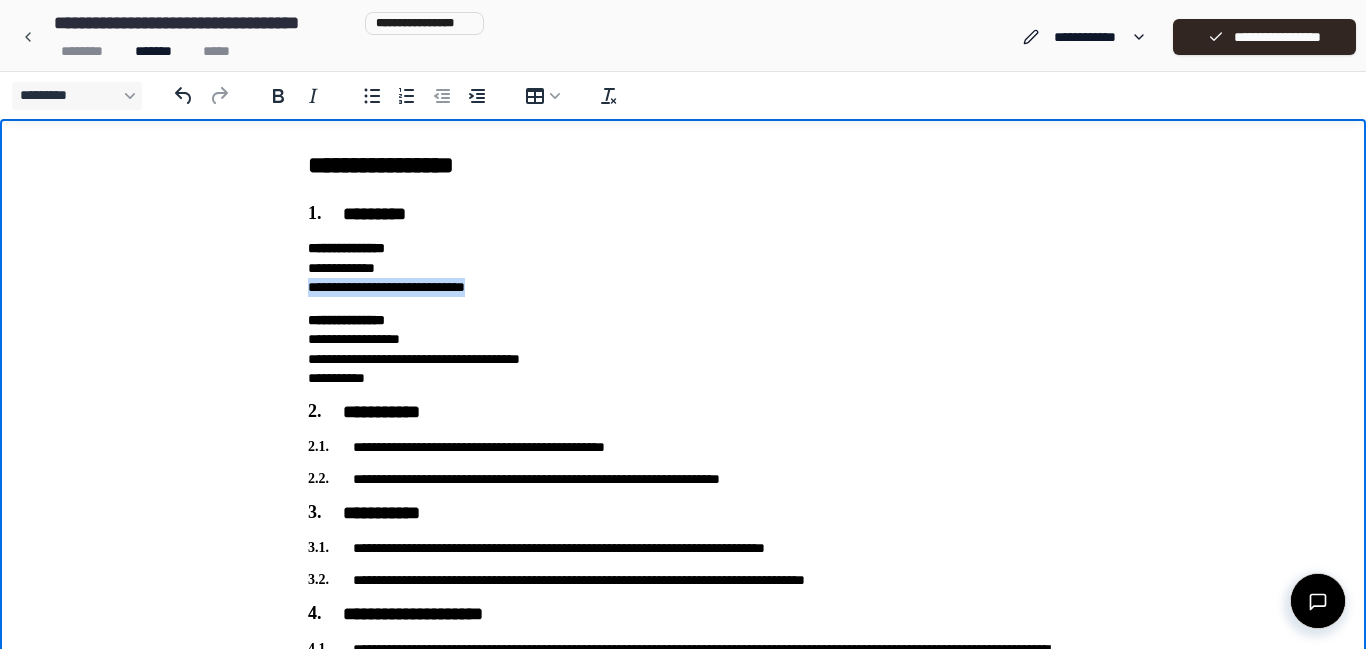 drag, startPoint x: 307, startPoint y: 290, endPoint x: 532, endPoint y: 301, distance: 225.26872 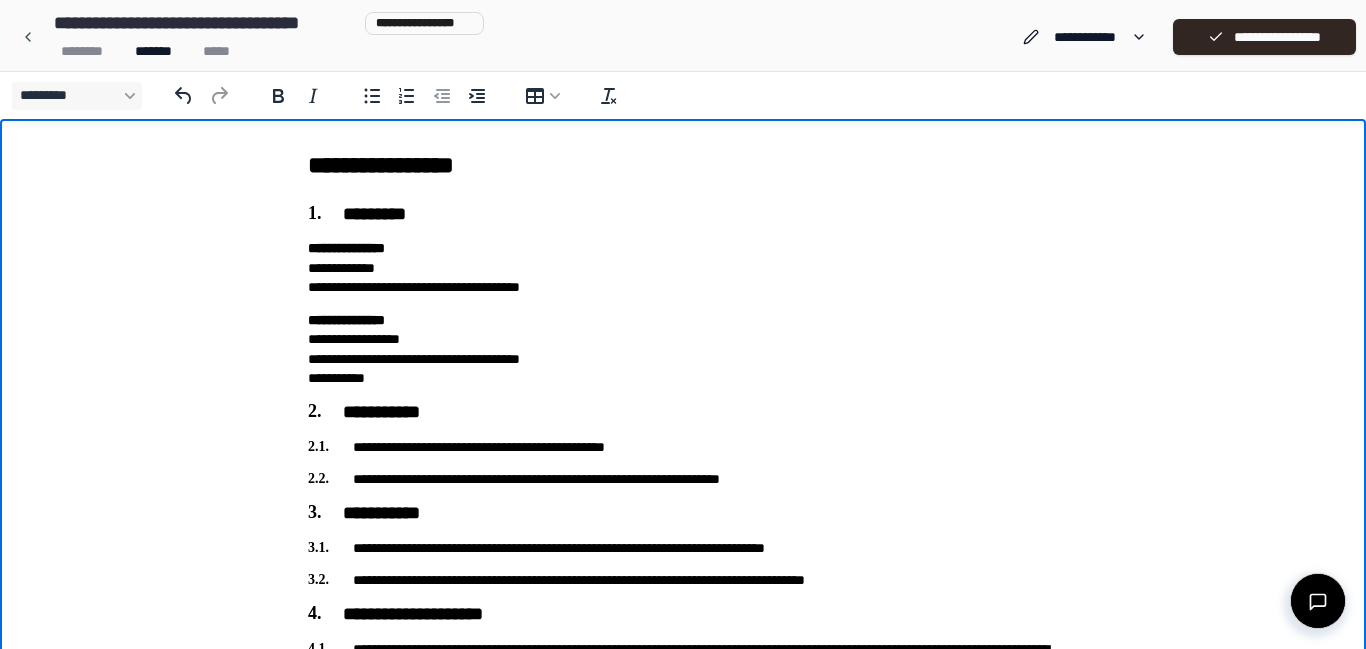 click on "**********" at bounding box center [683, 645] 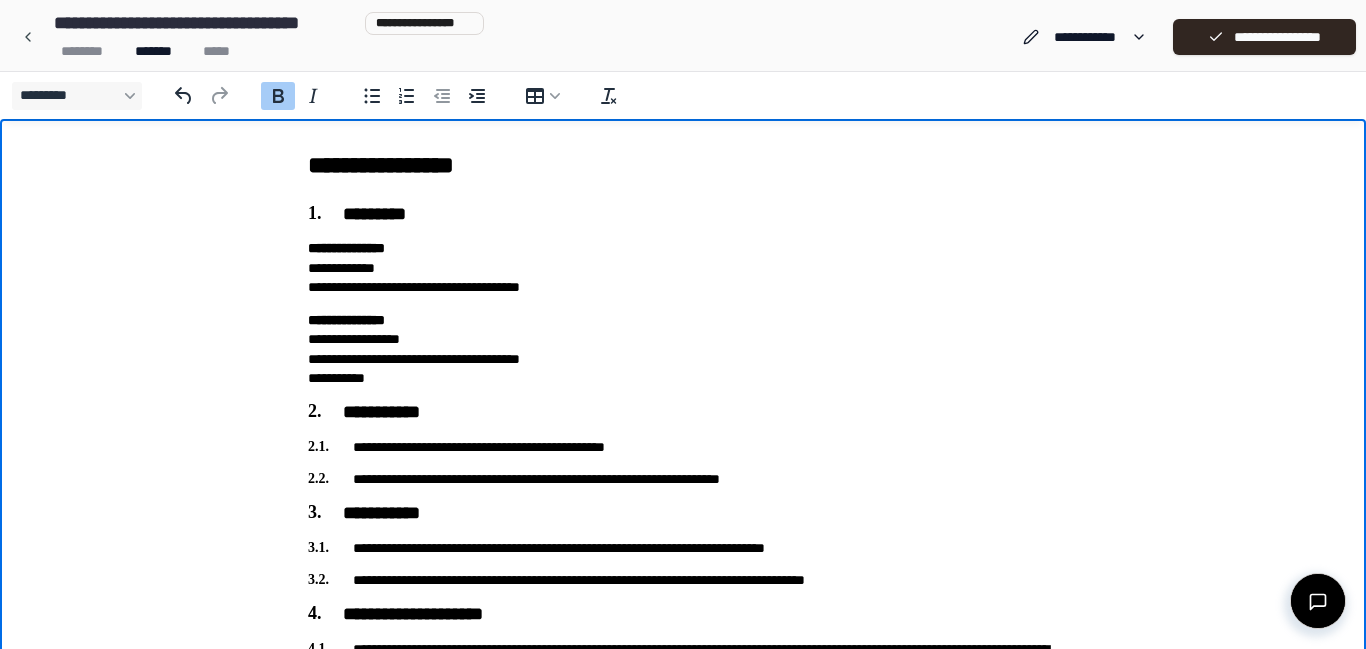 click on "**********" at bounding box center [683, 645] 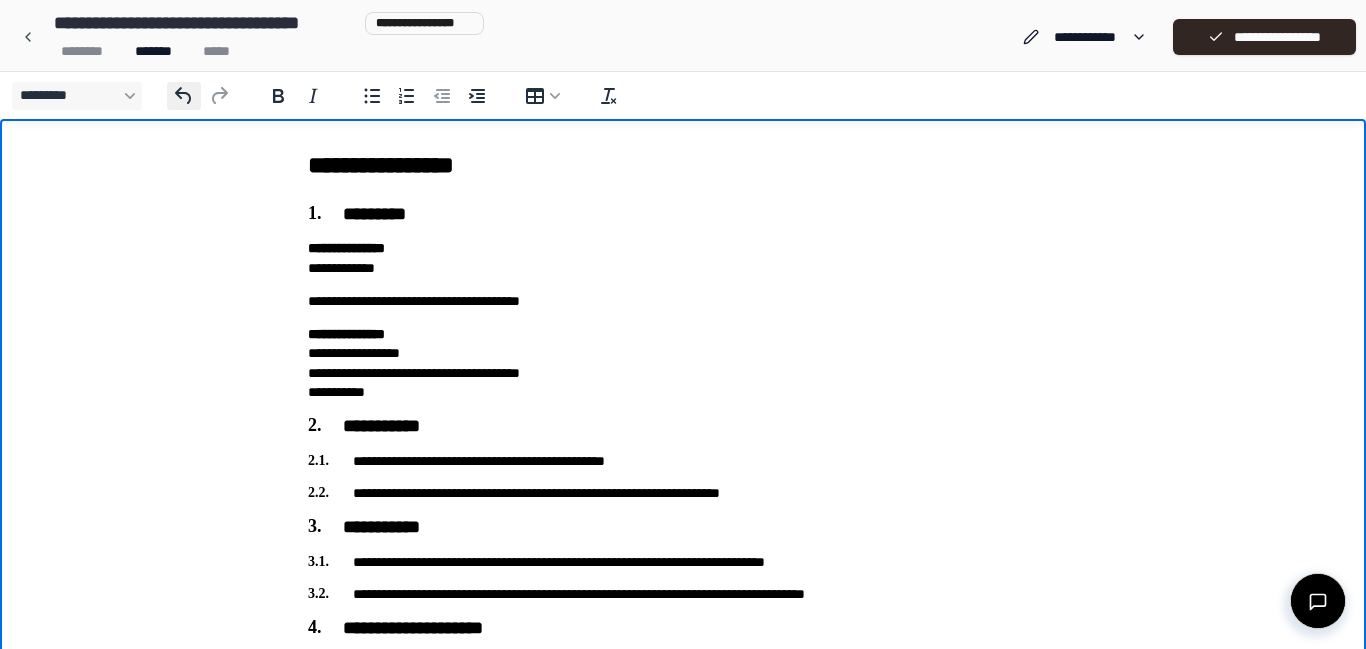 click 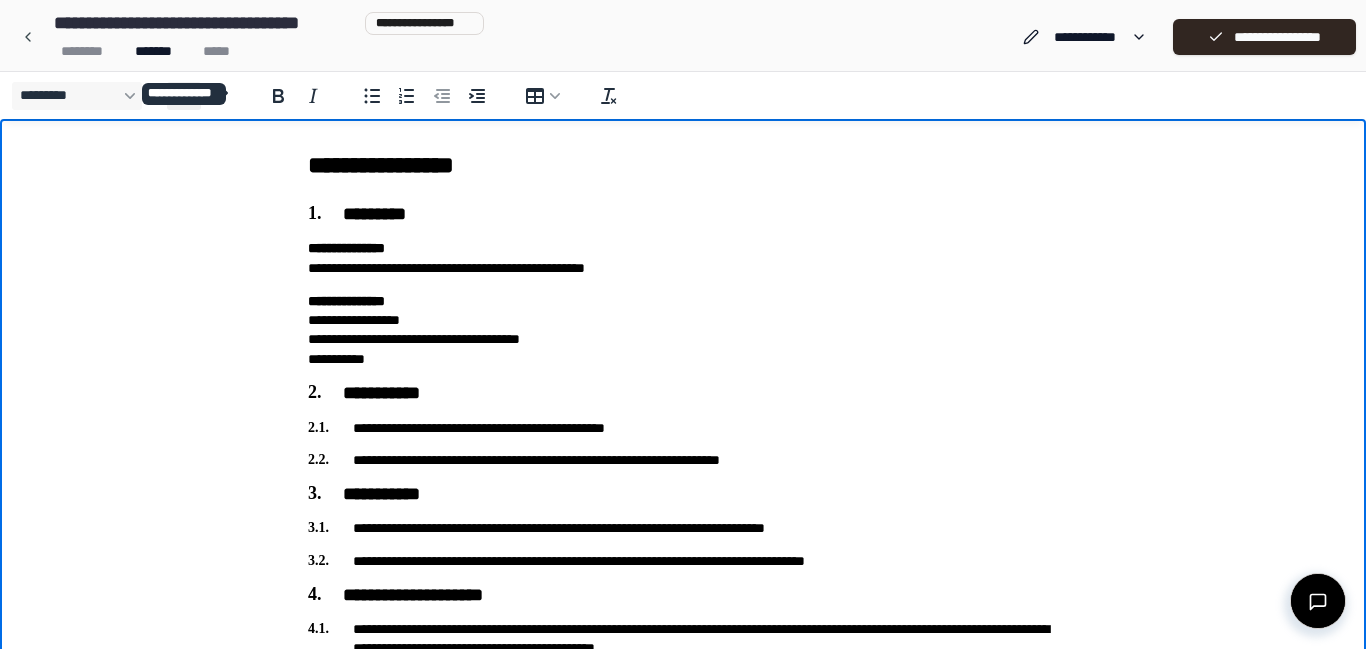 click 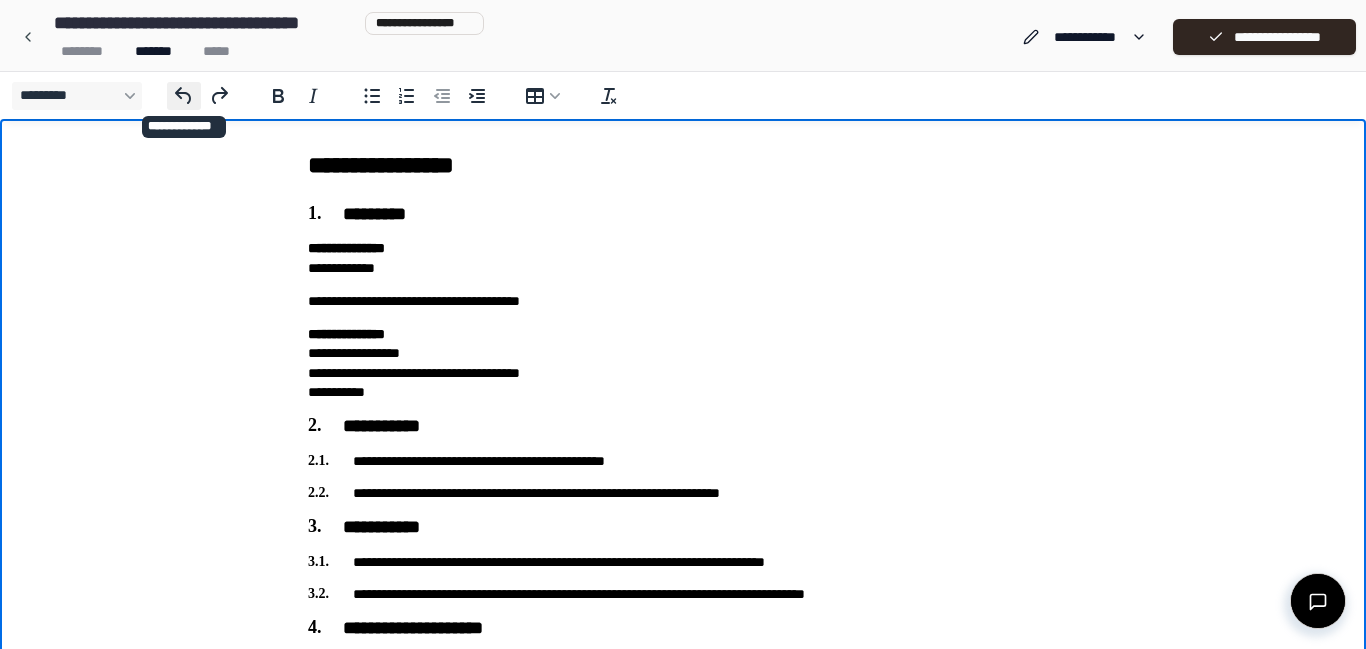 click 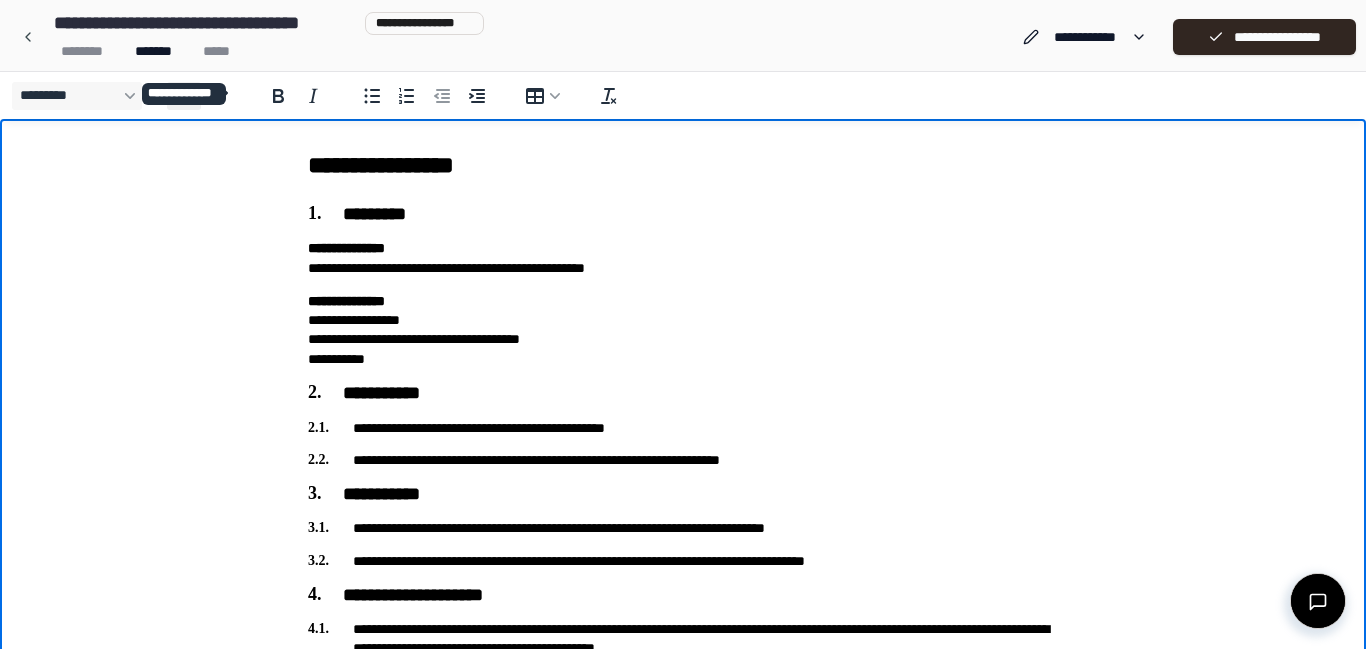 click 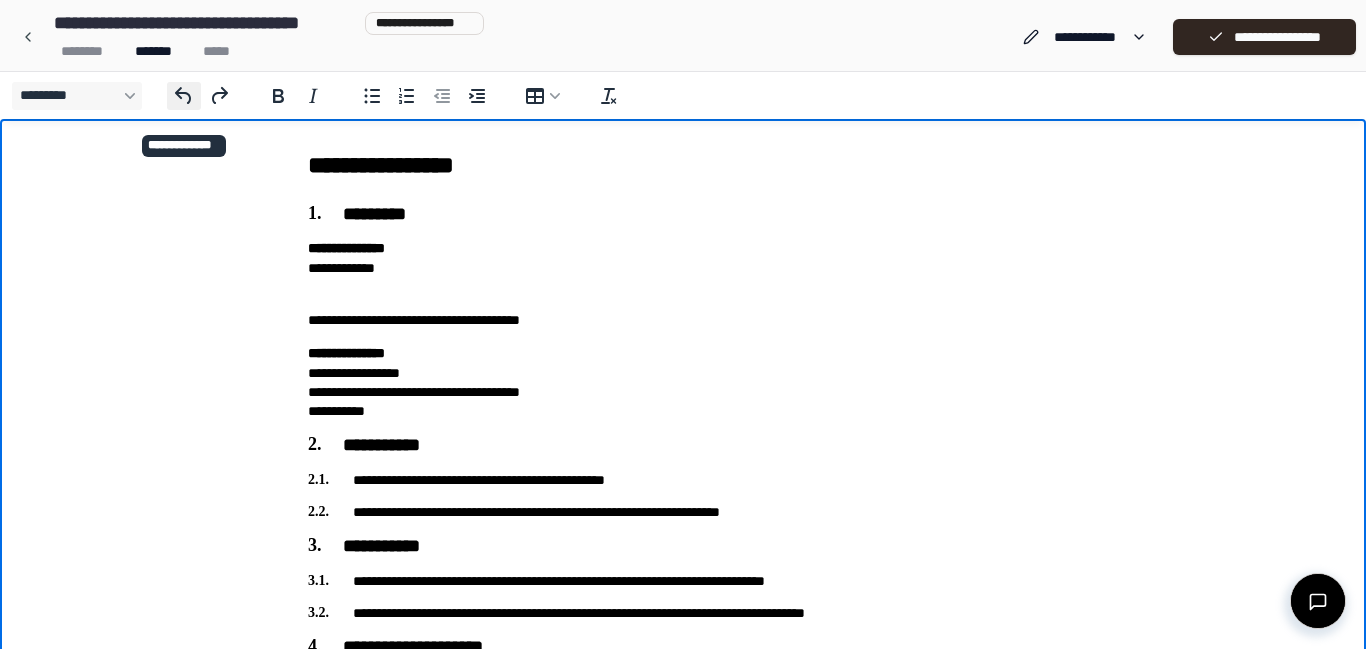 click 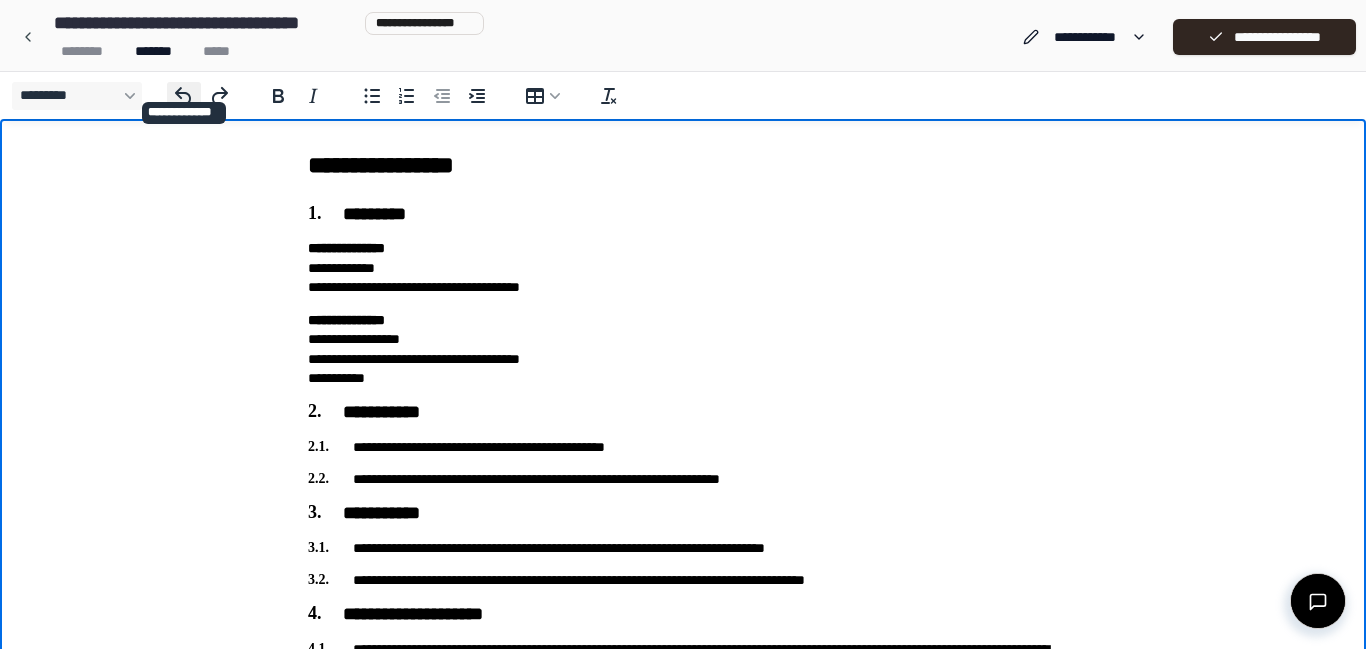 click 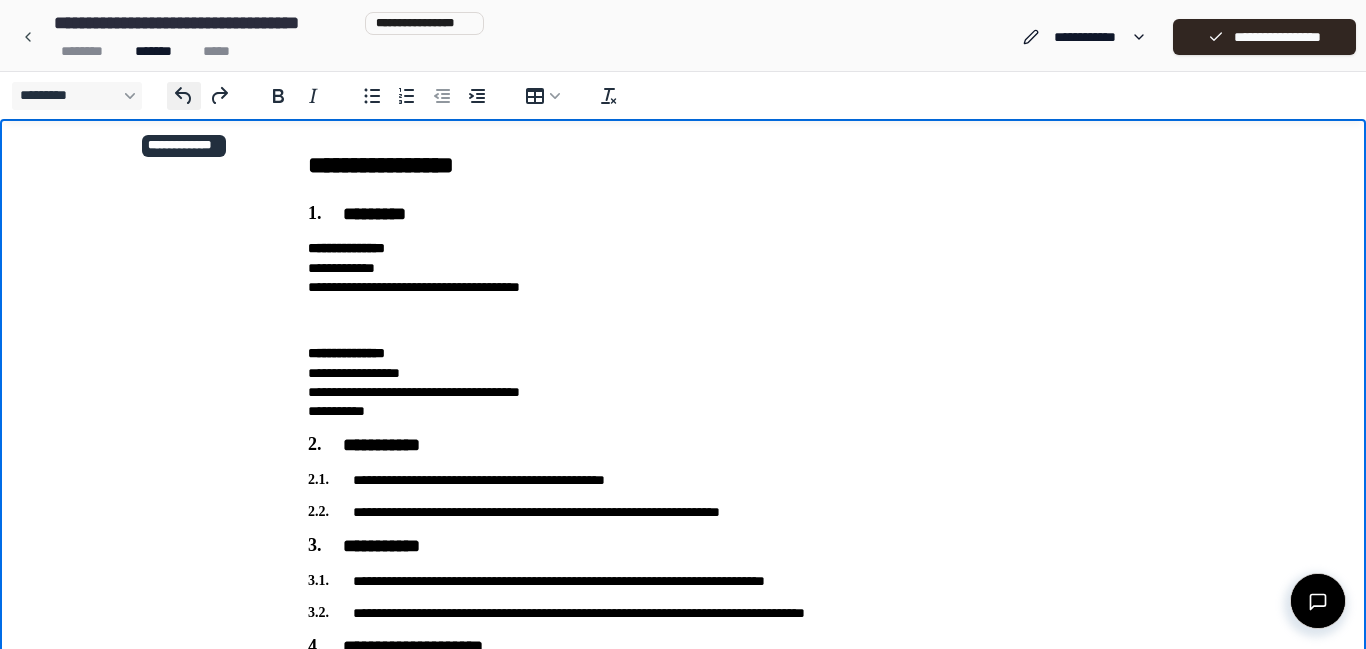 click 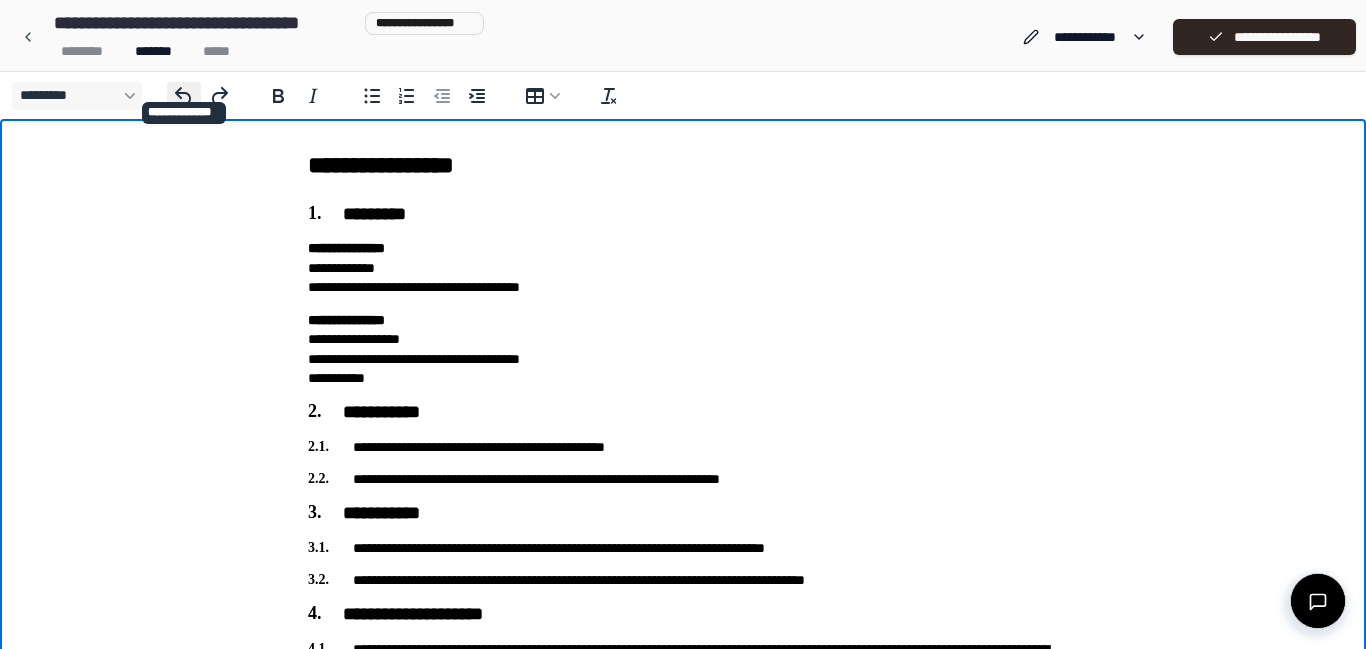 click 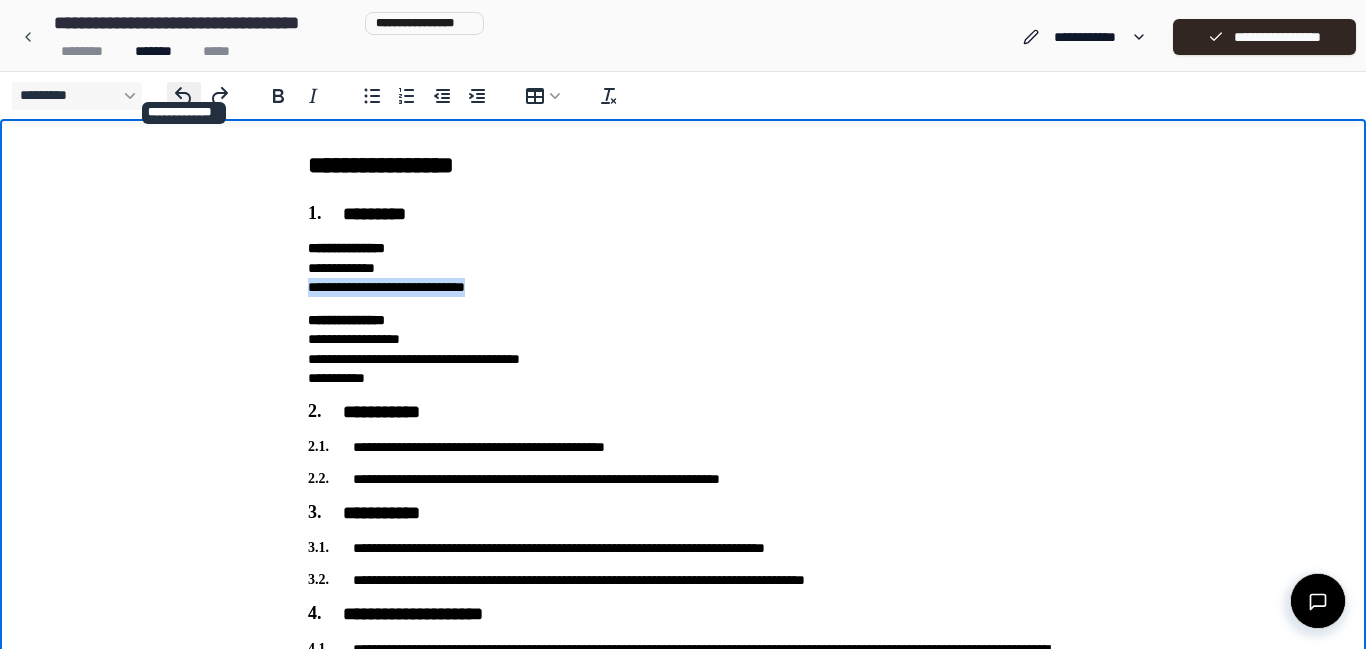 click 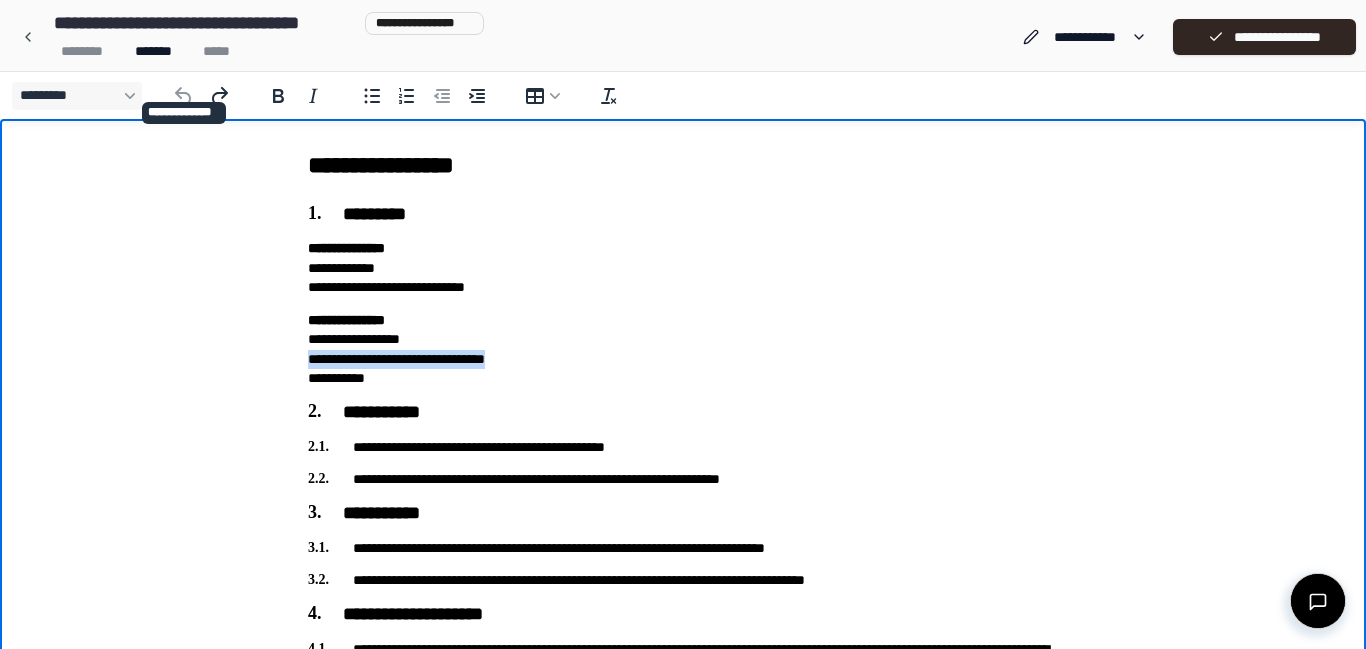 click 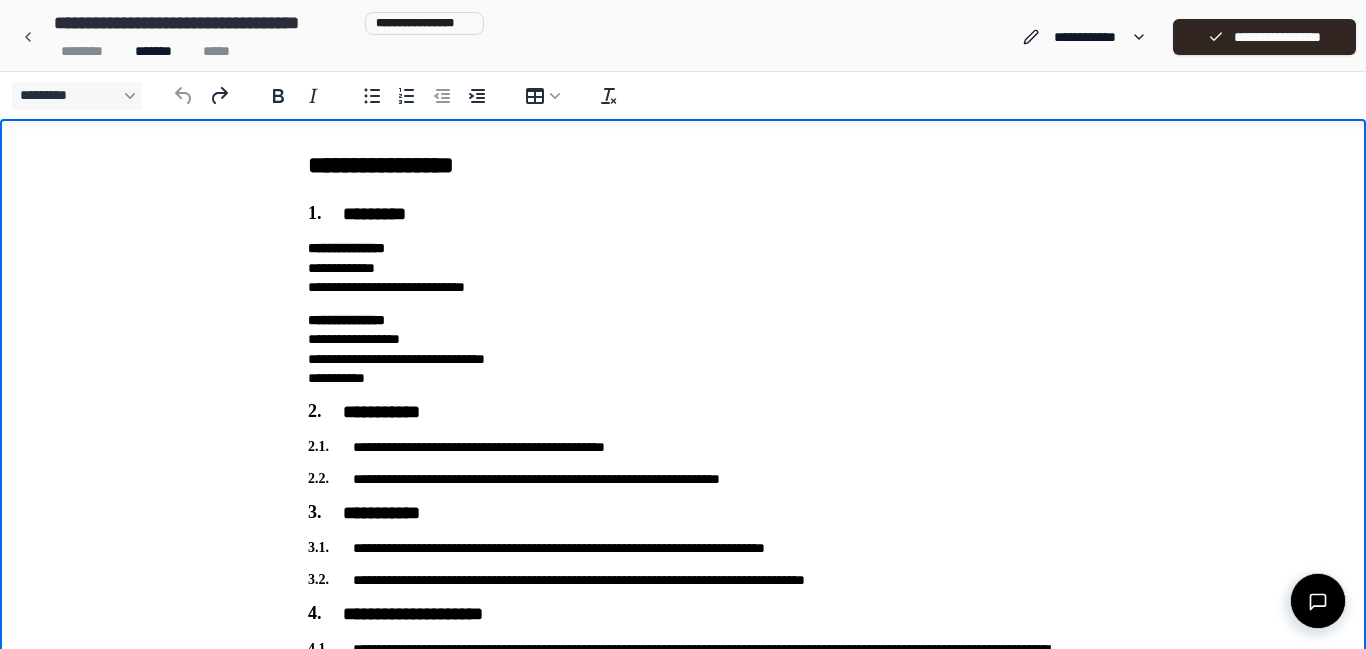 click on "**********" at bounding box center [683, 645] 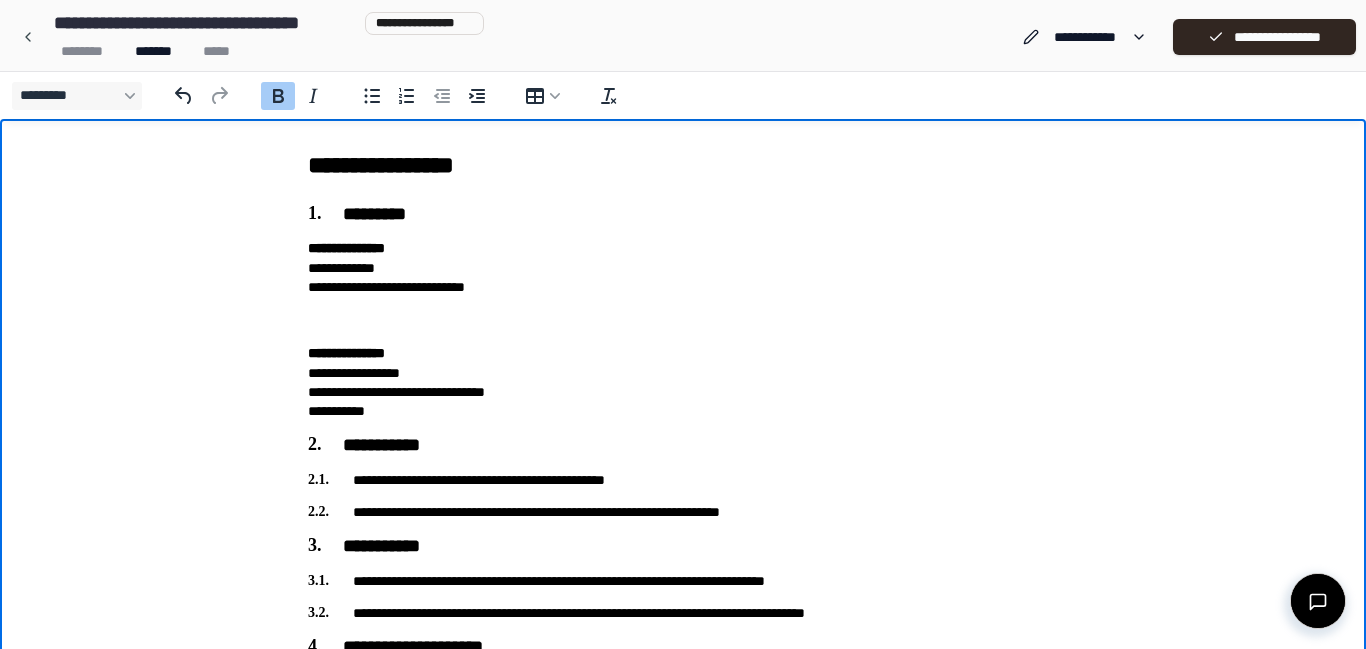 click on "**********" at bounding box center [683, 661] 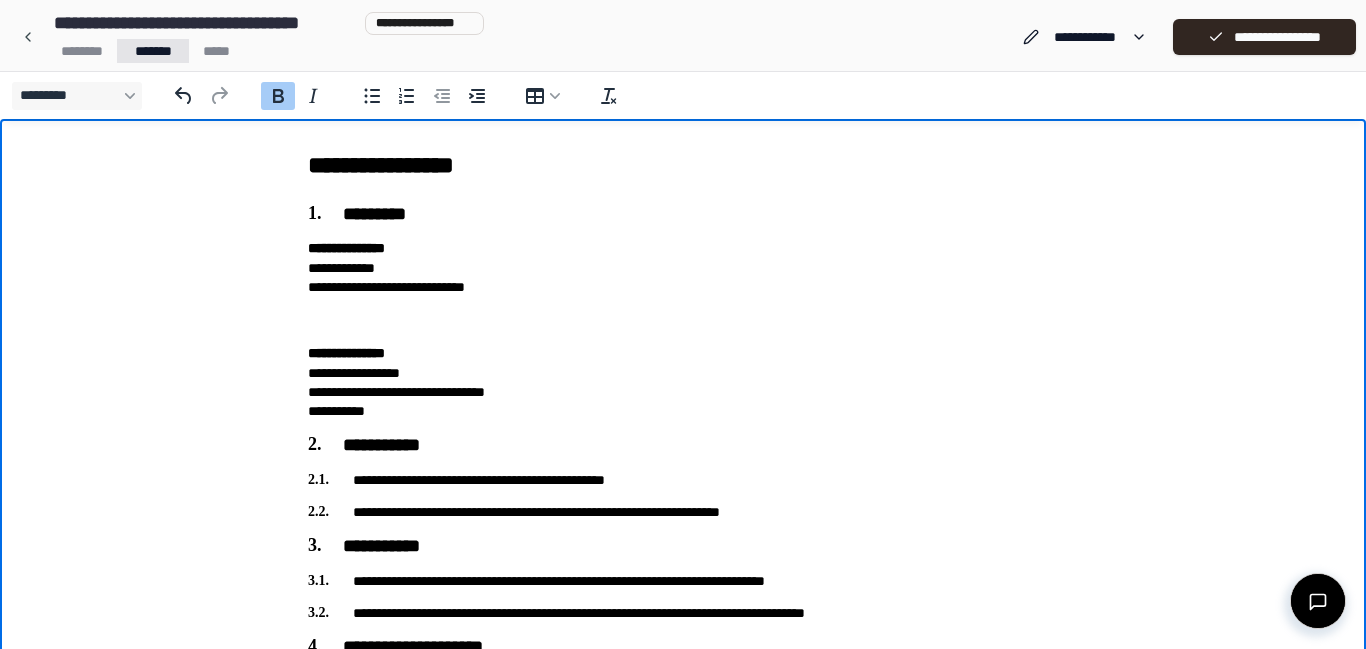 click on "**********" at bounding box center [683, 631] 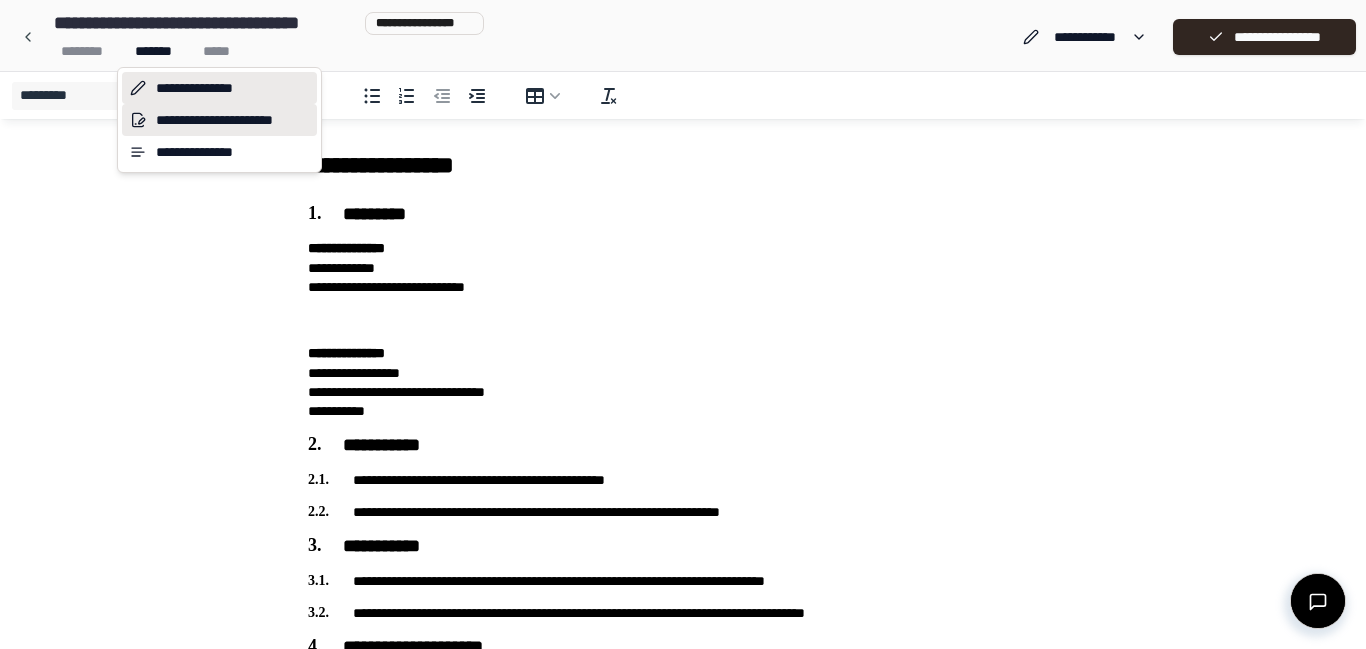 click on "**********" at bounding box center [219, 120] 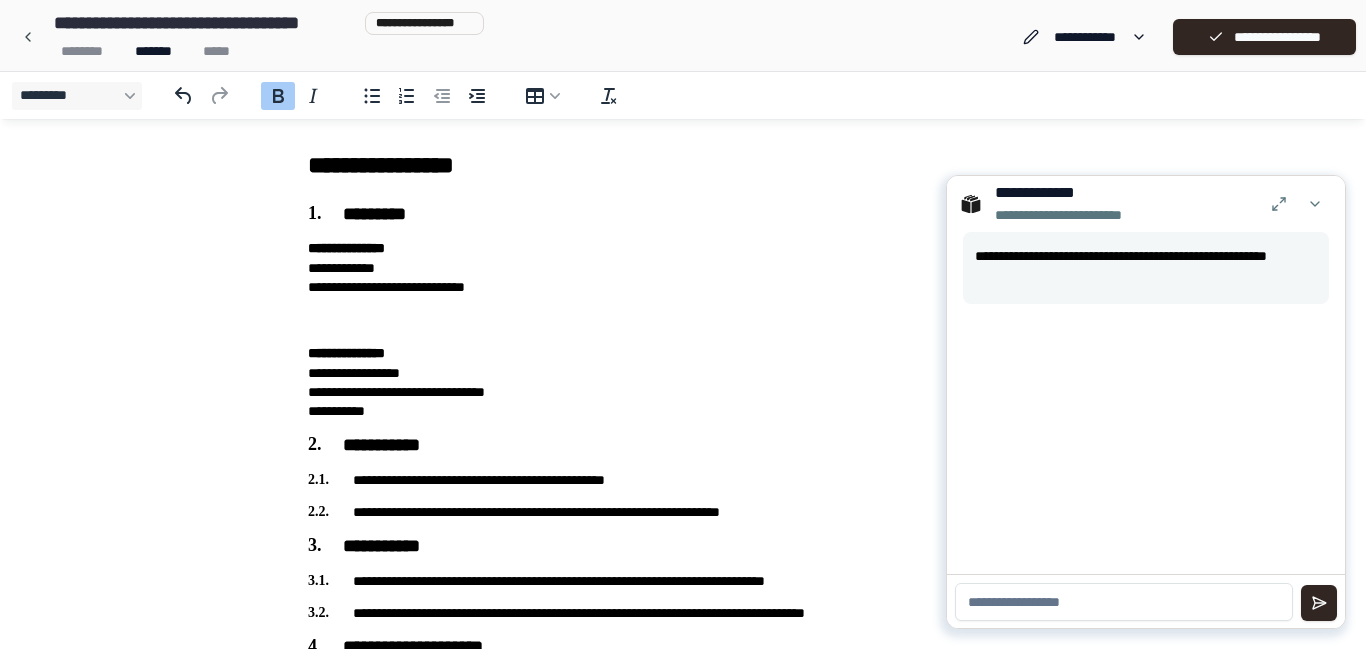 click on "**********" at bounding box center [683, 661] 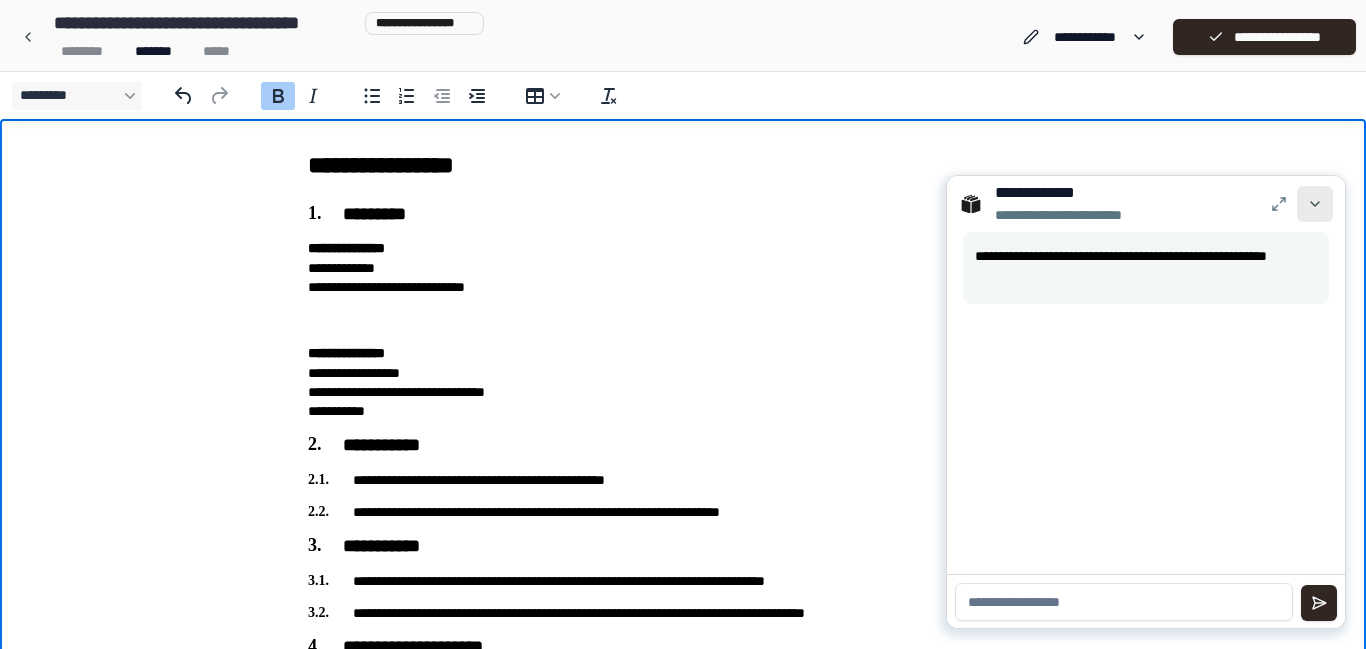 click at bounding box center [1315, 204] 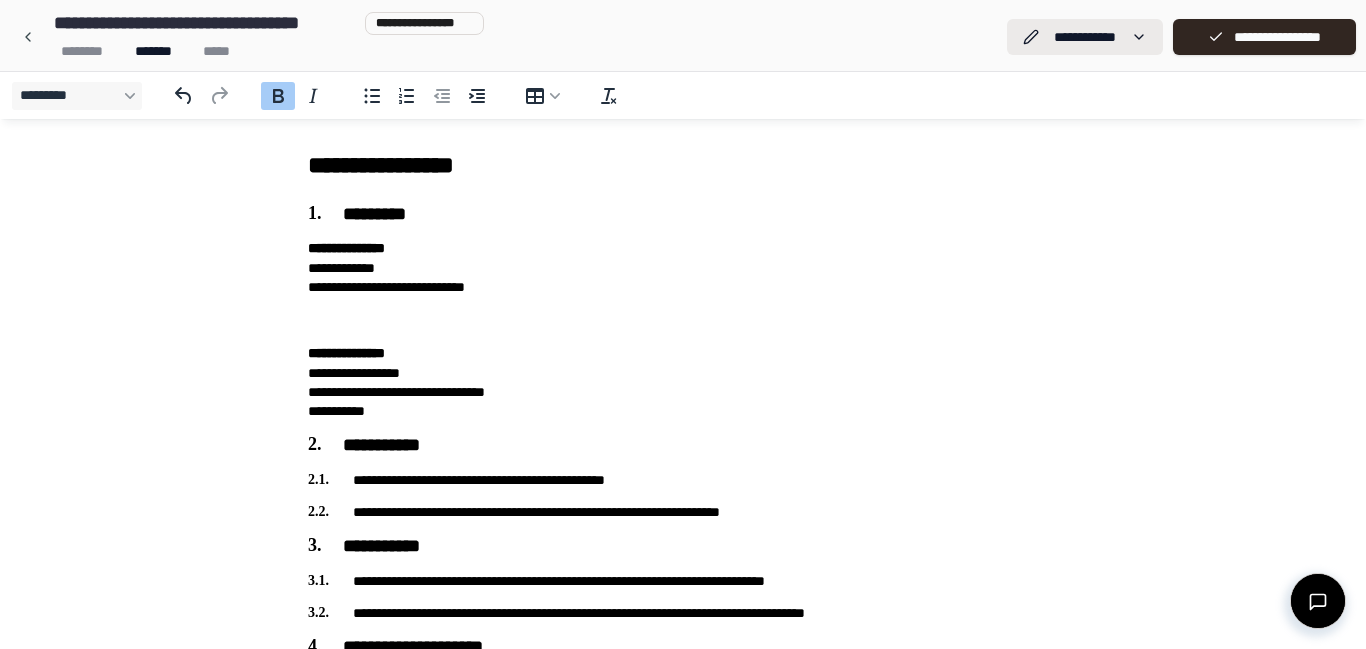 click on "**********" at bounding box center (683, 631) 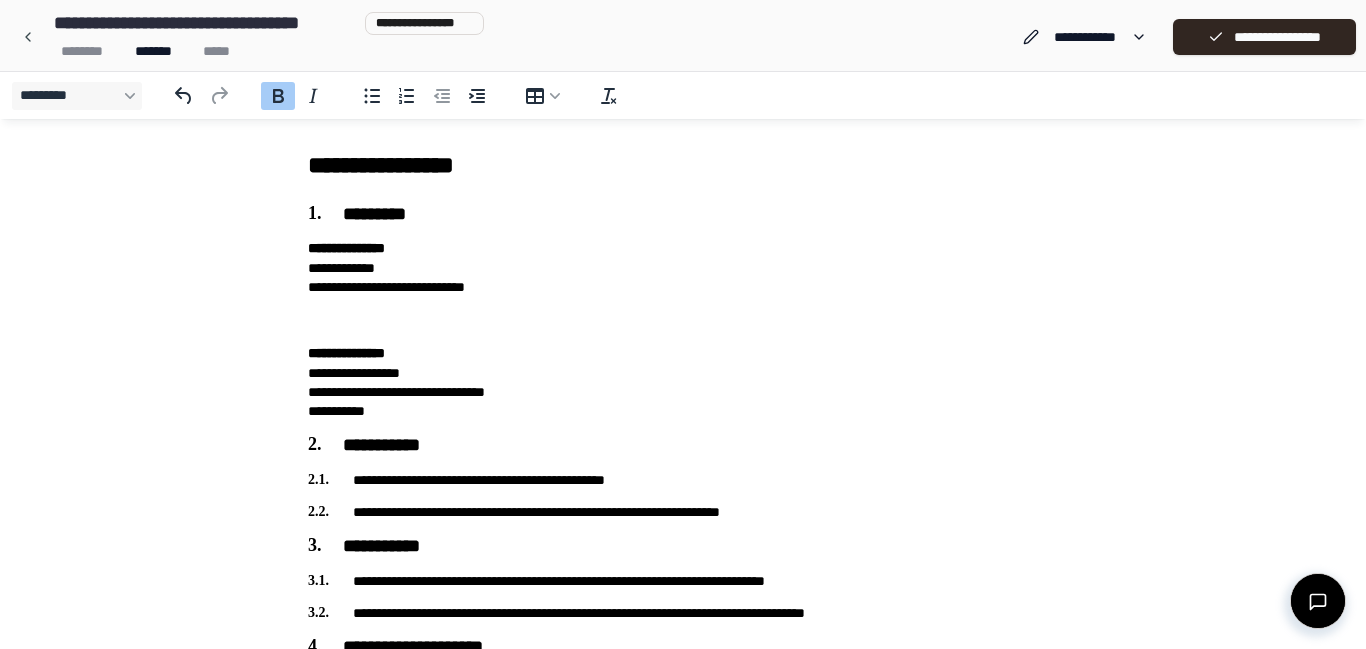 click on "**********" at bounding box center (683, 661) 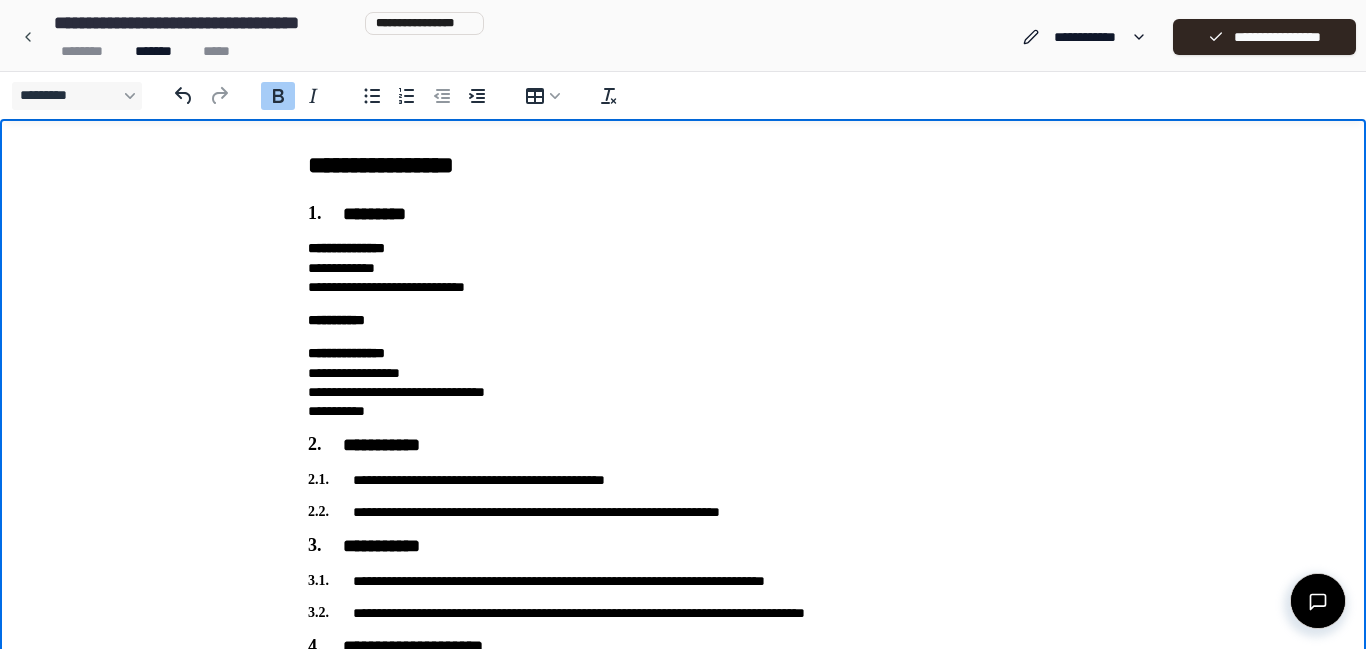 click on "**********" at bounding box center (683, 320) 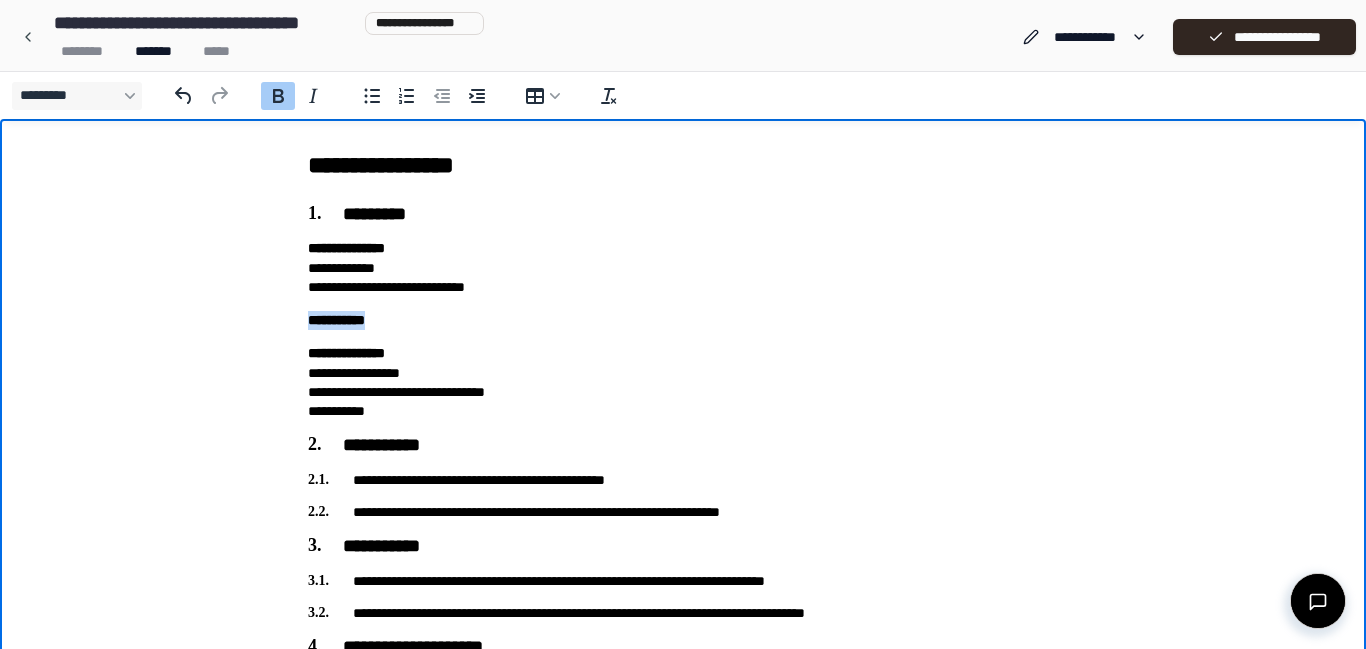 drag, startPoint x: 487, startPoint y: 327, endPoint x: 304, endPoint y: 322, distance: 183.0683 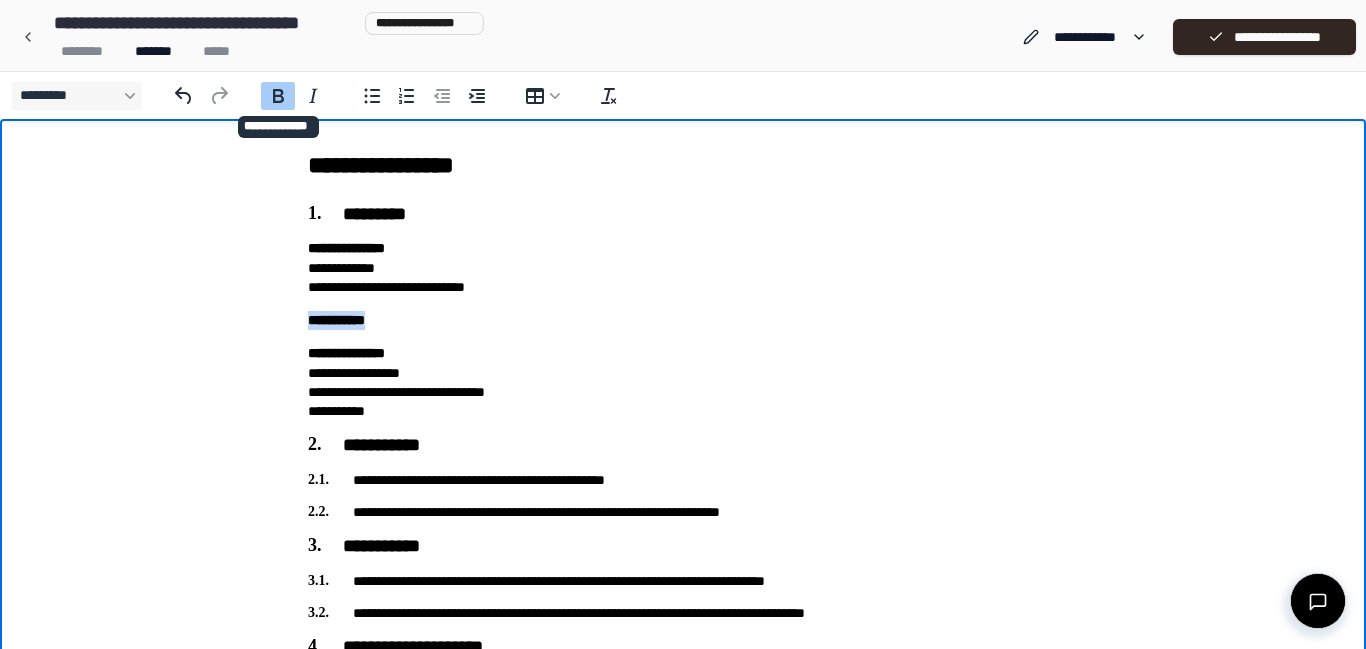 click on "*********" at bounding box center [278, 96] 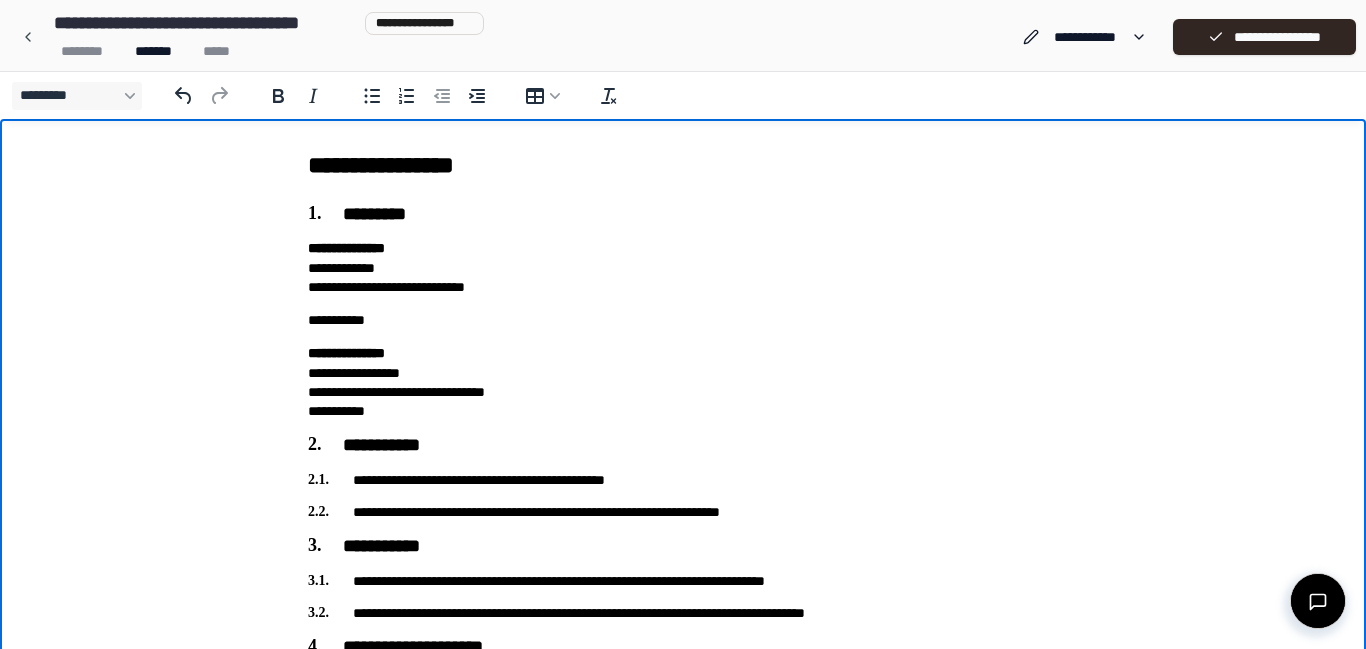 click on "**********" at bounding box center (683, 320) 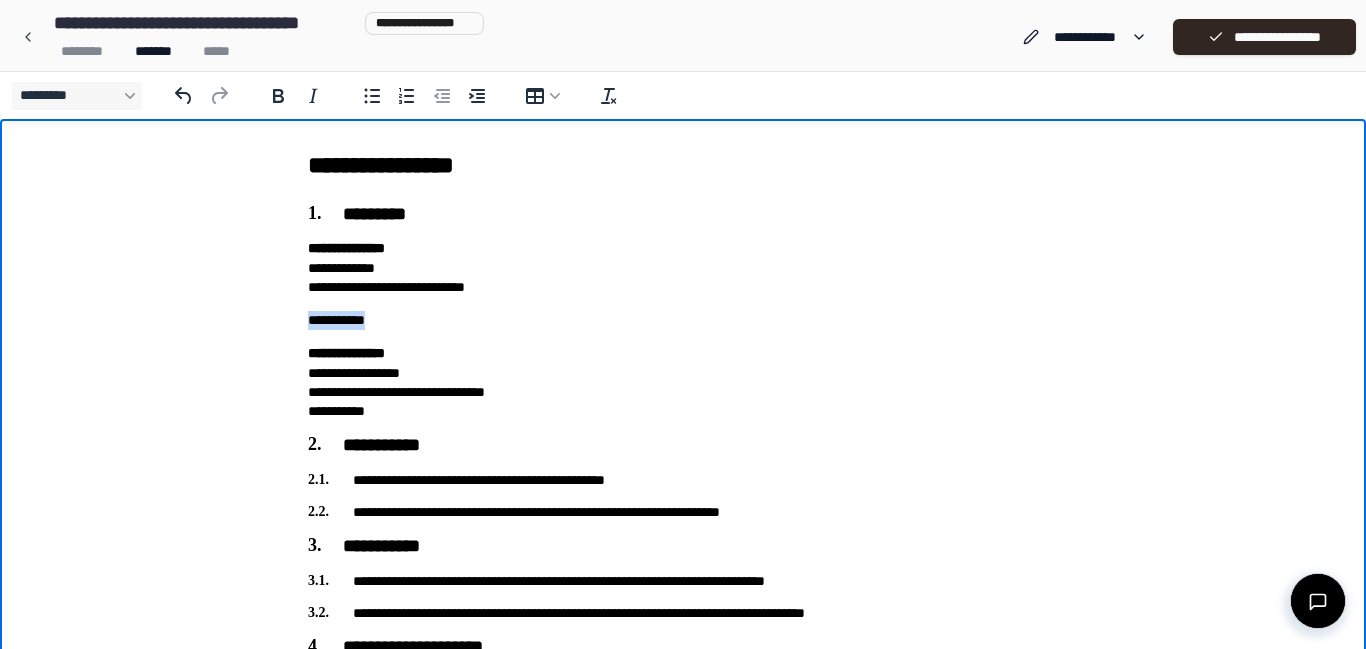 click on "**********" at bounding box center (683, 320) 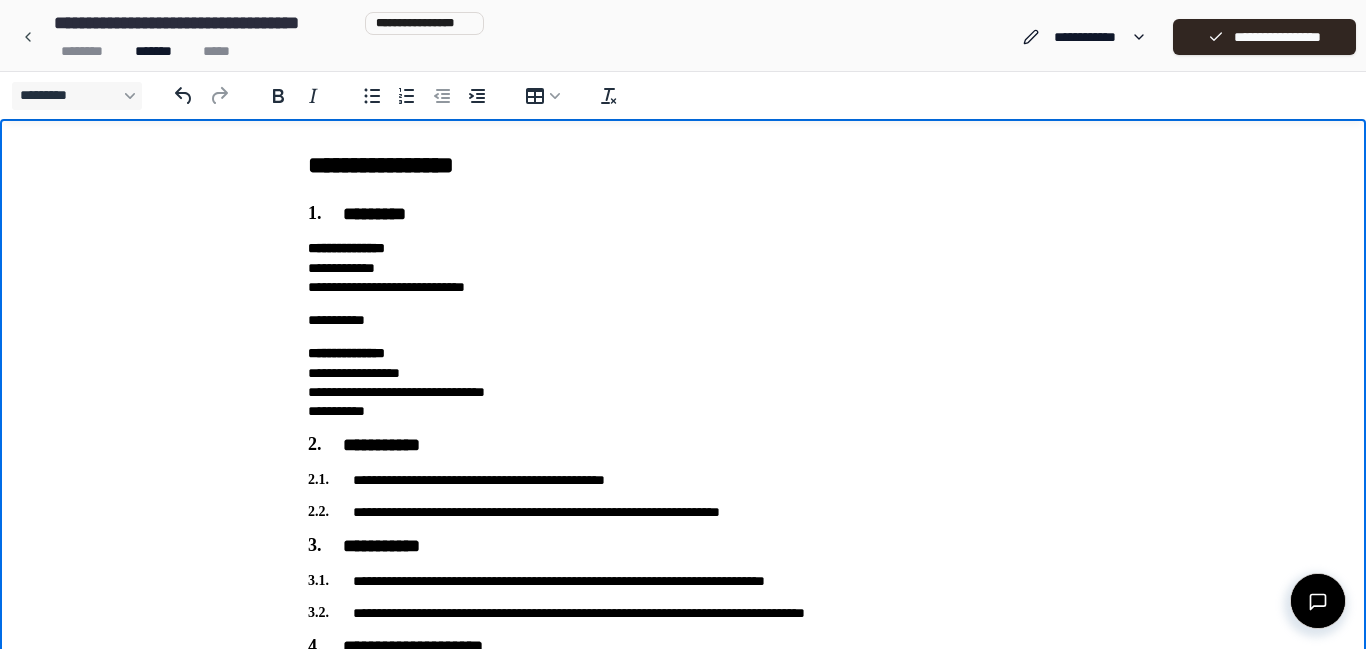 click on "**********" at bounding box center (683, 320) 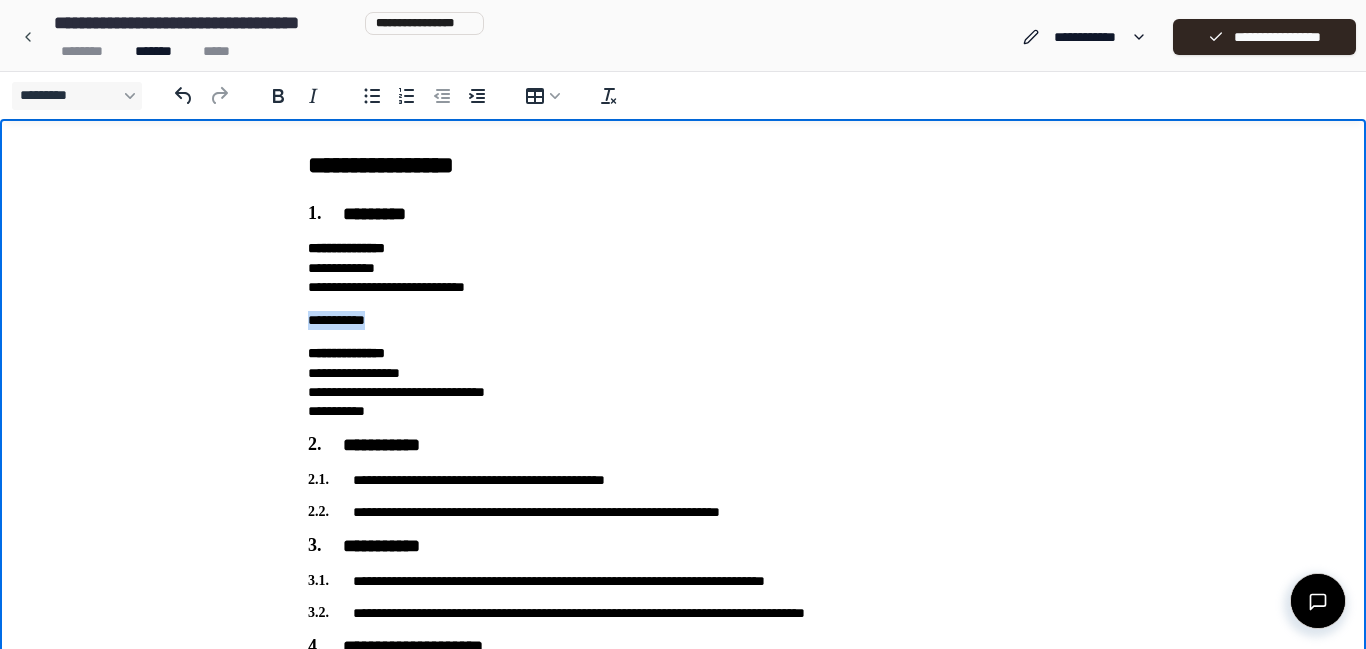 click on "**********" at bounding box center (683, 320) 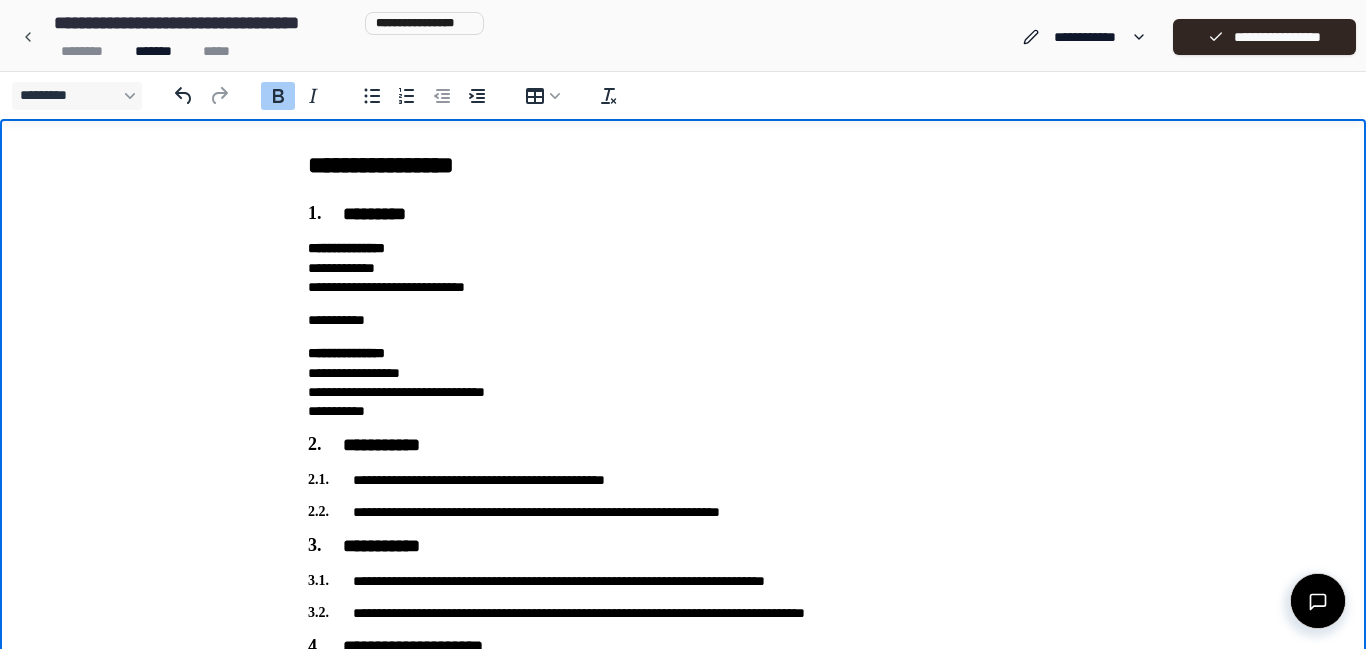 click on "**********" at bounding box center [683, 661] 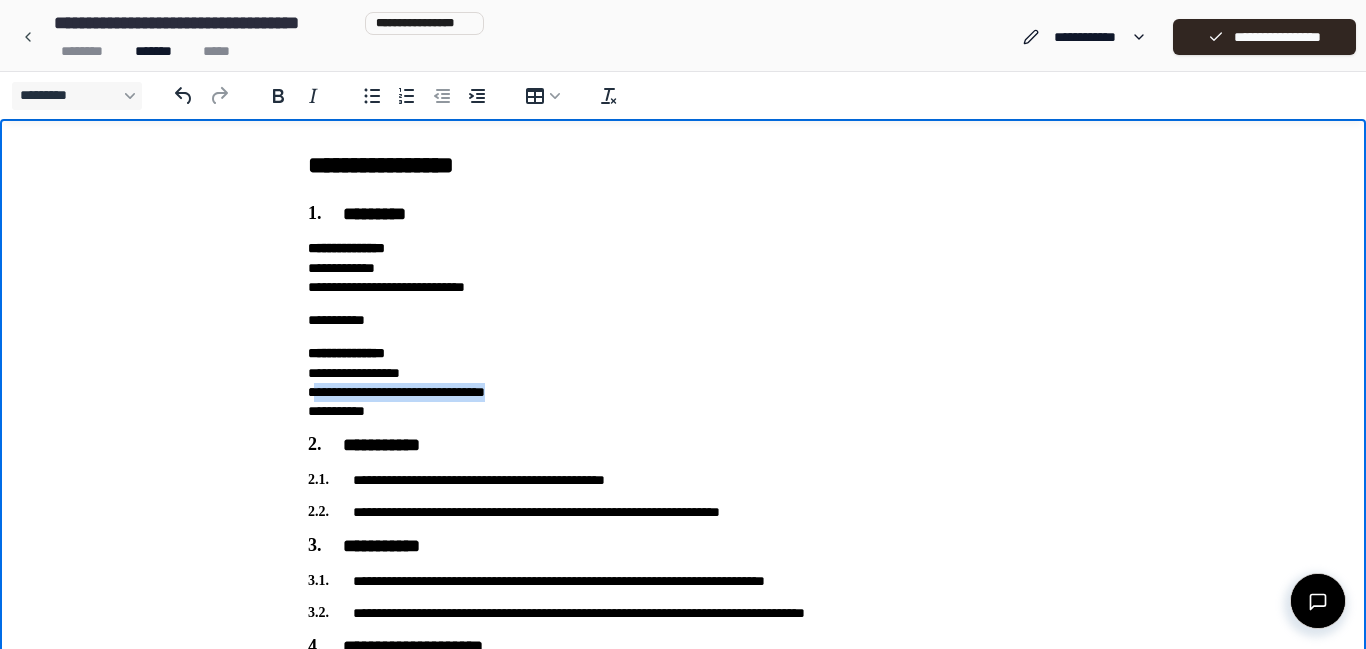 drag, startPoint x: 313, startPoint y: 395, endPoint x: 536, endPoint y: 395, distance: 223 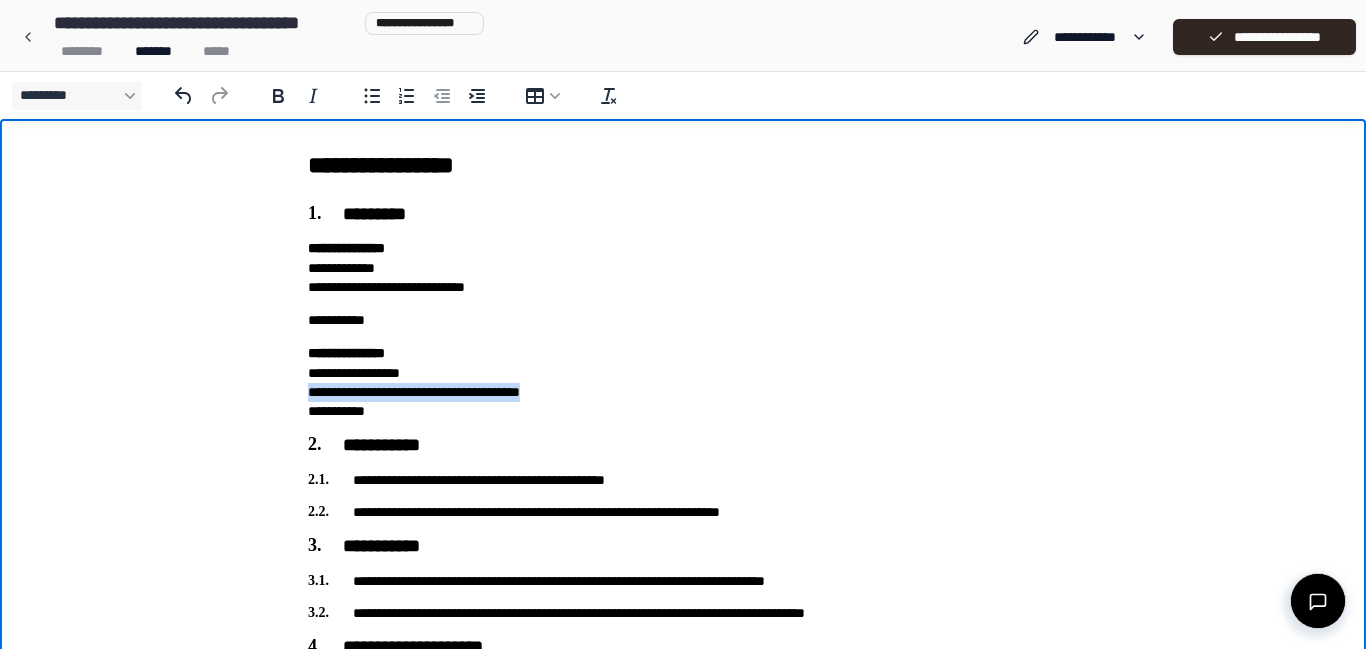 drag, startPoint x: 588, startPoint y: 398, endPoint x: 309, endPoint y: 387, distance: 279.21677 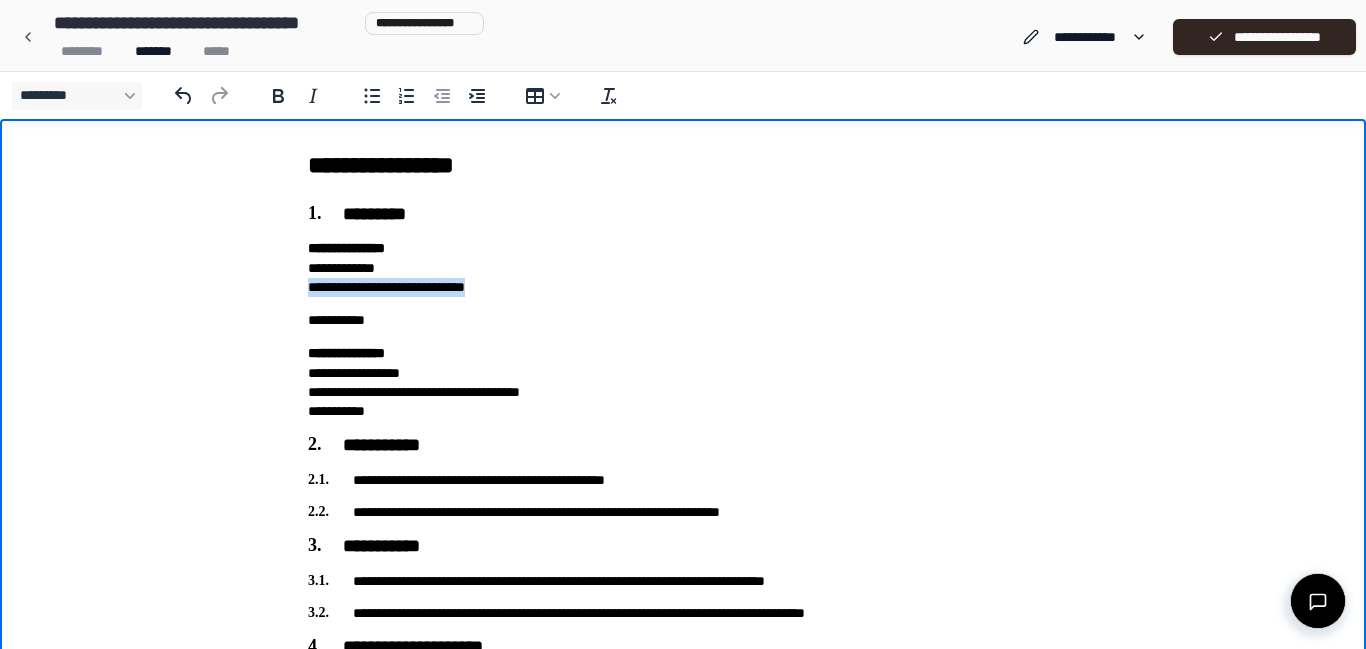 drag, startPoint x: 308, startPoint y: 286, endPoint x: 533, endPoint y: 288, distance: 225.0089 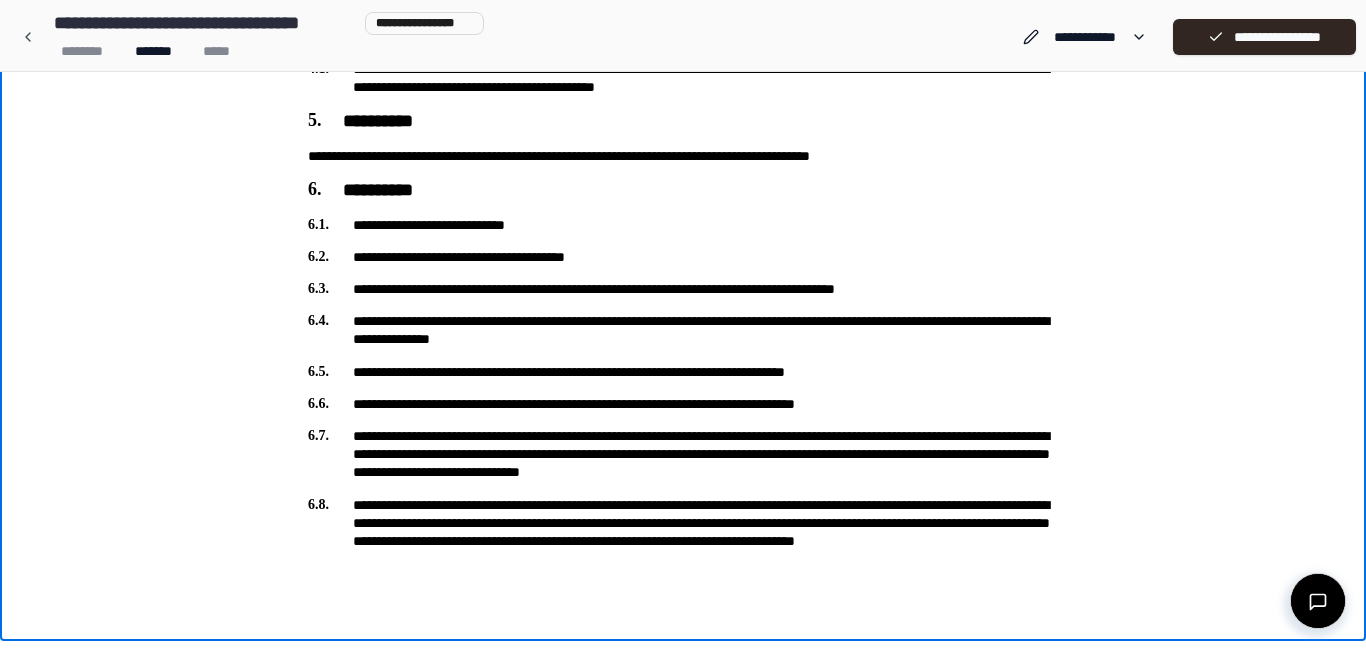 scroll, scrollTop: 0, scrollLeft: 0, axis: both 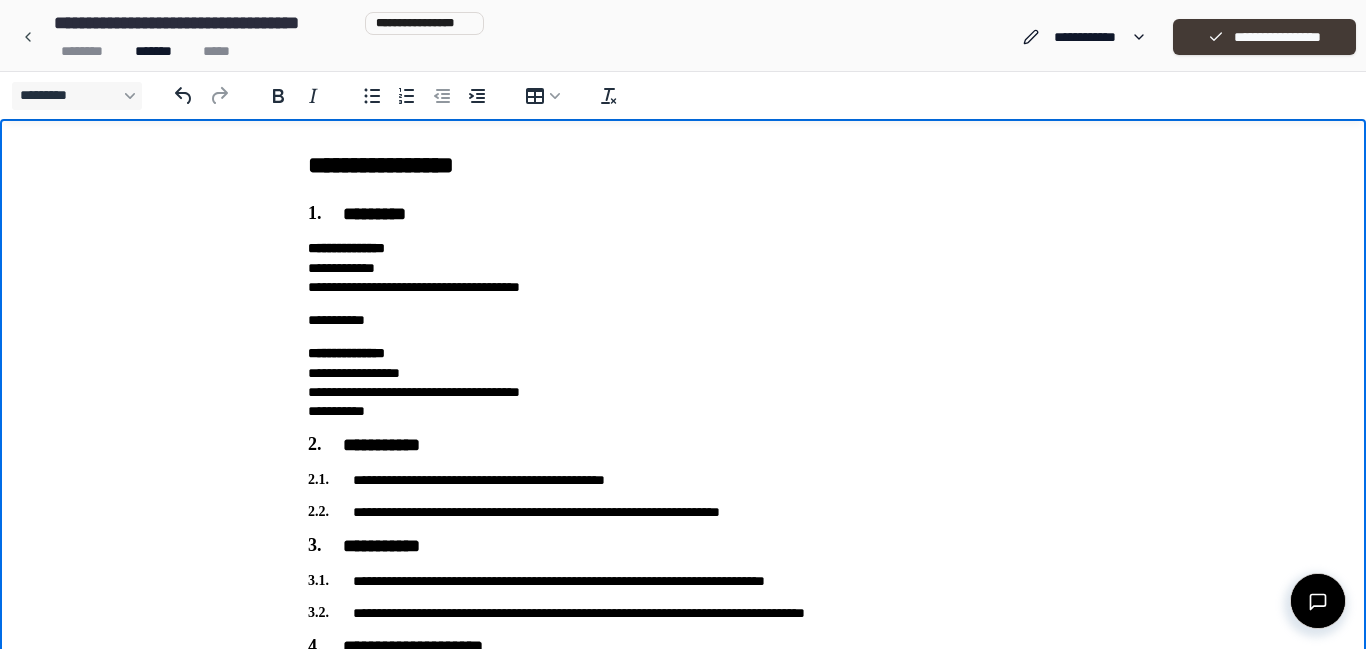 click on "**********" at bounding box center (1264, 37) 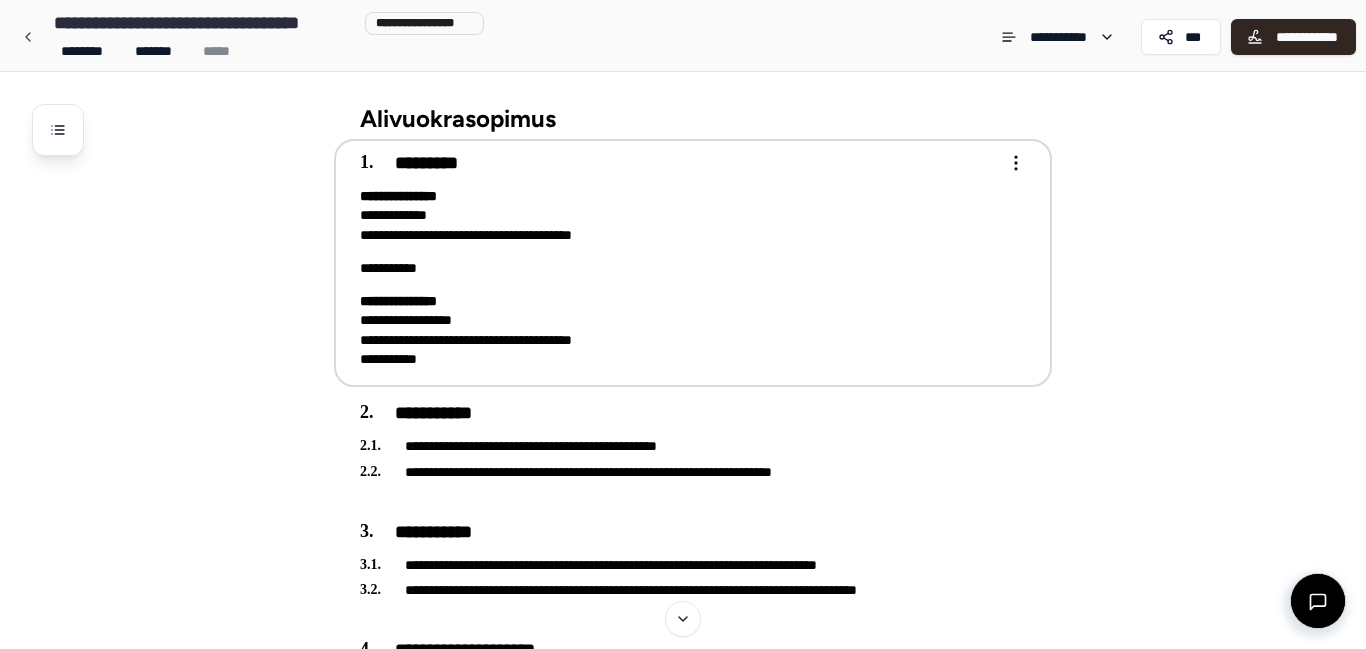 click on "**********" at bounding box center (679, 216) 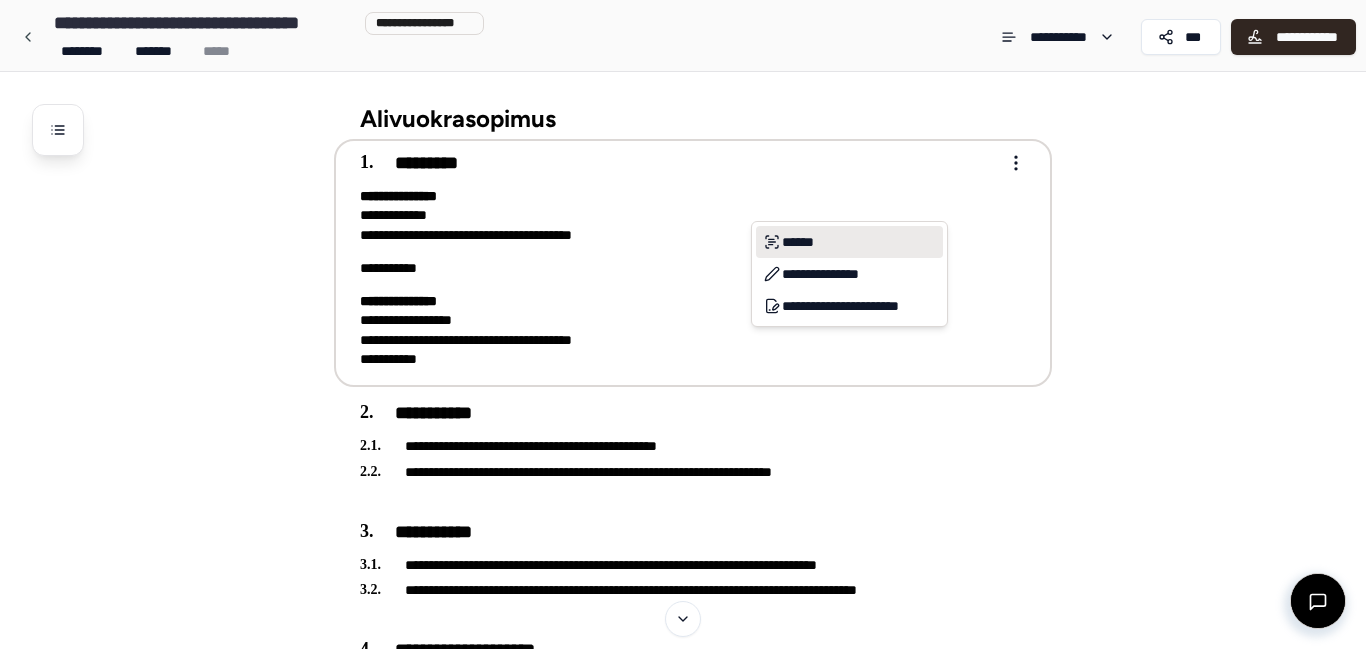 click on "******" at bounding box center (849, 242) 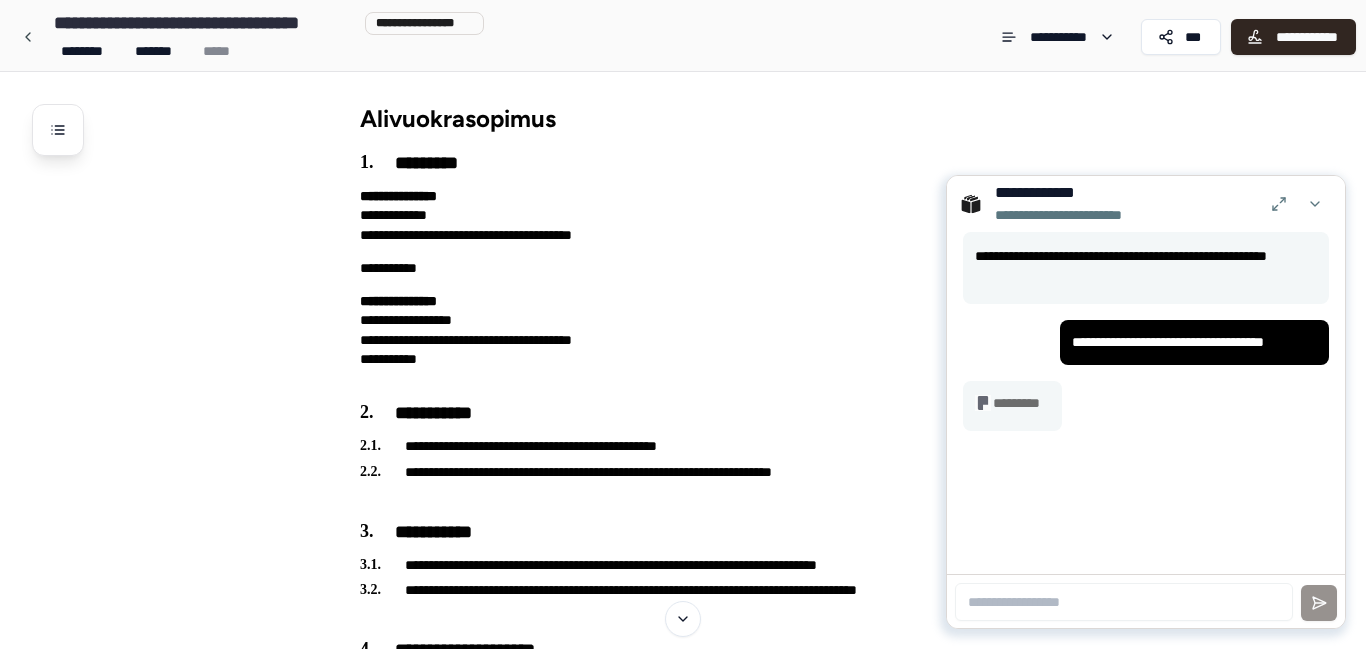 click at bounding box center (1124, 602) 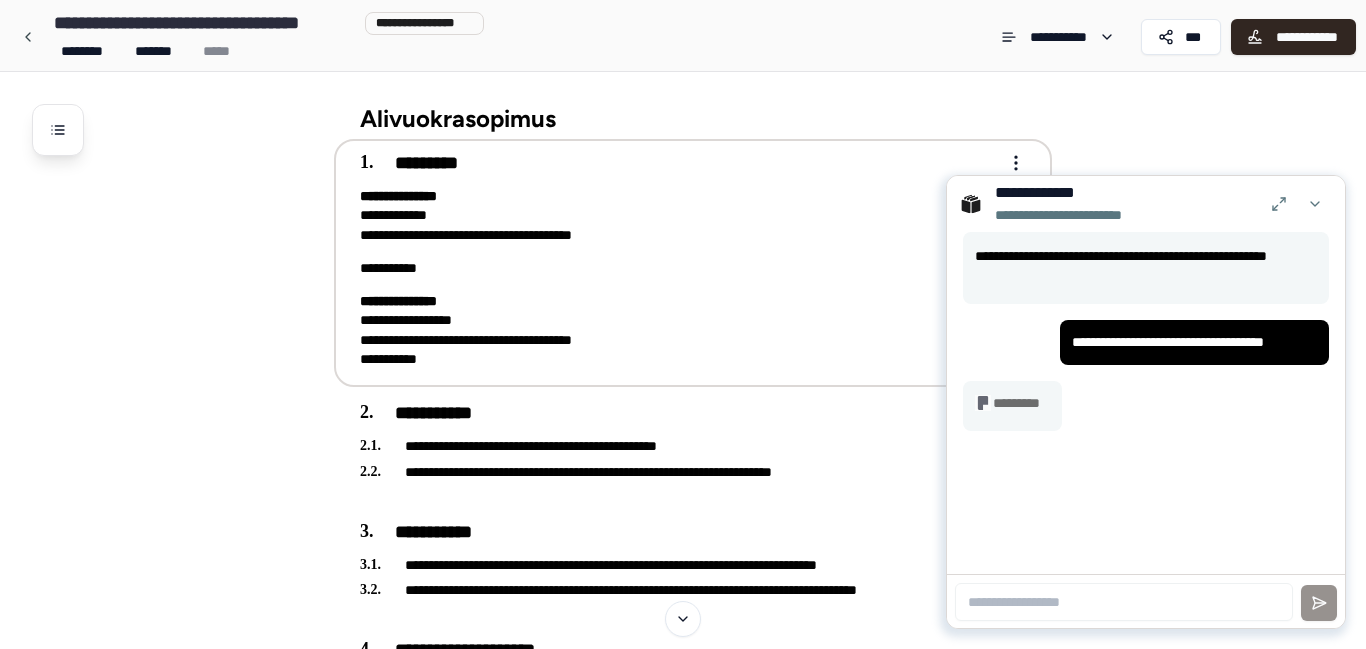 click on "*********" at bounding box center (679, 164) 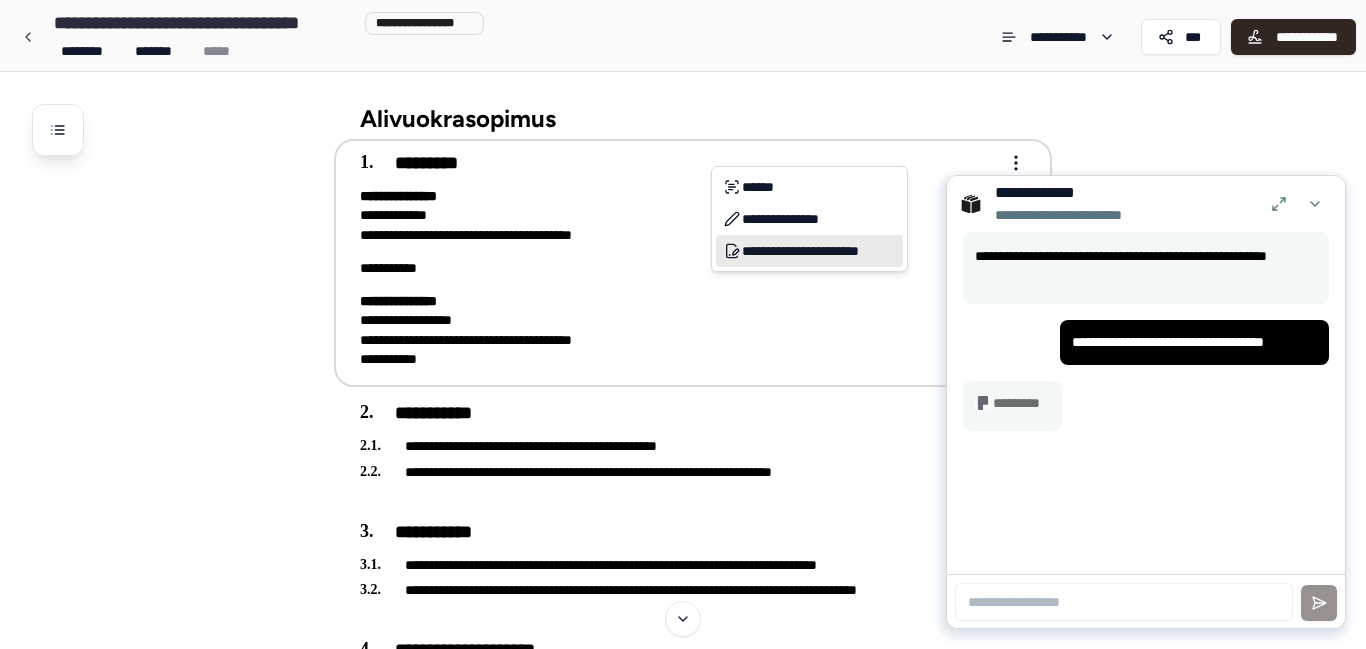 click on "**********" at bounding box center [809, 251] 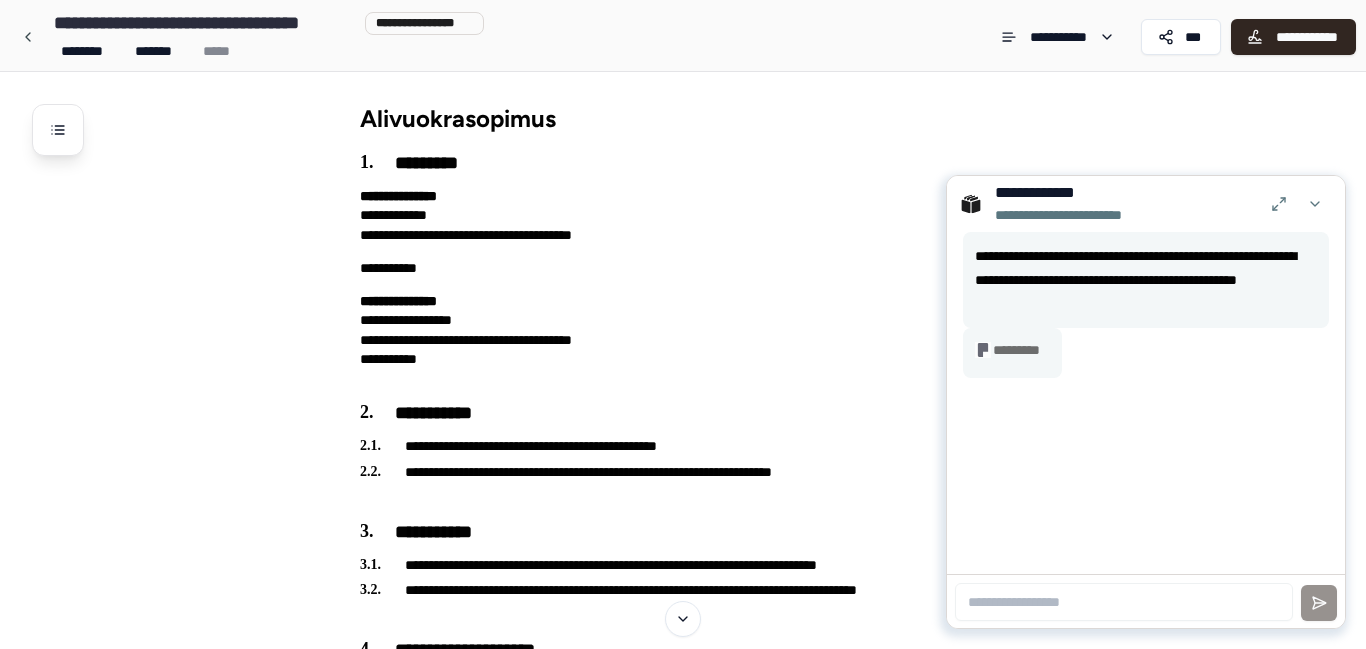 click at bounding box center (1124, 602) 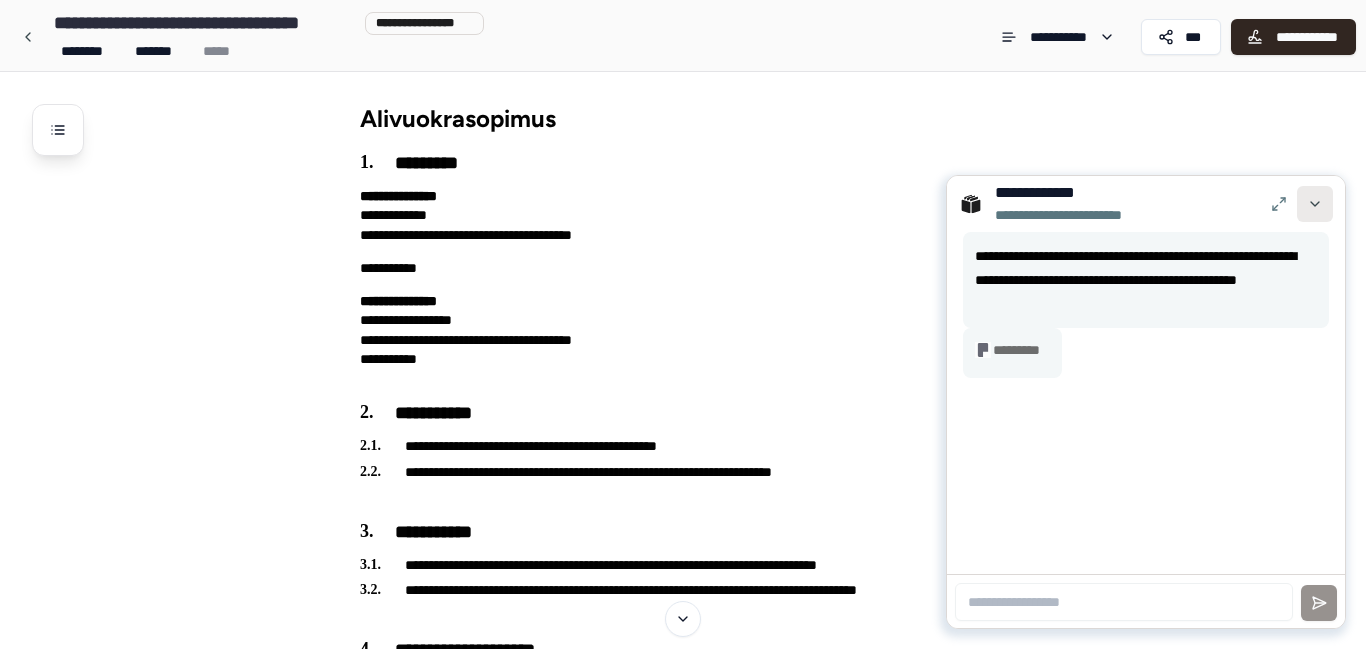 click at bounding box center [1315, 204] 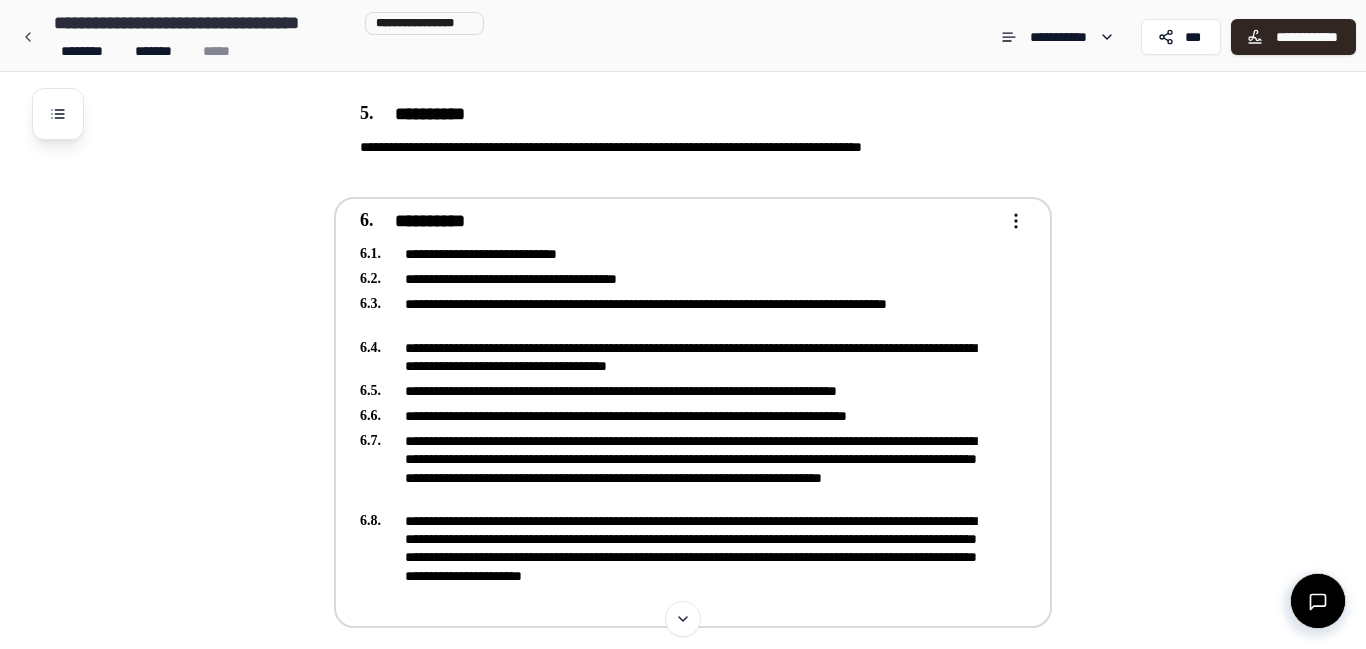 scroll, scrollTop: 927, scrollLeft: 0, axis: vertical 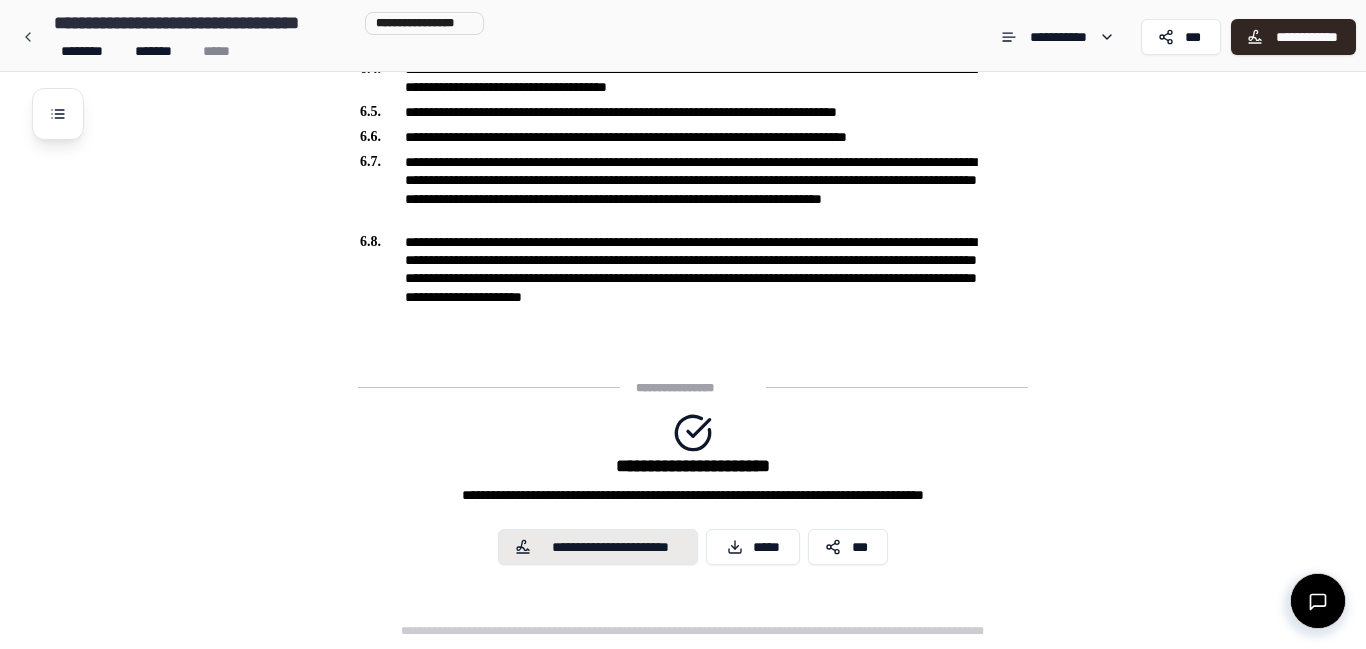 click on "**********" at bounding box center [598, 547] 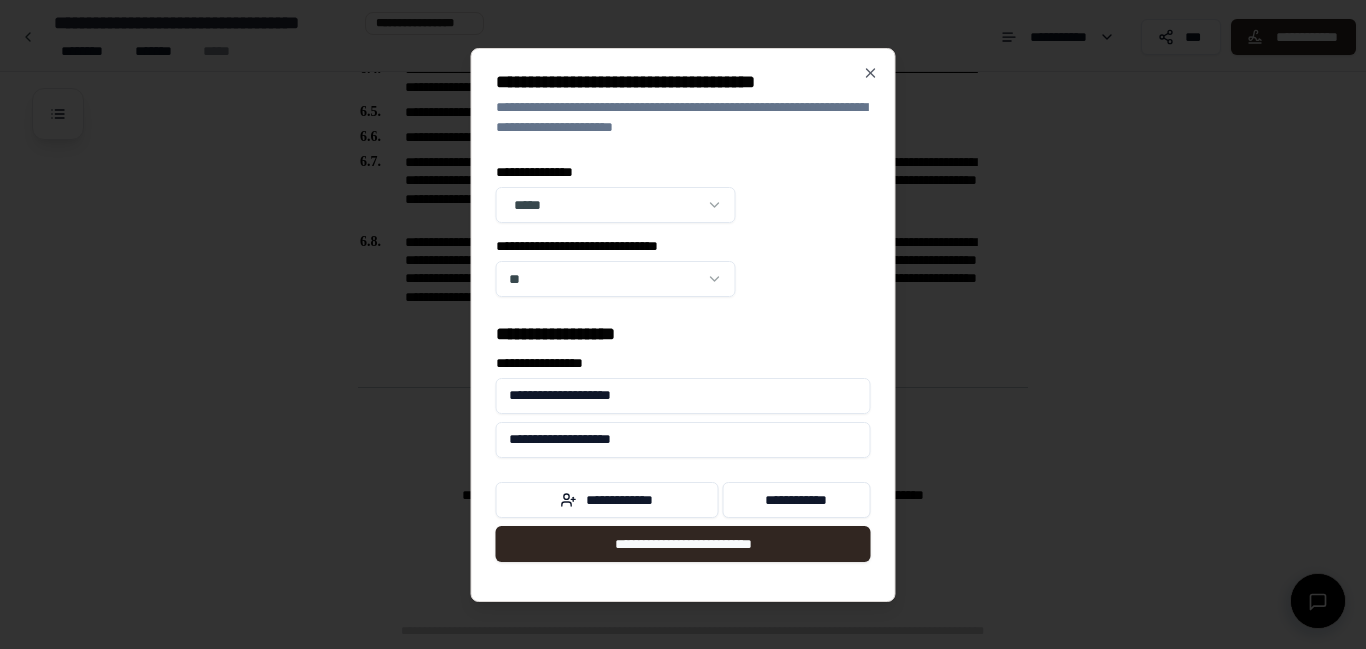 click on "**********" at bounding box center (683, 272) 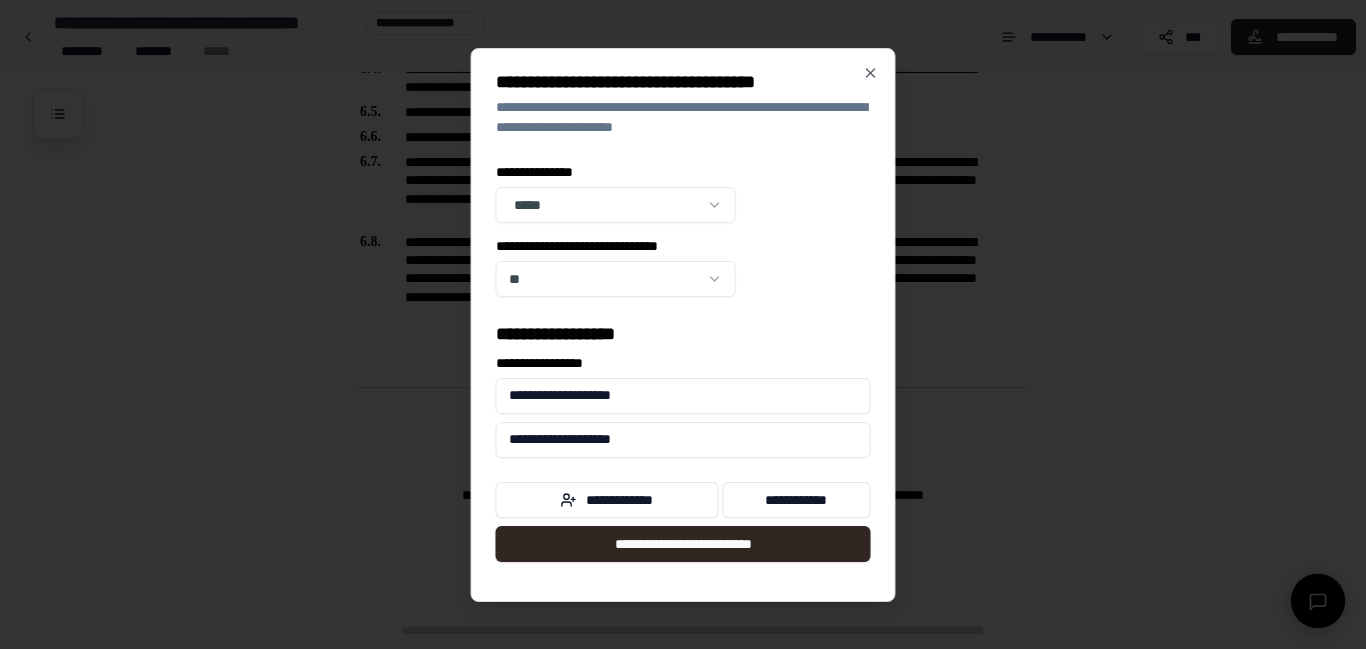 click on "**********" at bounding box center [683, -139] 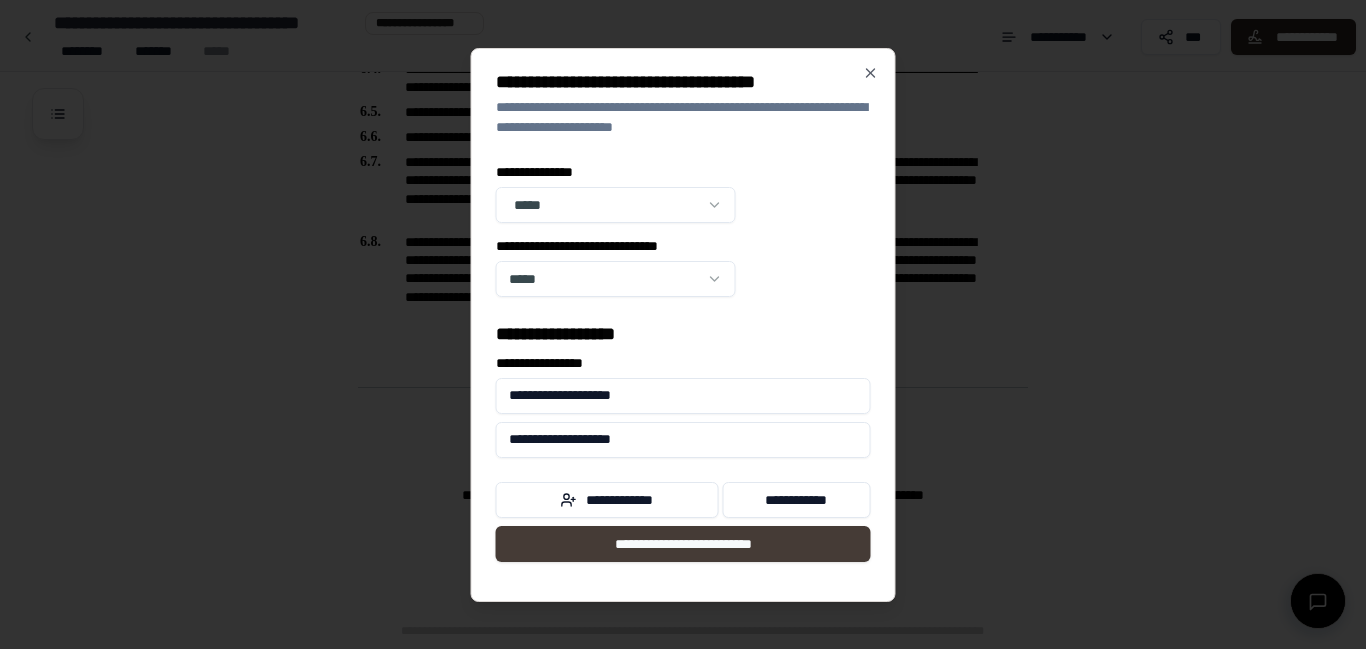 click on "**********" at bounding box center [683, 544] 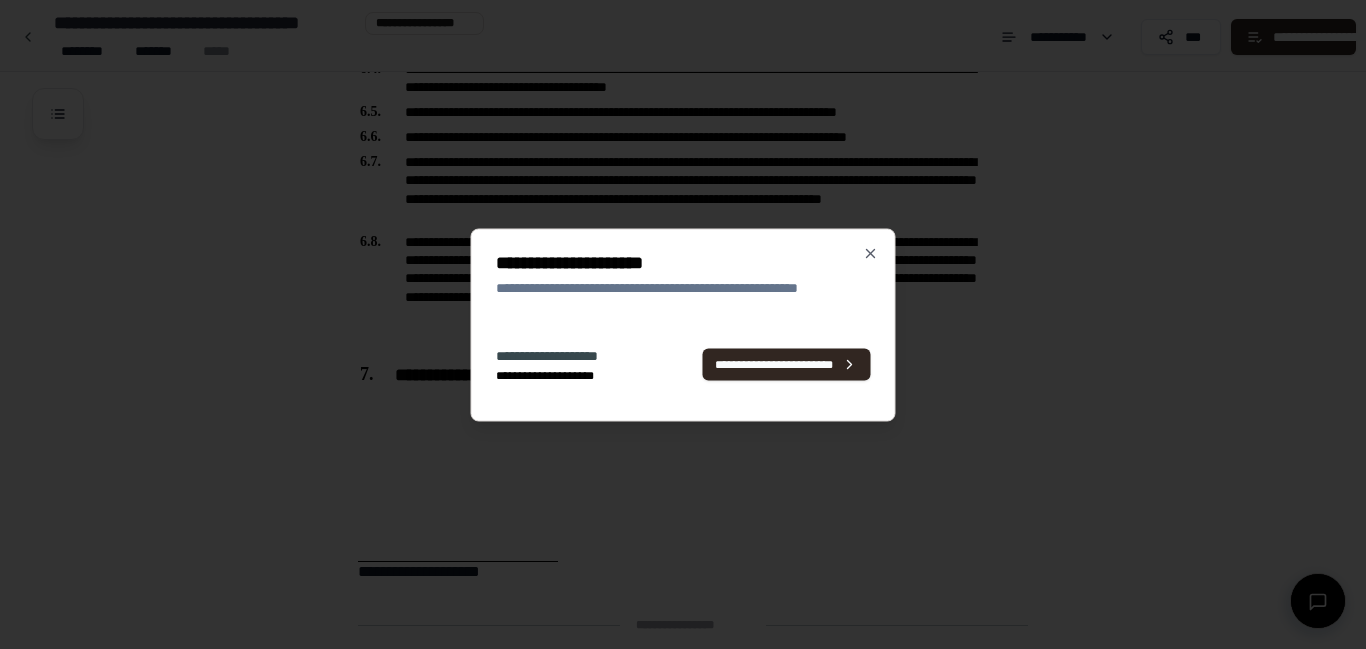 scroll, scrollTop: 1164, scrollLeft: 0, axis: vertical 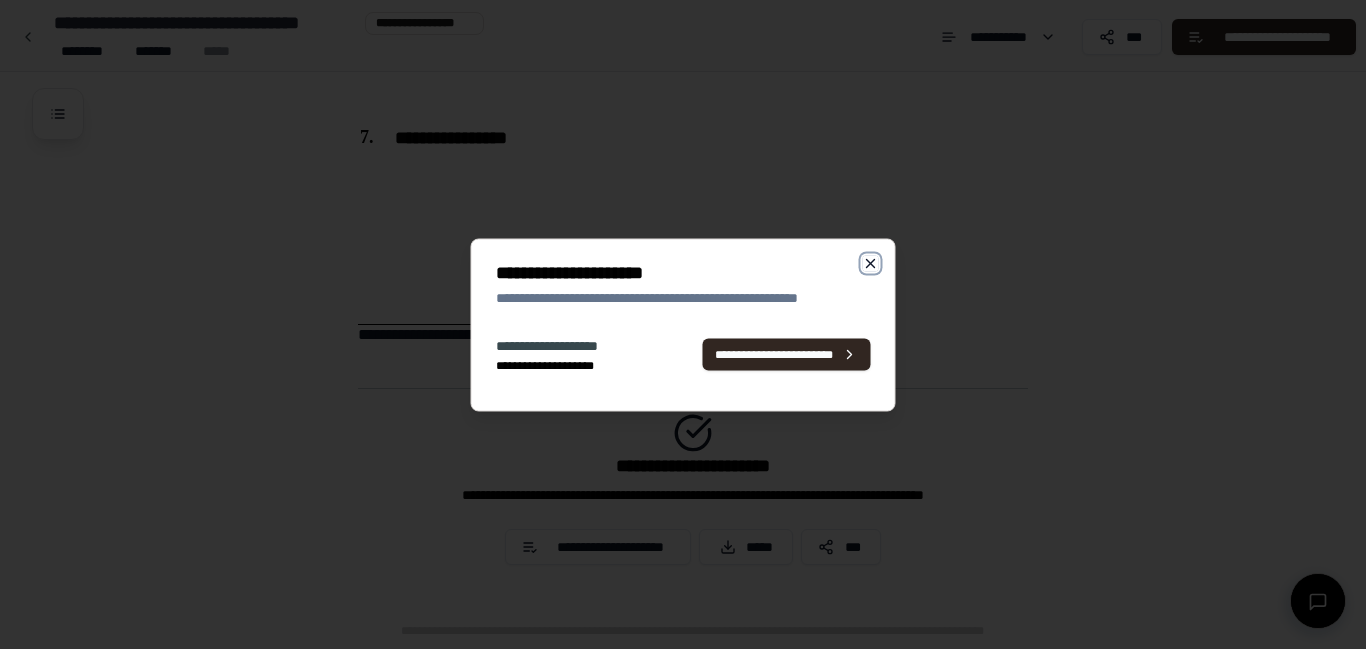 click 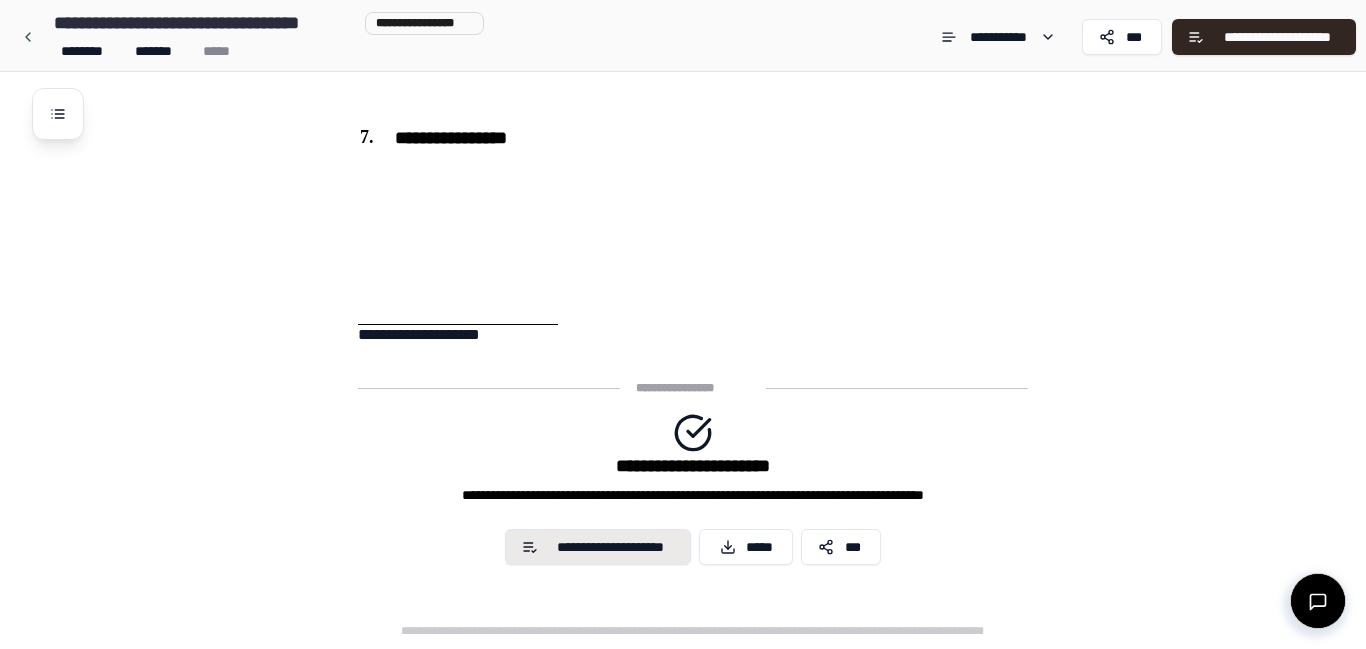 click on "**********" at bounding box center [611, 547] 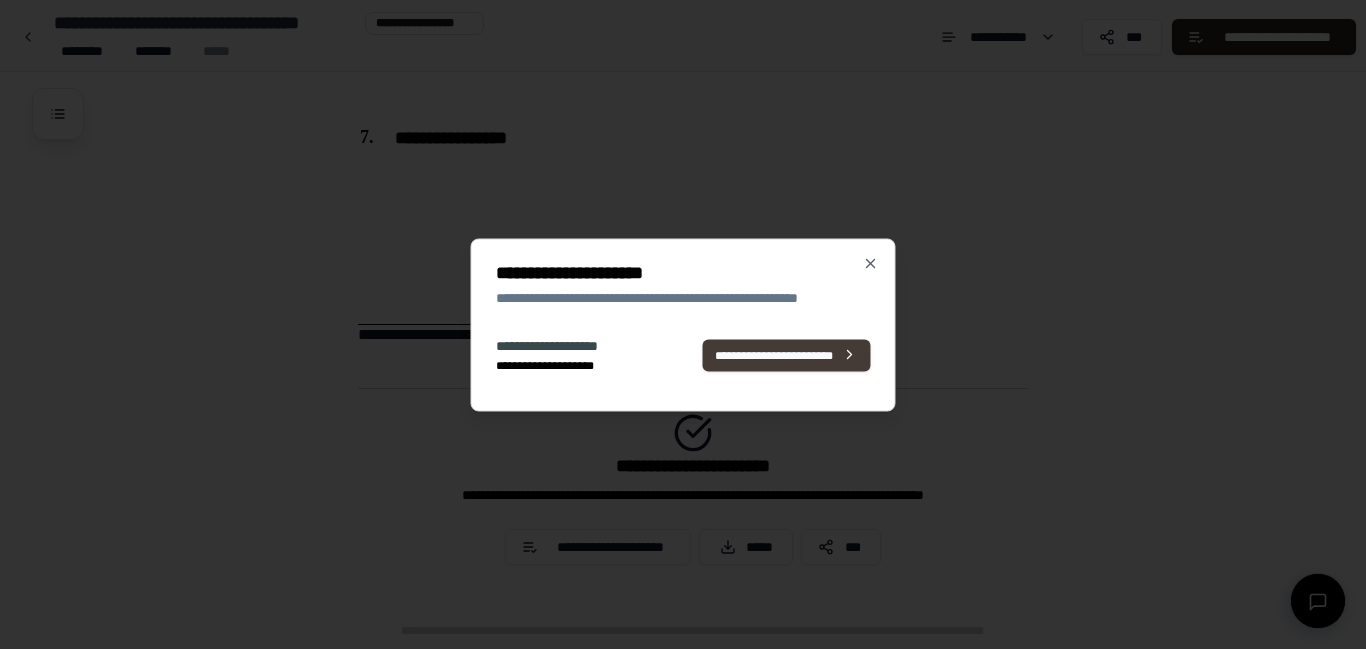 click on "**********" at bounding box center (786, 355) 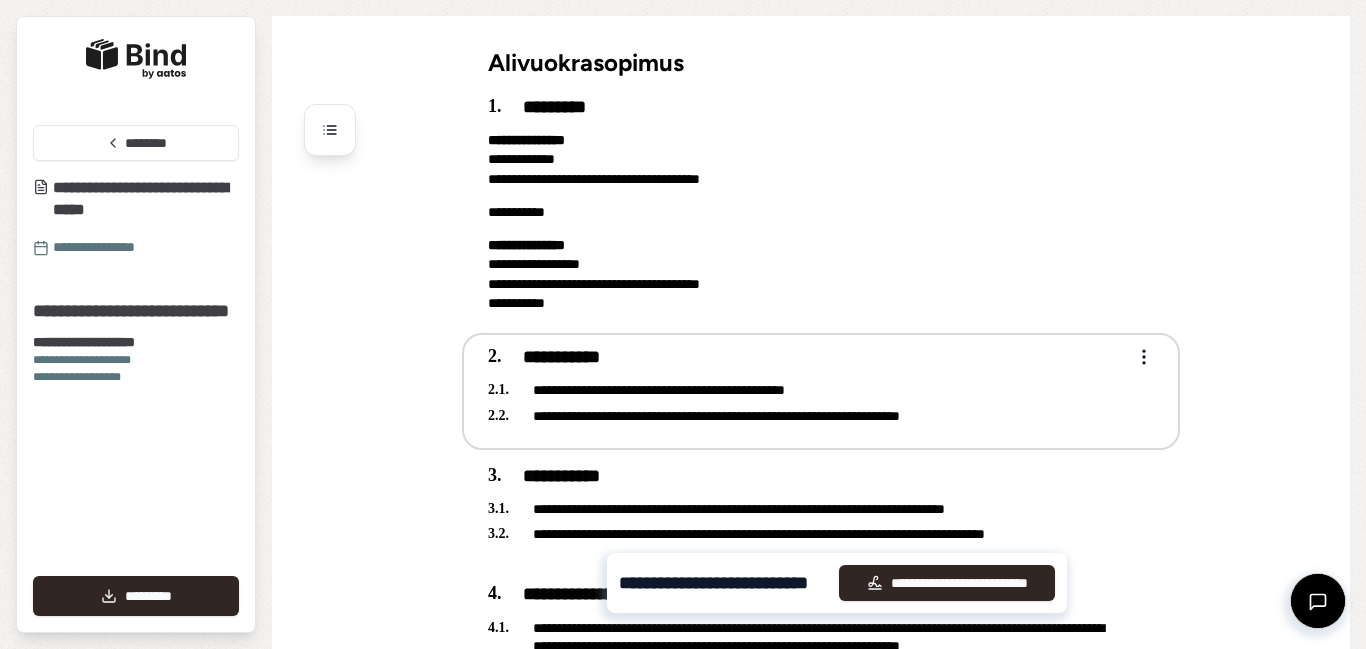 scroll, scrollTop: 888, scrollLeft: 0, axis: vertical 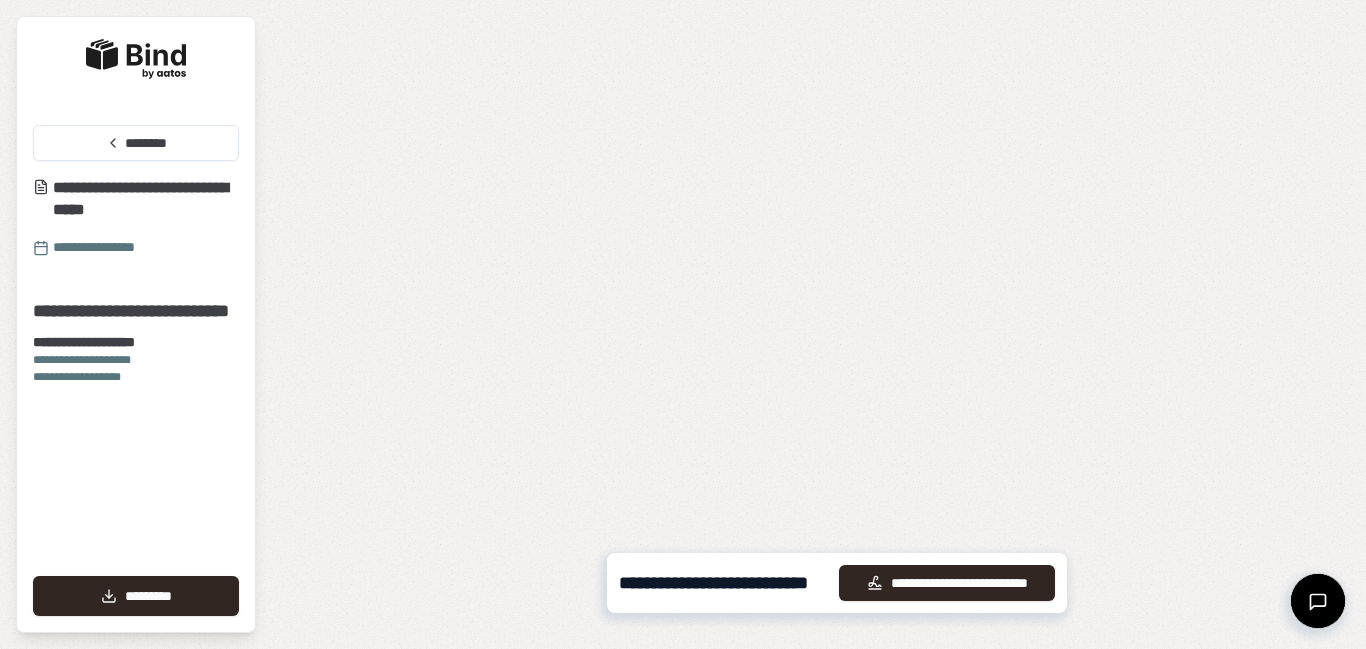 click on "**********" at bounding box center [807, 359] 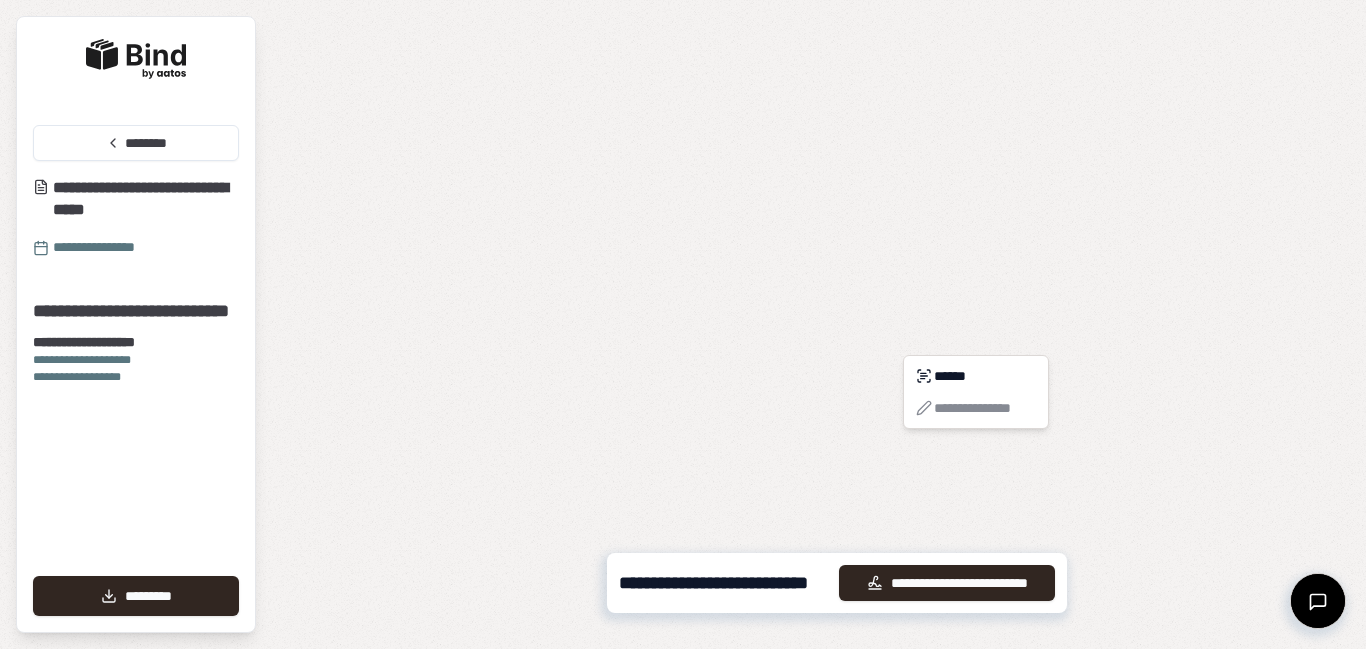 click on "**********" at bounding box center [683, -120] 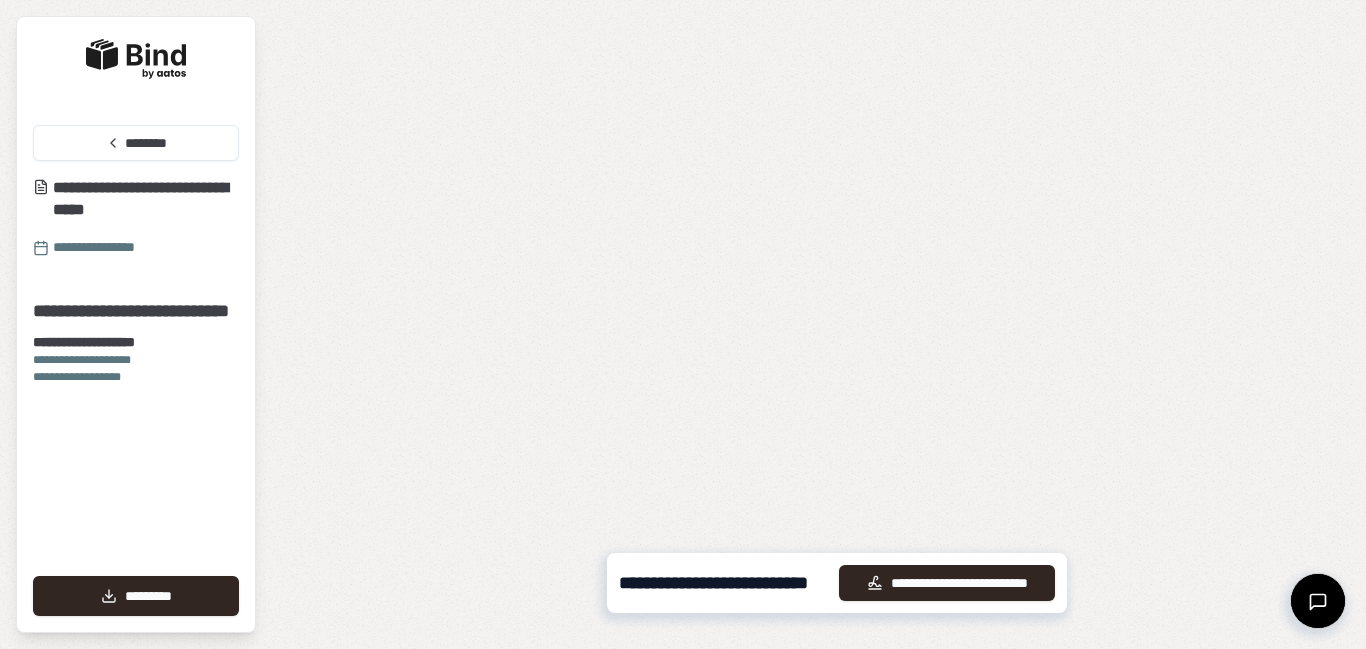 scroll, scrollTop: 0, scrollLeft: 0, axis: both 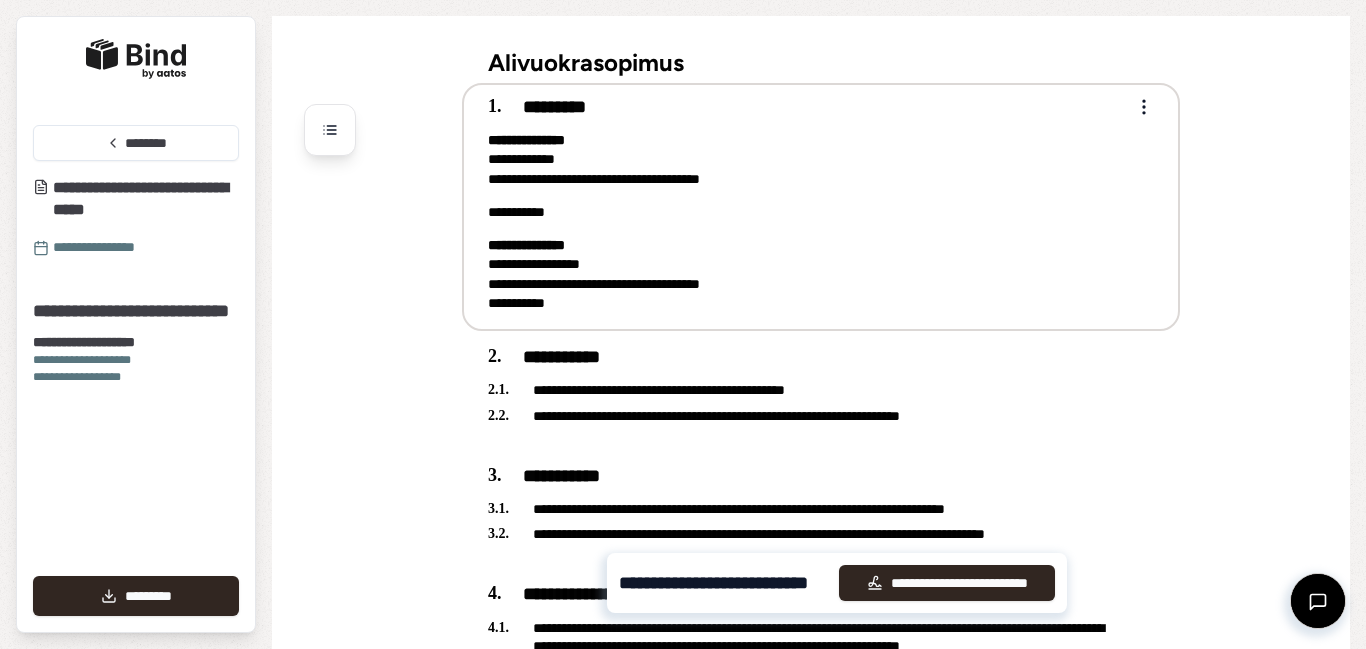 click on "**********" at bounding box center [807, 205] 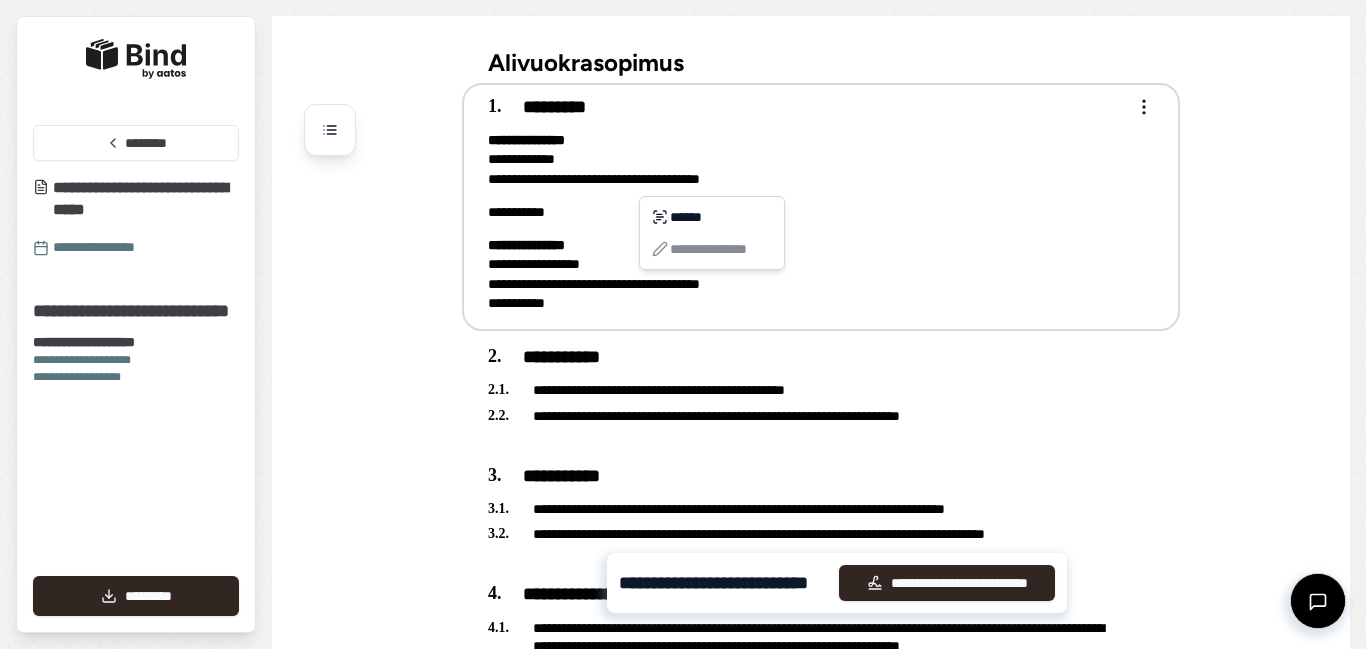 click on "**********" at bounding box center (712, 233) 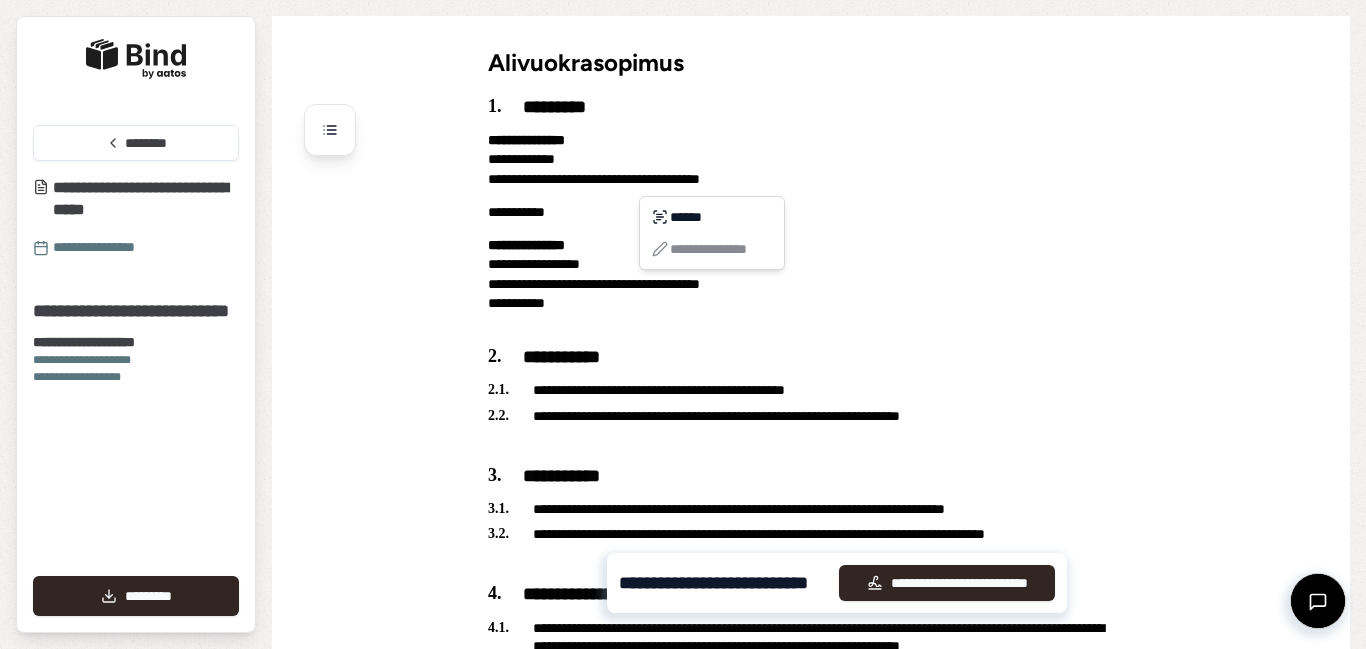 click on "**********" at bounding box center (683, 768) 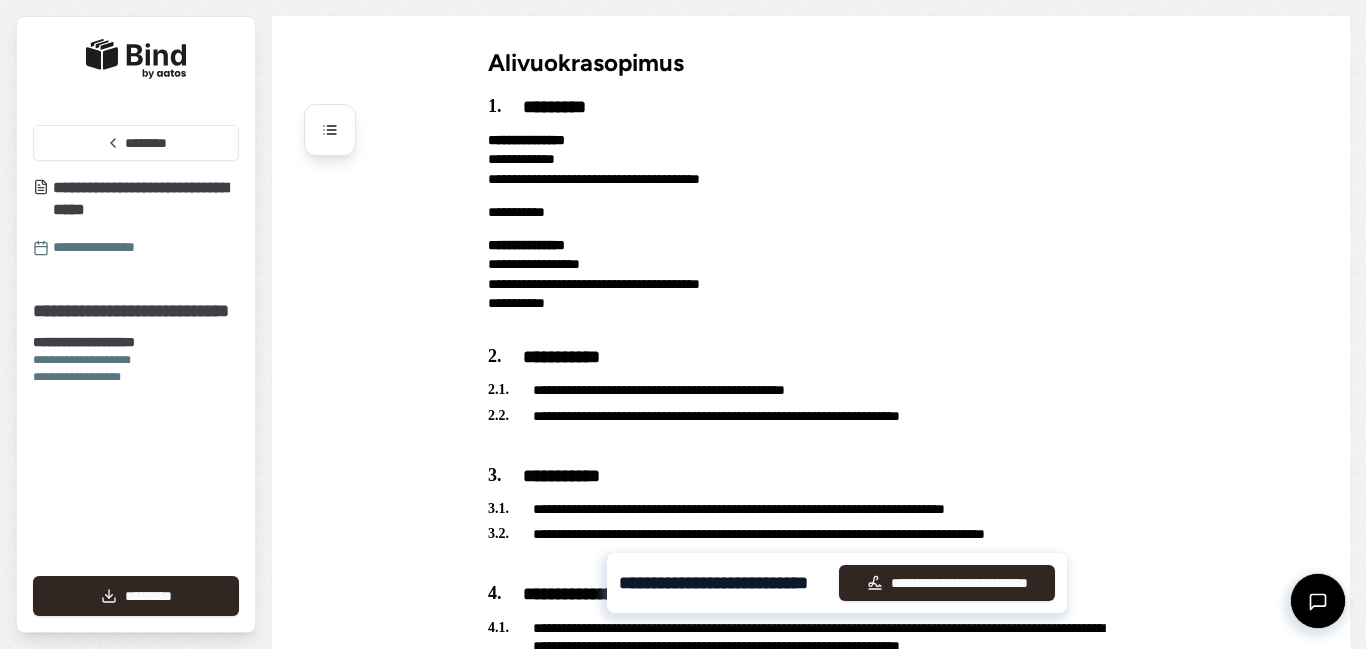 click at bounding box center [330, 130] 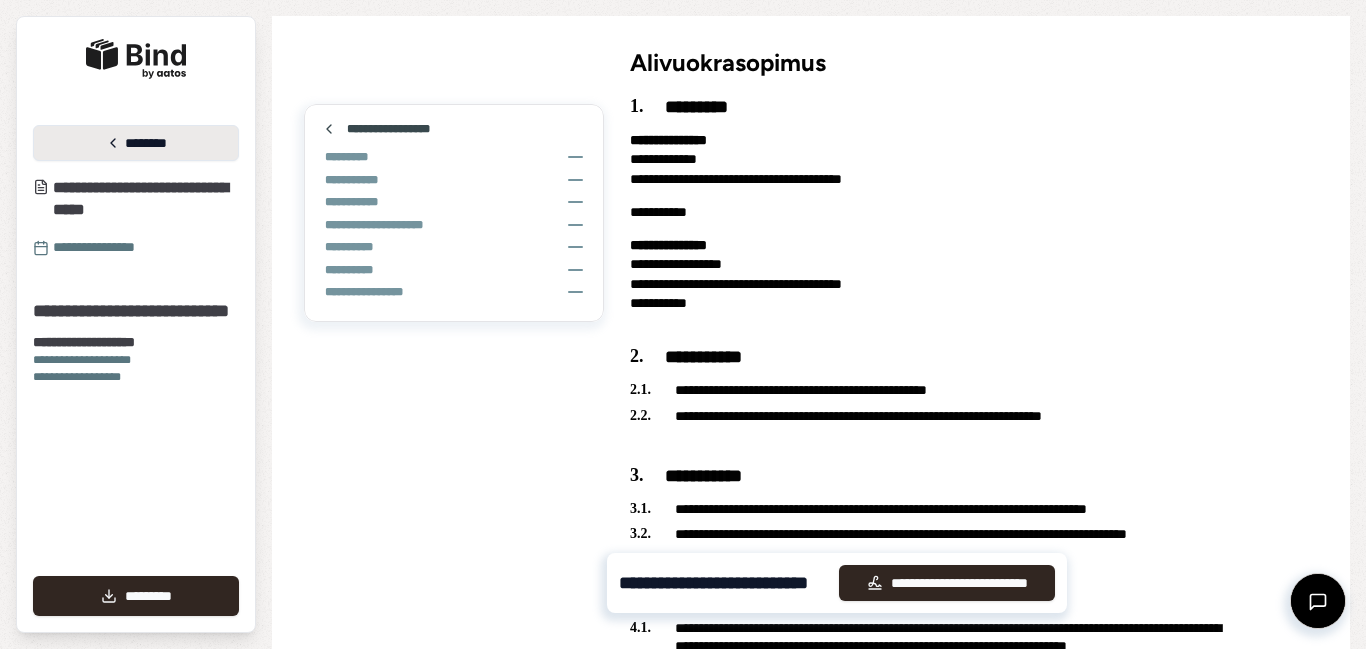 click on "********" at bounding box center [136, 143] 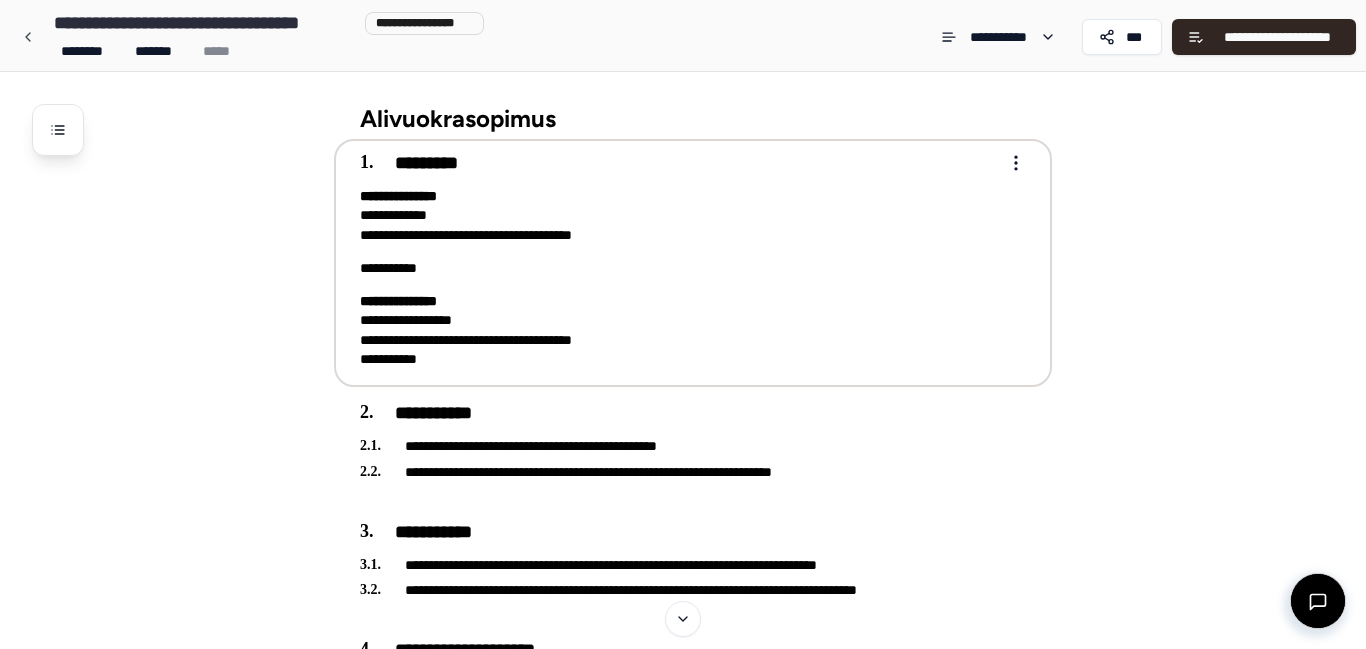 click on "**********" at bounding box center [398, 196] 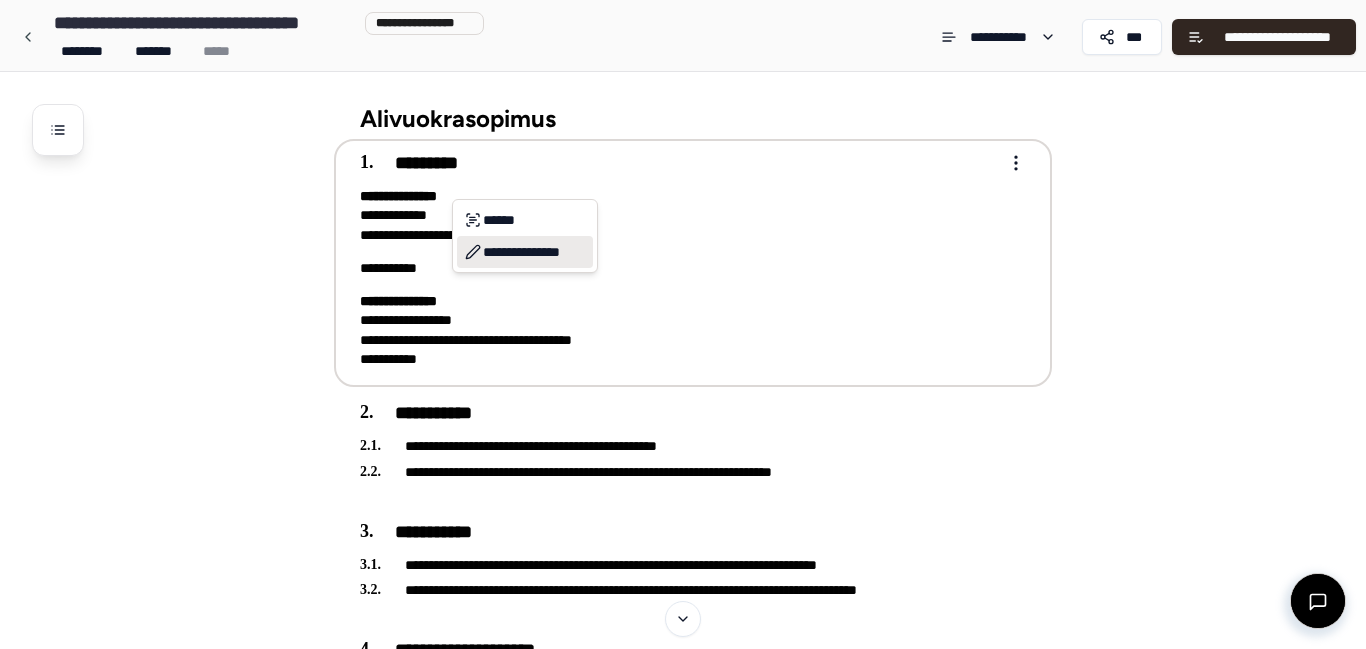 click on "**********" at bounding box center (525, 252) 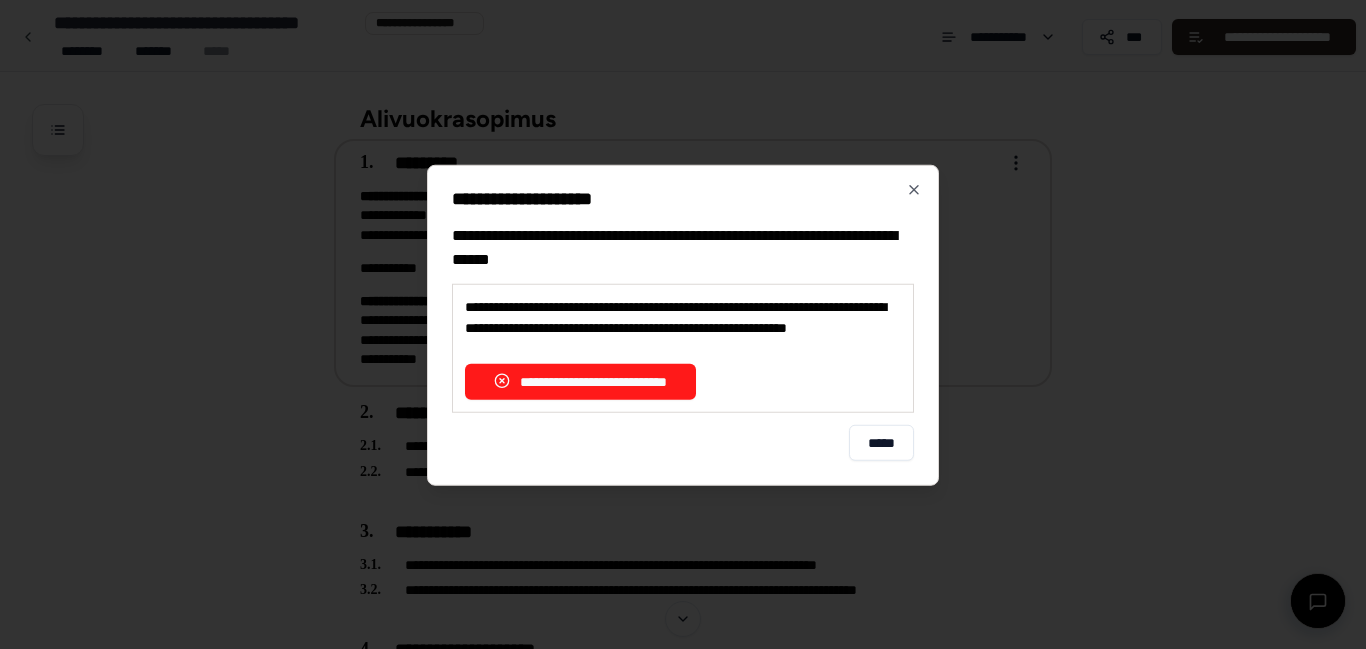 click on "**********" at bounding box center (580, 381) 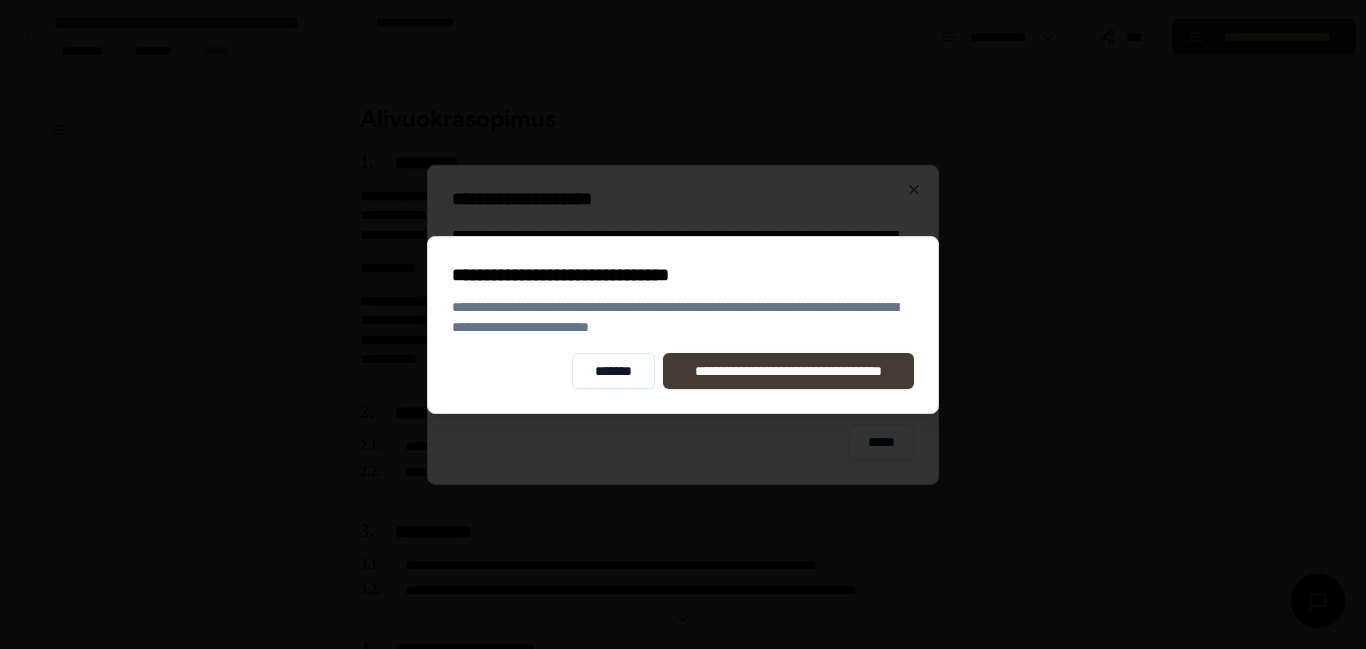 click on "**********" at bounding box center (788, 371) 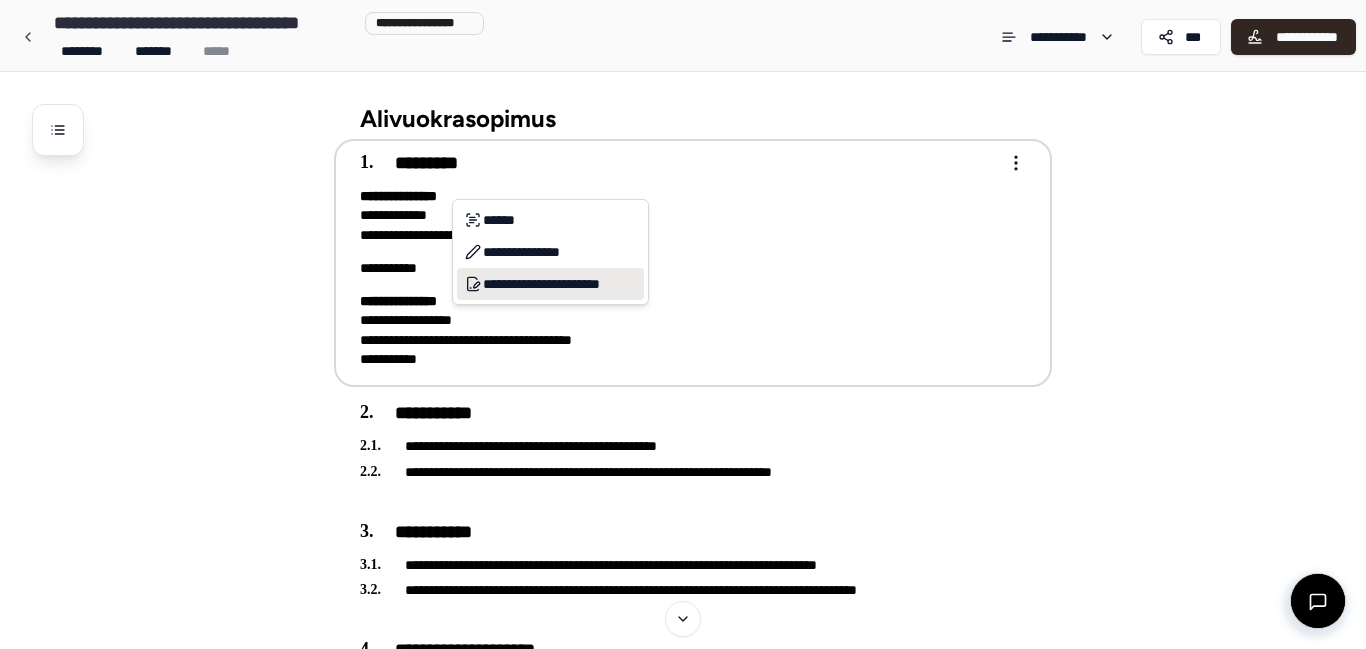 click on "**********" at bounding box center [550, 284] 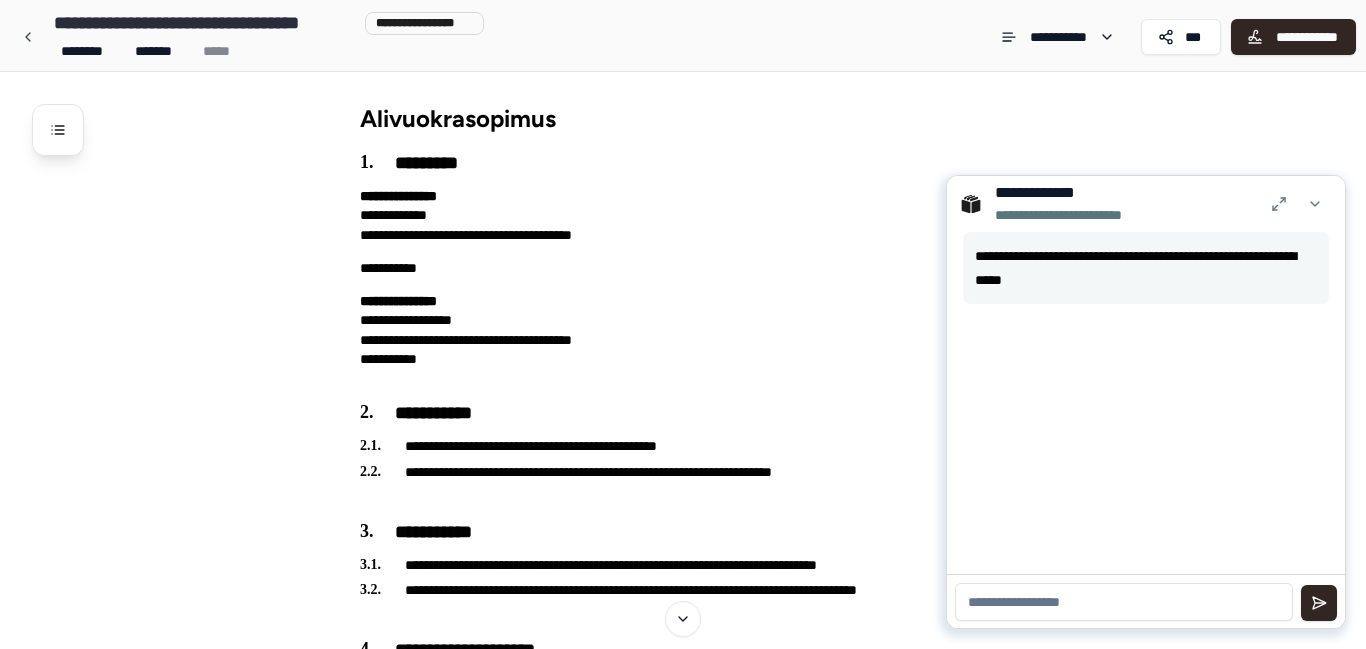 click at bounding box center (1124, 602) 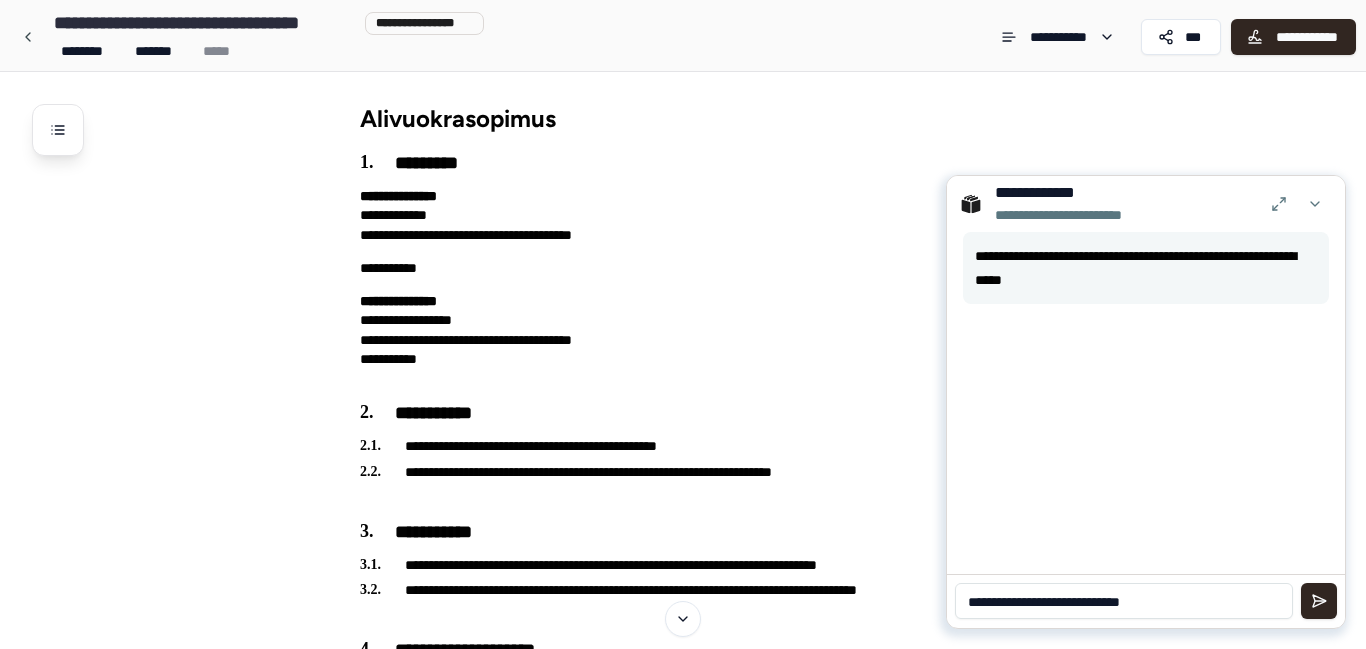 type on "**********" 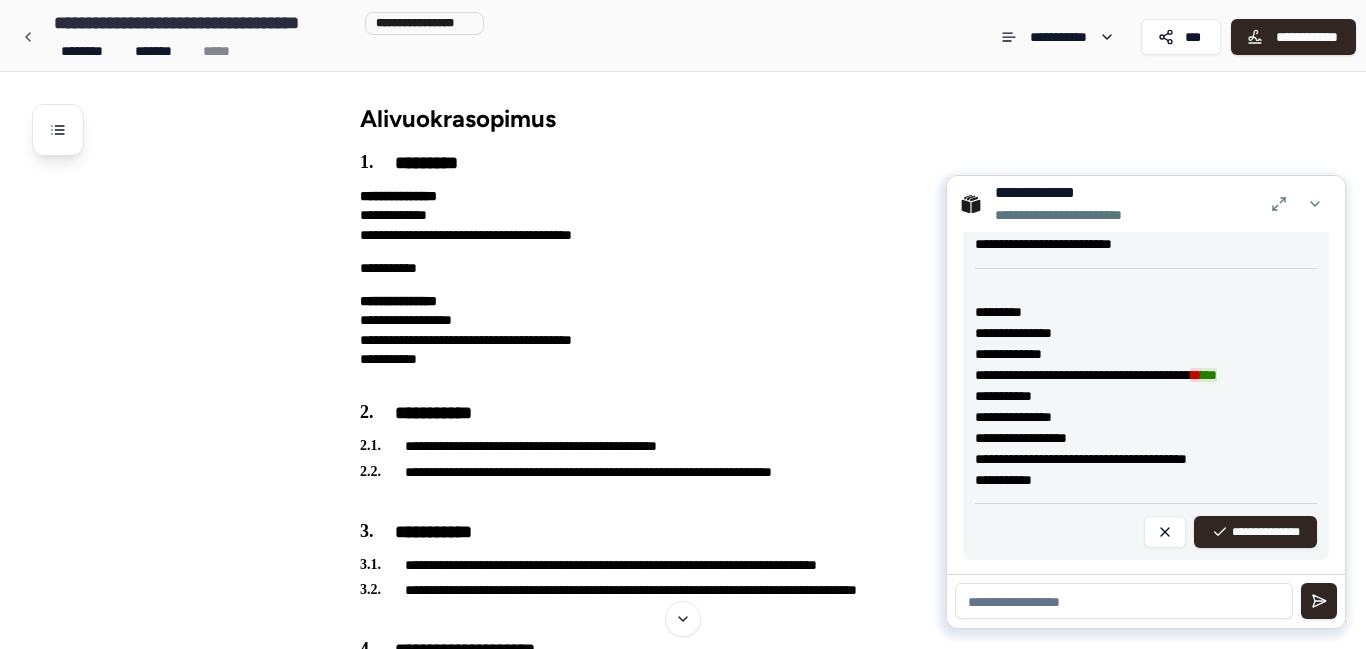 scroll, scrollTop: 322, scrollLeft: 0, axis: vertical 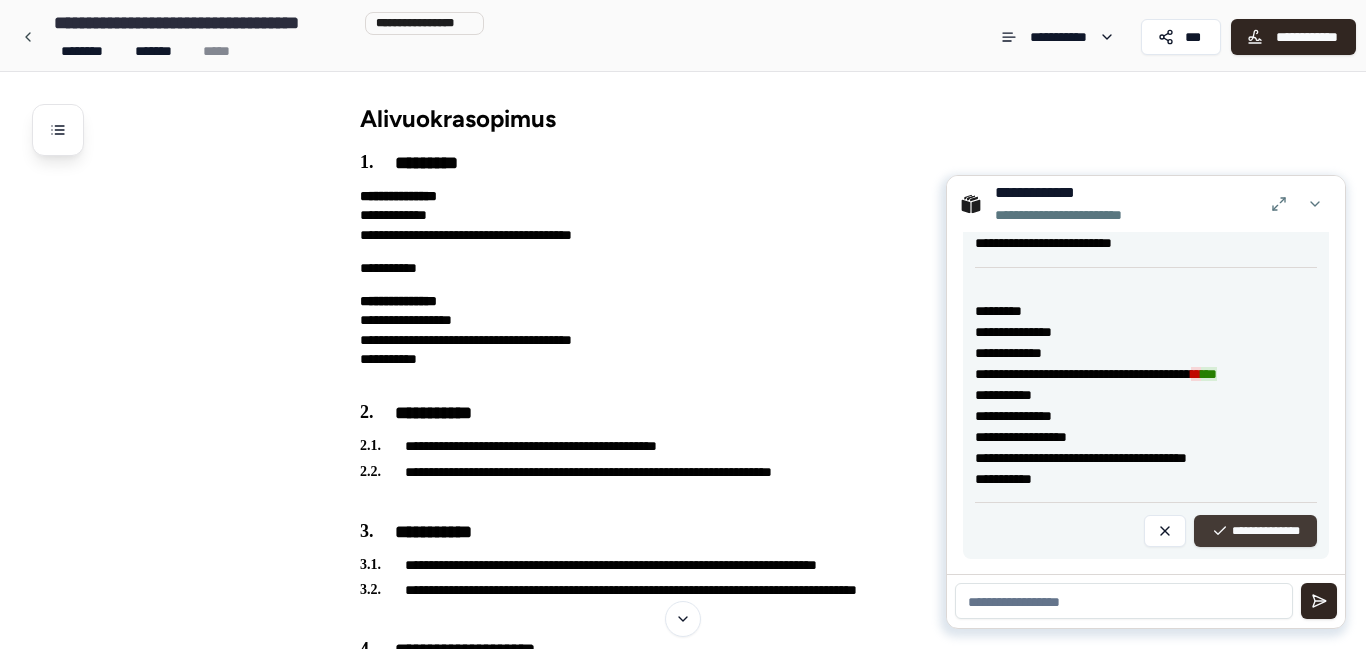 click on "**********" at bounding box center [1255, 531] 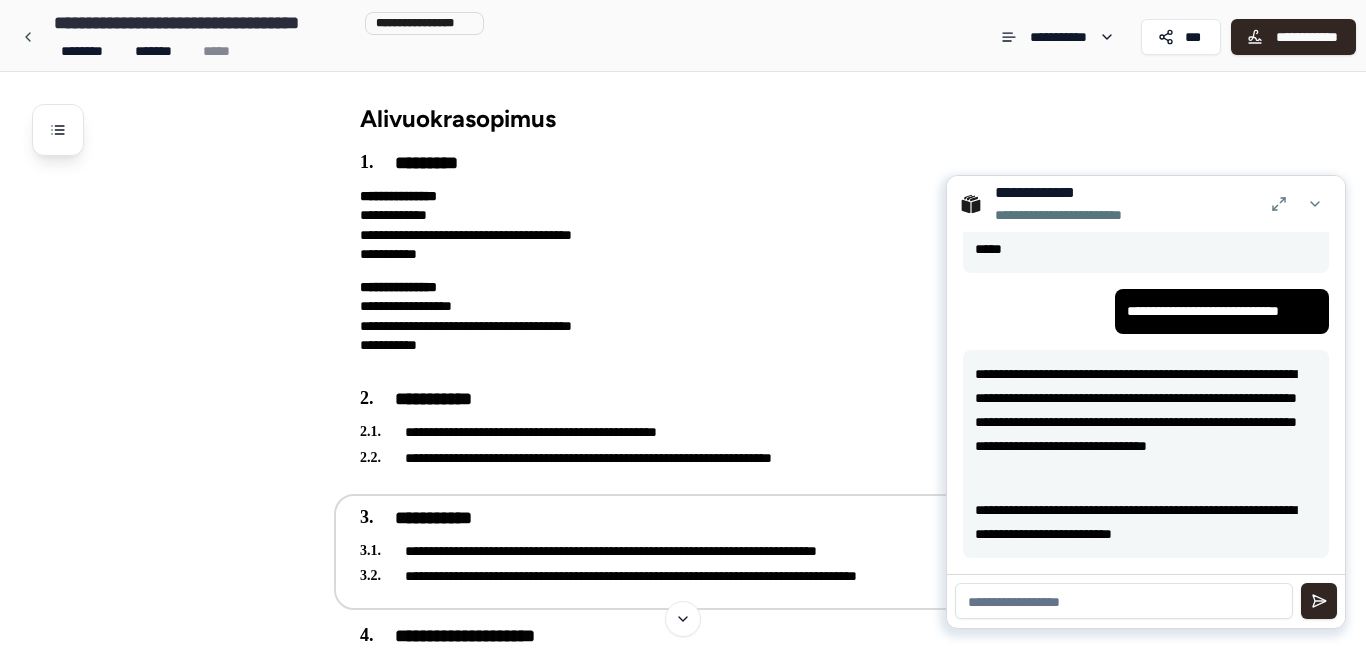 scroll, scrollTop: 30, scrollLeft: 0, axis: vertical 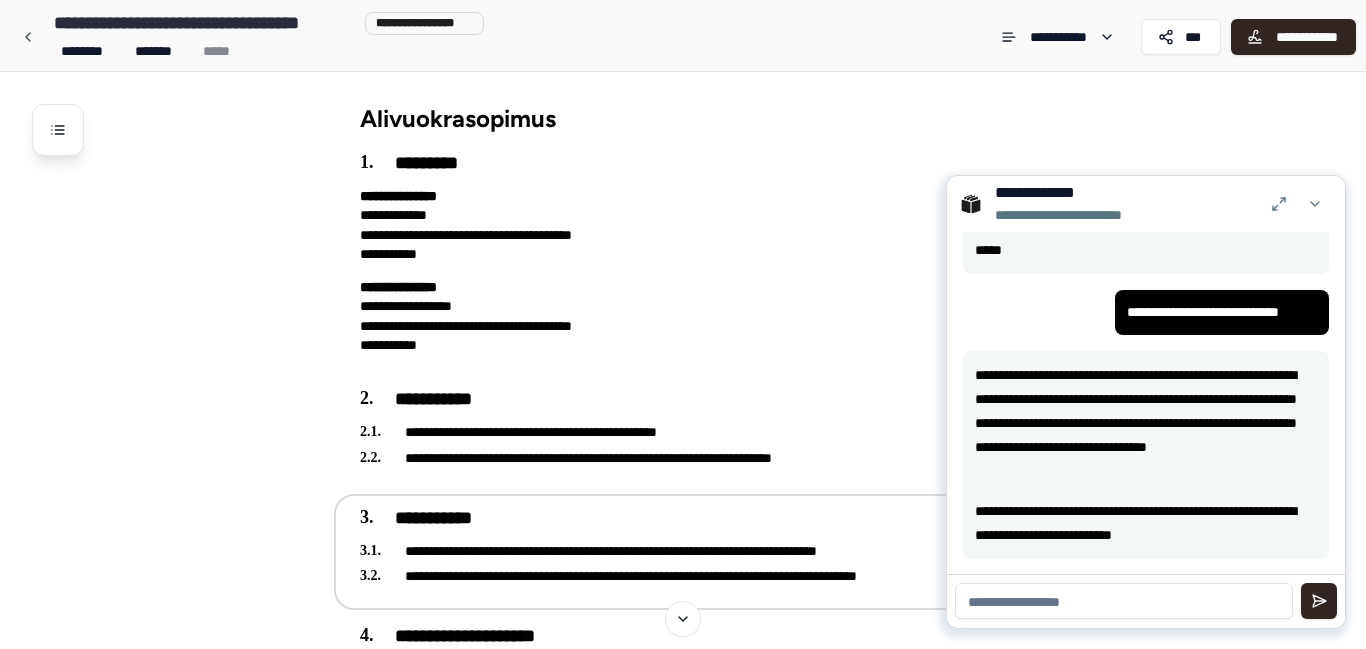 click on "**********" at bounding box center [709, 817] 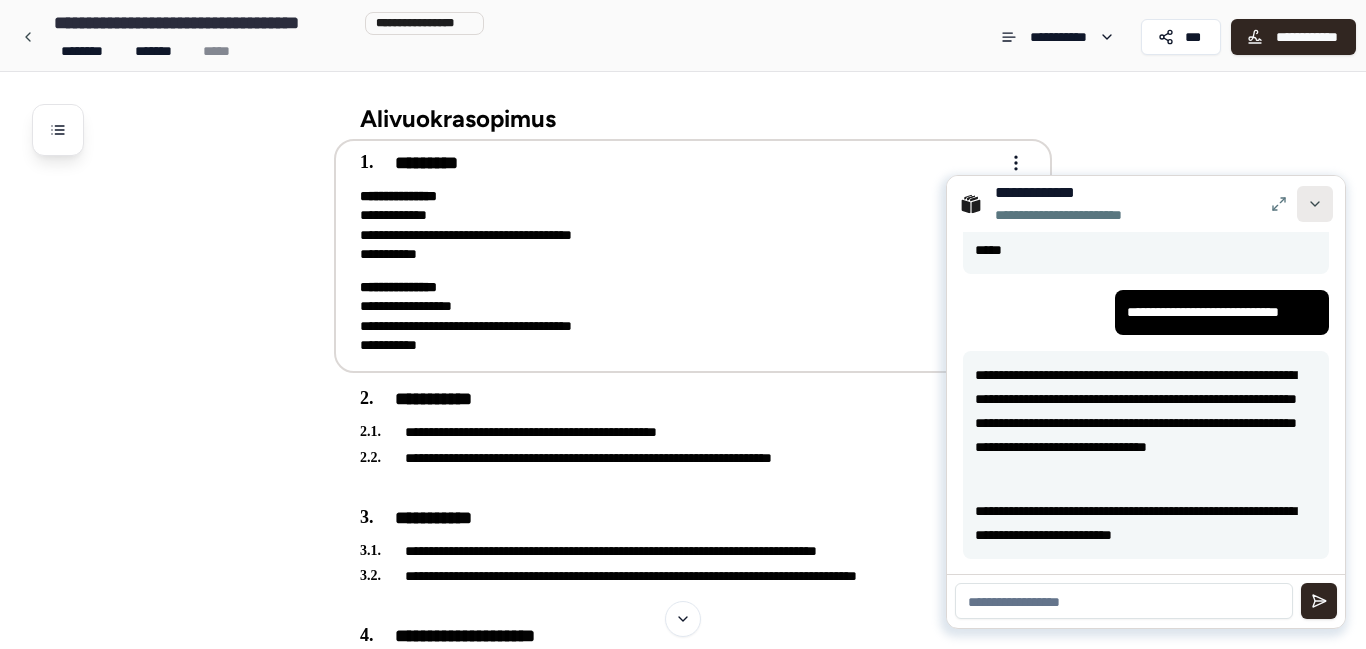 click at bounding box center [1315, 204] 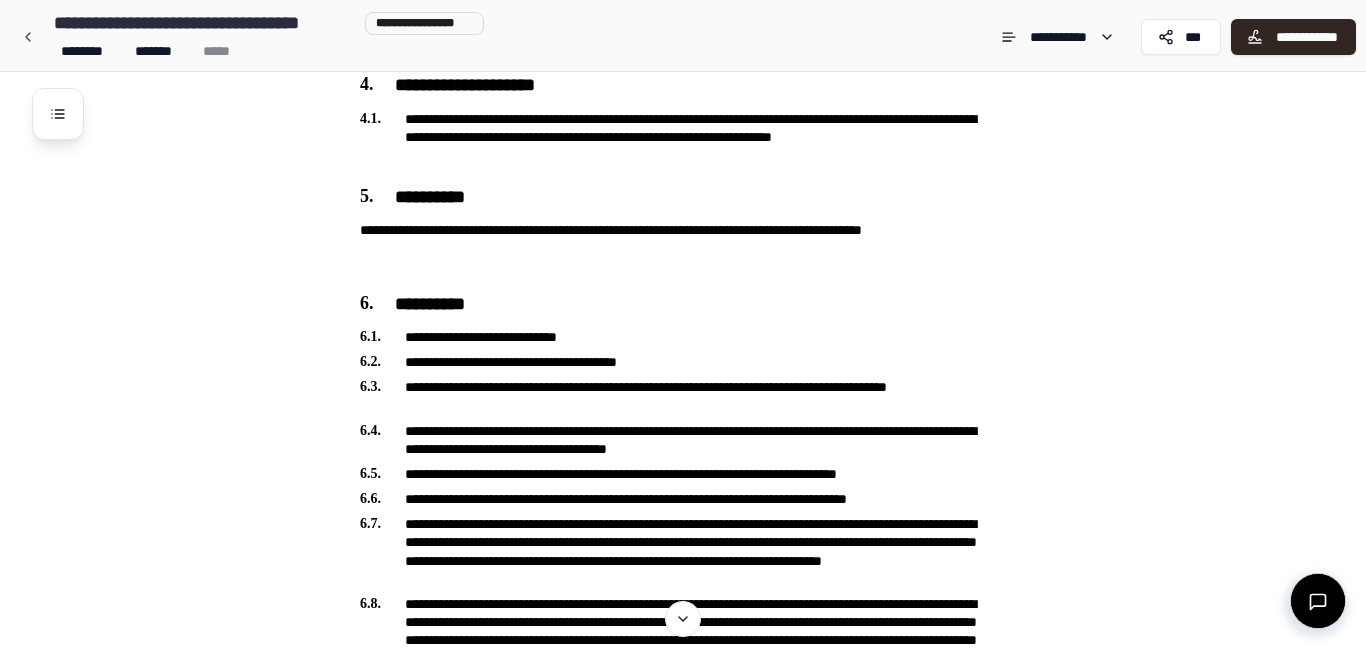 scroll, scrollTop: 913, scrollLeft: 0, axis: vertical 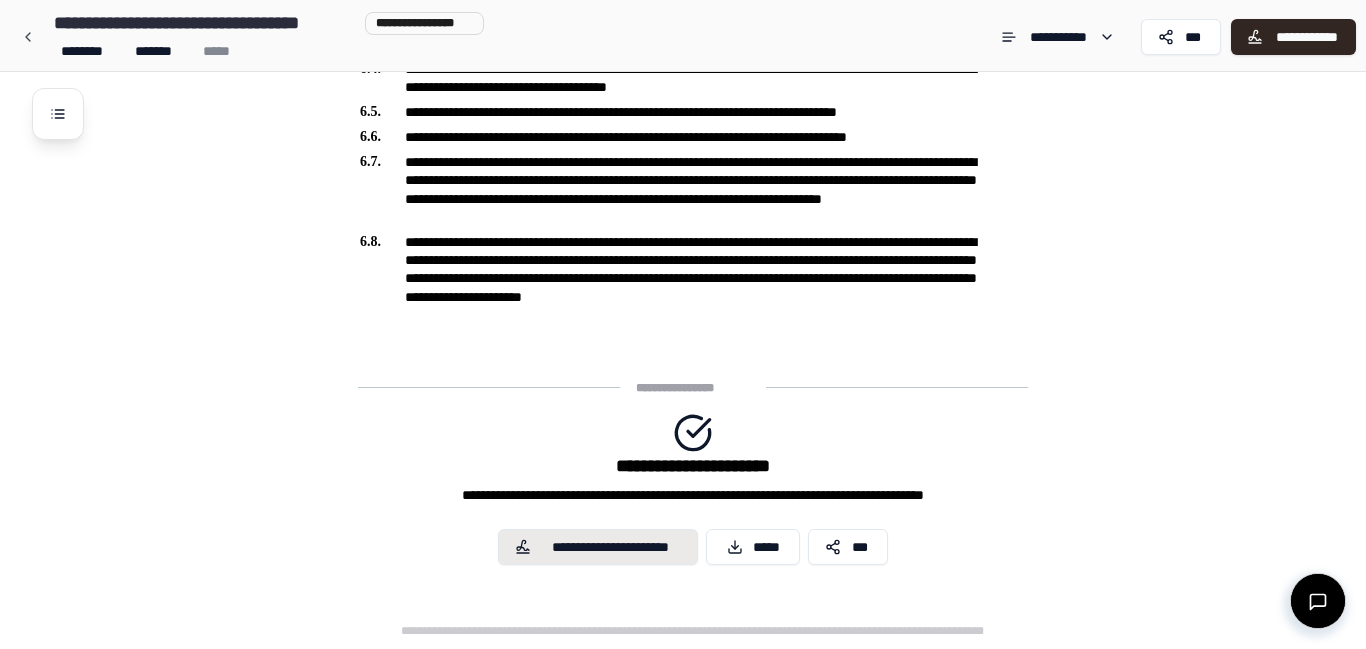 click on "**********" at bounding box center [611, 547] 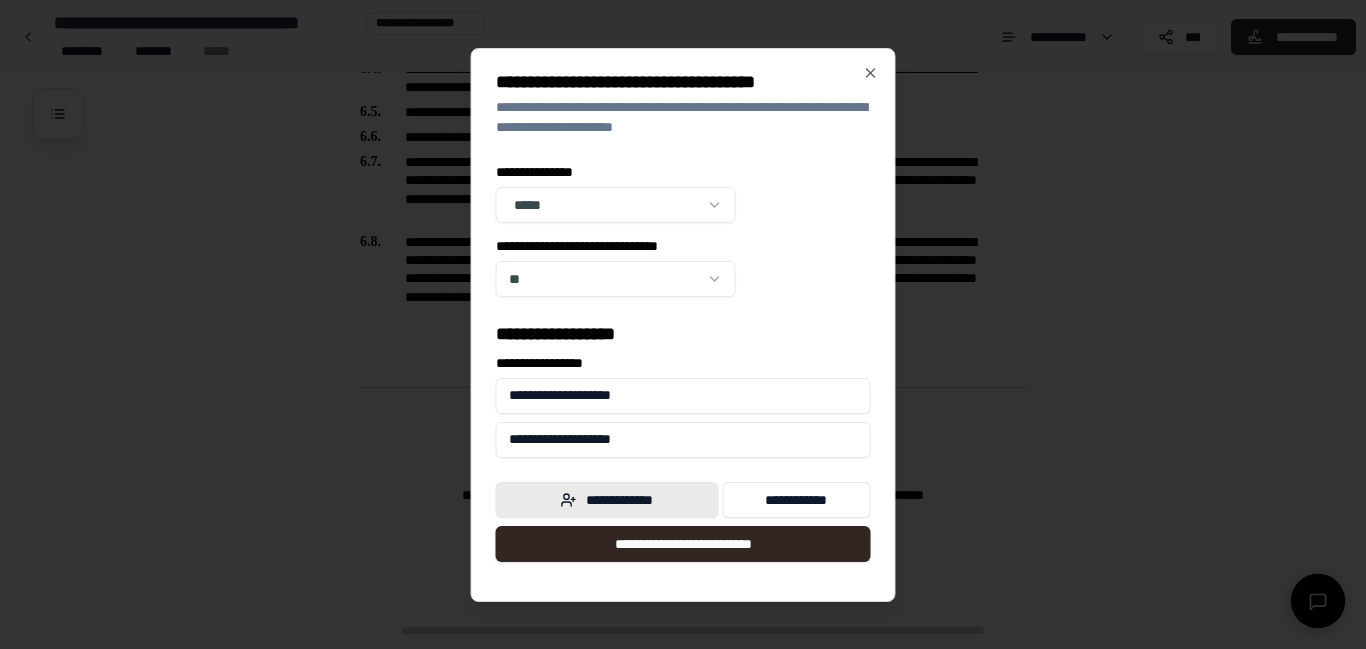 click on "**********" at bounding box center [607, 500] 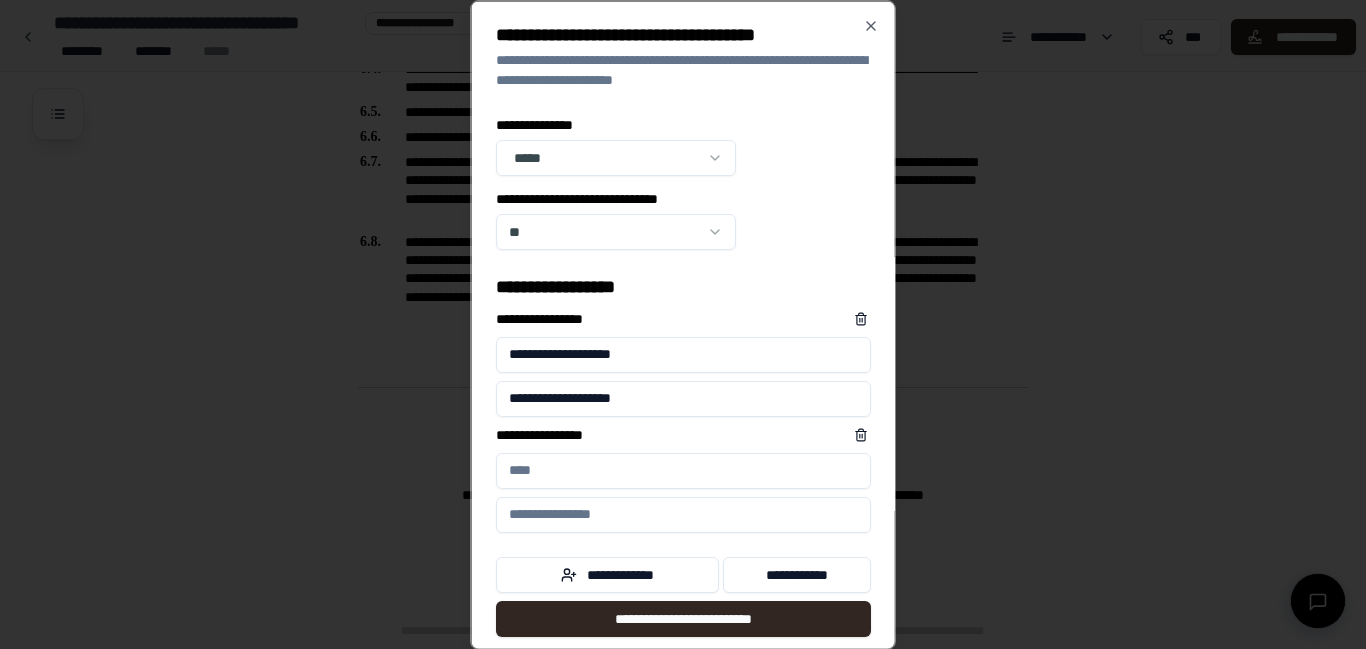 click on "**********" at bounding box center [683, 470] 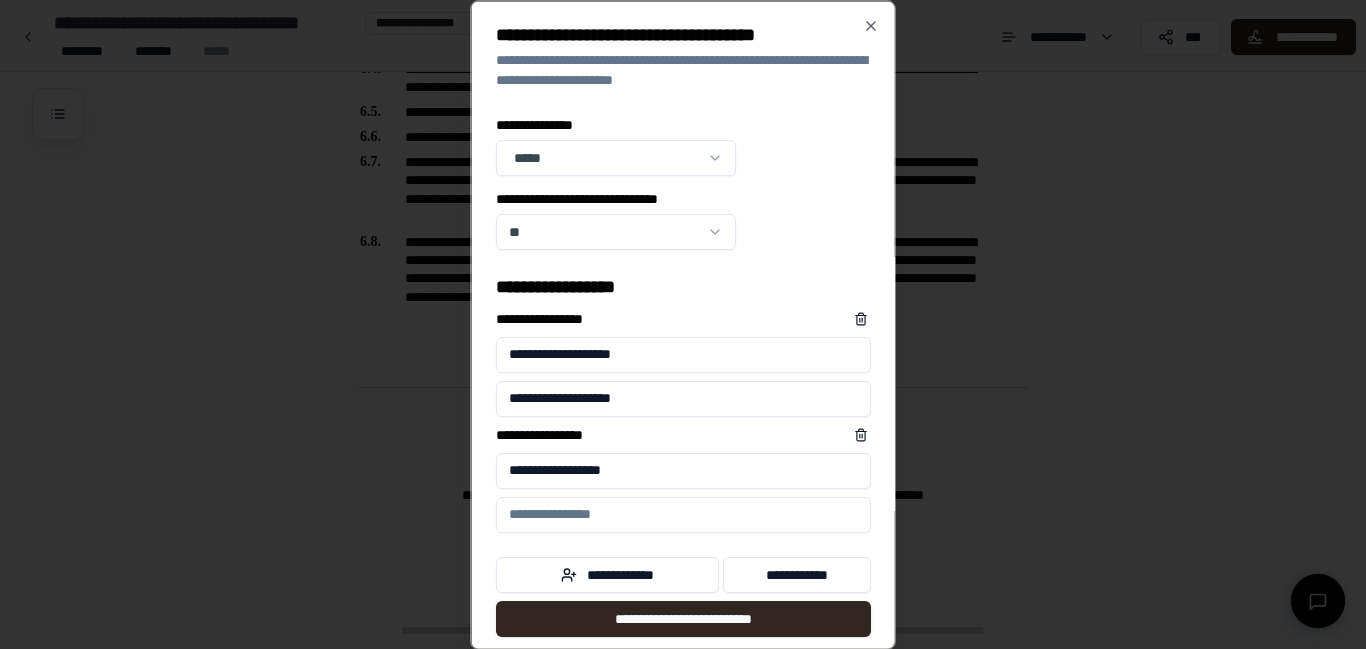 type on "**********" 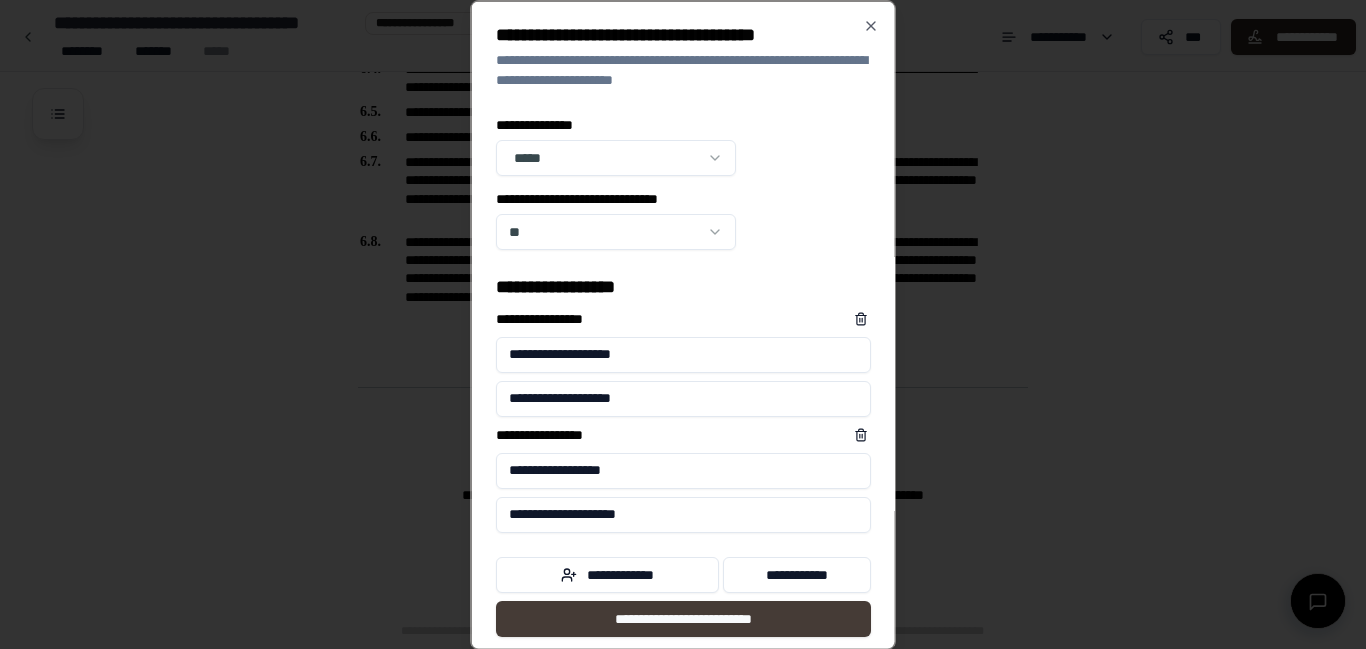 type on "**********" 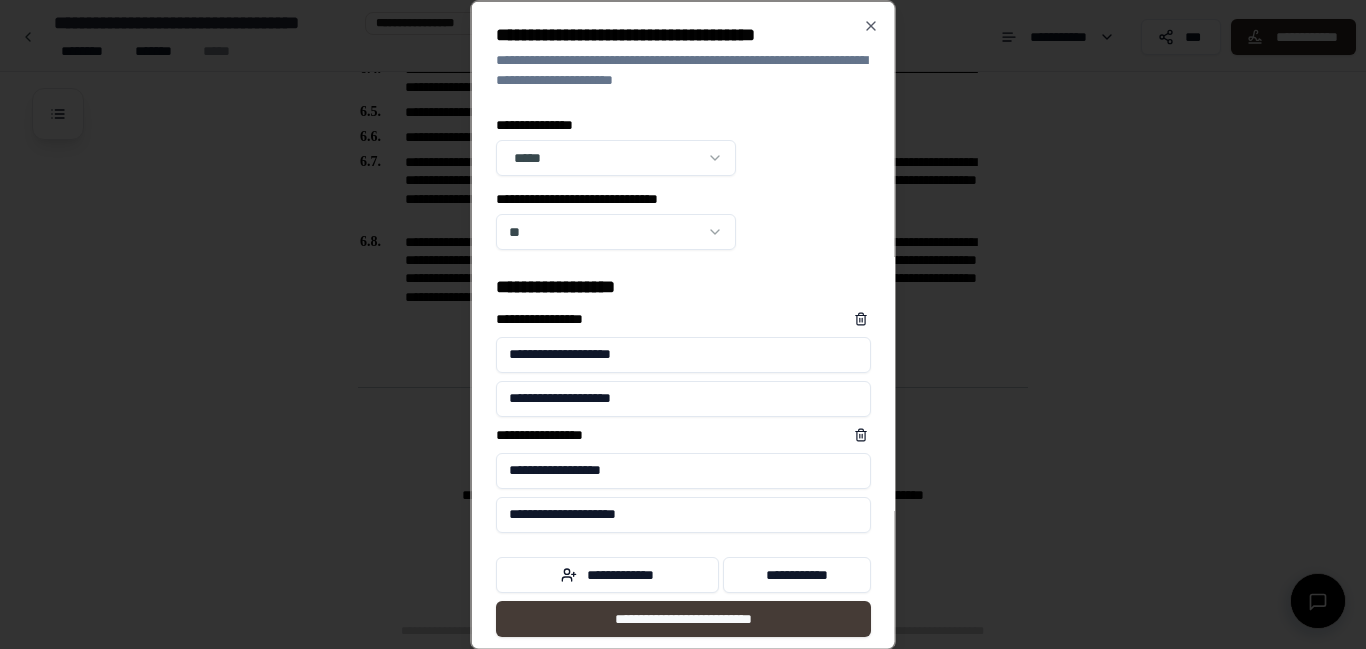 click on "**********" at bounding box center [683, 618] 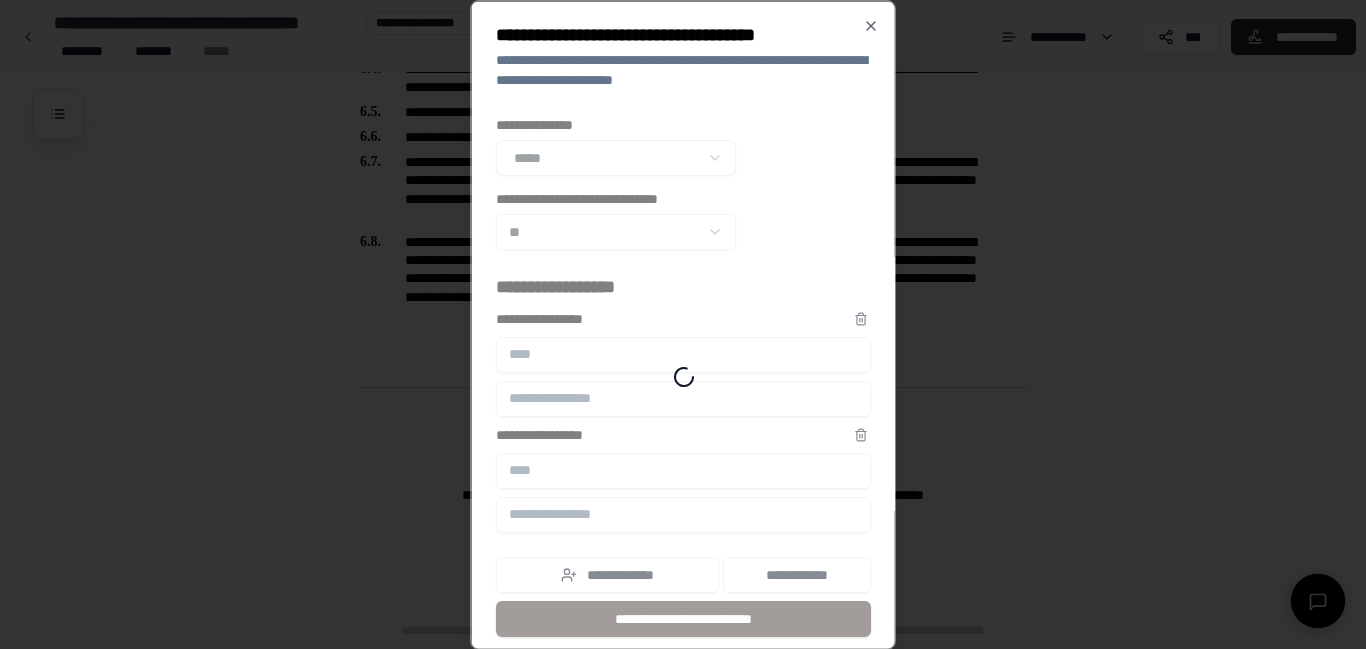 scroll, scrollTop: 1150, scrollLeft: 0, axis: vertical 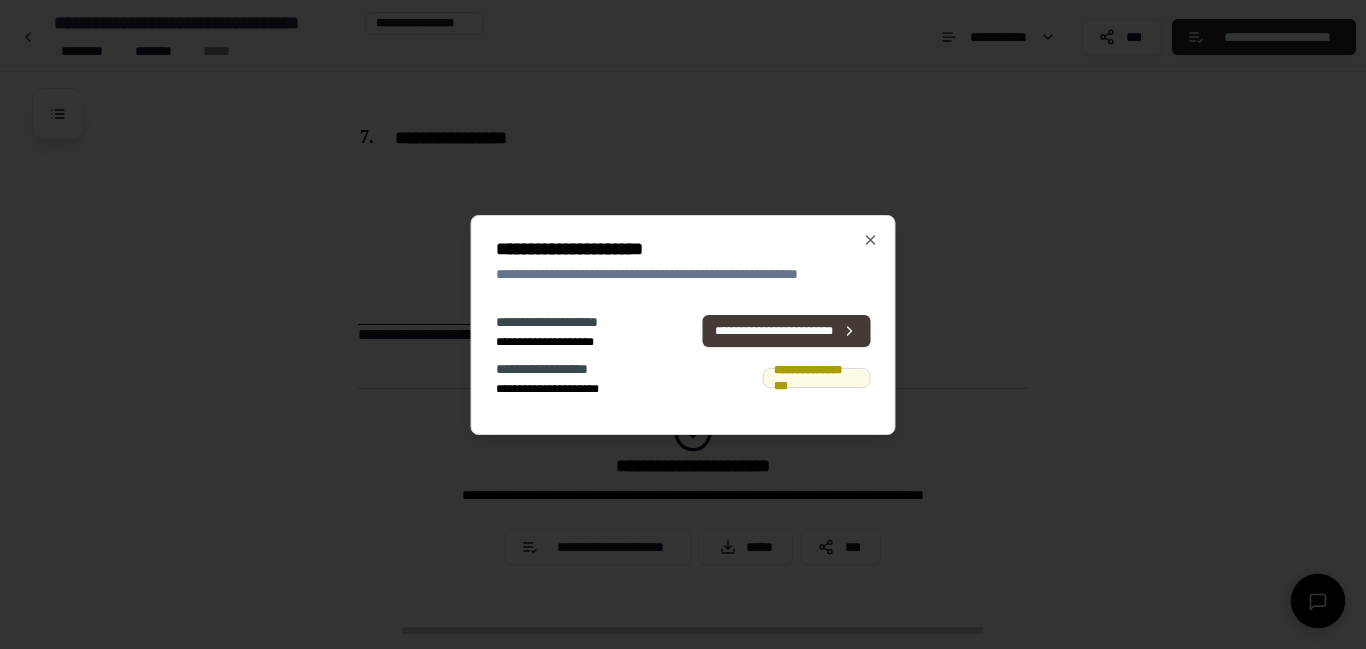 click on "**********" at bounding box center [786, 331] 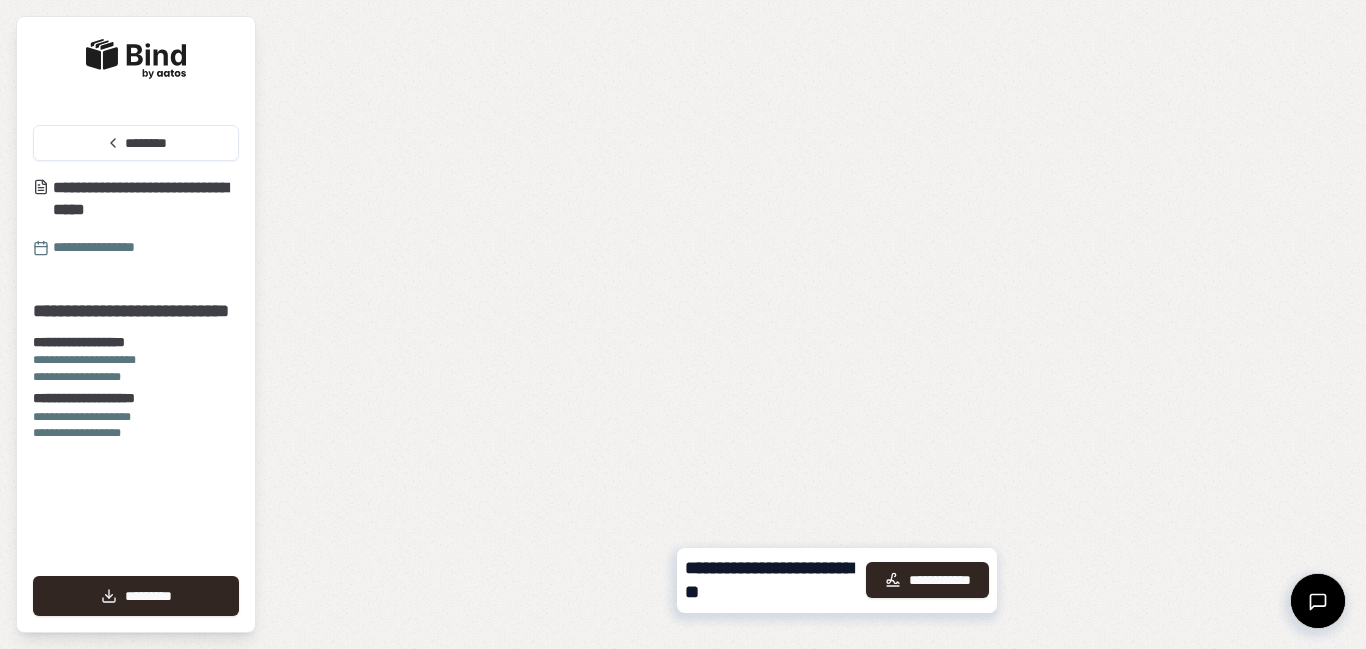 scroll, scrollTop: 874, scrollLeft: 0, axis: vertical 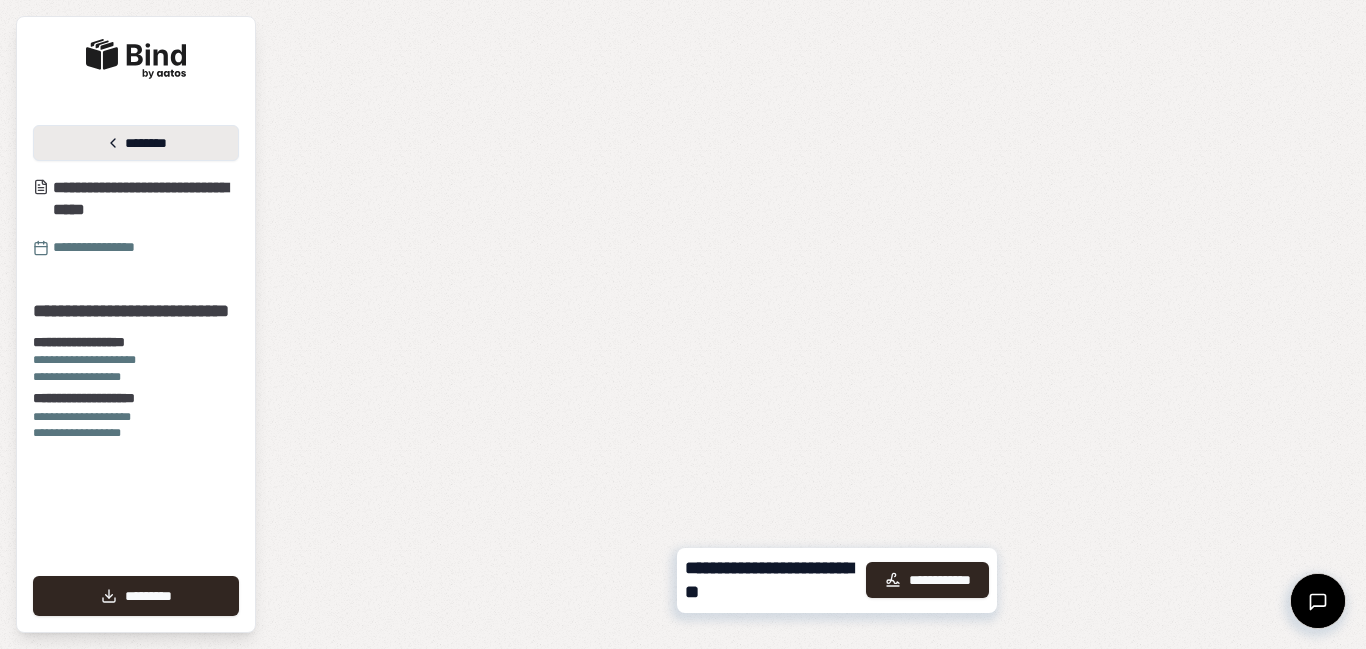 click on "********" at bounding box center (136, 143) 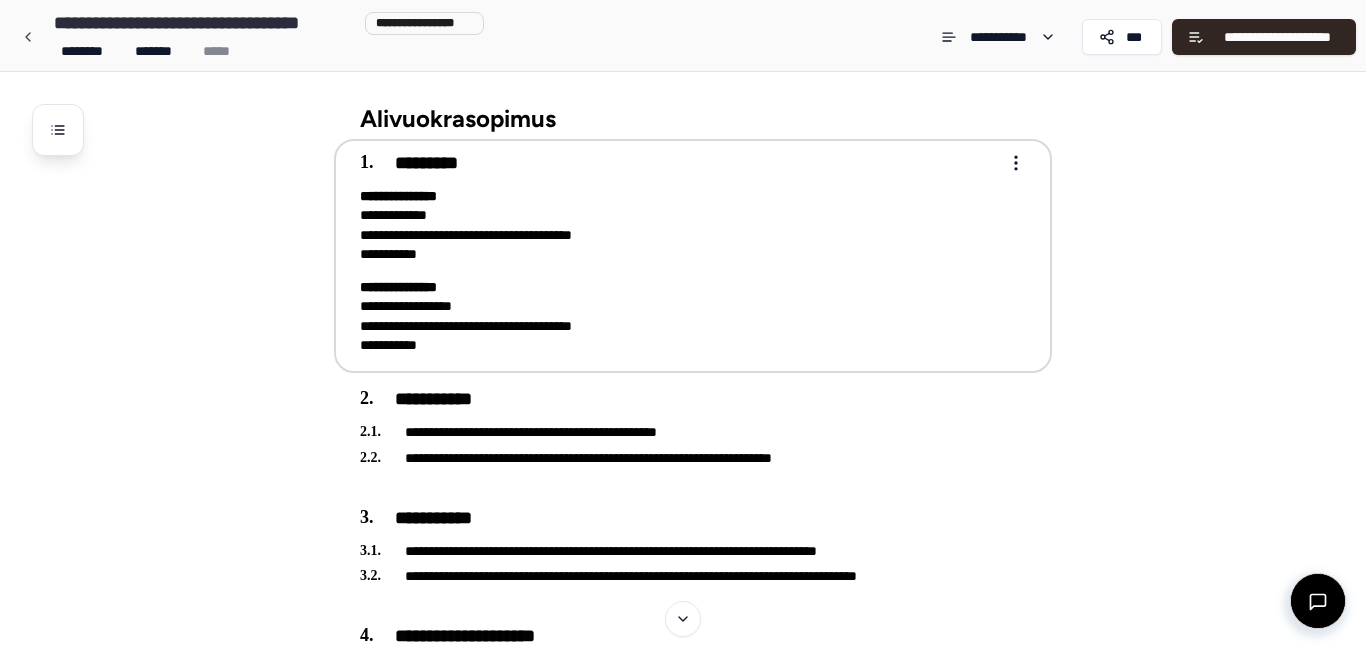 click on "**********" at bounding box center (679, 225) 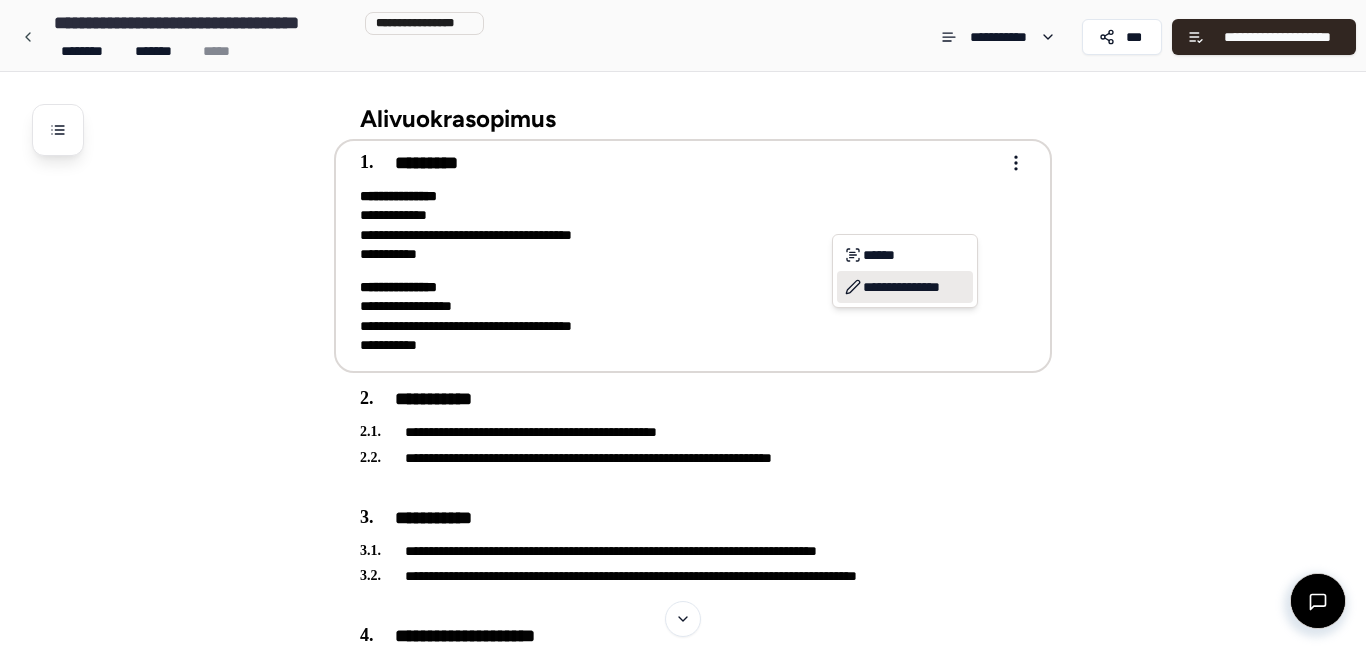 click on "**********" at bounding box center [905, 287] 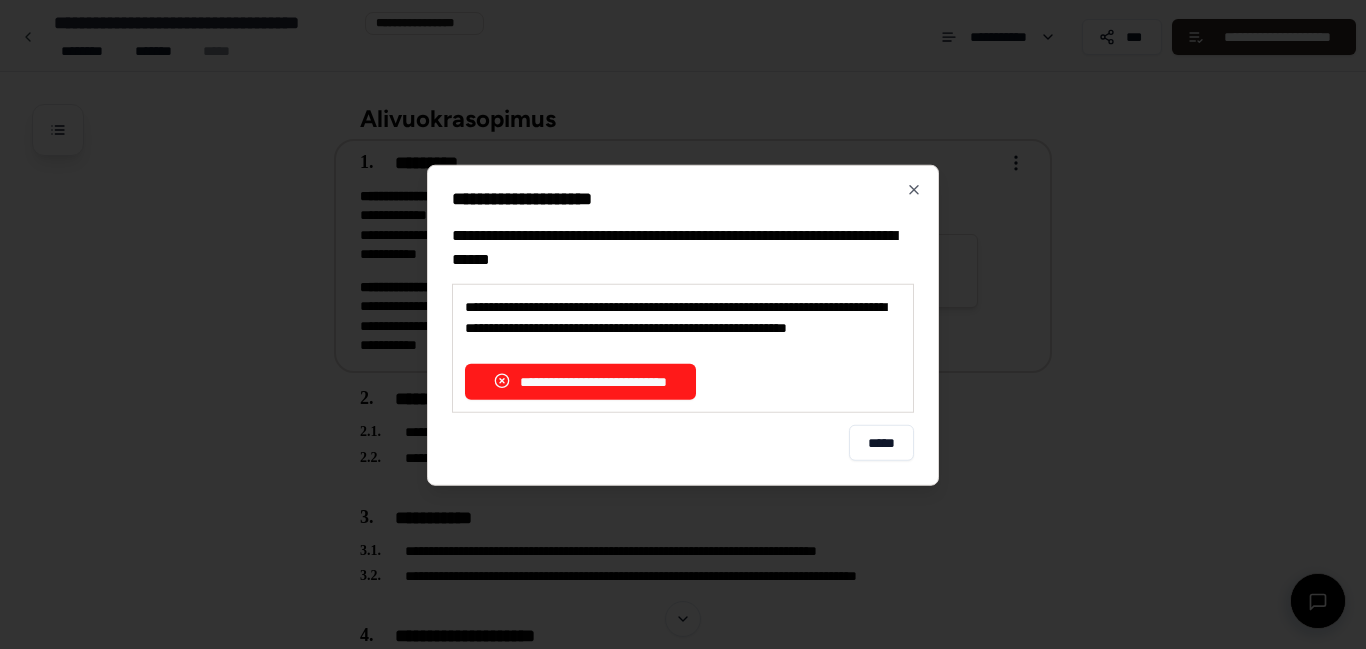 click on "**********" at bounding box center [580, 381] 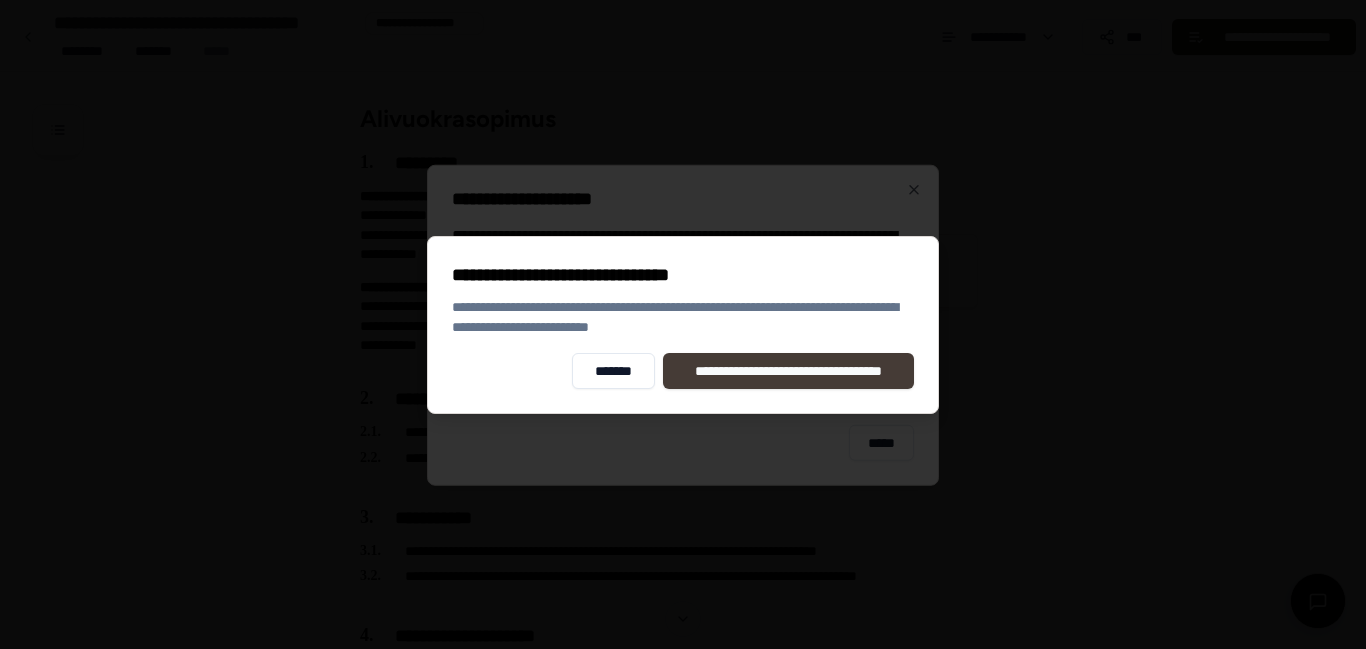 click on "**********" at bounding box center (788, 371) 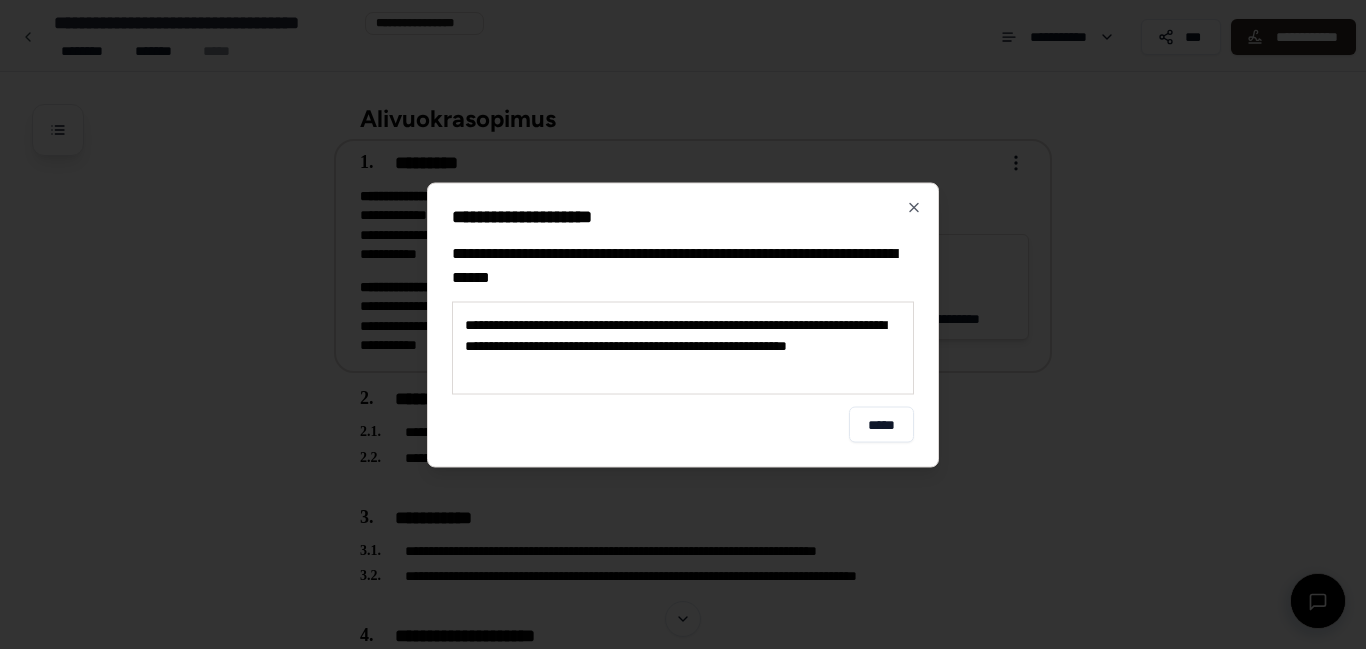 click on "**********" at bounding box center (683, 324) 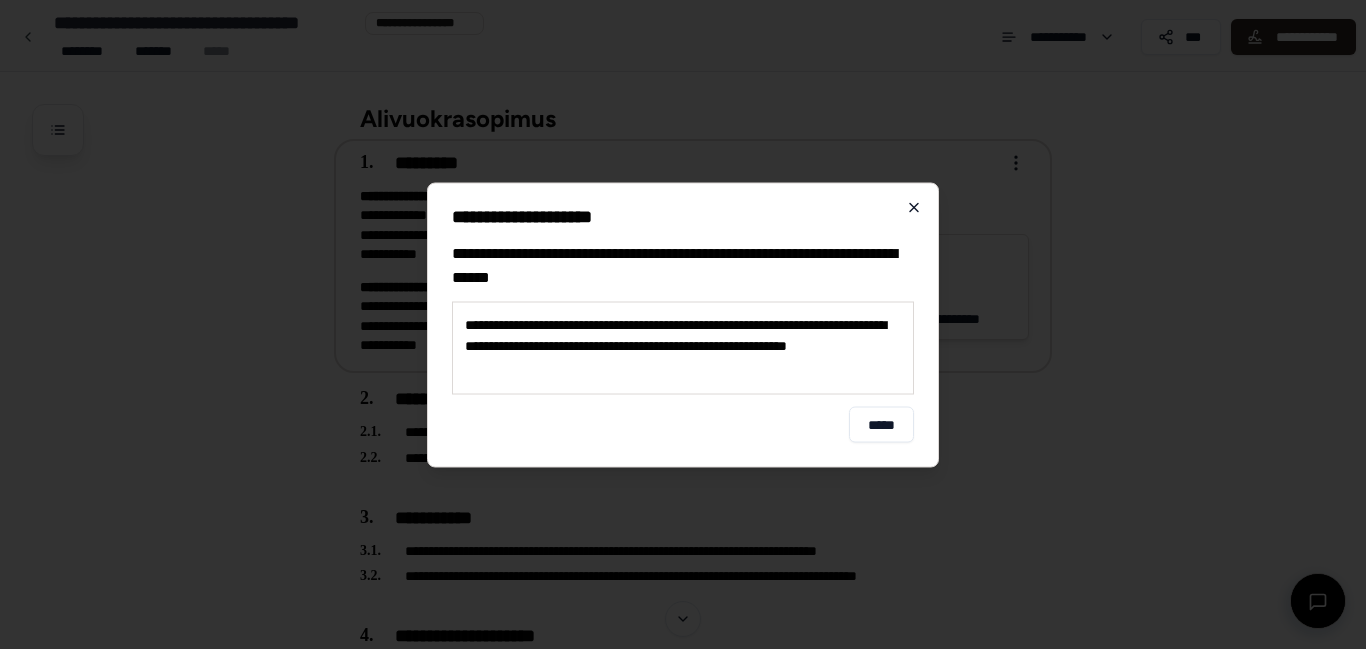 click 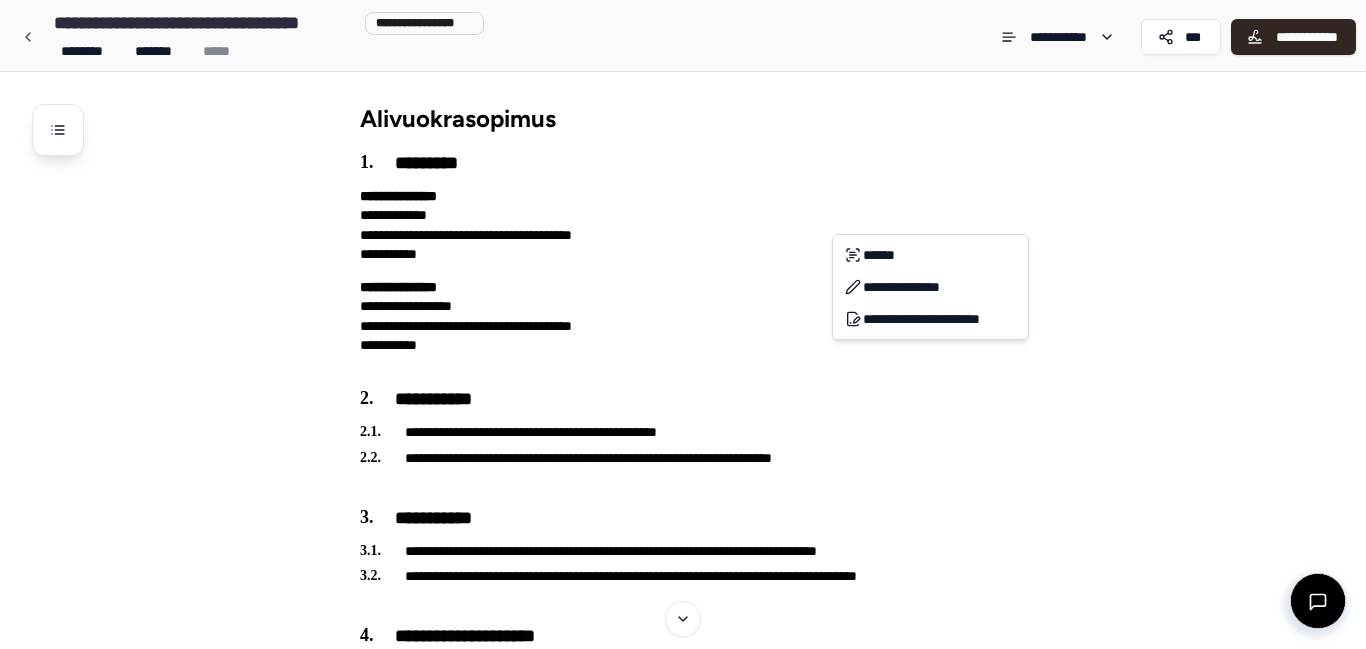 click on "**********" at bounding box center (683, 781) 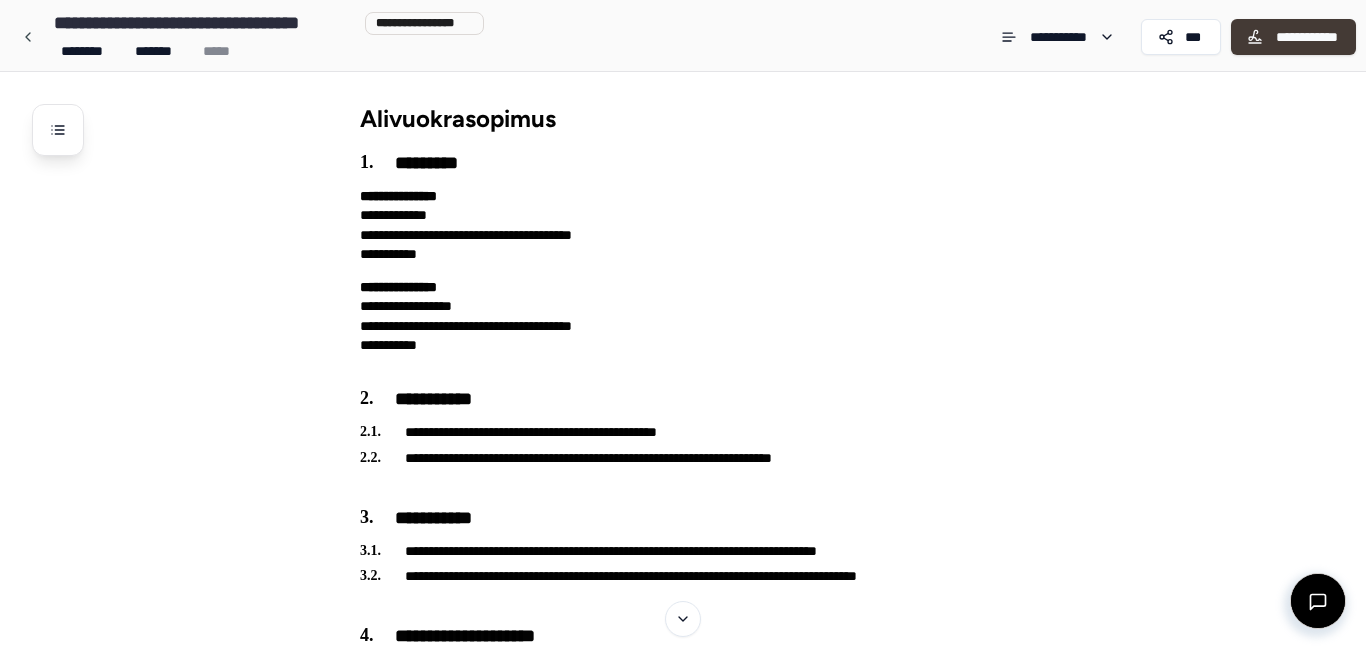click on "**********" at bounding box center (1293, 37) 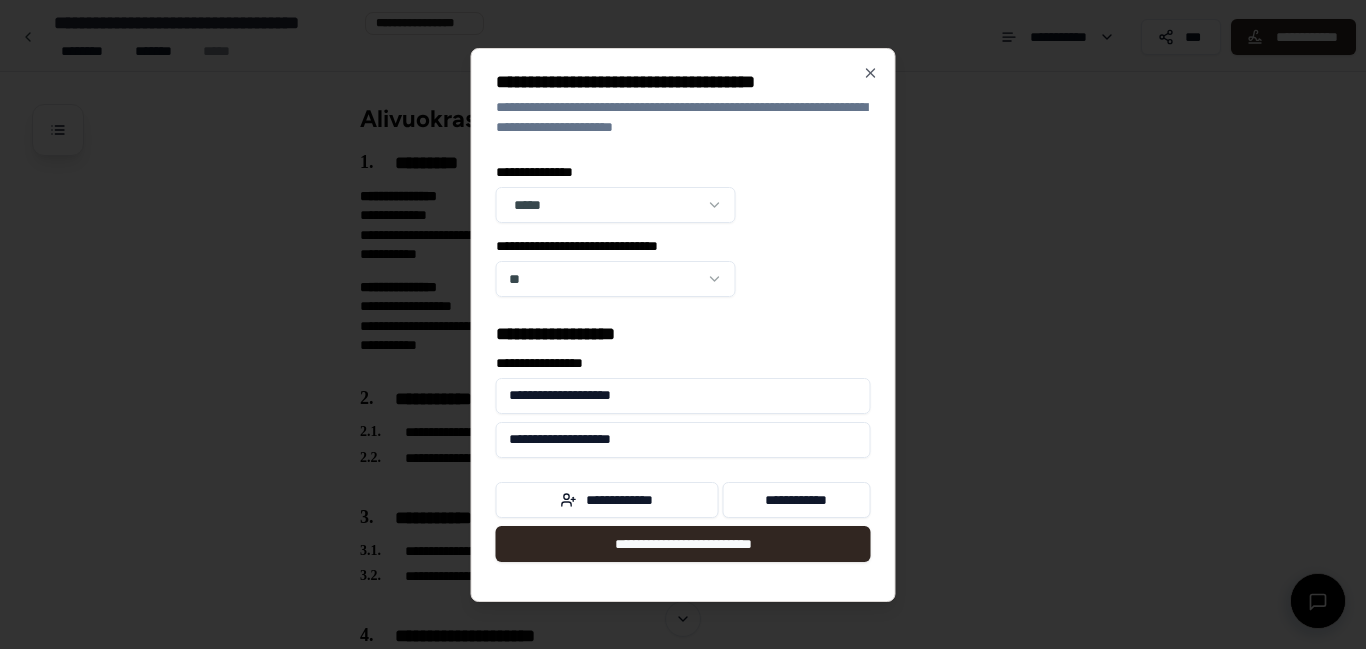 click on "**********" at bounding box center [683, 781] 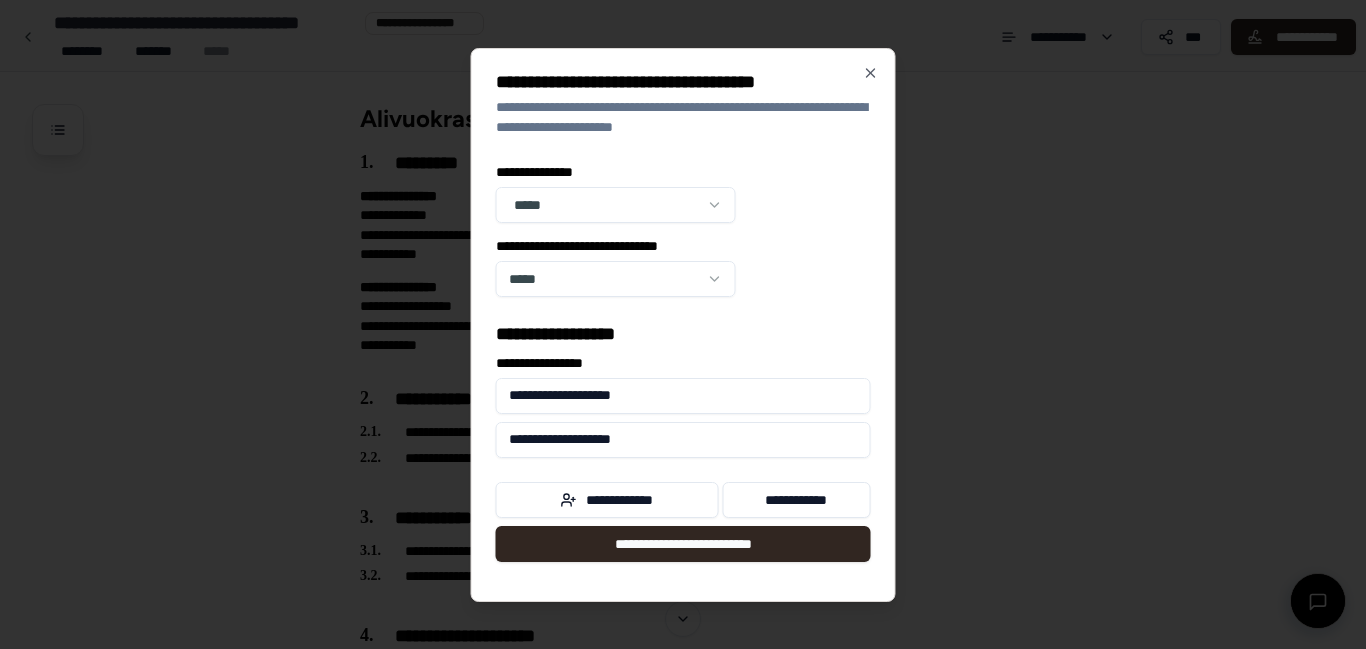 drag, startPoint x: 598, startPoint y: 398, endPoint x: 553, endPoint y: 397, distance: 45.01111 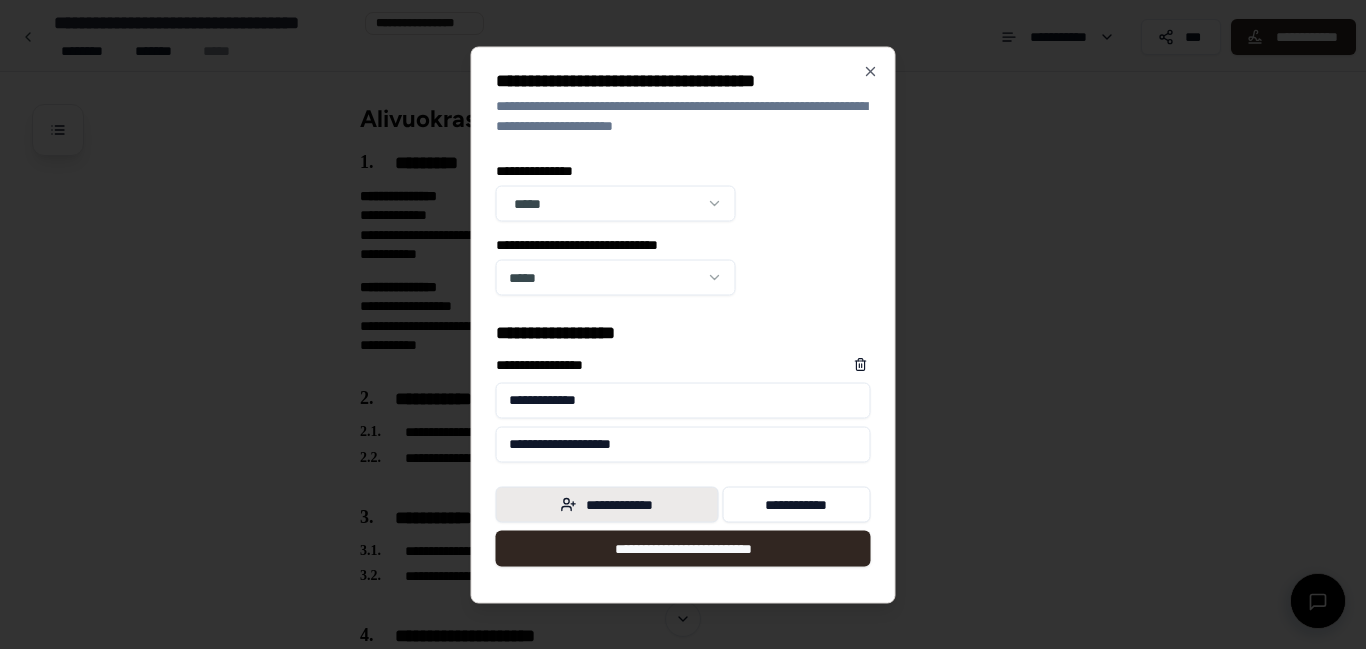 type on "**********" 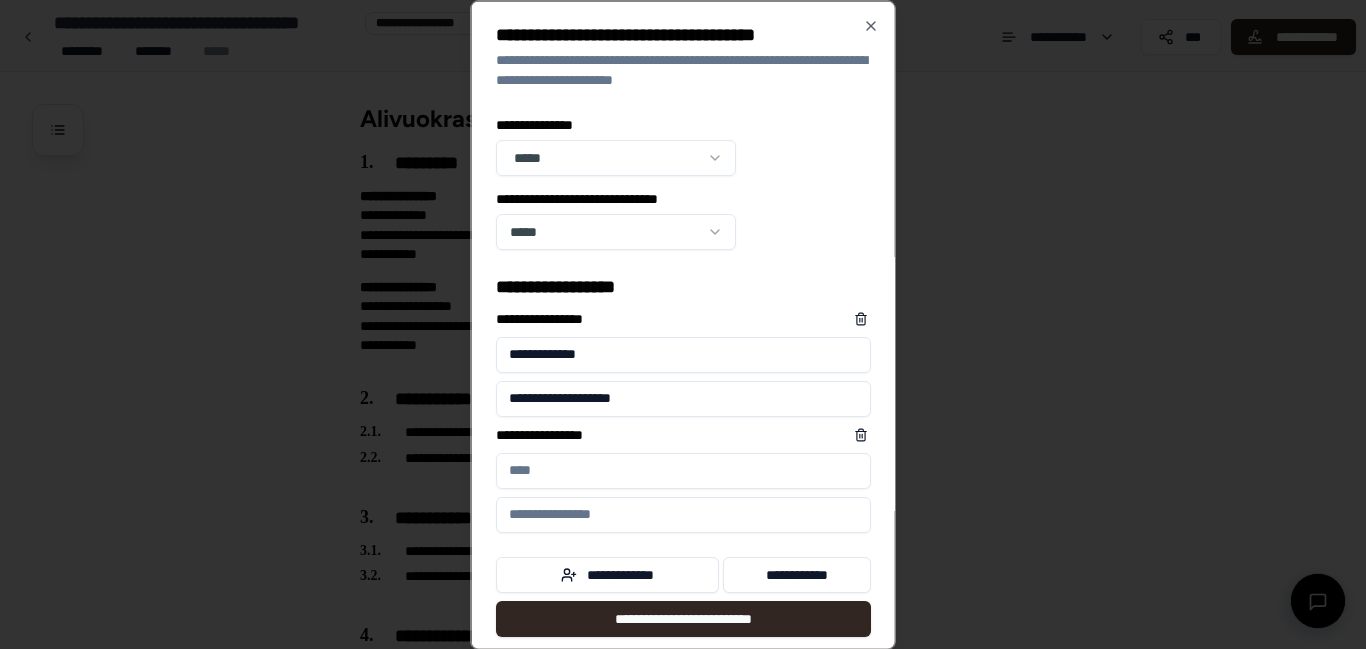 click on "**********" at bounding box center (683, 470) 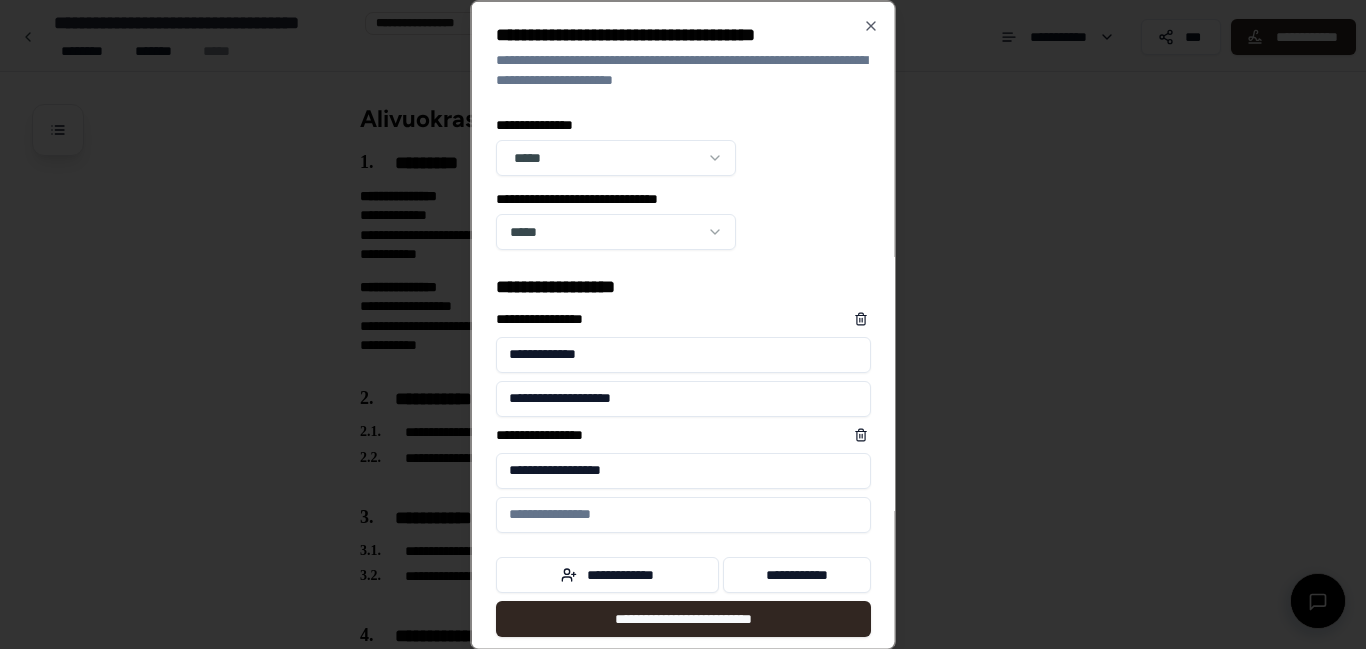 click on "**********" at bounding box center (683, 470) 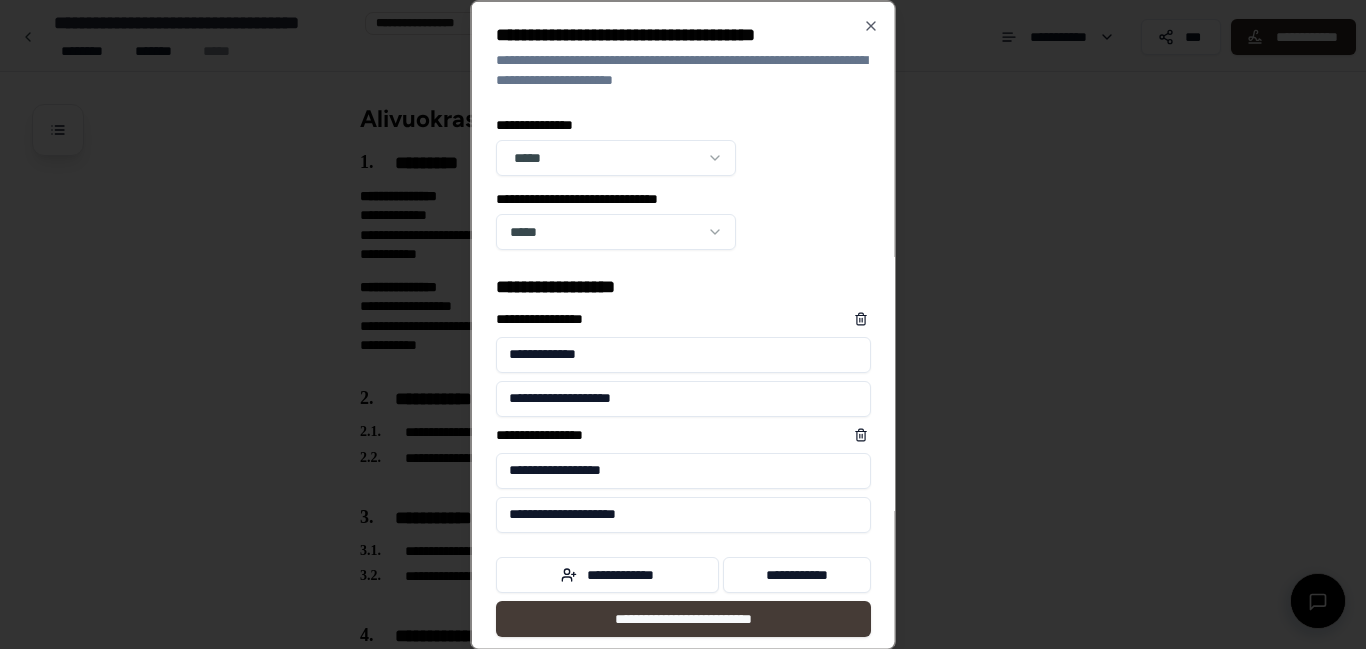 type on "**********" 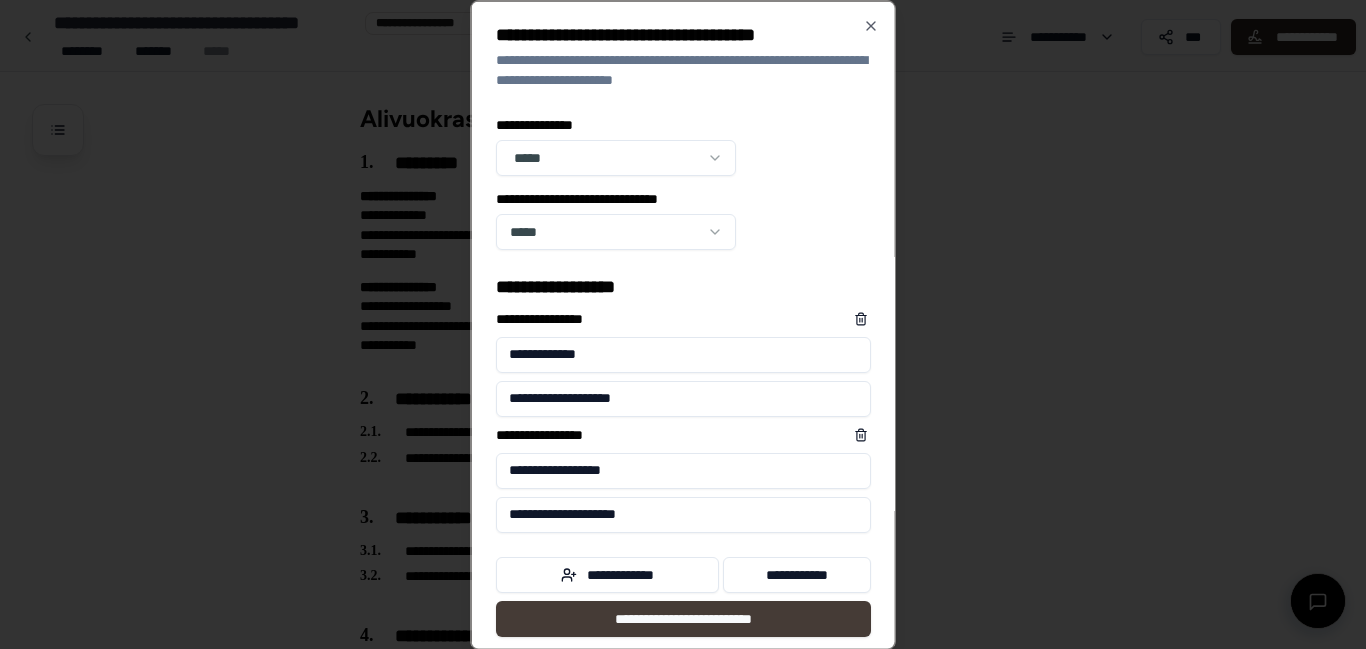 click on "**********" at bounding box center [683, 618] 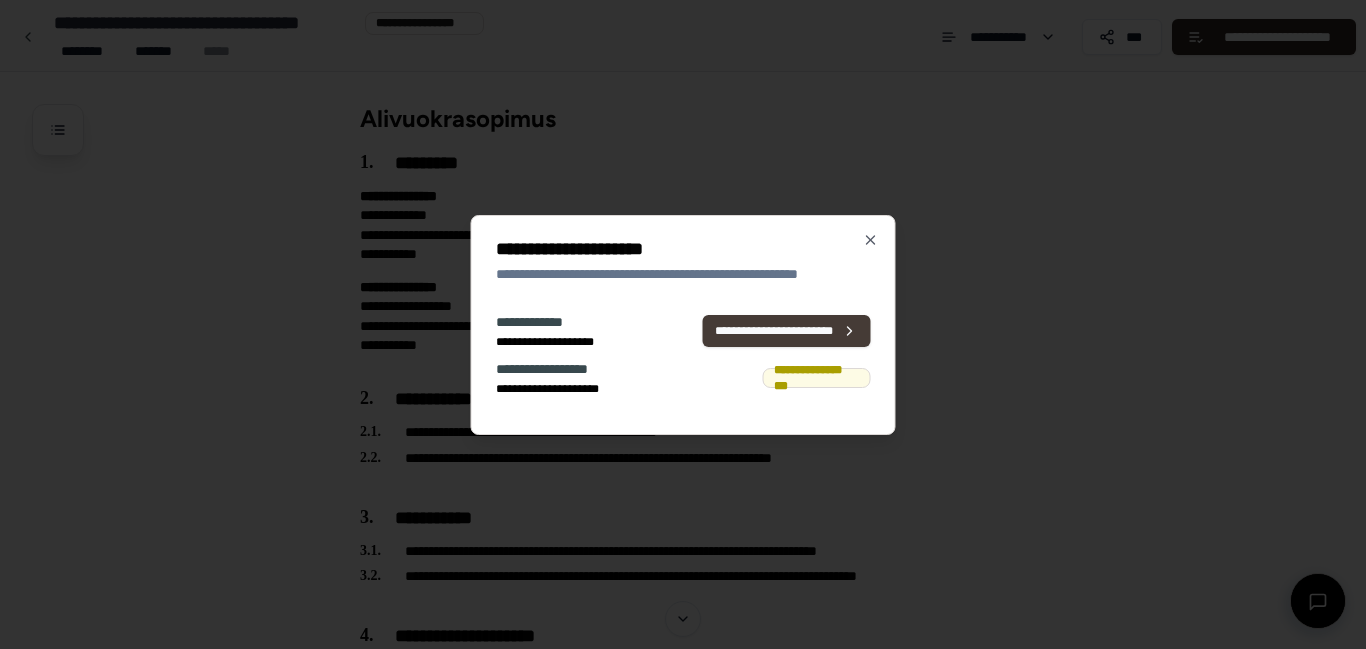 click on "**********" at bounding box center [786, 331] 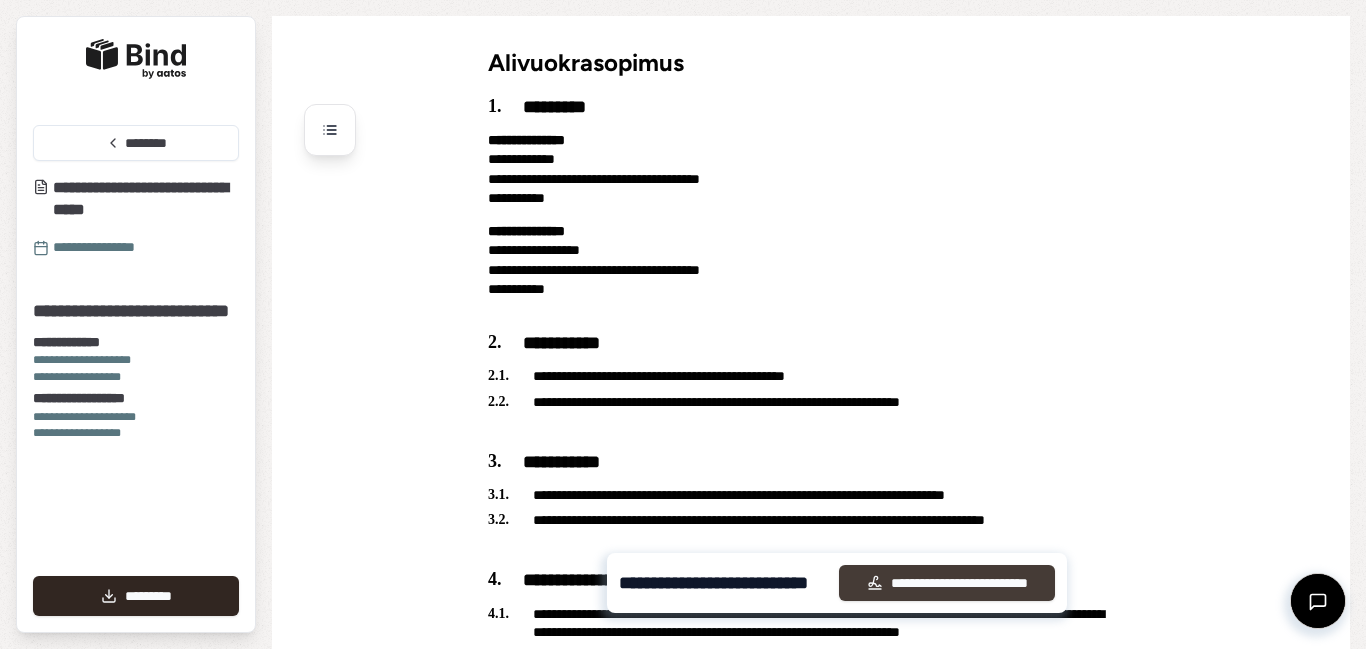 click on "**********" at bounding box center [946, 583] 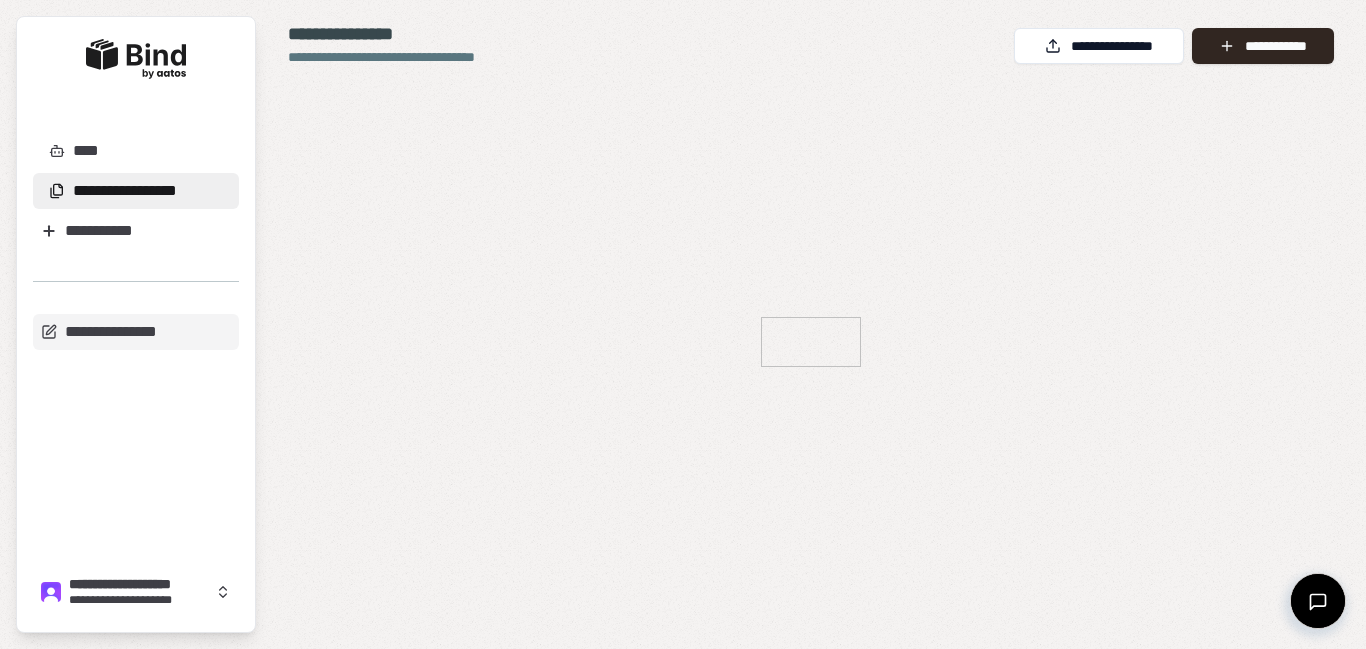 scroll, scrollTop: 0, scrollLeft: 0, axis: both 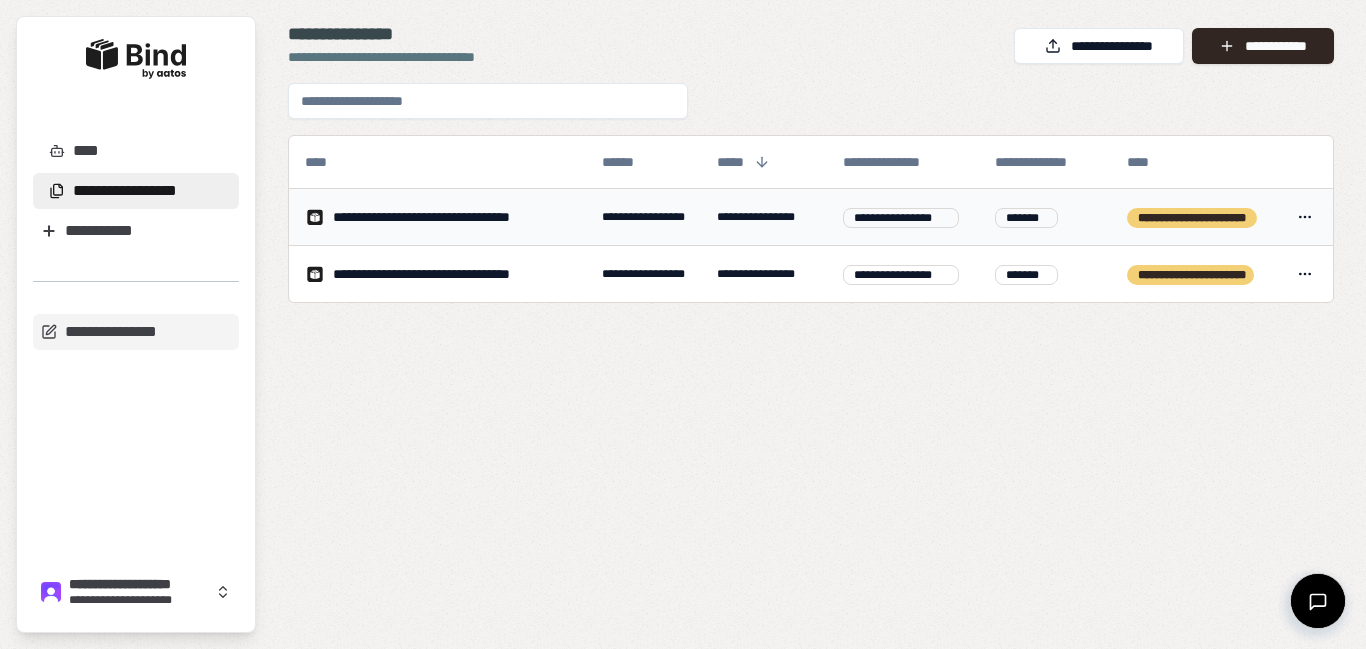 click on "**********" at bounding box center (643, 217) 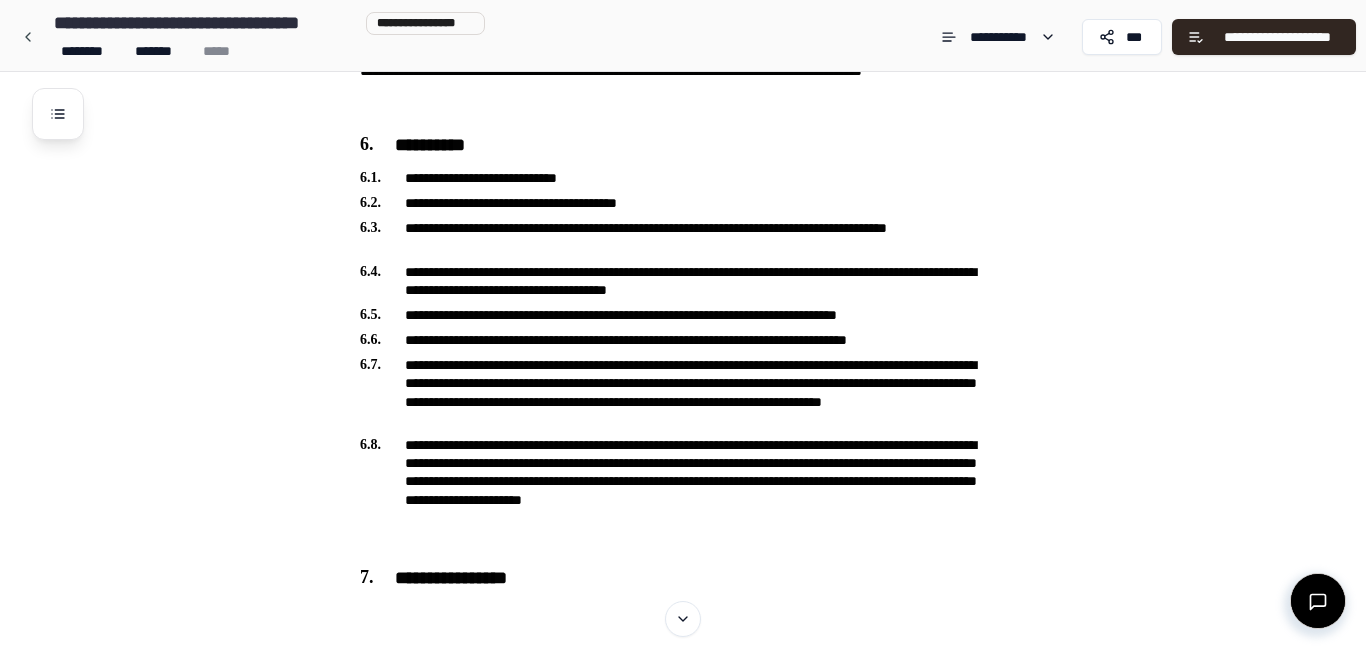 scroll, scrollTop: 1150, scrollLeft: 0, axis: vertical 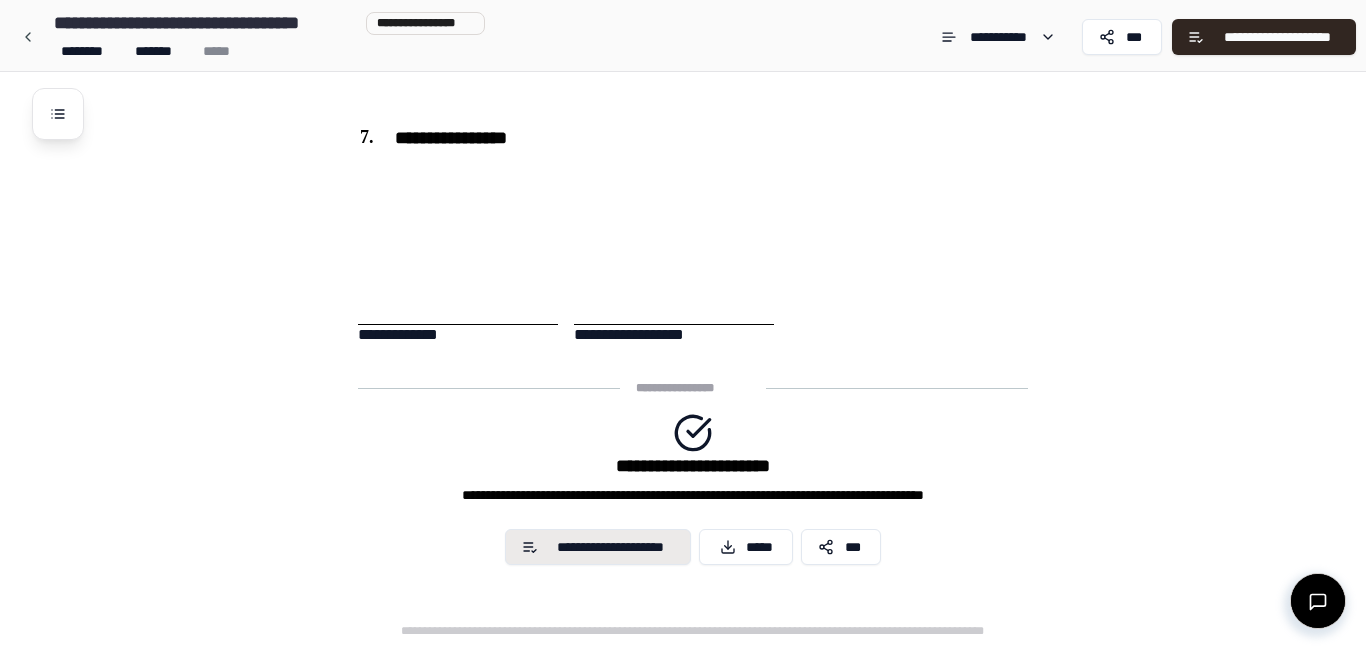 click on "**********" at bounding box center [611, 547] 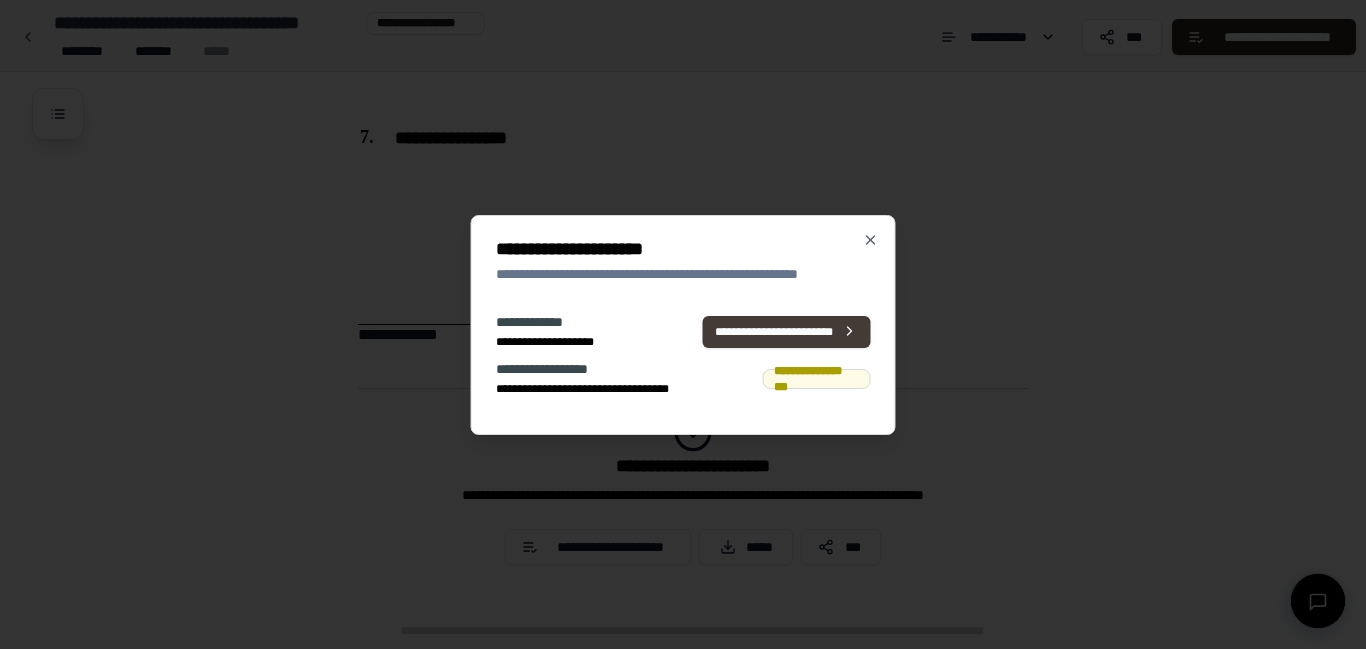 click on "**********" at bounding box center [786, 331] 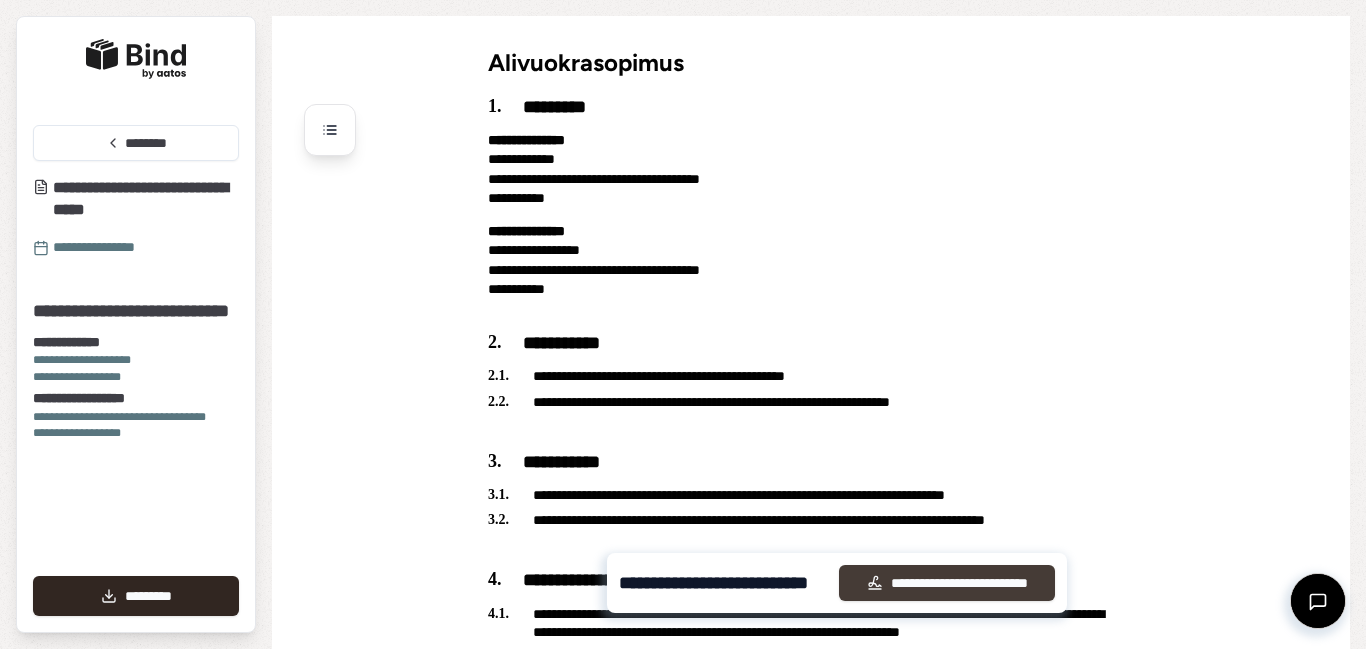 click on "**********" at bounding box center [946, 583] 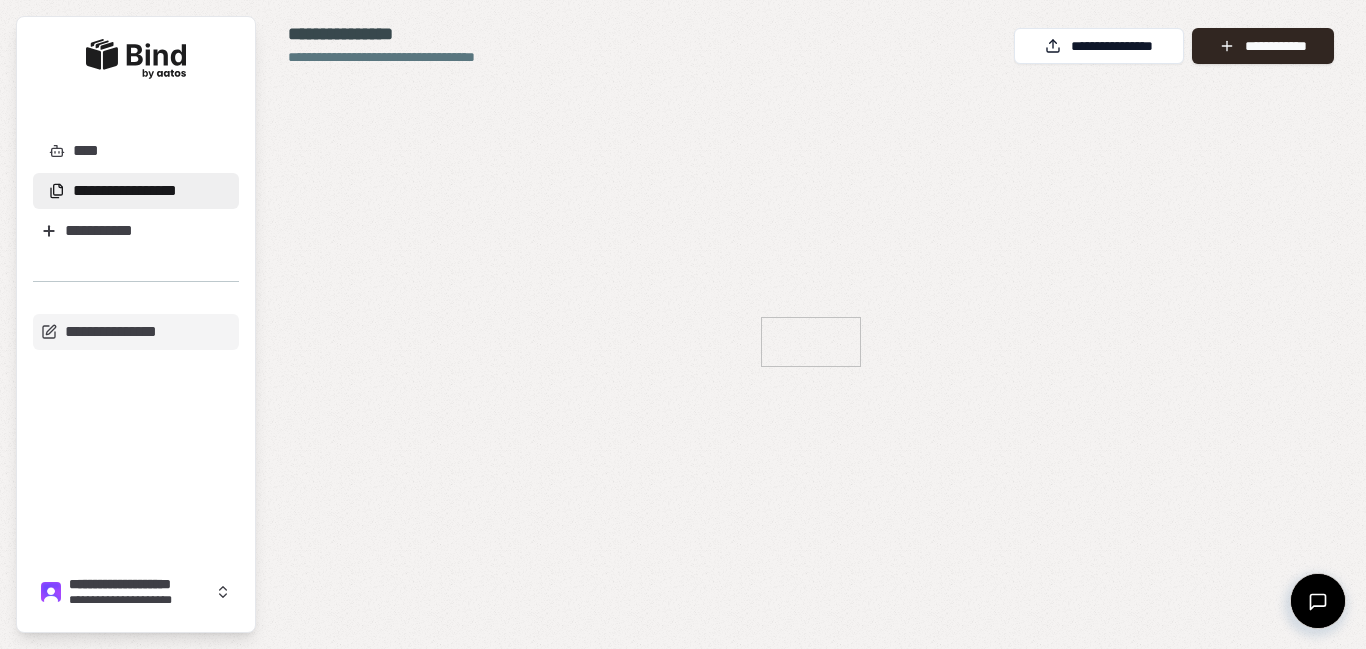 scroll, scrollTop: 0, scrollLeft: 0, axis: both 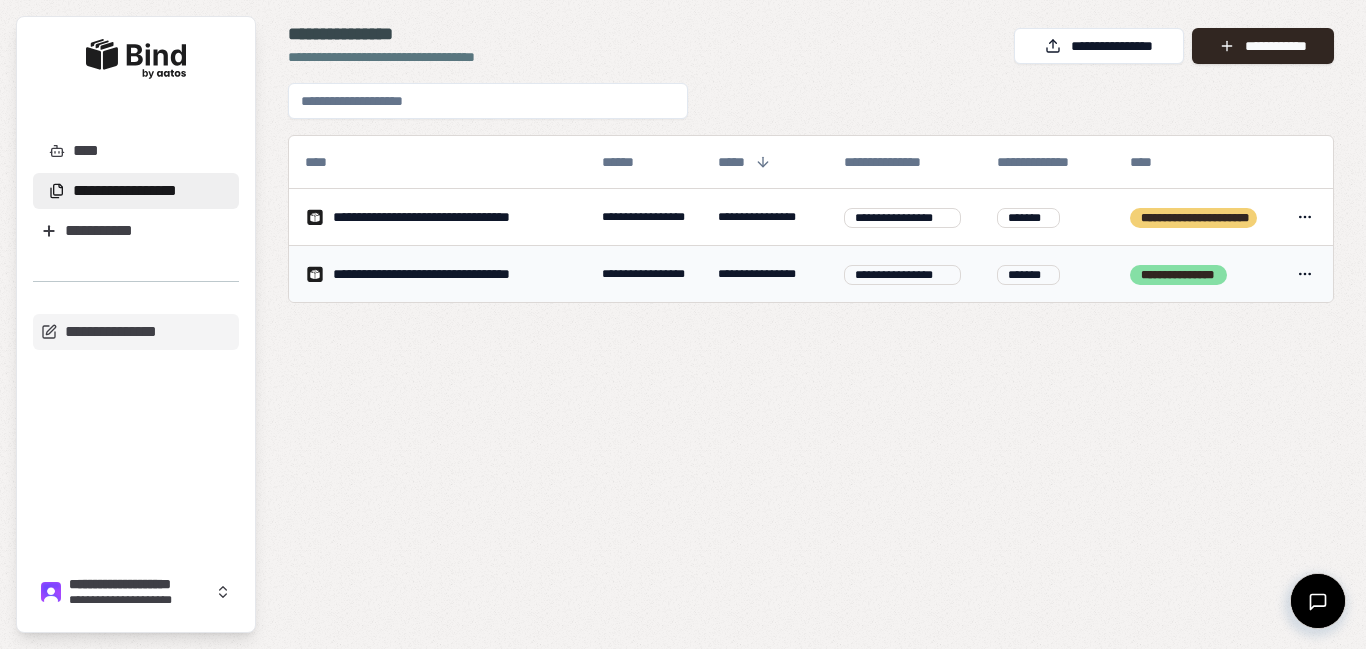 click on "**********" at bounding box center [644, 274] 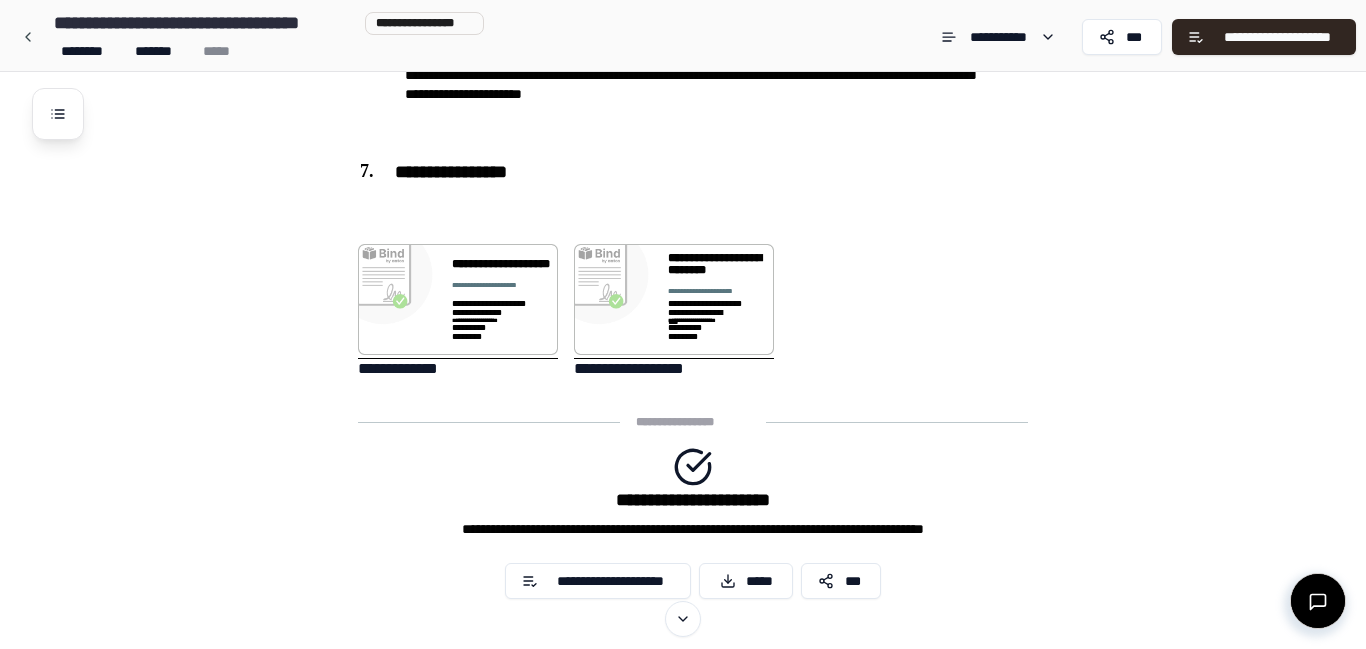 scroll, scrollTop: 1150, scrollLeft: 0, axis: vertical 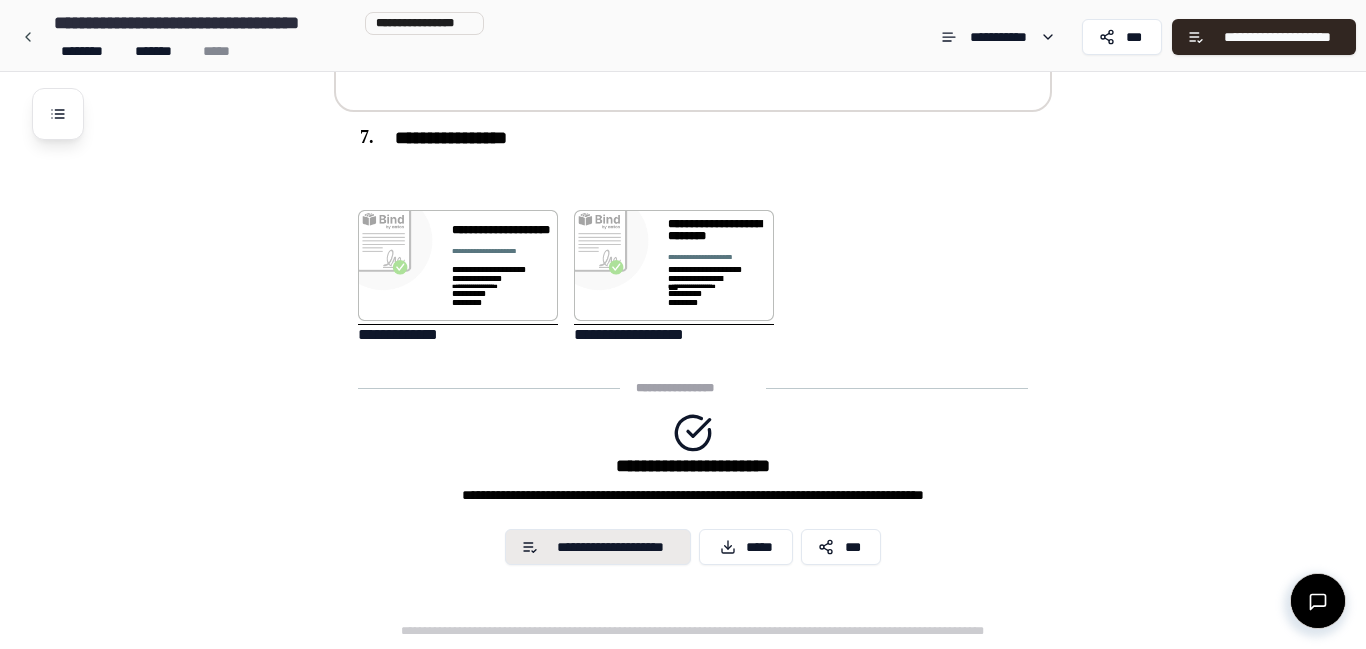 click on "**********" at bounding box center [611, 547] 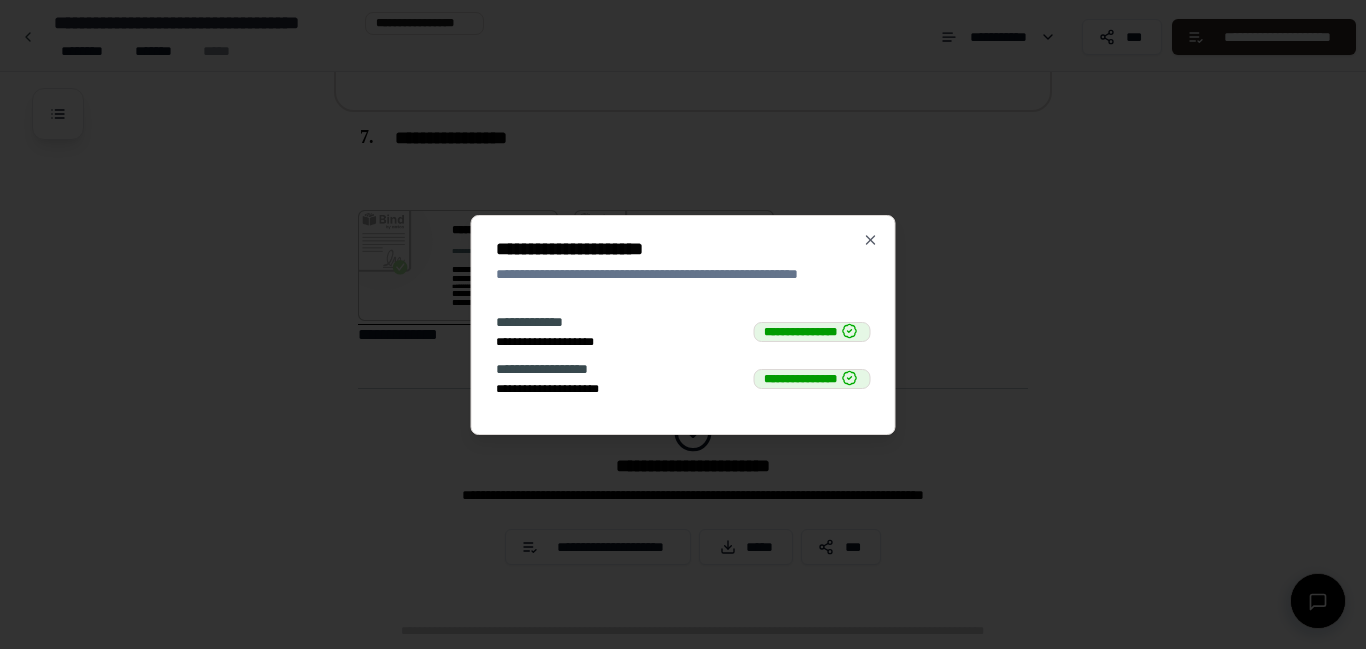 click at bounding box center [683, 324] 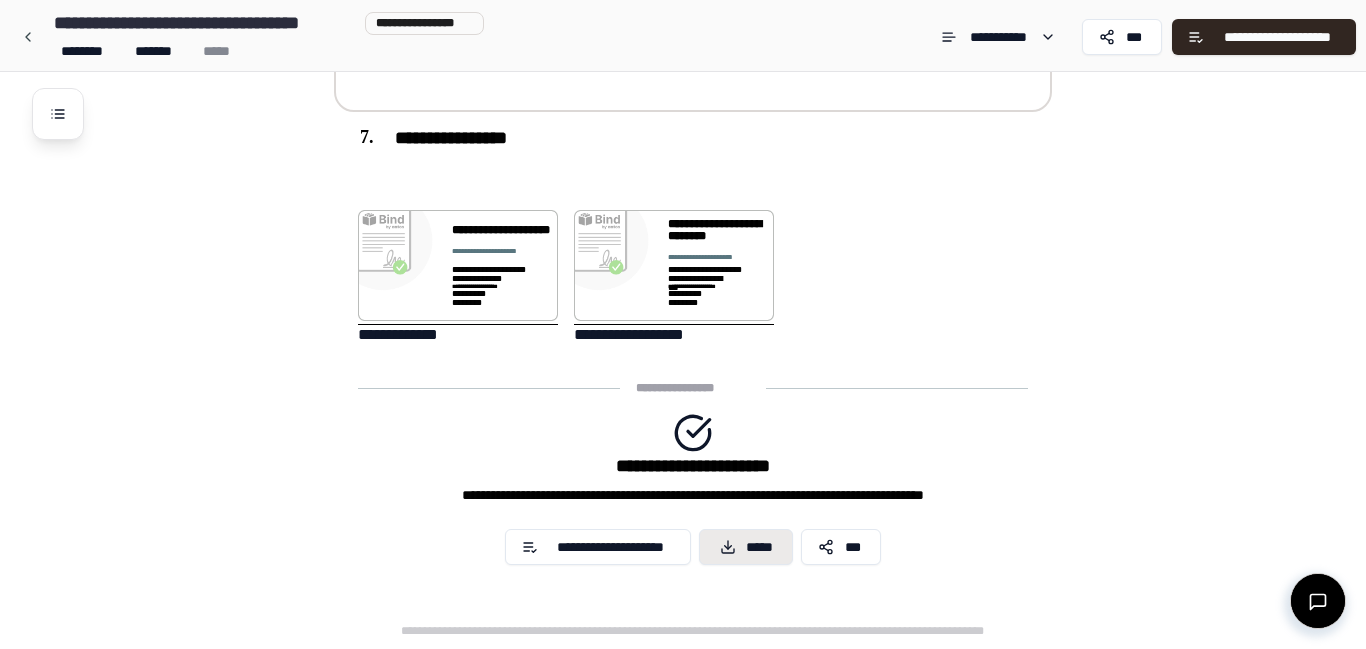 click on "*****" at bounding box center [746, 547] 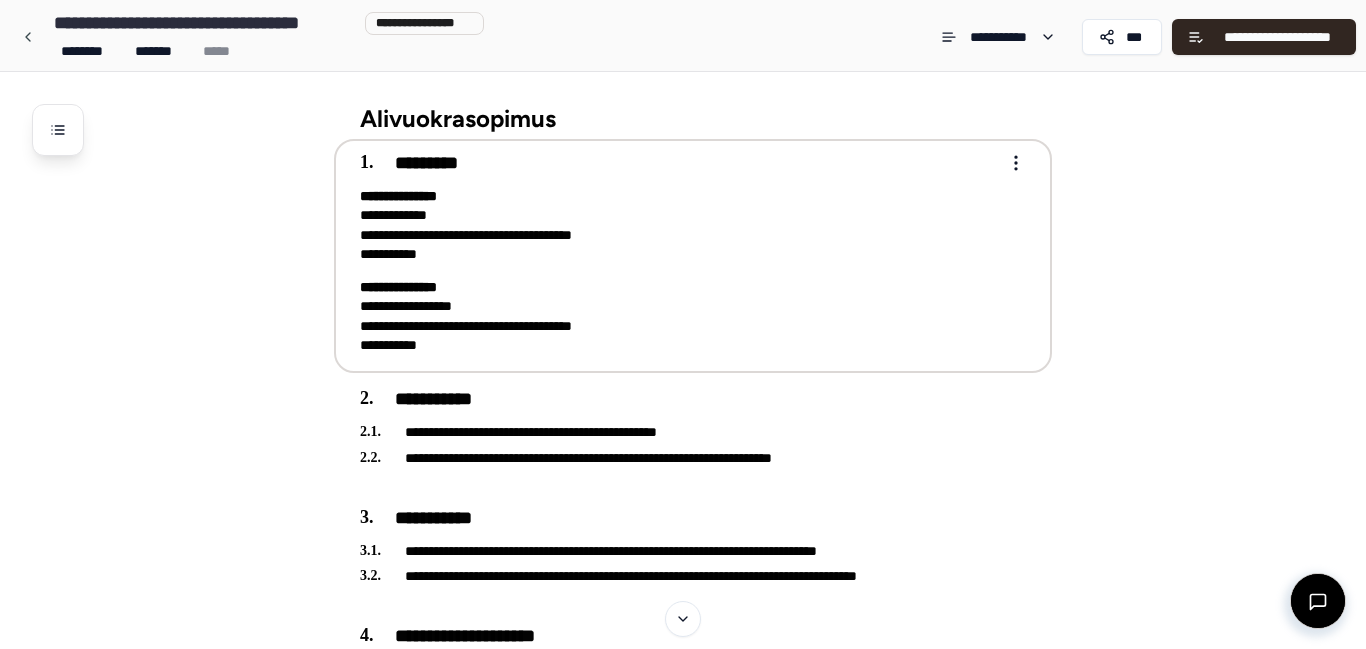scroll, scrollTop: 2, scrollLeft: 0, axis: vertical 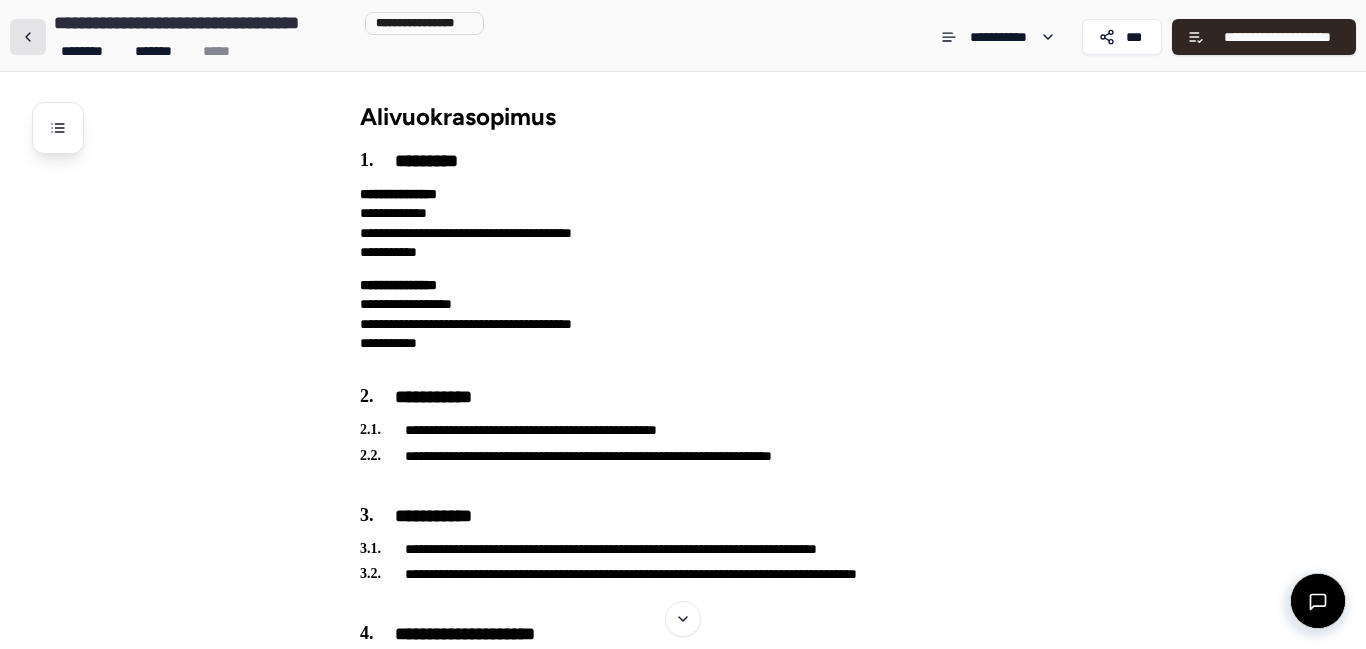 click at bounding box center (28, 37) 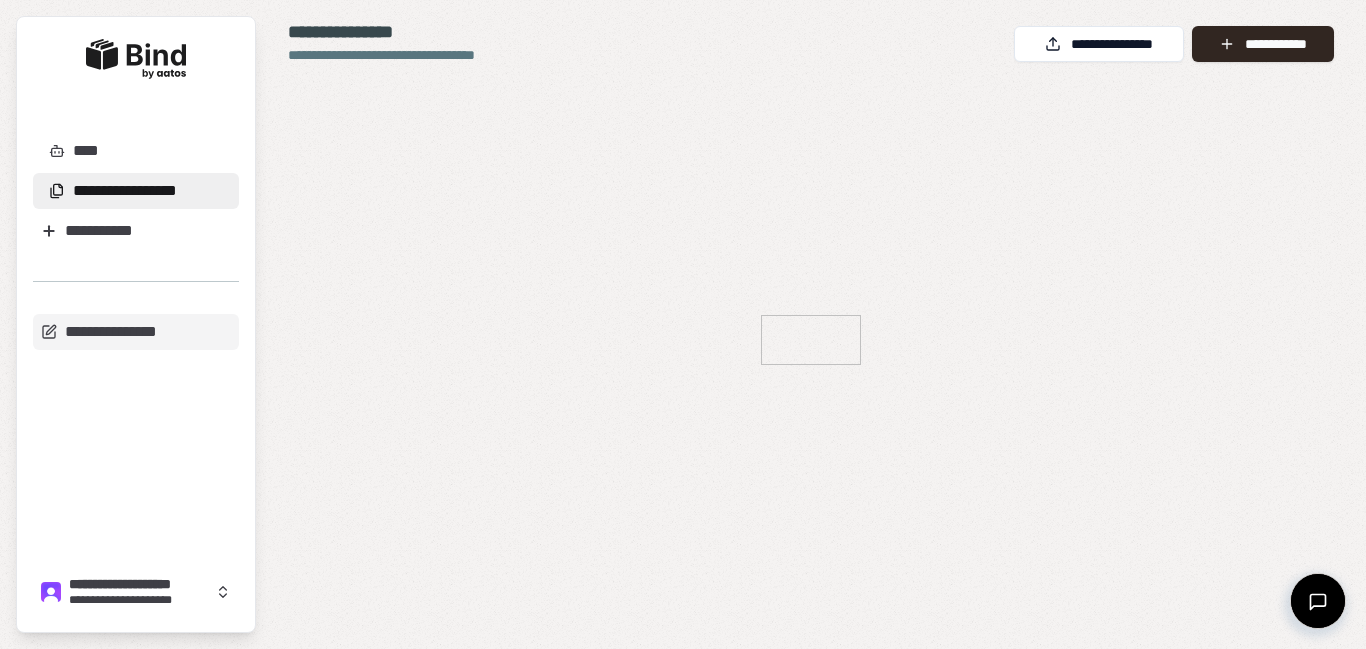 scroll, scrollTop: 0, scrollLeft: 0, axis: both 